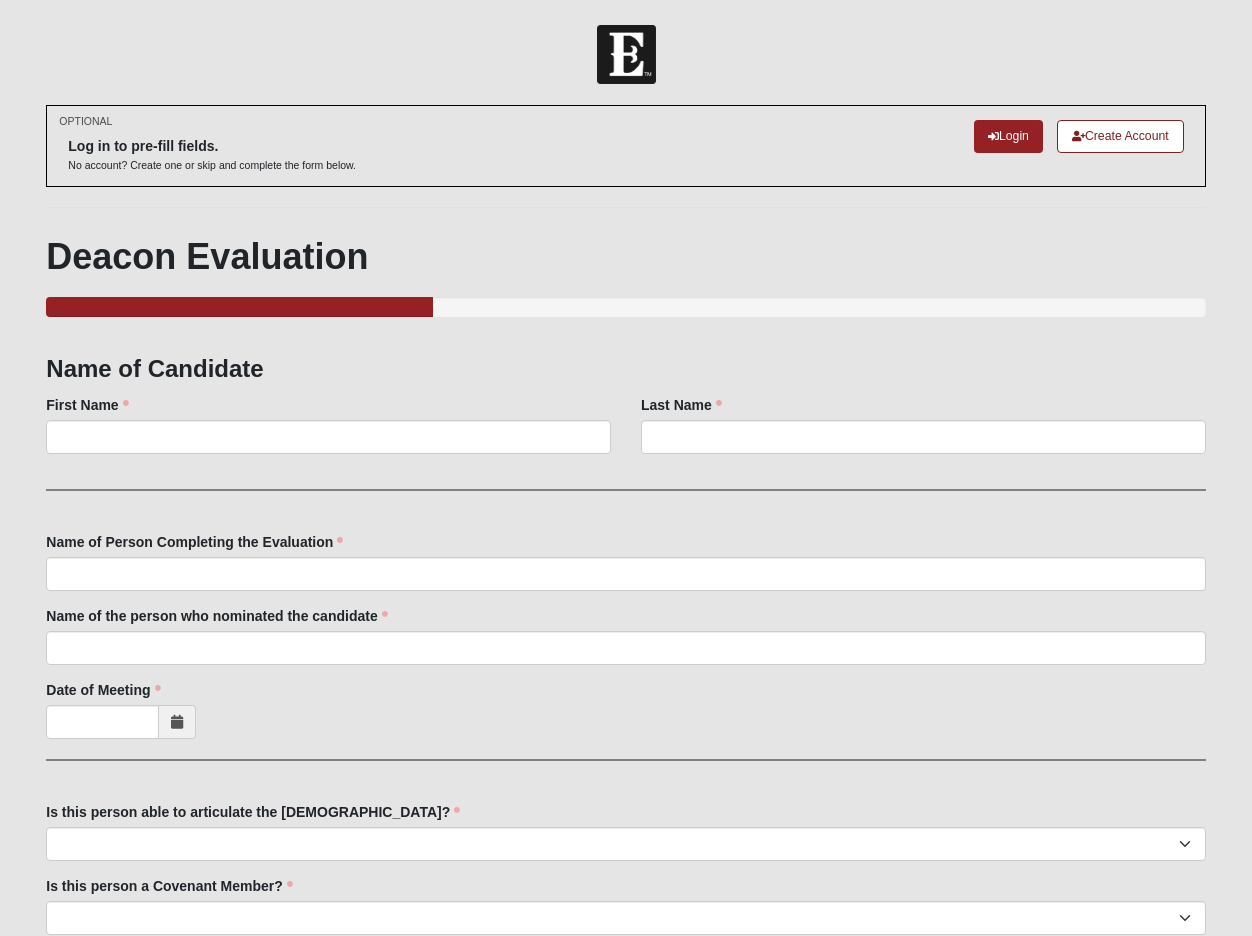 scroll, scrollTop: 0, scrollLeft: 0, axis: both 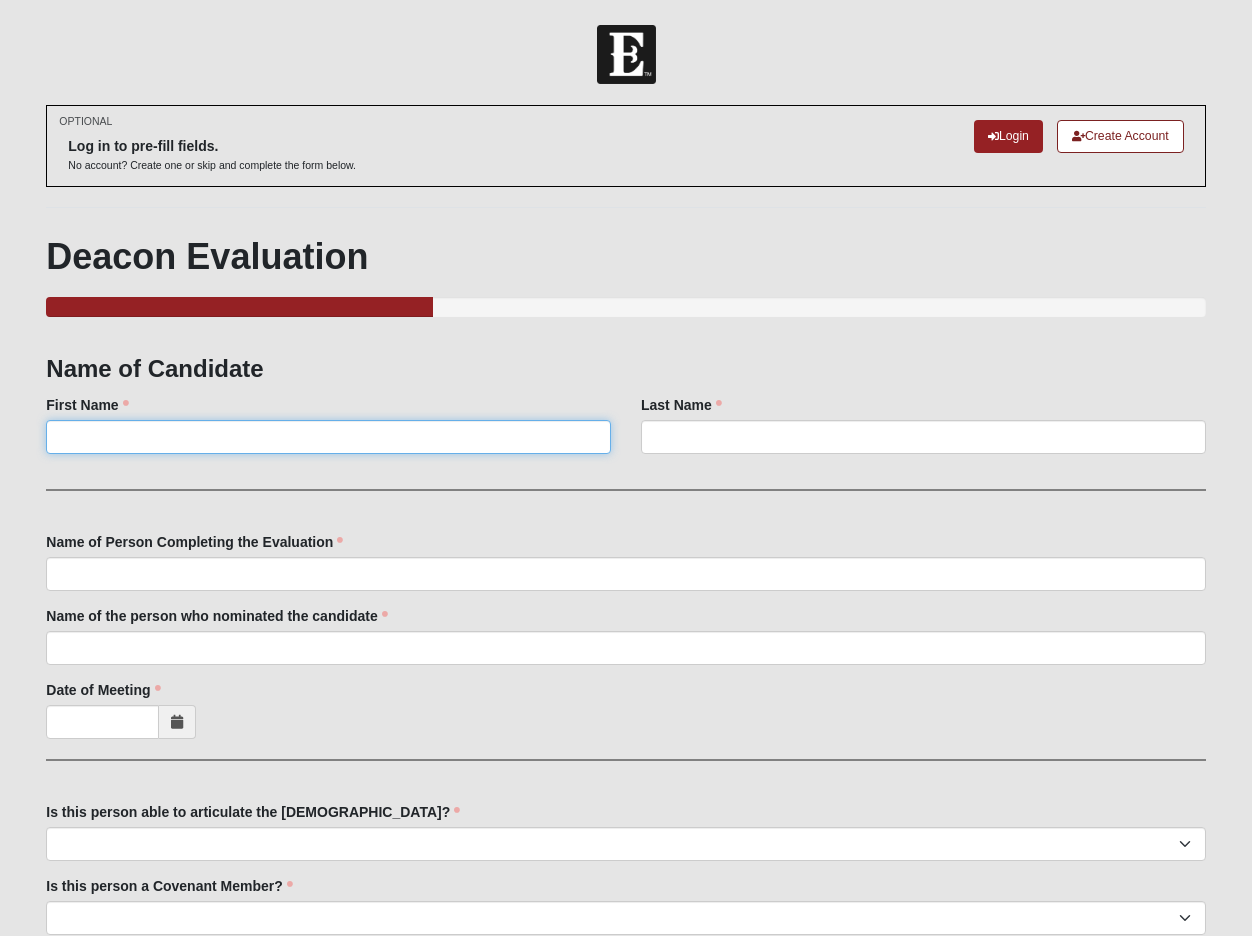 click on "First Name" at bounding box center (328, 437) 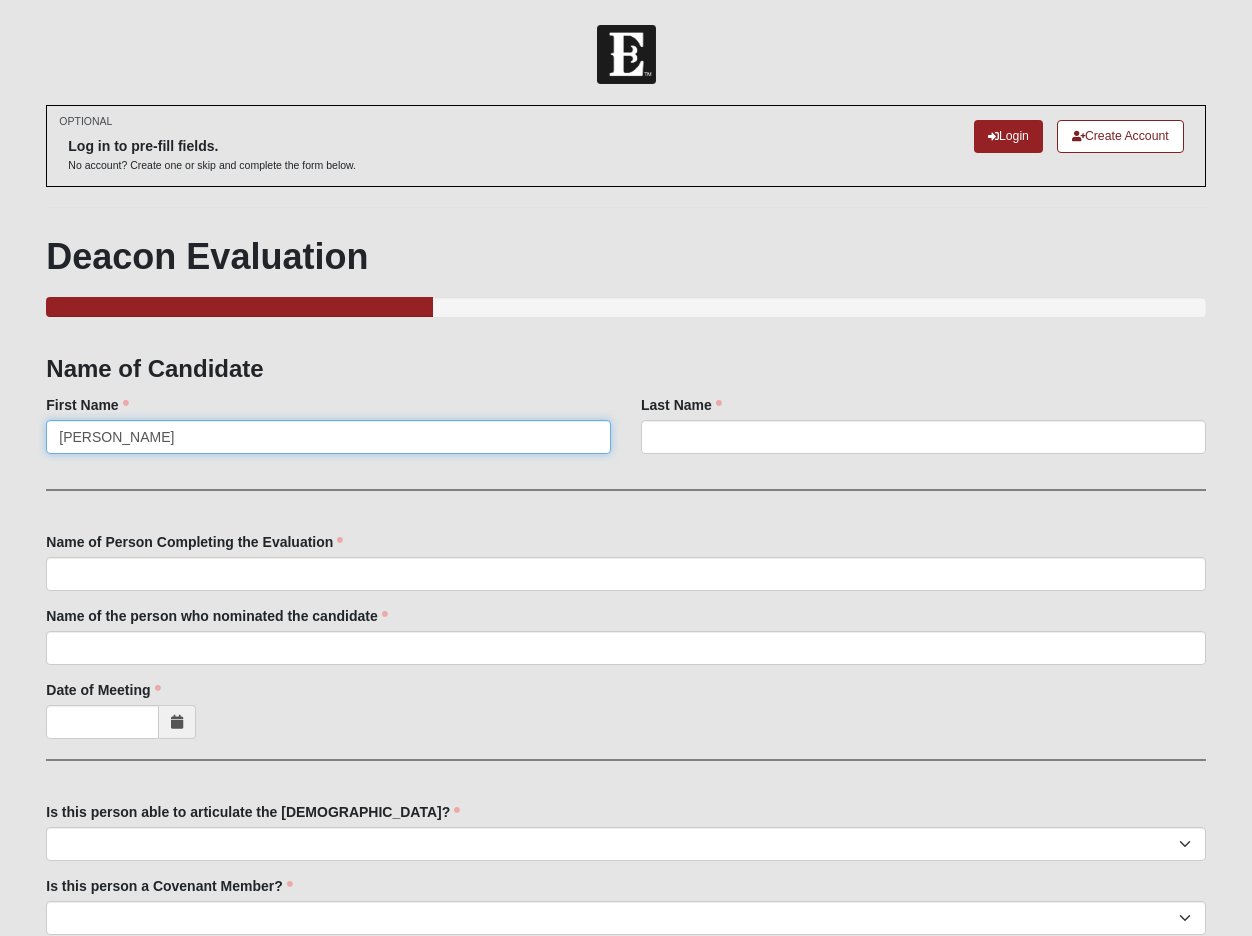 type on "Ron" 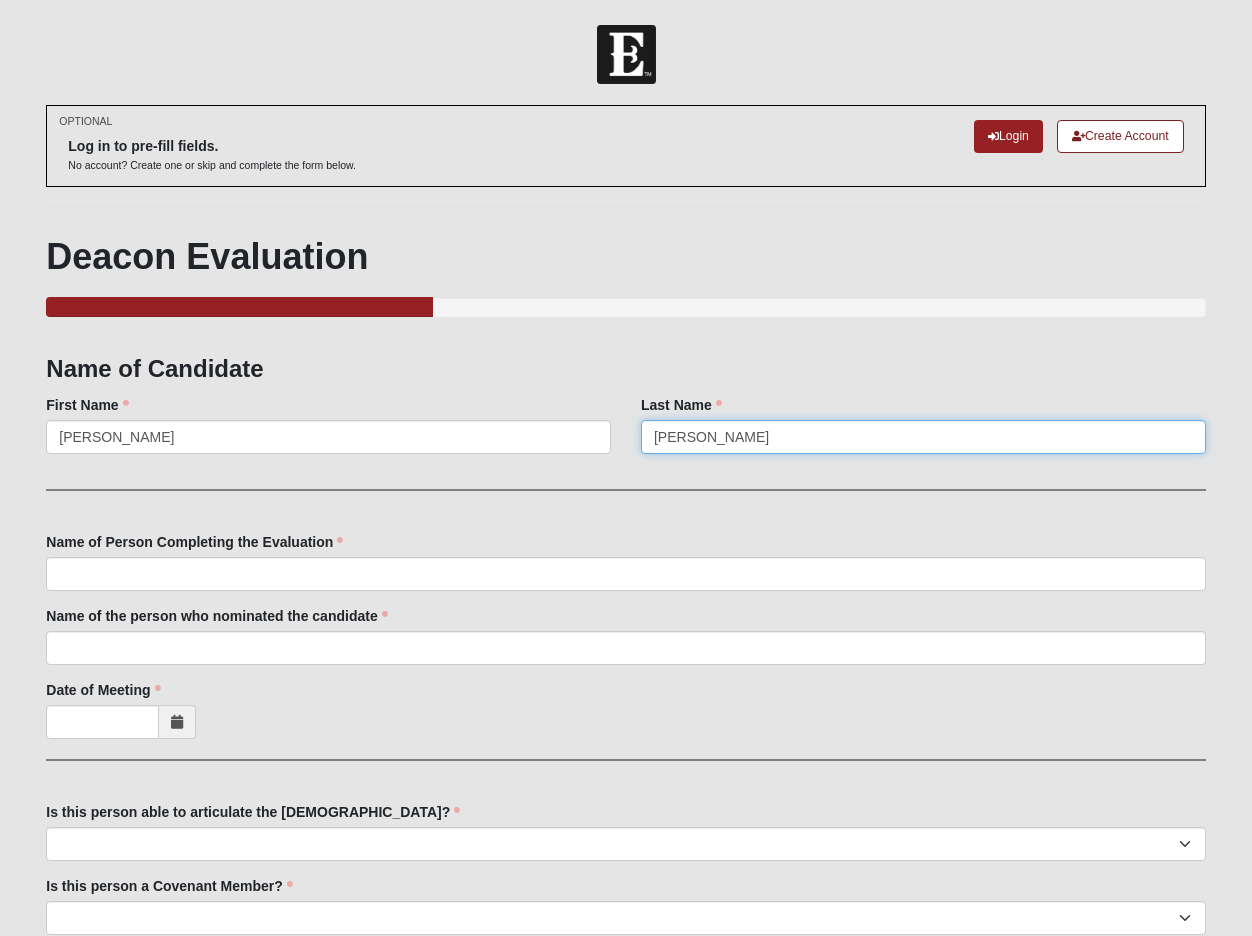 type on "Loy" 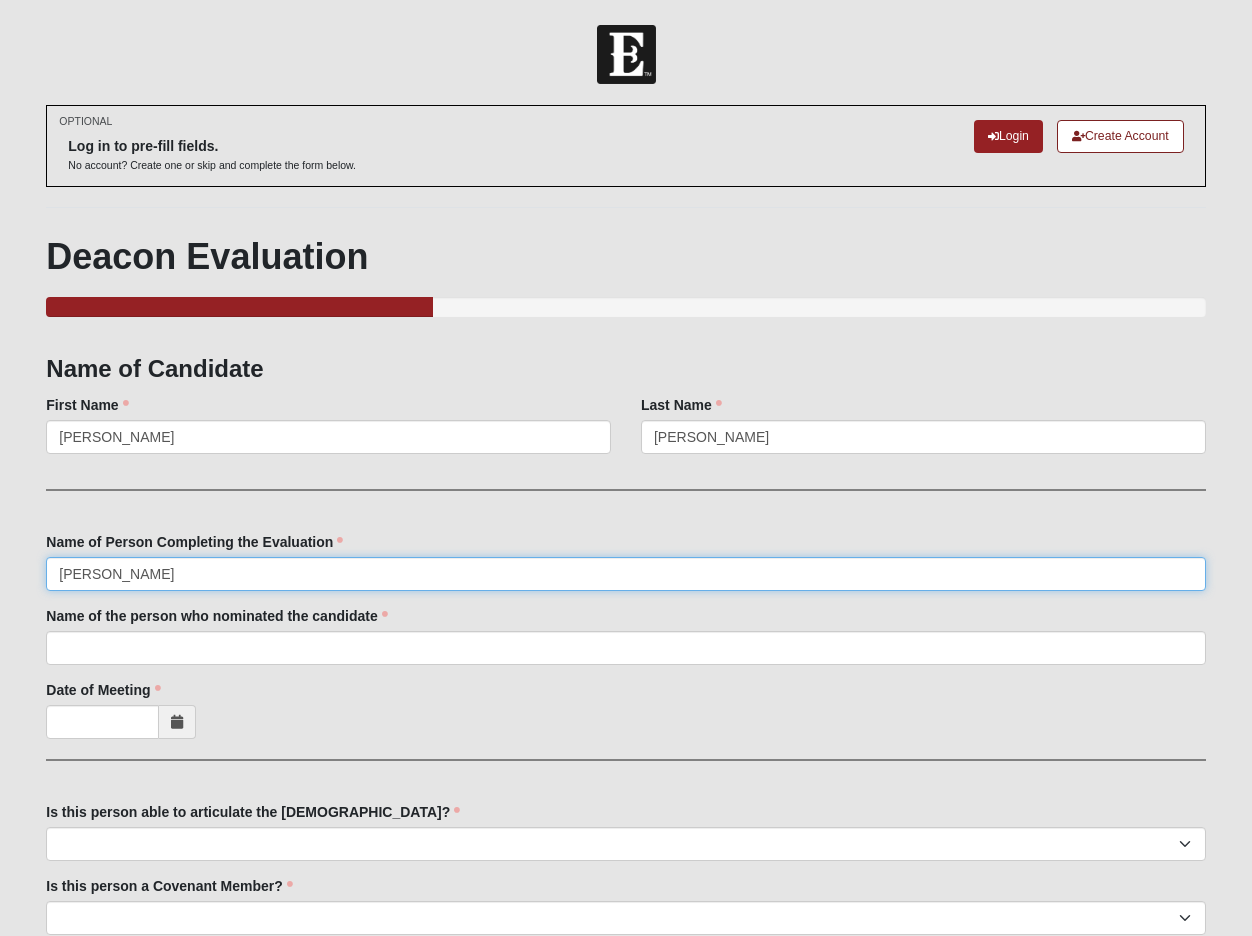 type on "Justin Ireland" 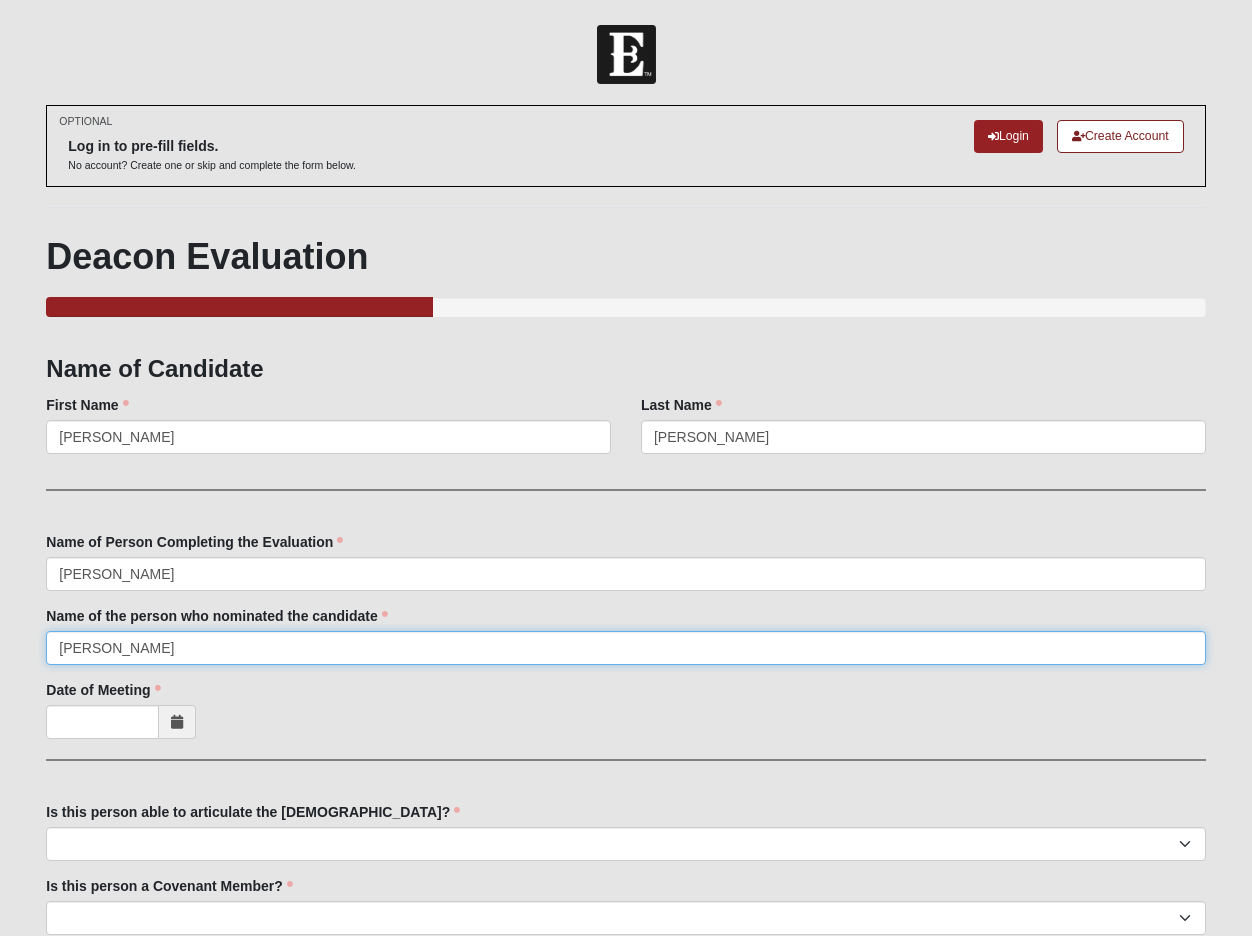 scroll, scrollTop: 180, scrollLeft: 0, axis: vertical 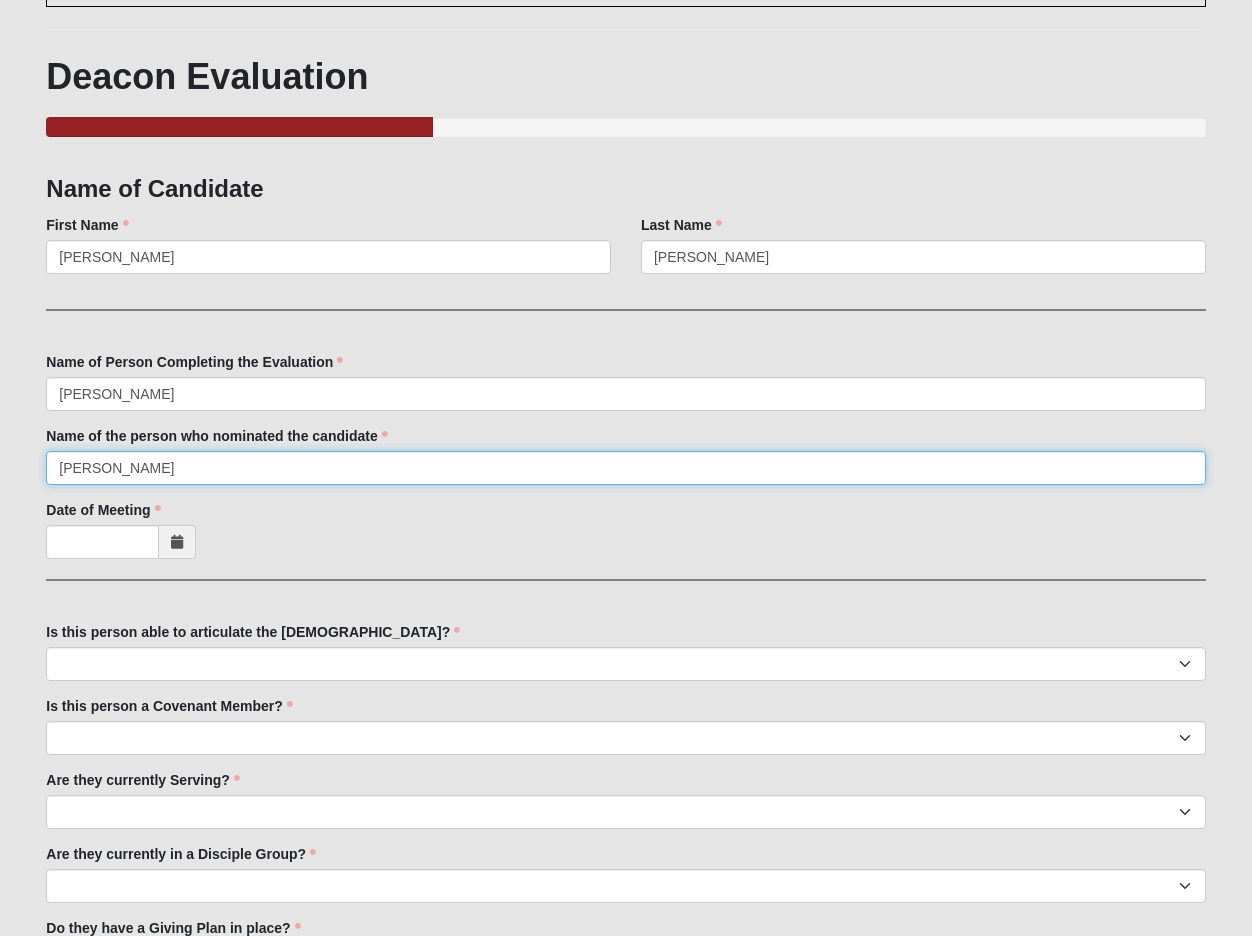 type on "Matt Didway" 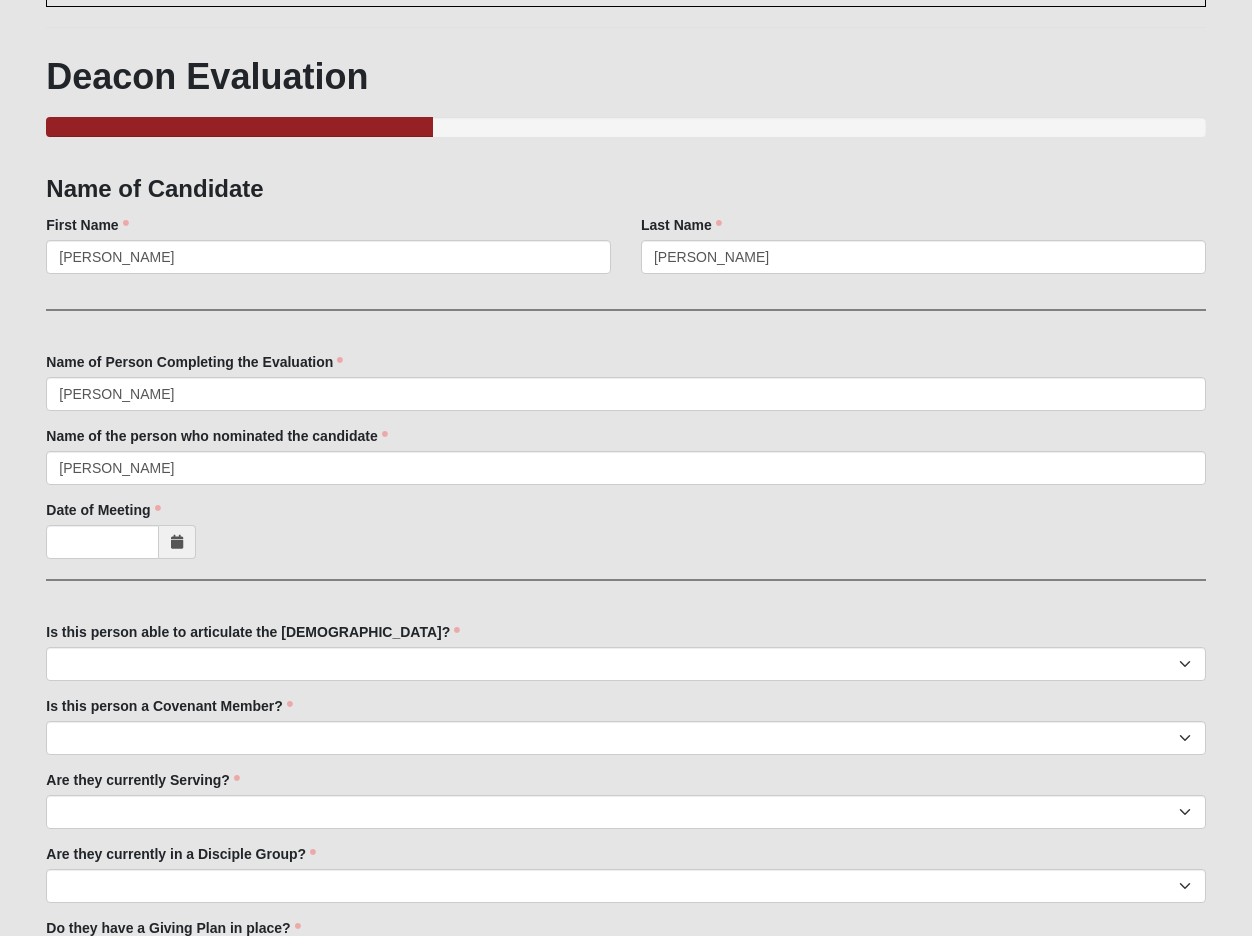 click at bounding box center (177, 542) 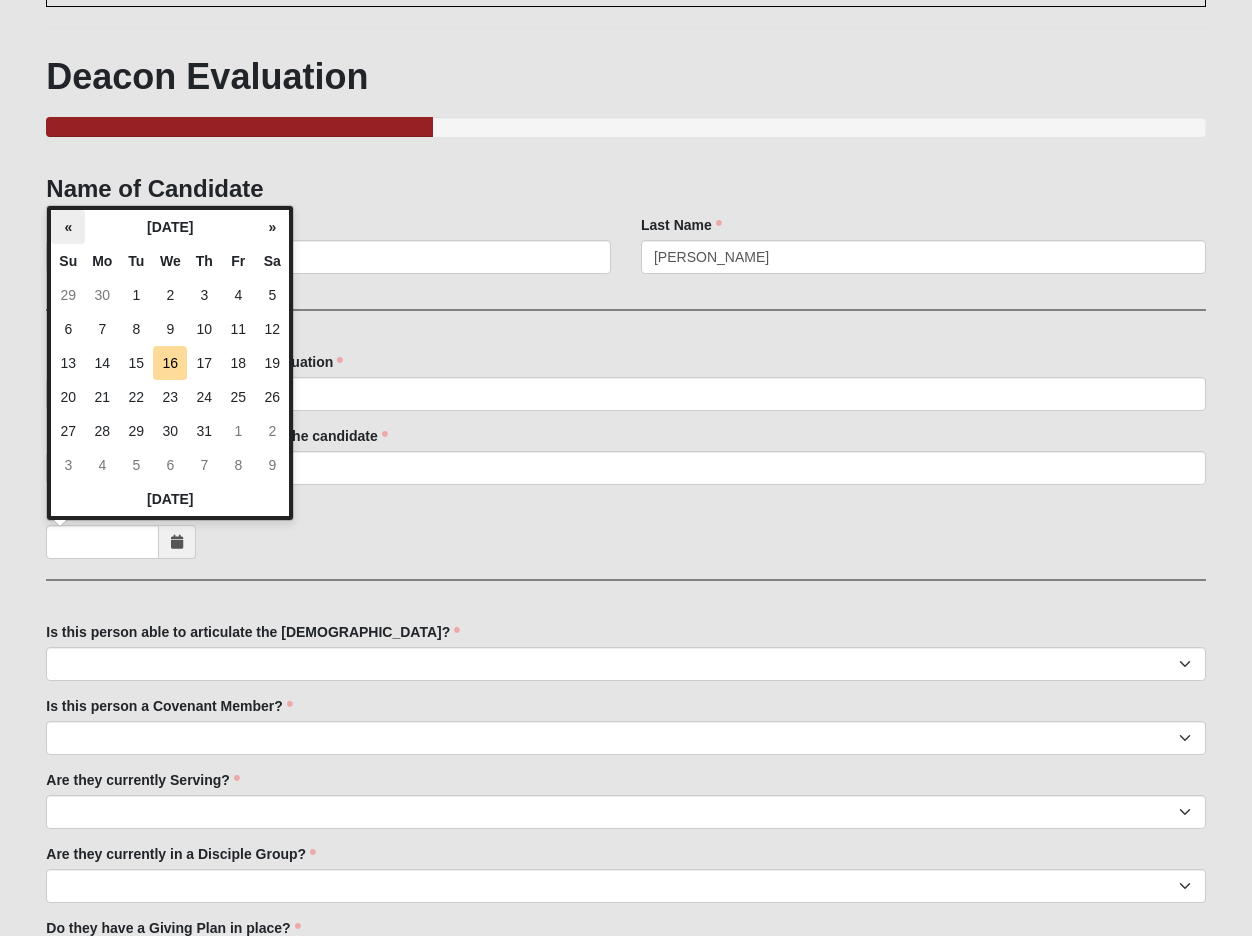 drag, startPoint x: 77, startPoint y: 228, endPoint x: 79, endPoint y: 241, distance: 13.152946 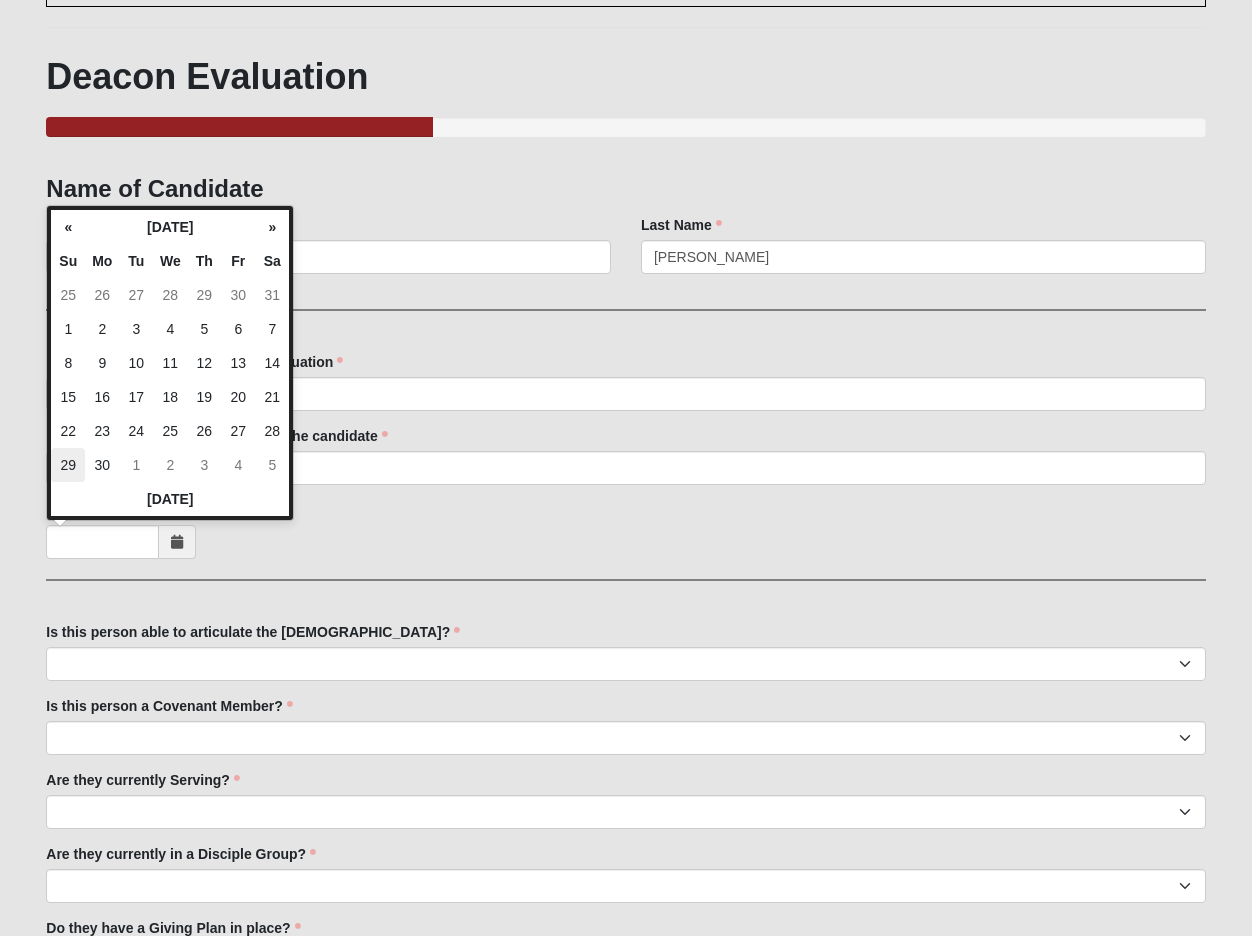 click on "29" at bounding box center (68, 465) 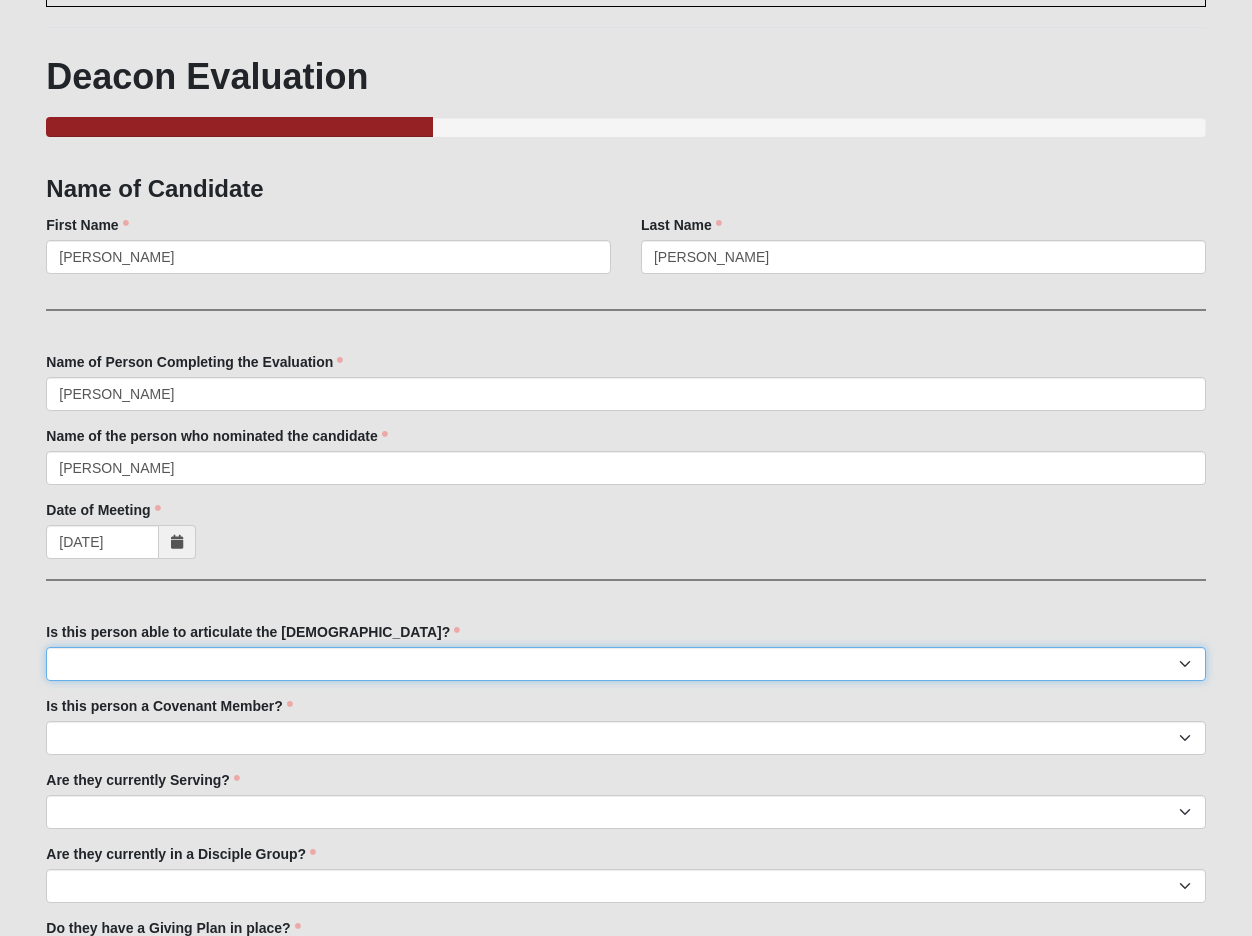 select on "True" 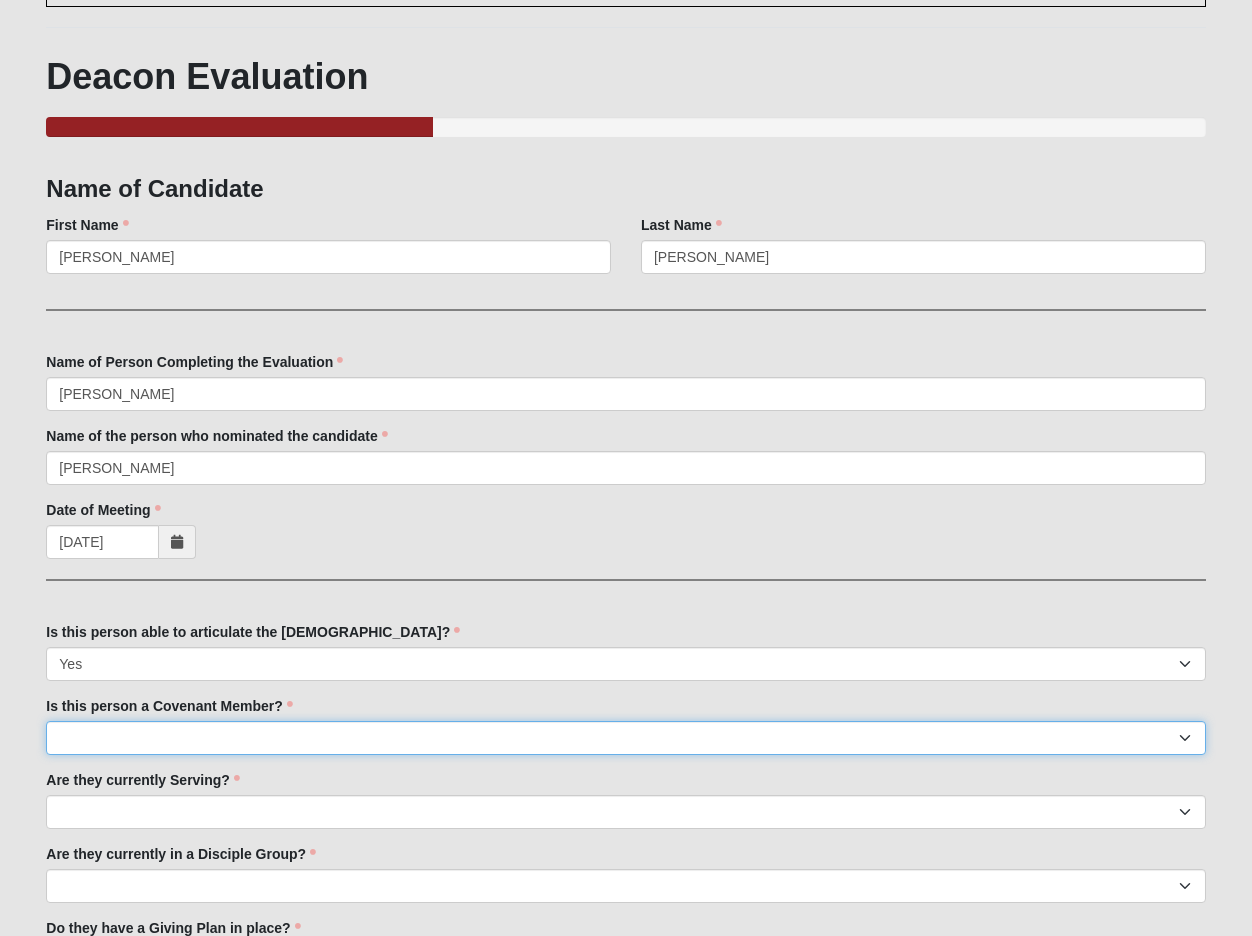 select on "True" 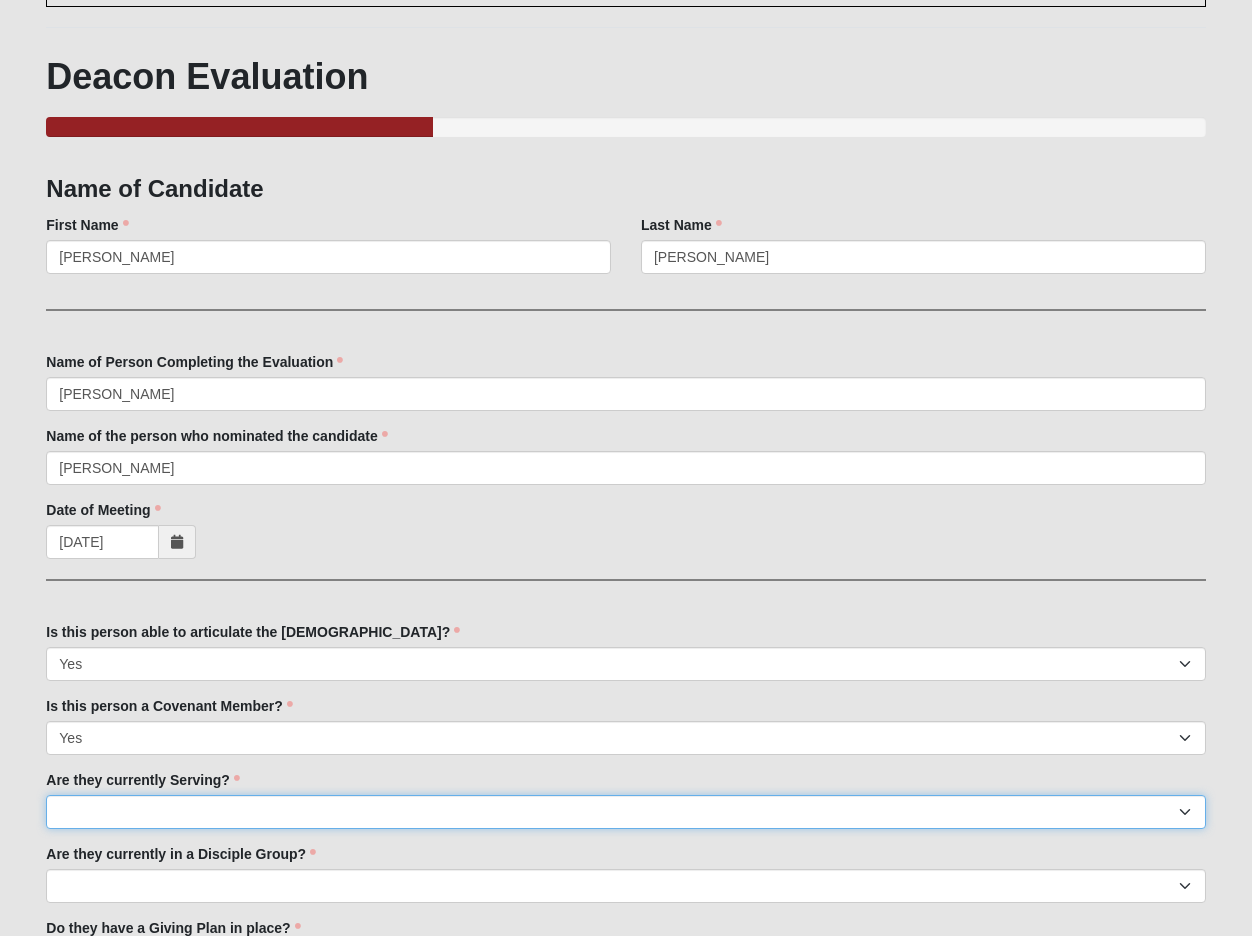 select on "True" 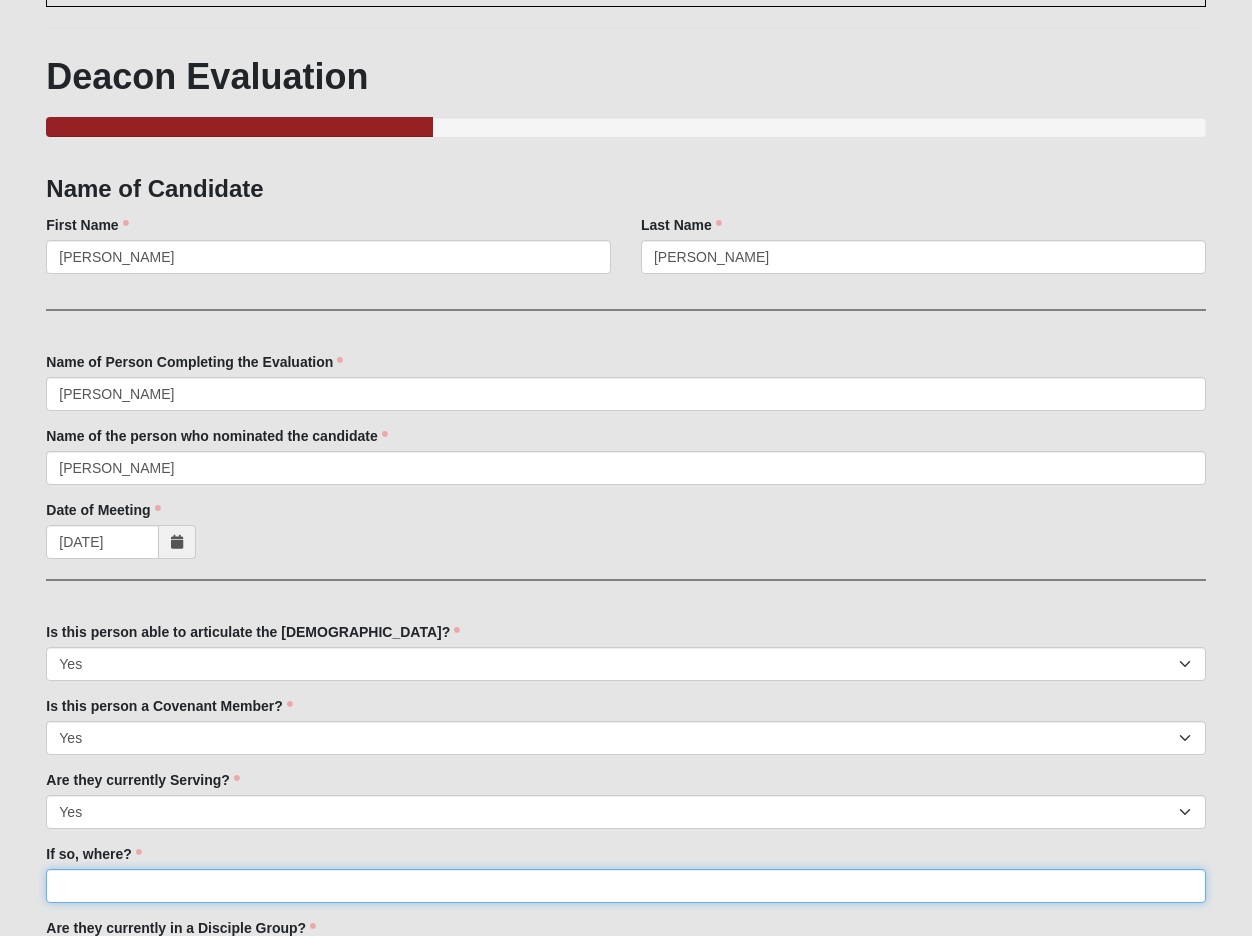 click on "If so, where?" at bounding box center (625, 886) 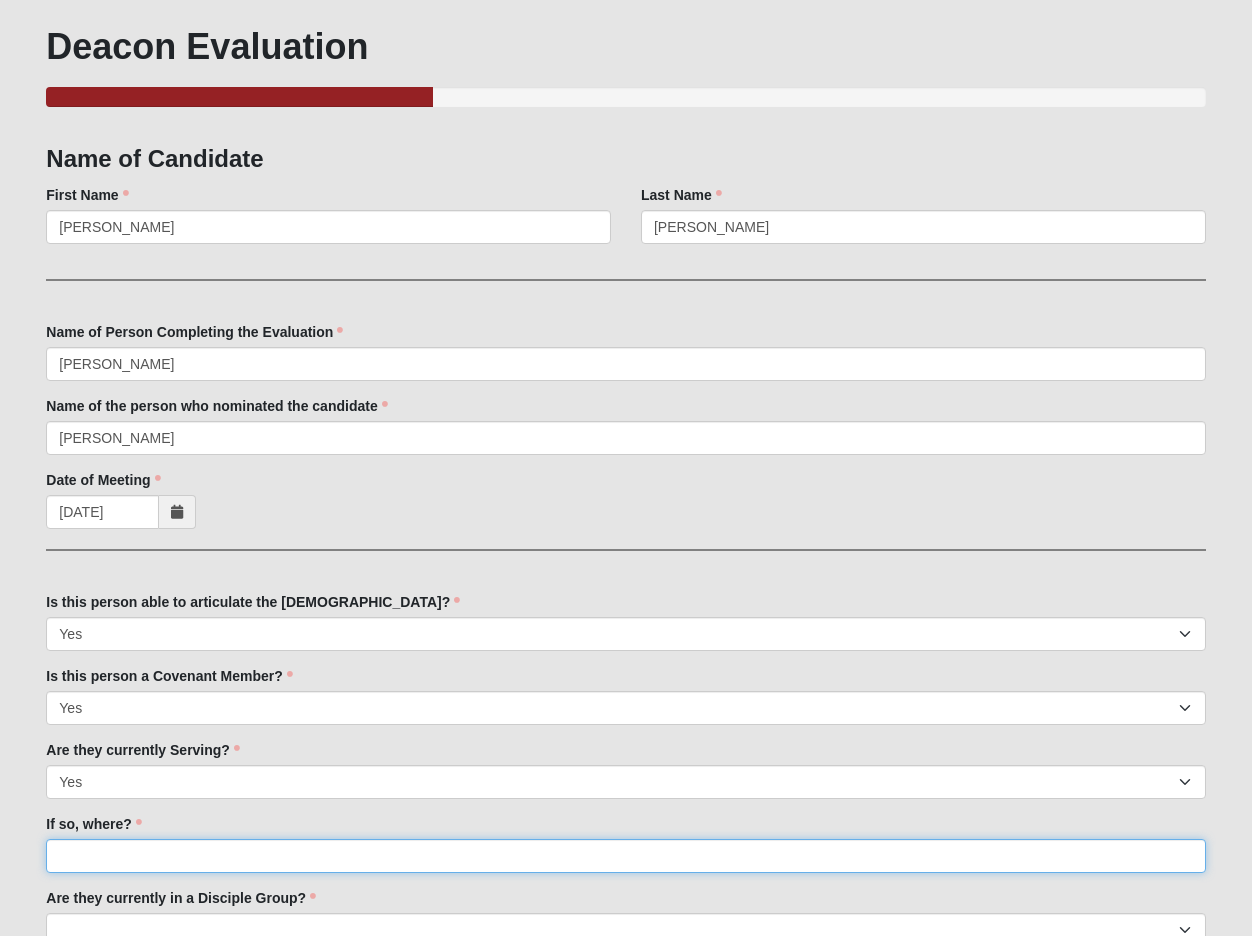 scroll, scrollTop: 398, scrollLeft: 0, axis: vertical 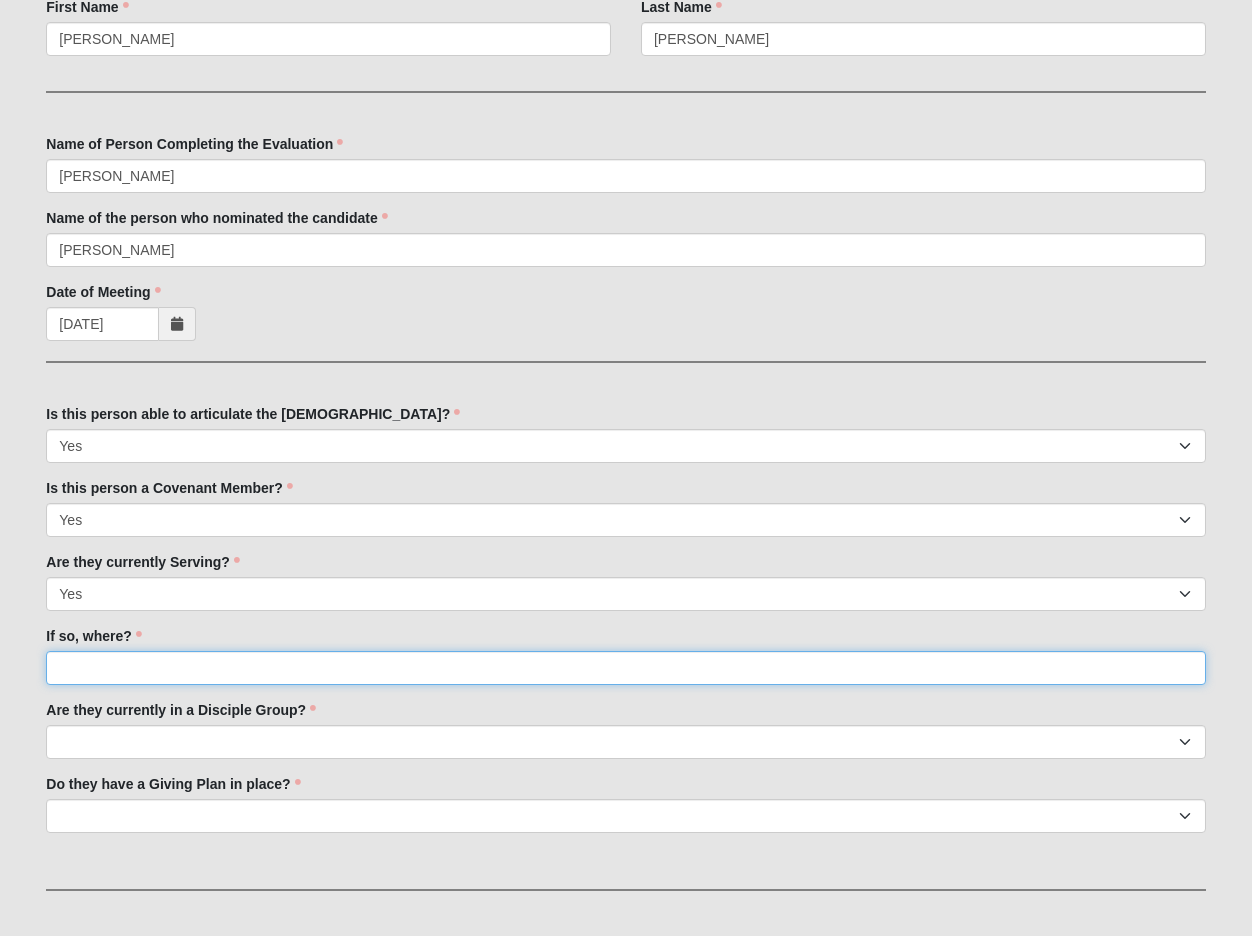 click on "If so, where?" at bounding box center [625, 668] 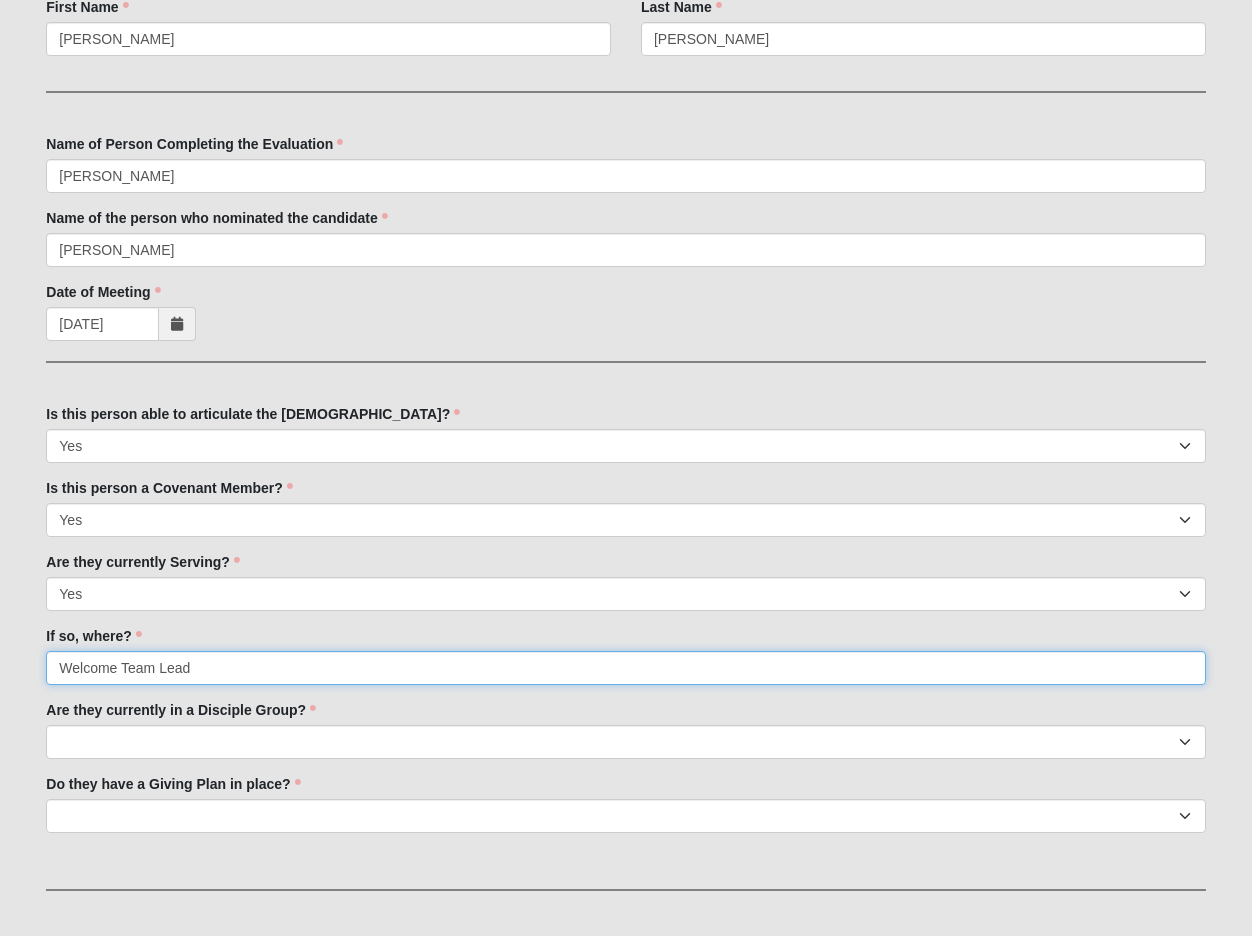 type on "Welcome Team Lead" 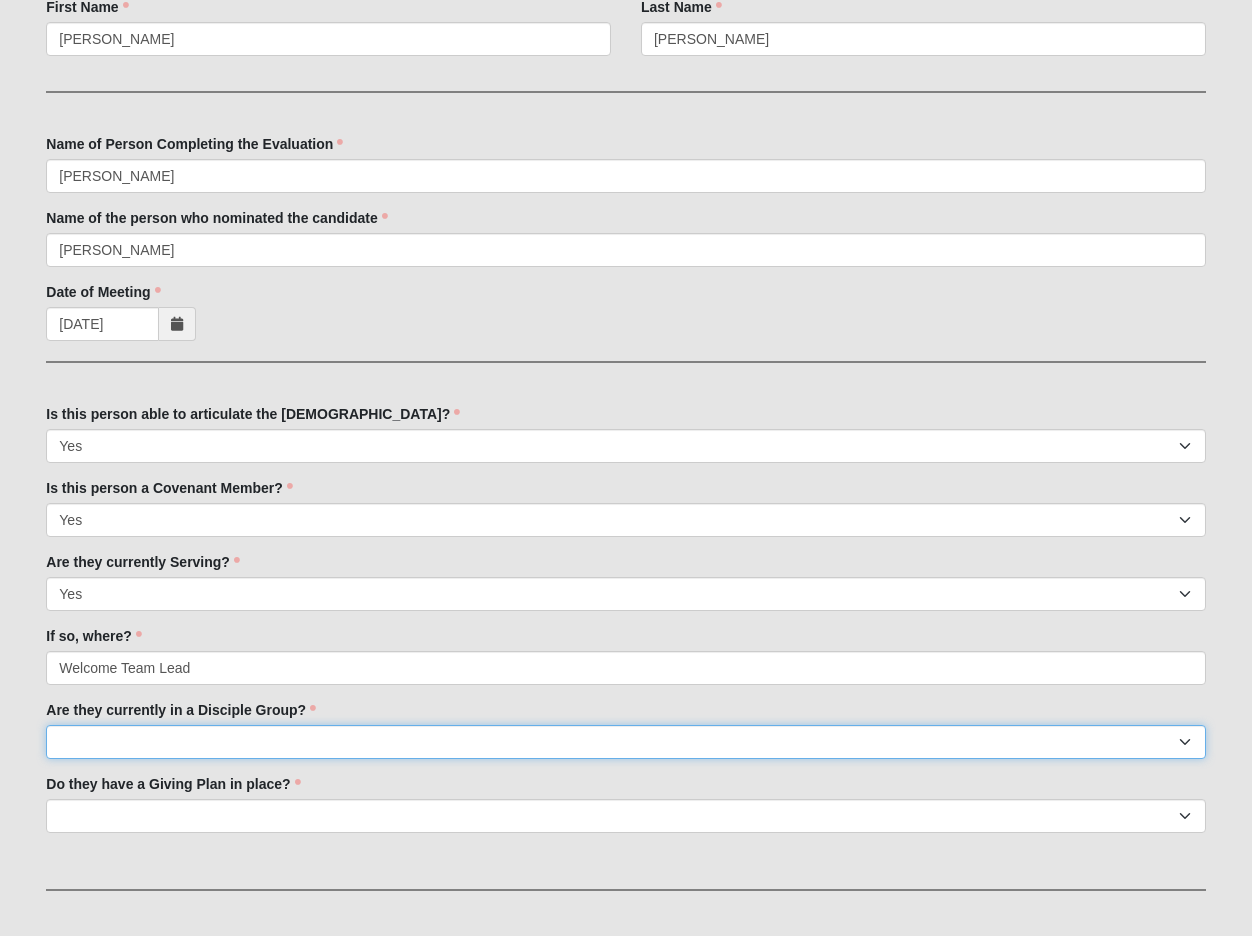 select on "True" 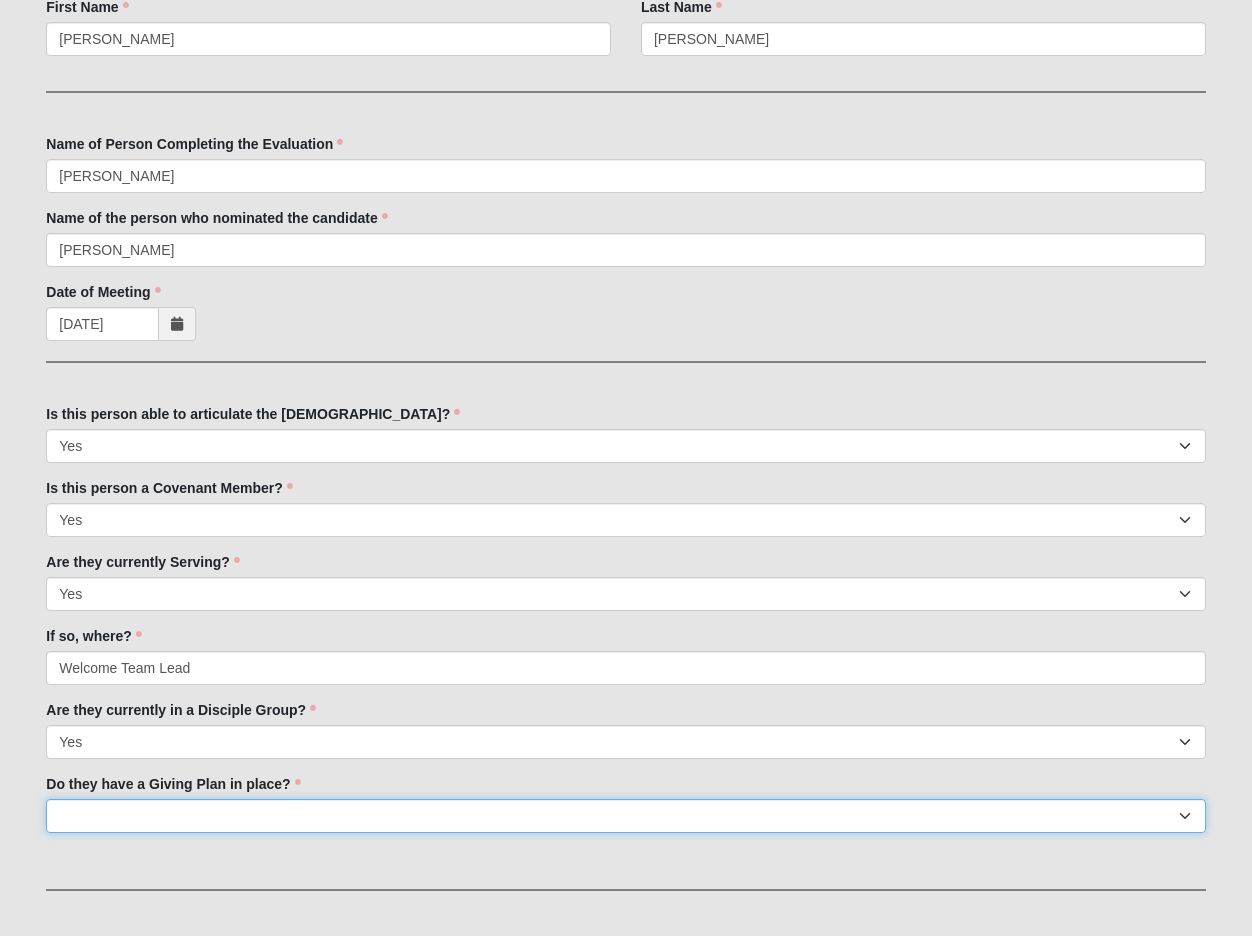 select on "True" 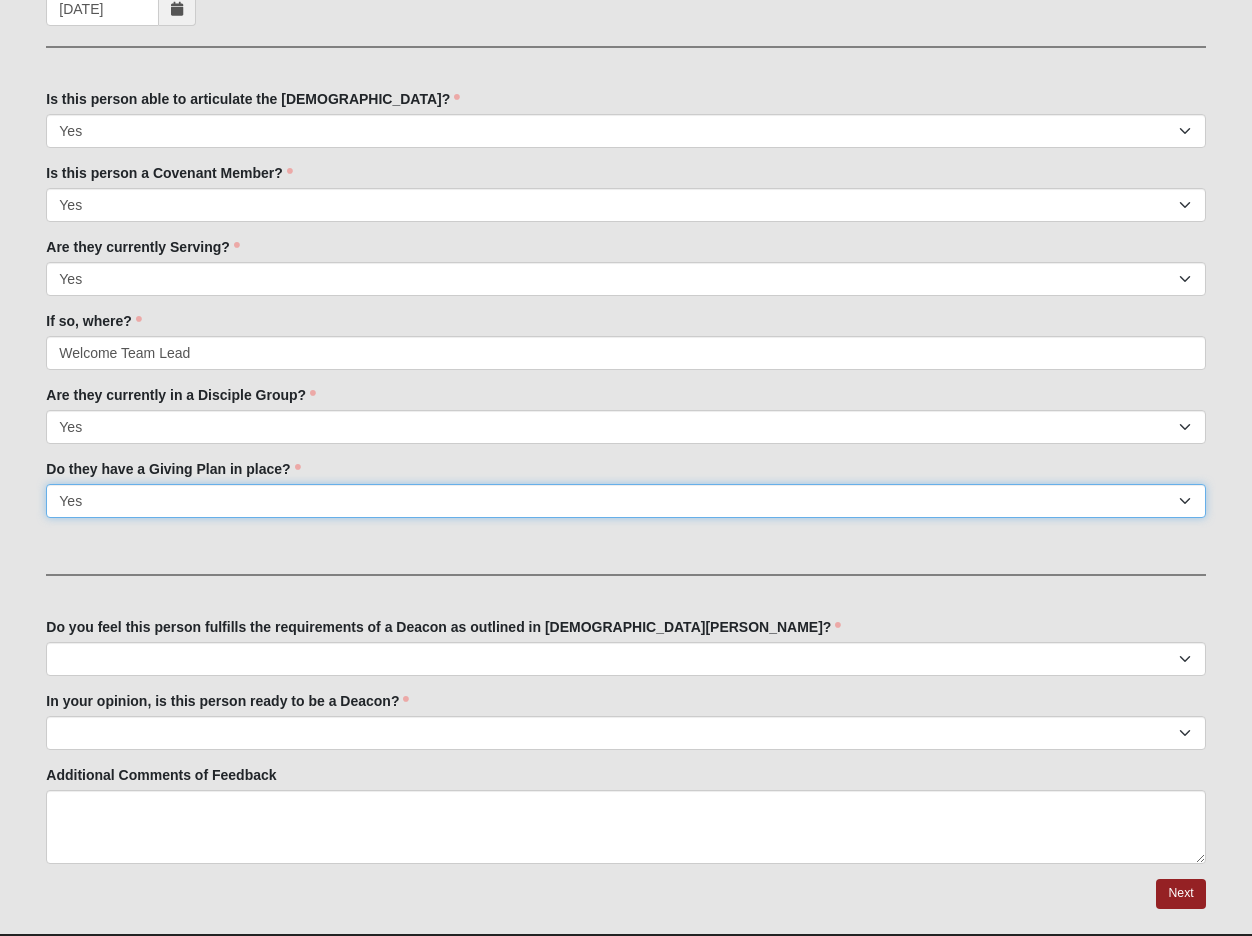 scroll, scrollTop: 759, scrollLeft: 0, axis: vertical 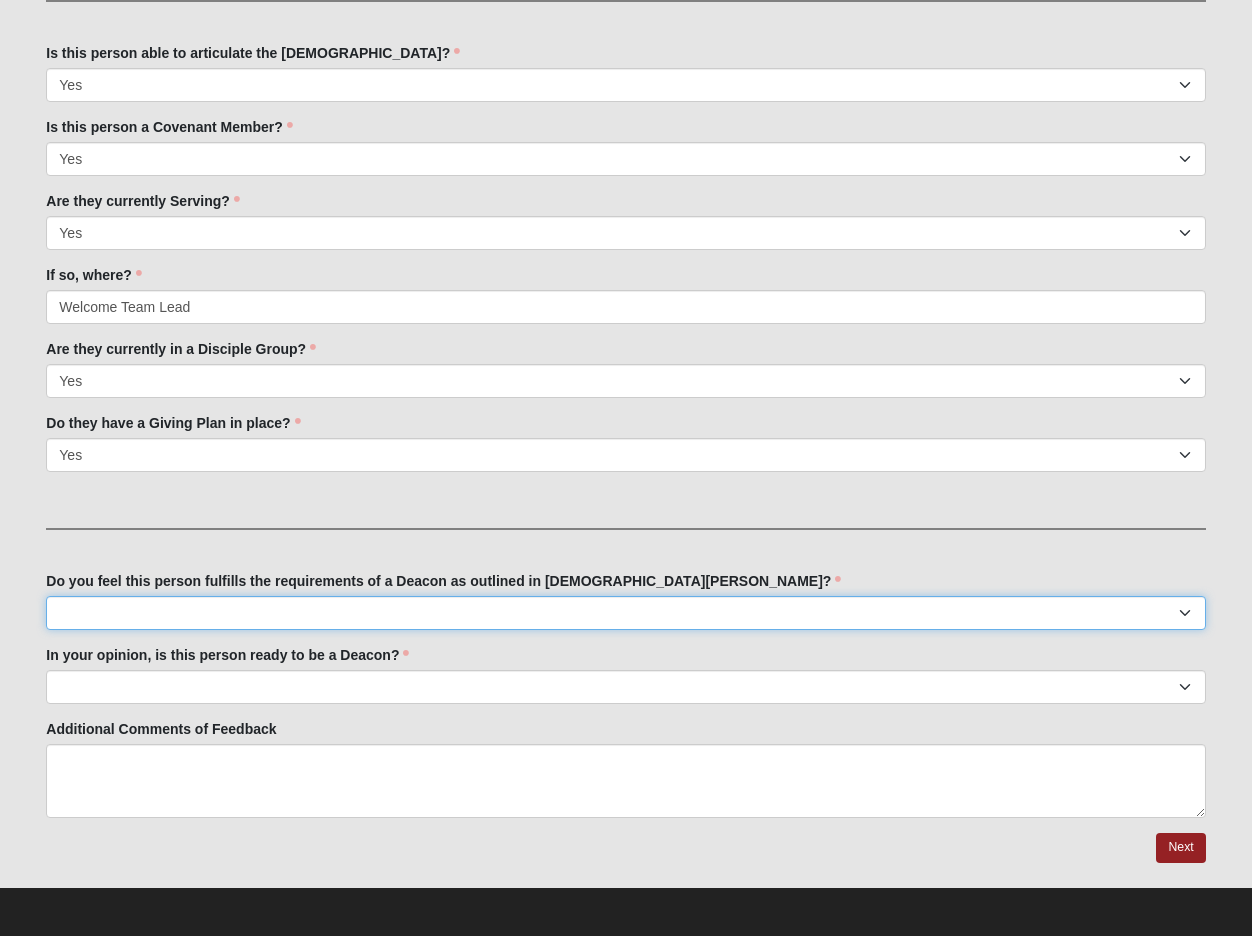 select on "True" 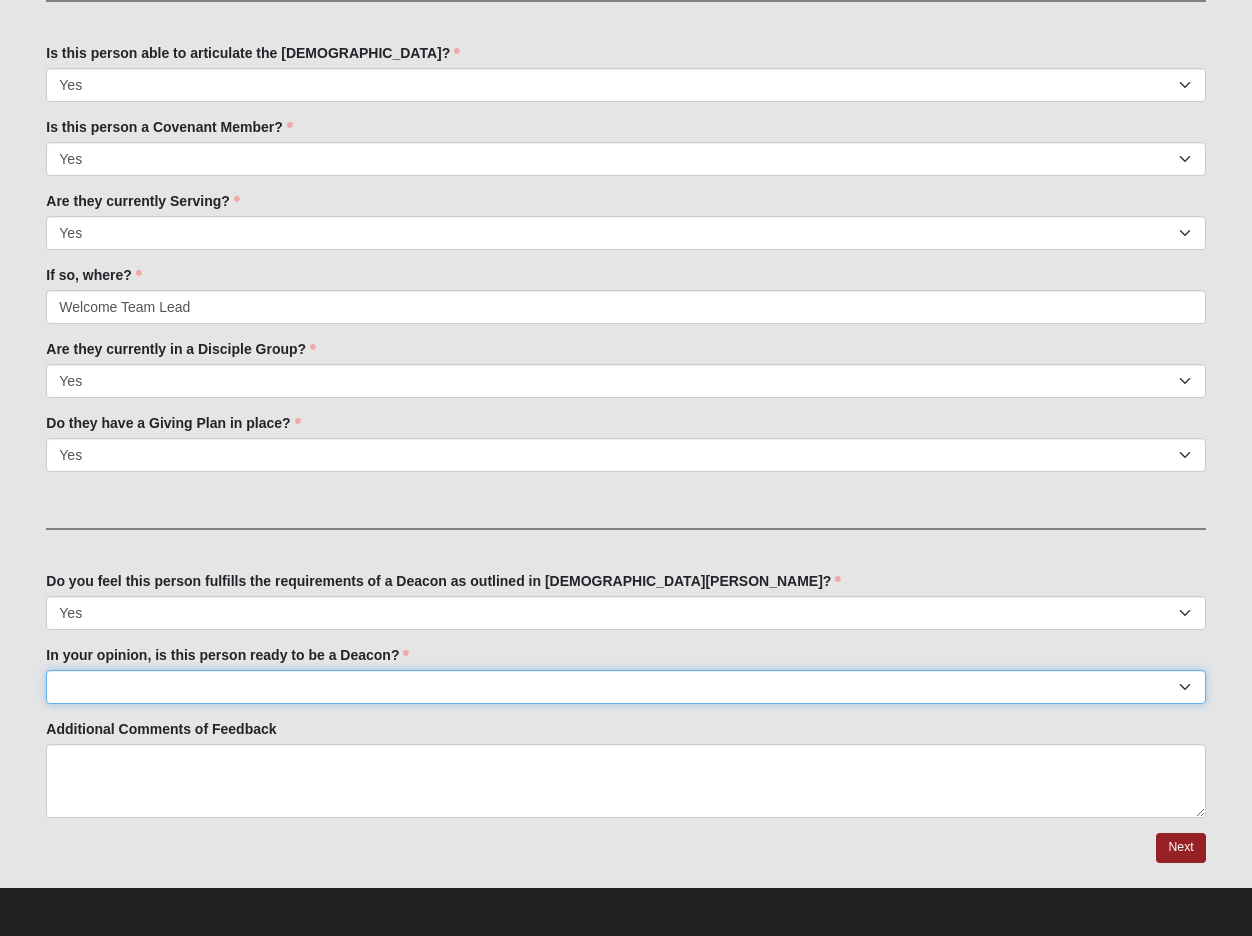 select on "Yes" 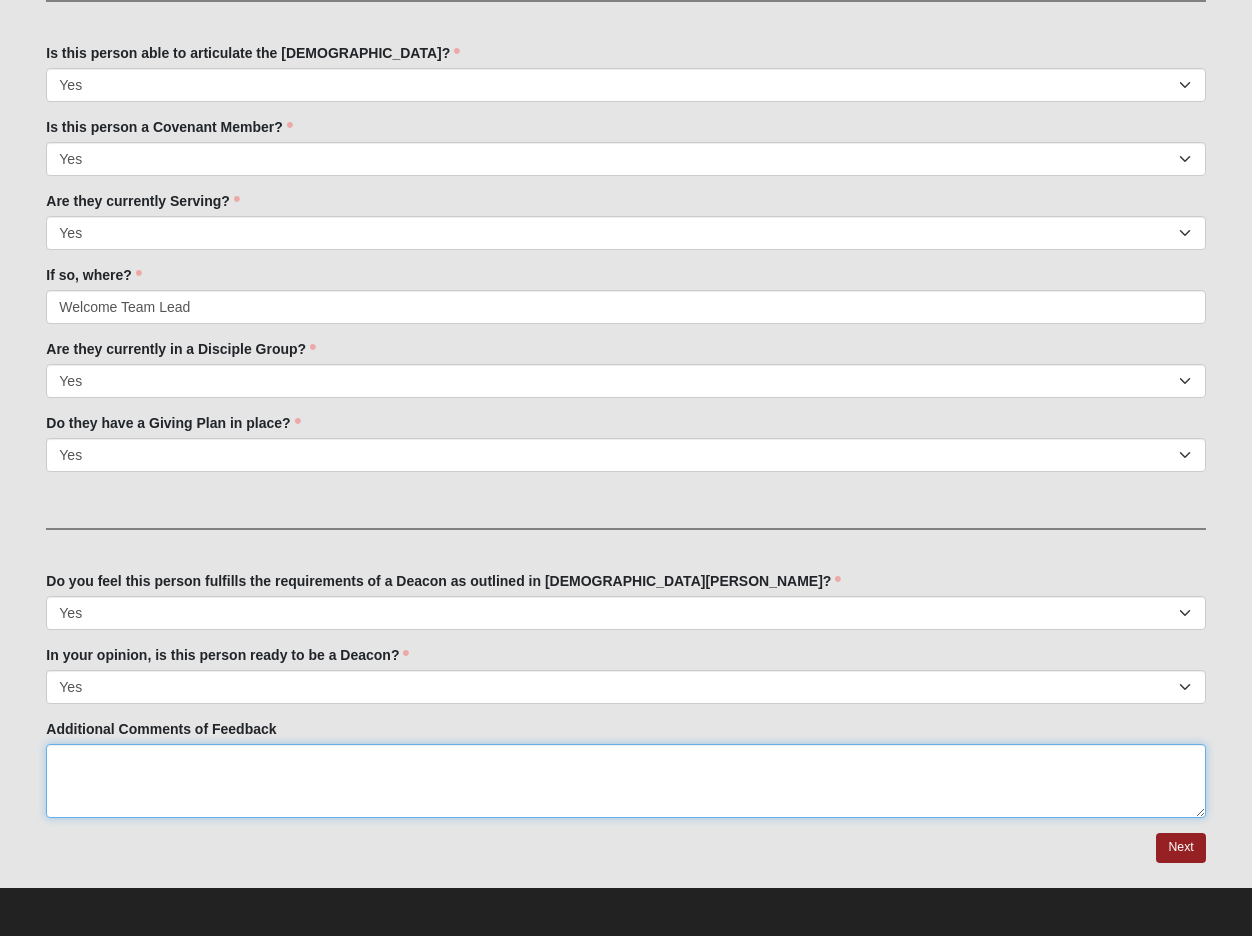 click on "Additional Comments of Feedback" at bounding box center (625, 781) 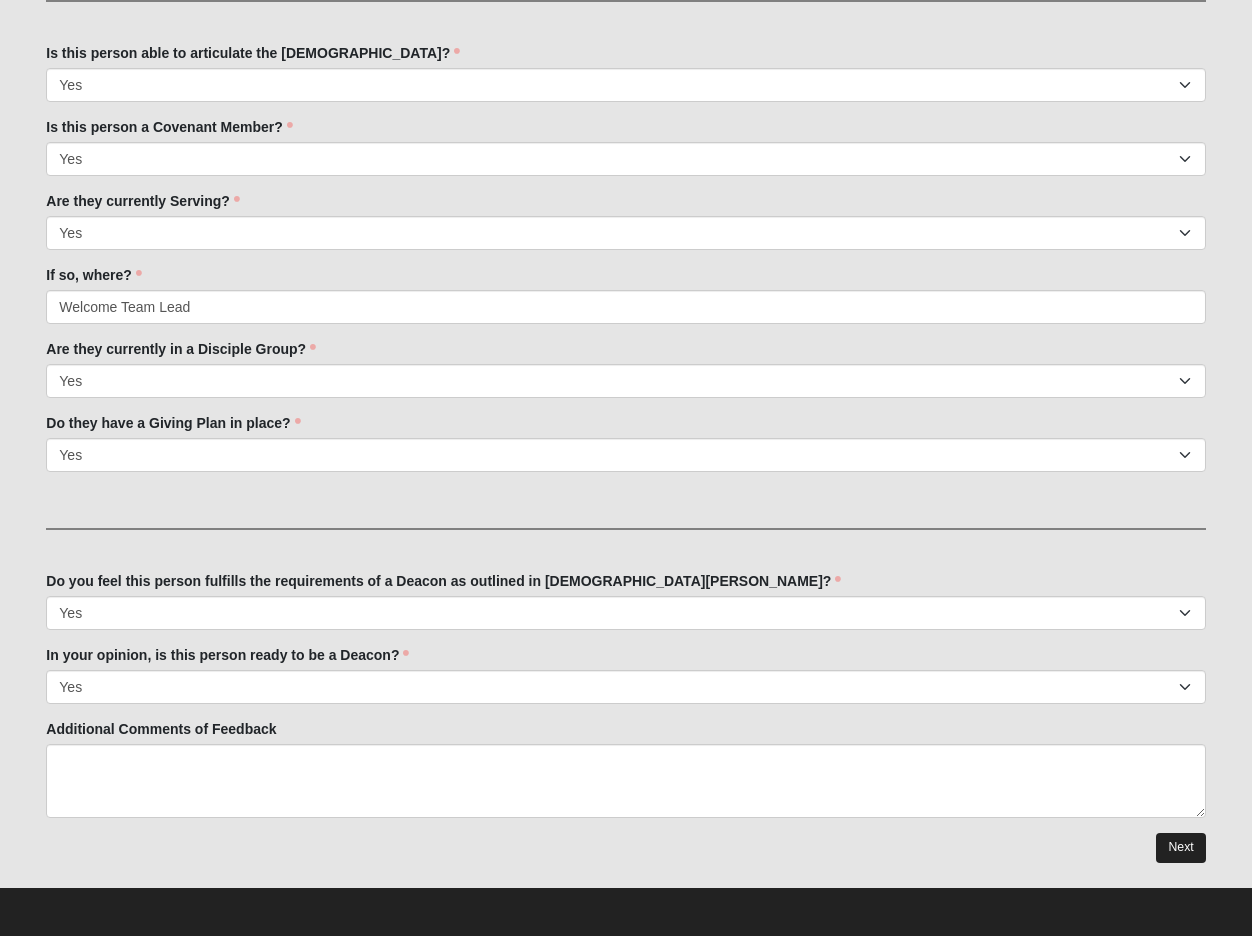 click on "Next" at bounding box center (1180, 847) 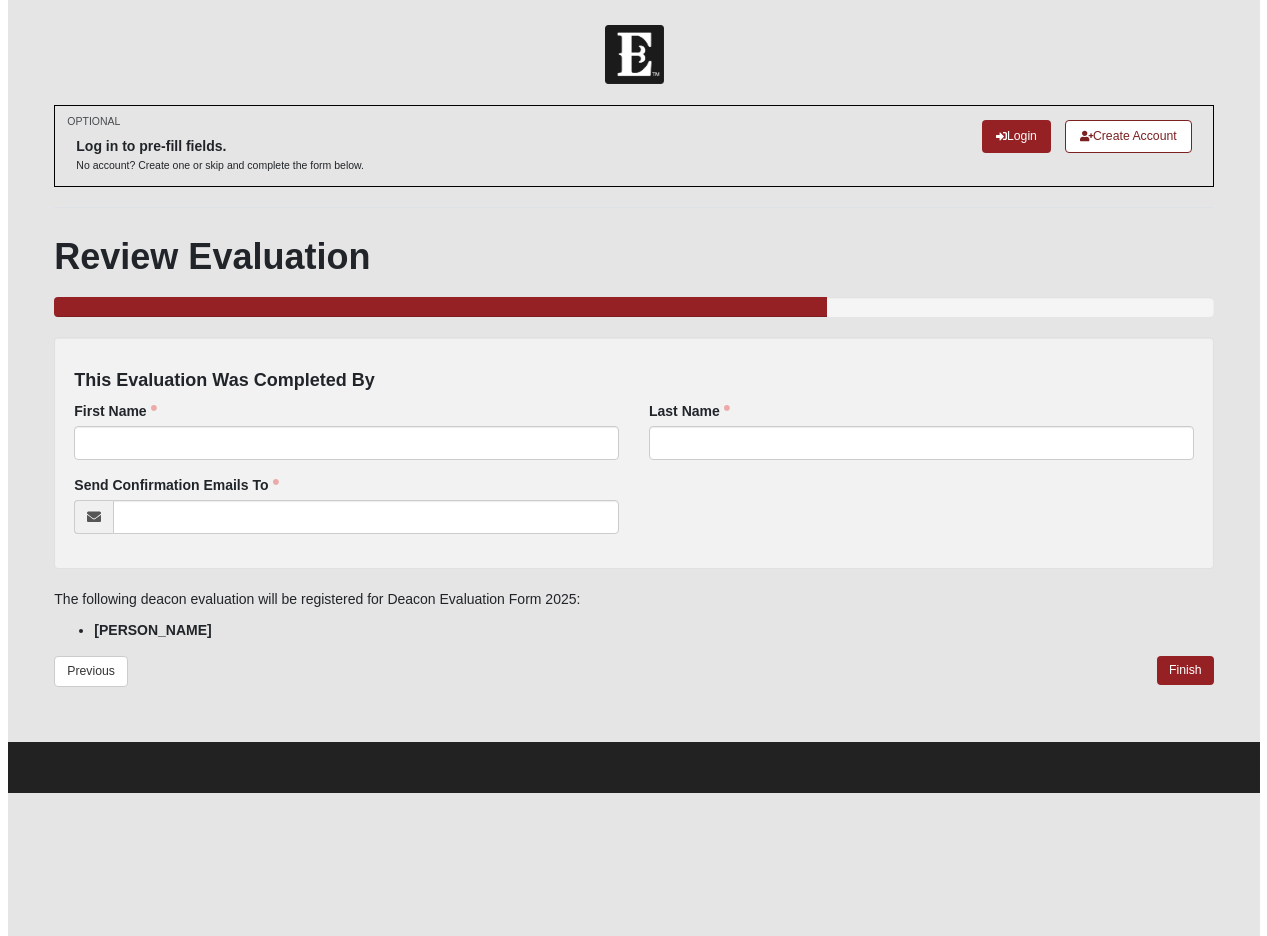 scroll, scrollTop: 0, scrollLeft: 0, axis: both 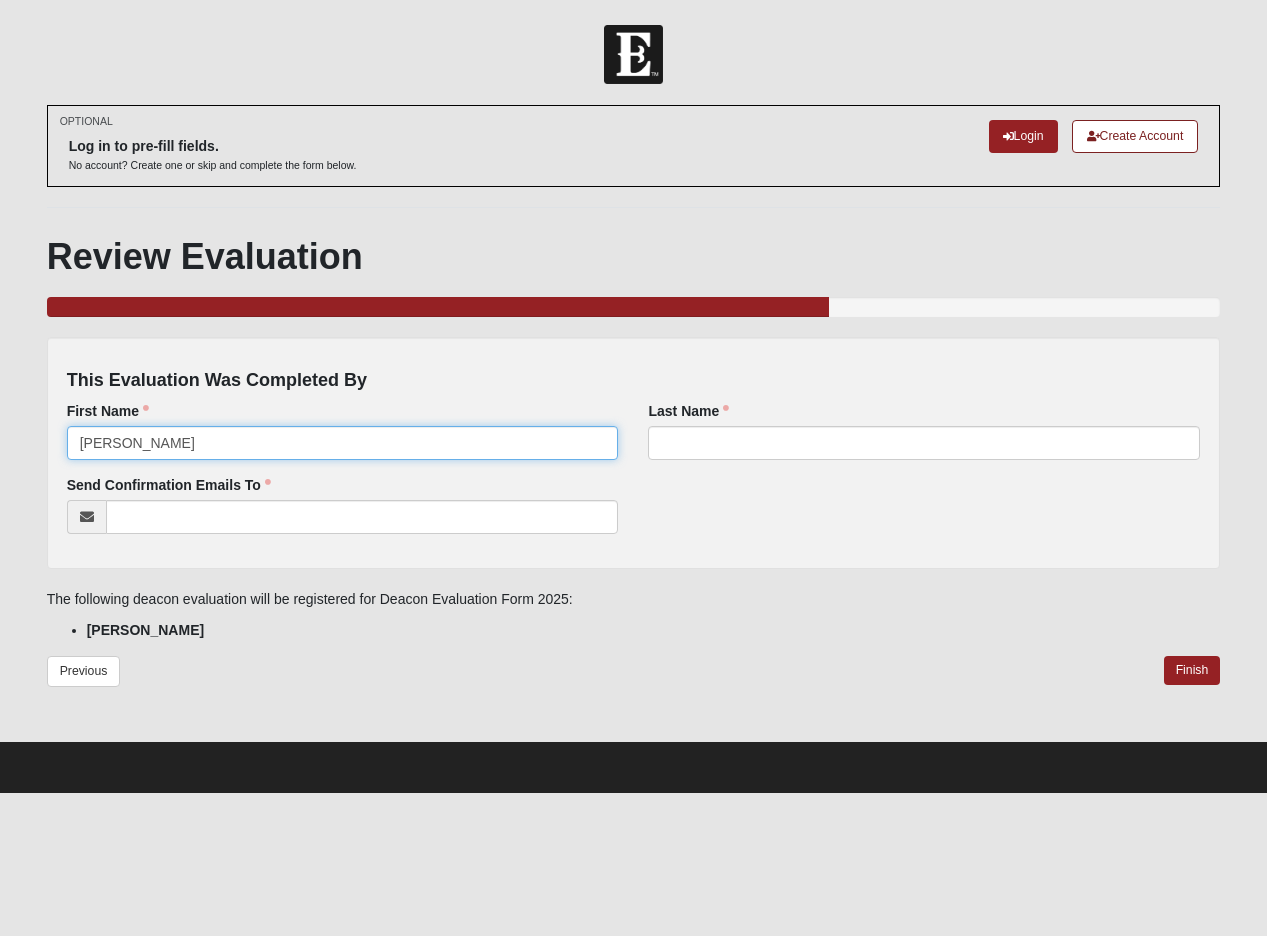 type on "[PERSON_NAME]" 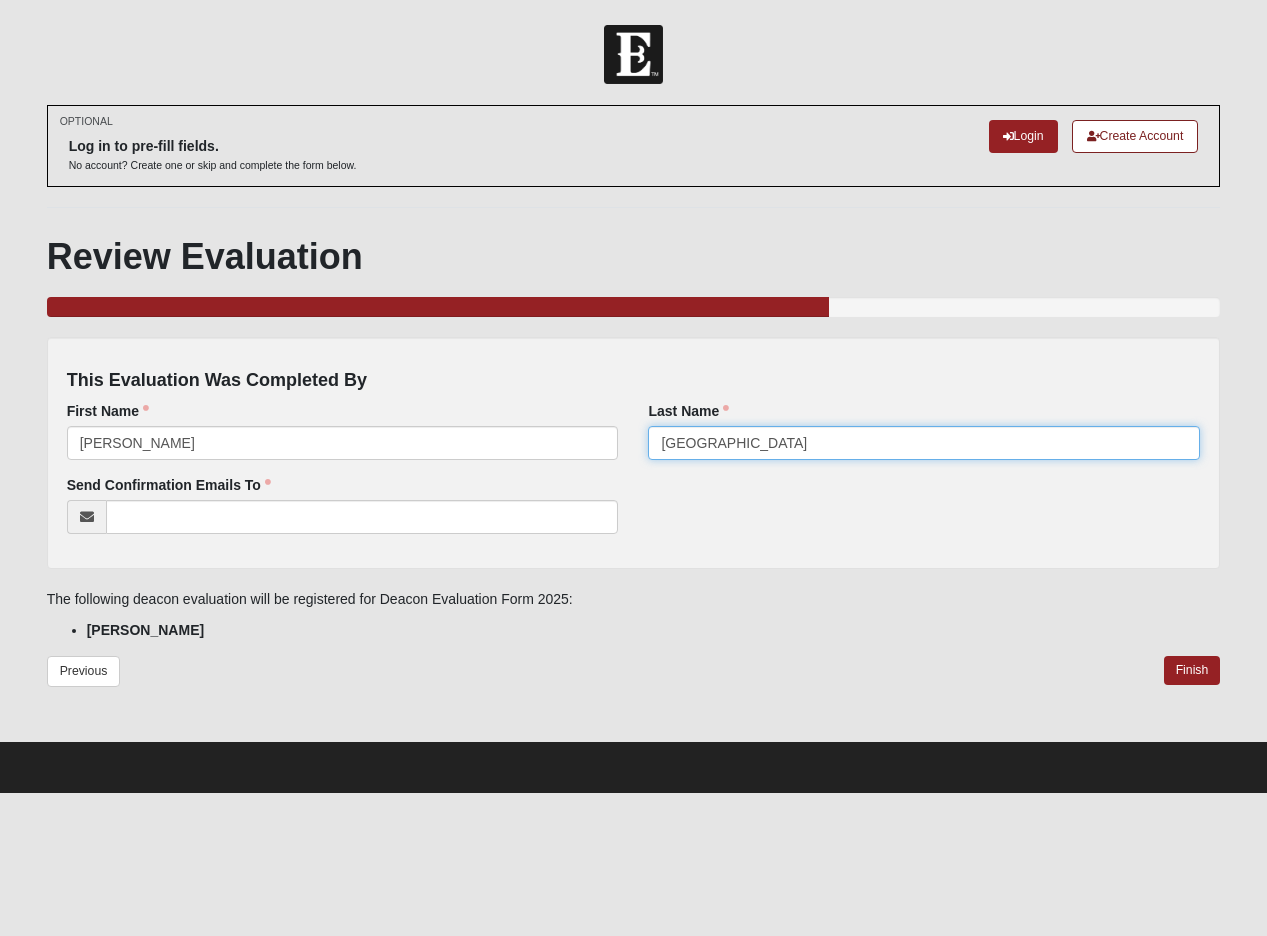type on "[GEOGRAPHIC_DATA]" 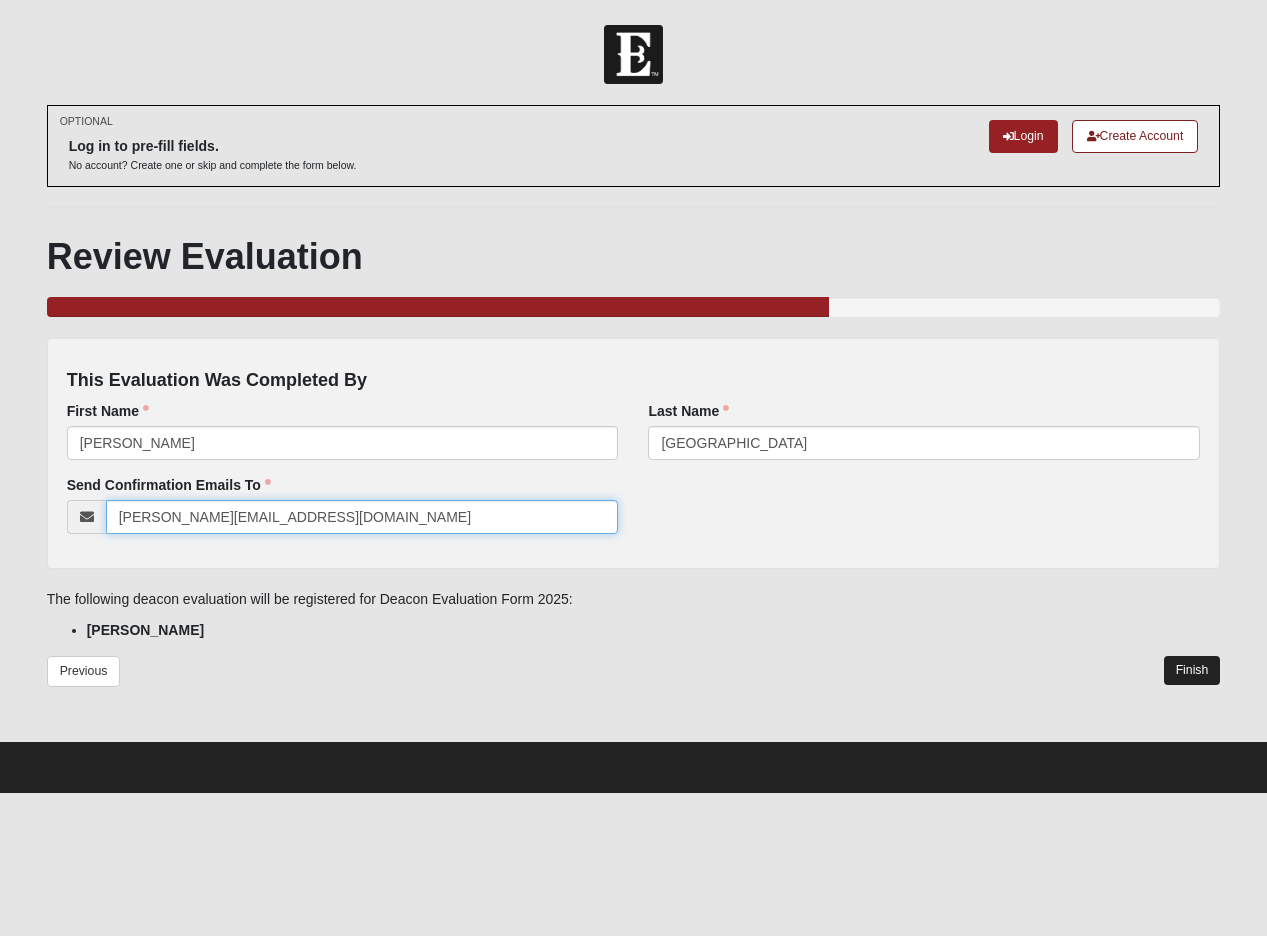 type on "Justin.Ireland@coe22.com" 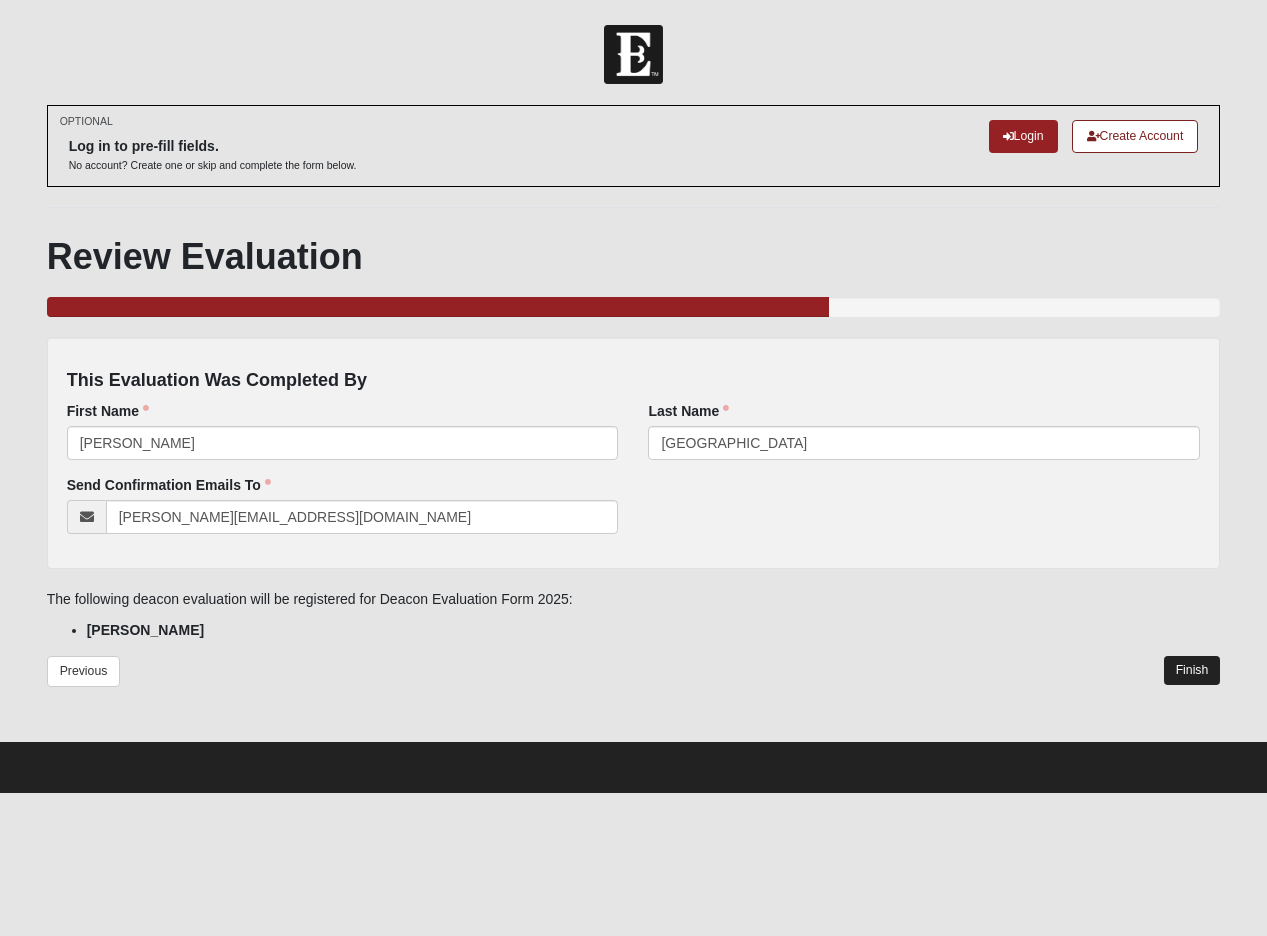 click on "Finish" at bounding box center (1192, 670) 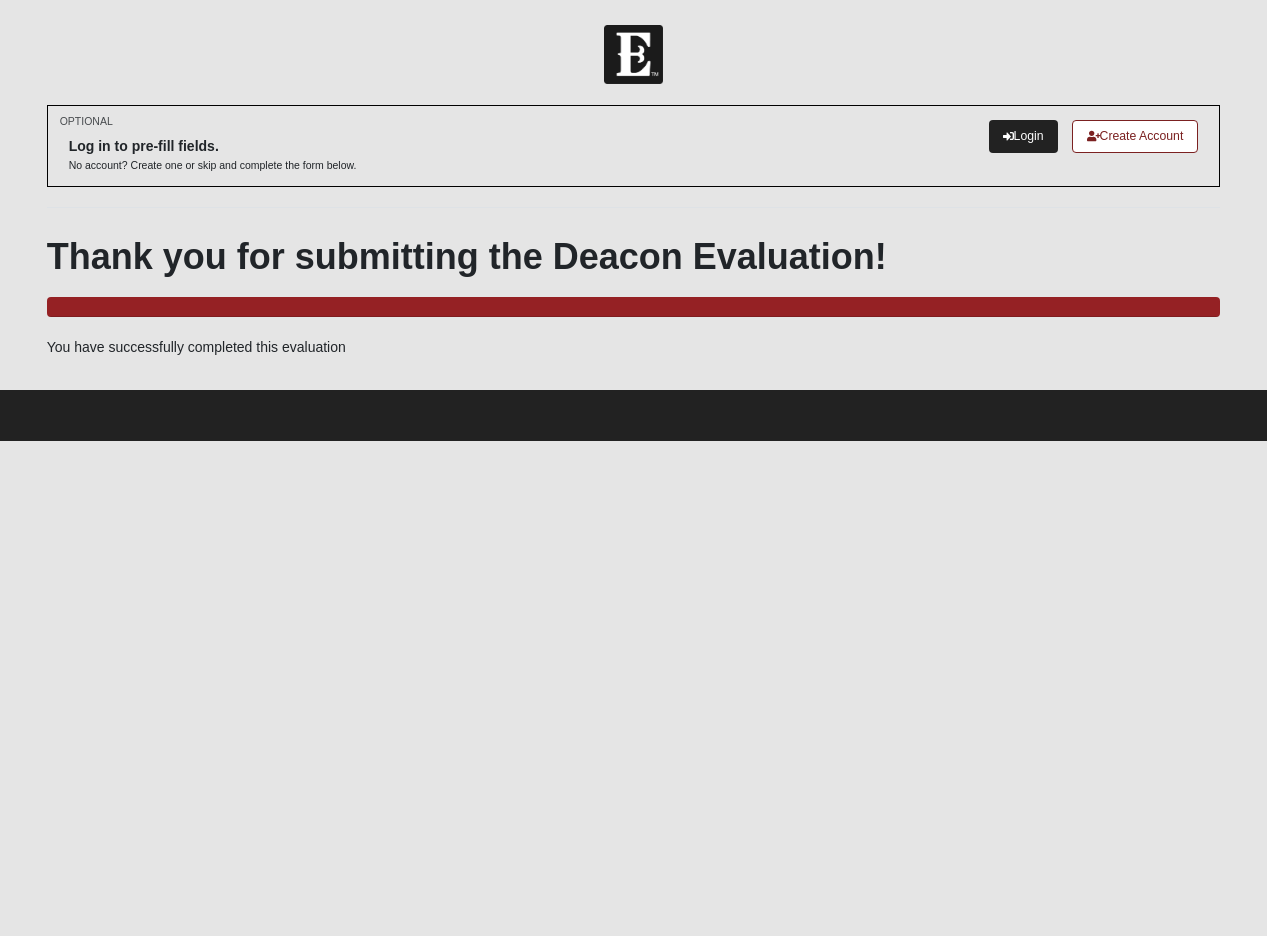 click on "Login" at bounding box center (1023, 136) 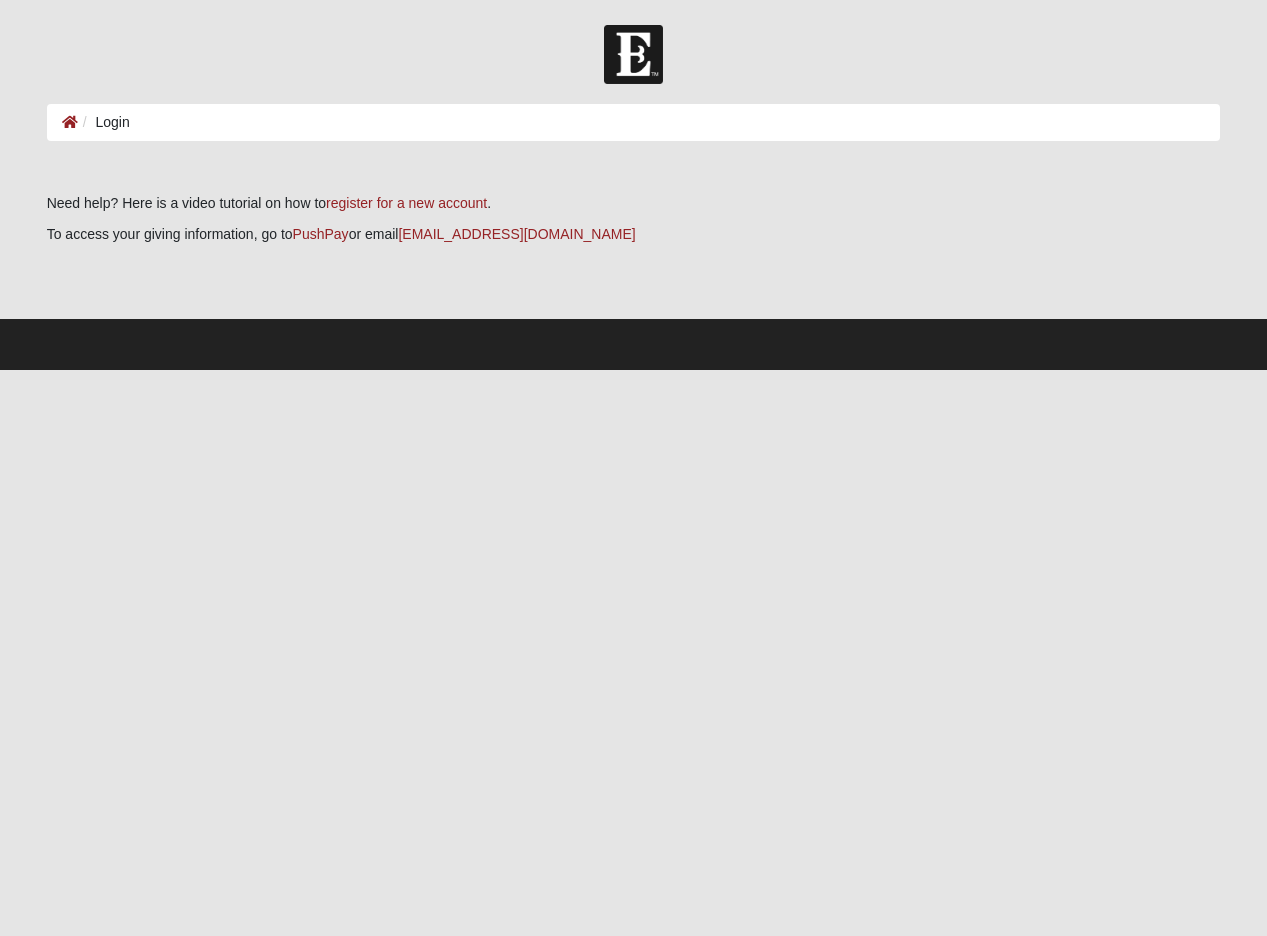 scroll, scrollTop: 0, scrollLeft: 0, axis: both 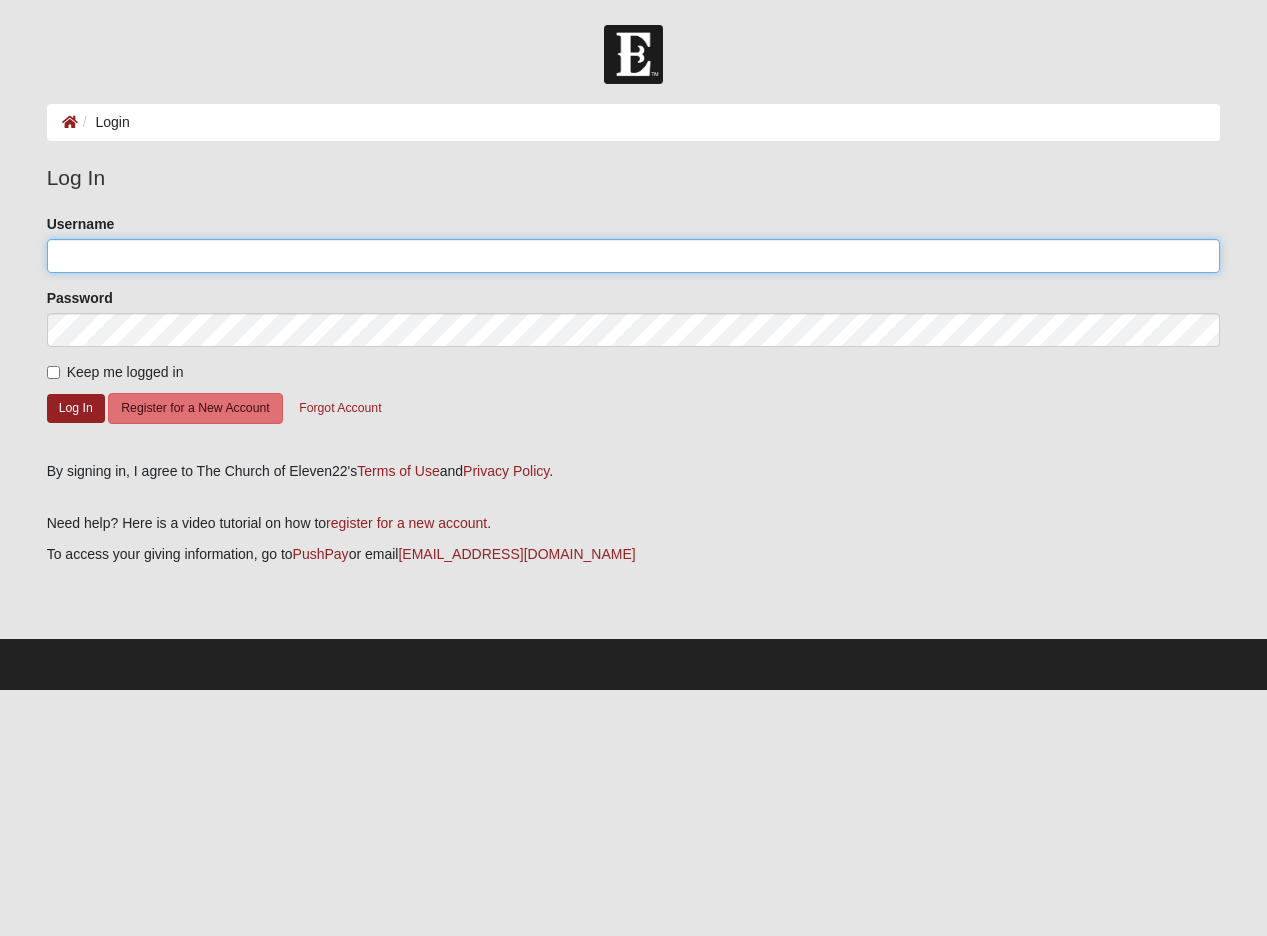 type on "[PERSON_NAME]ireland" 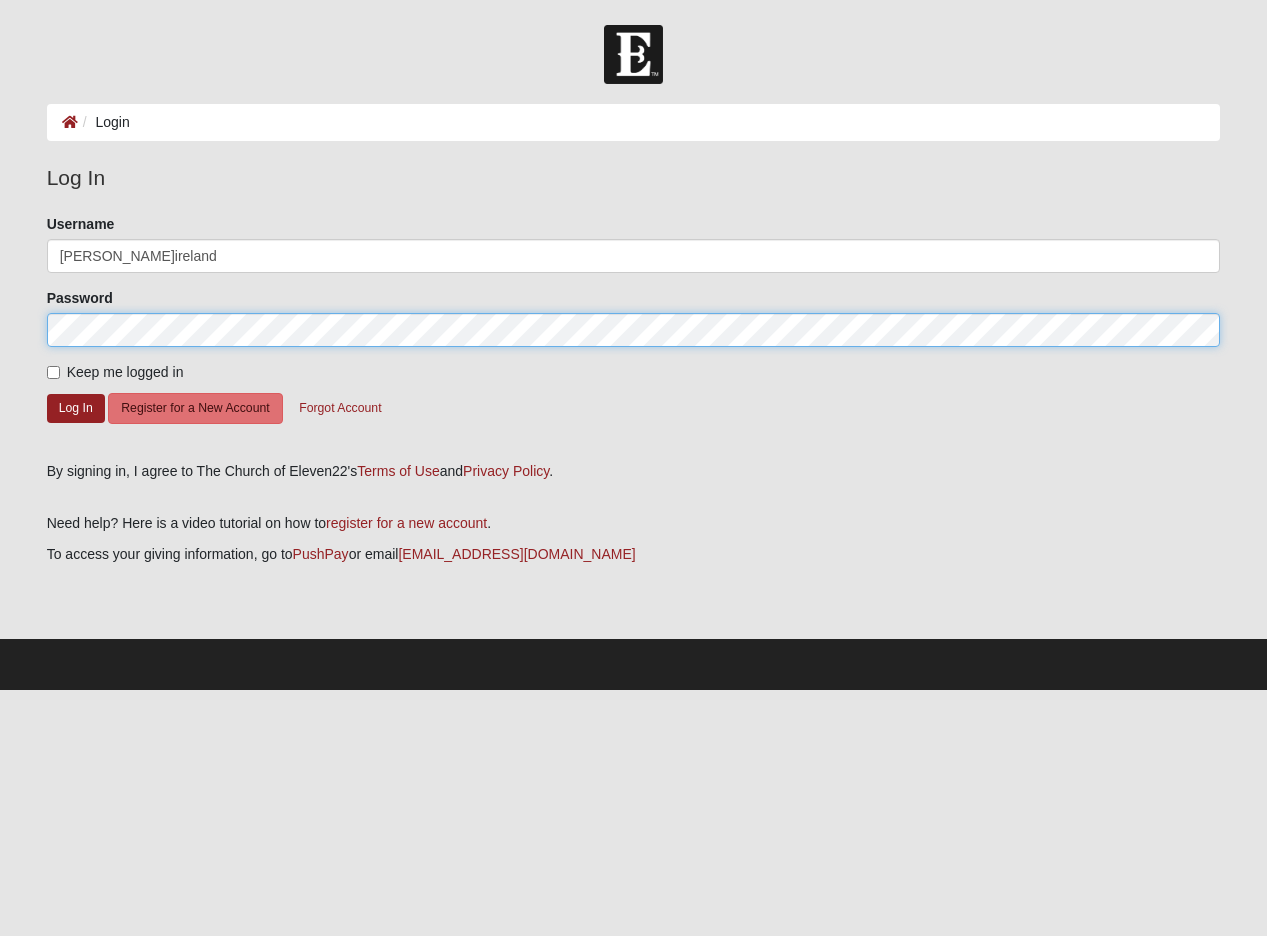 click on "Log In" 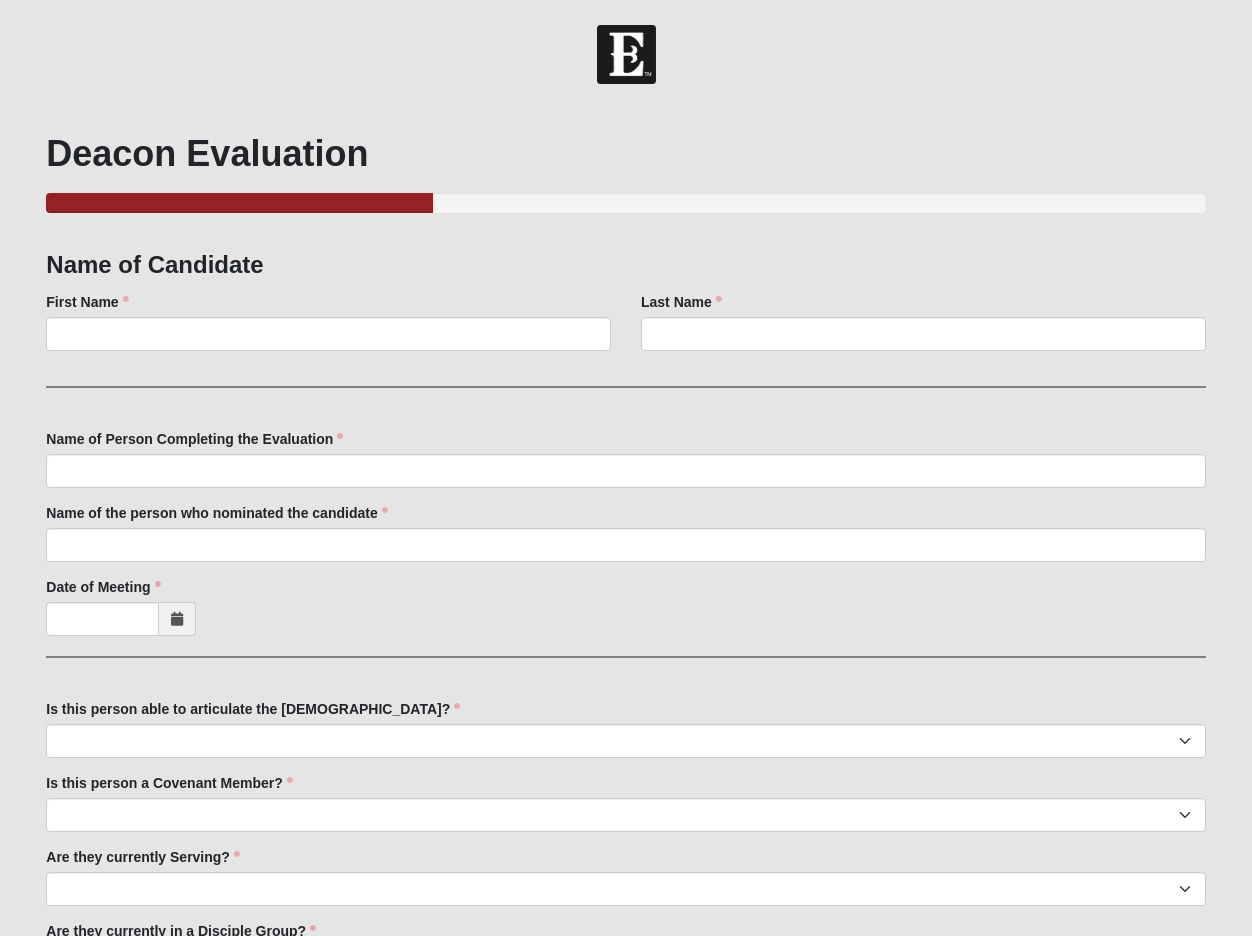 scroll, scrollTop: 0, scrollLeft: 0, axis: both 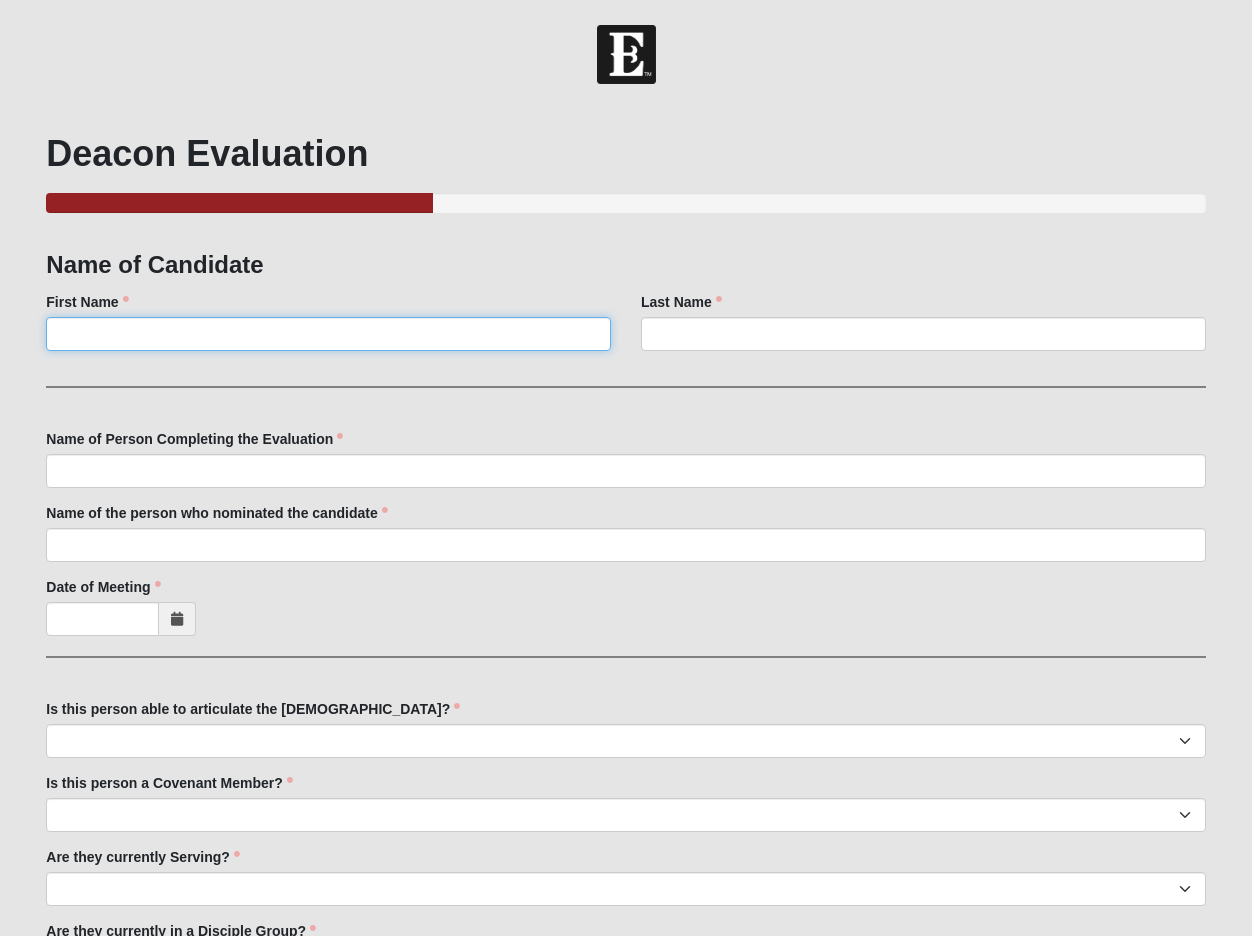 click on "First Name" at bounding box center (328, 334) 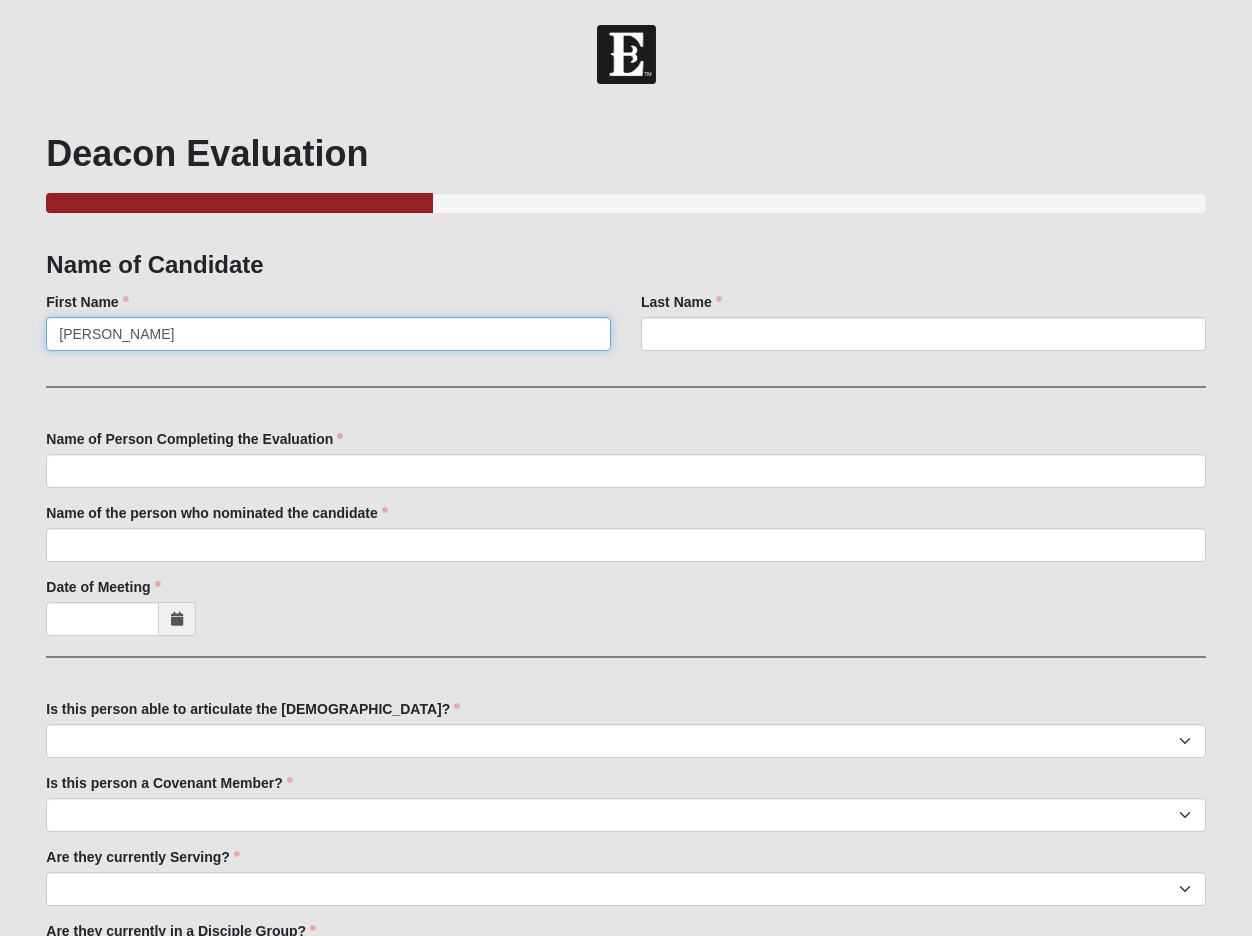type on "Christine" 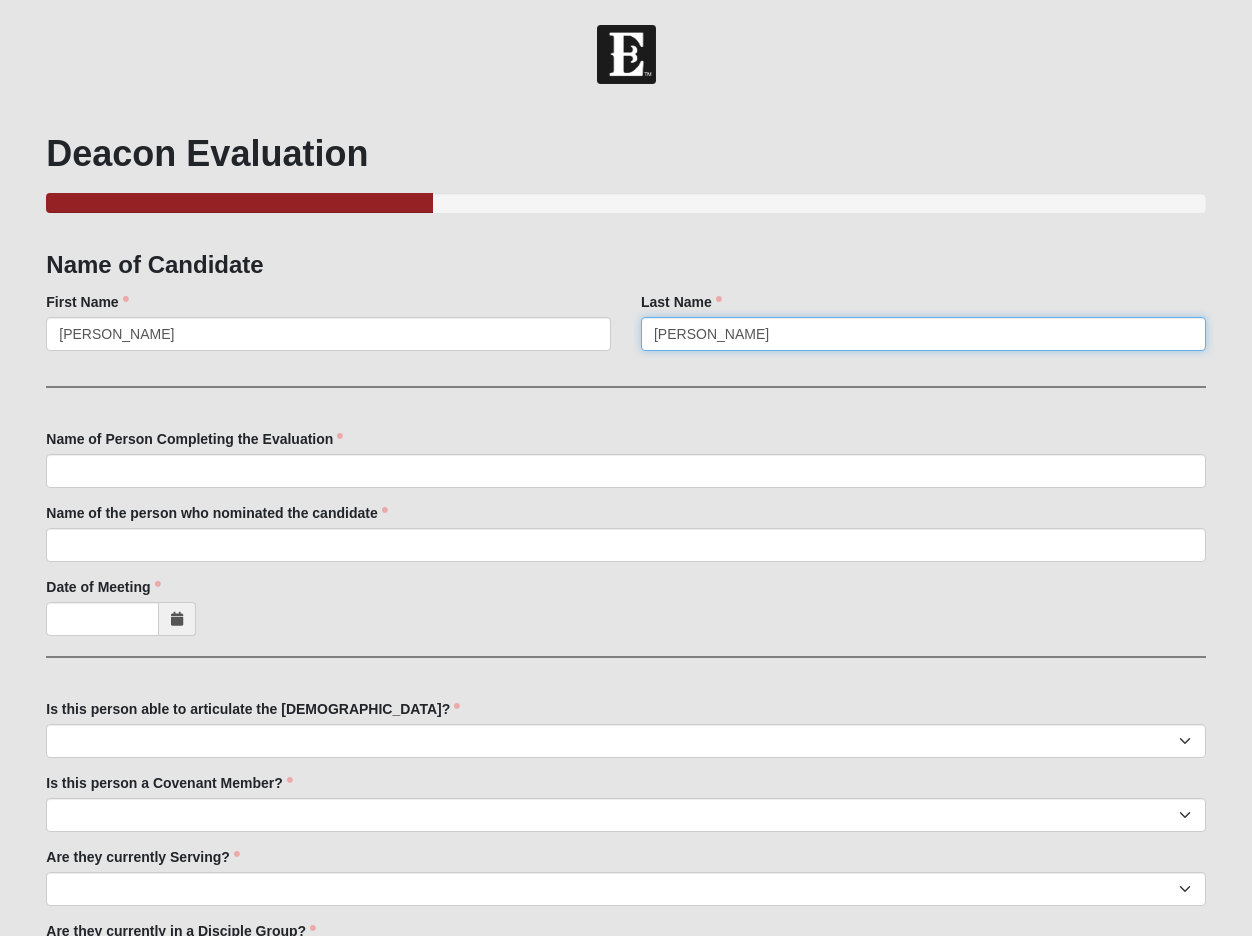 type on "Goehring" 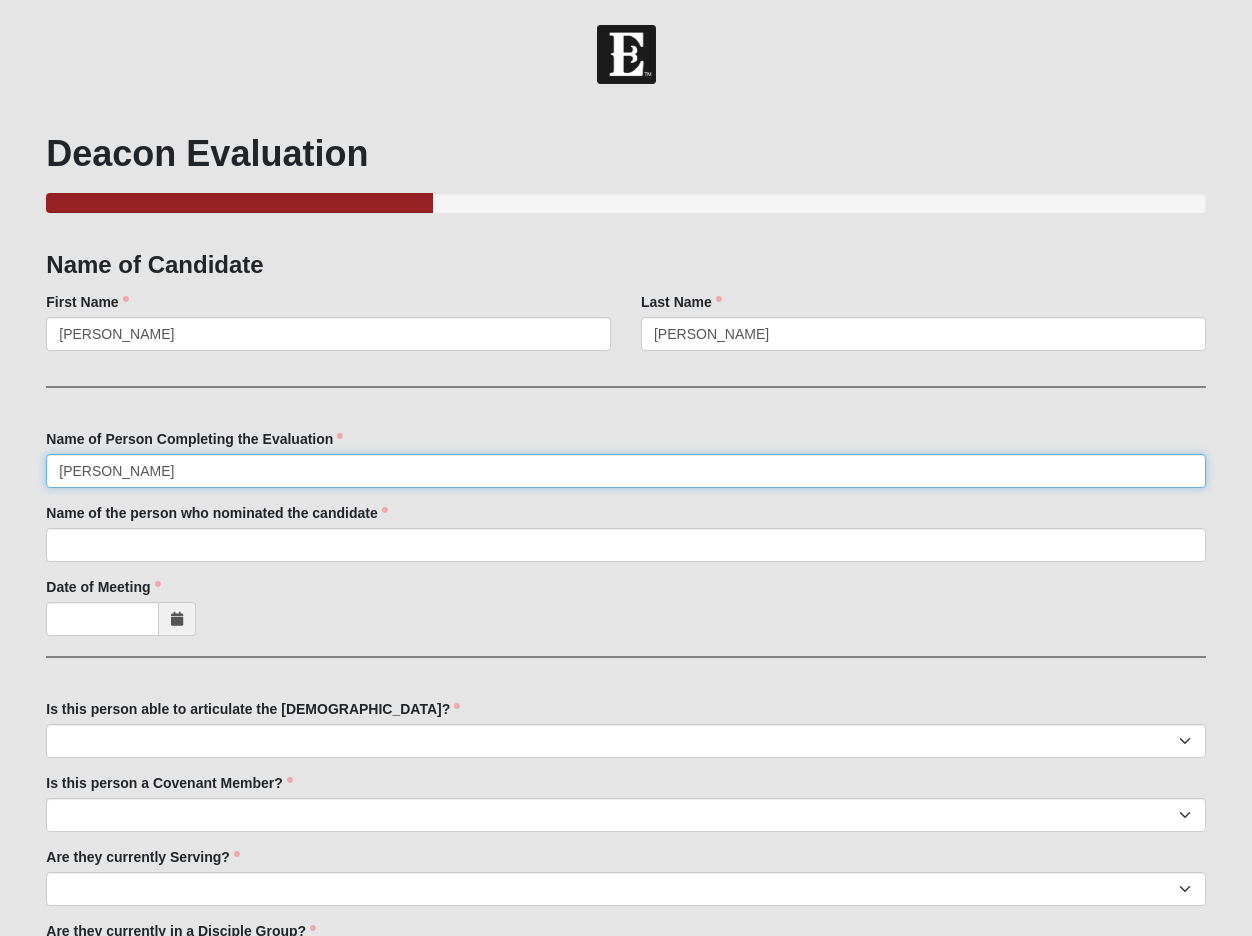 type on "Justin Ireland" 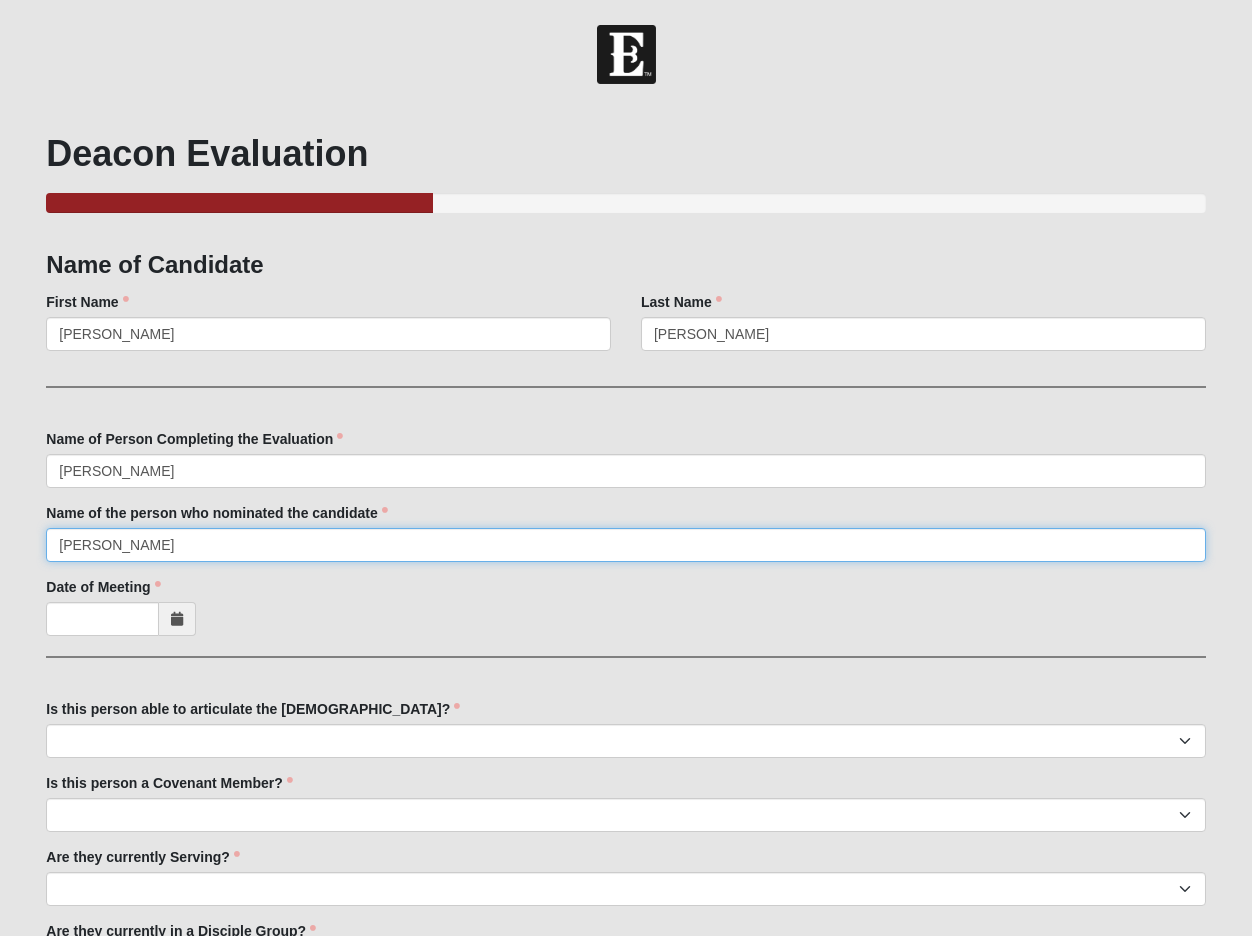 scroll, scrollTop: 164, scrollLeft: 0, axis: vertical 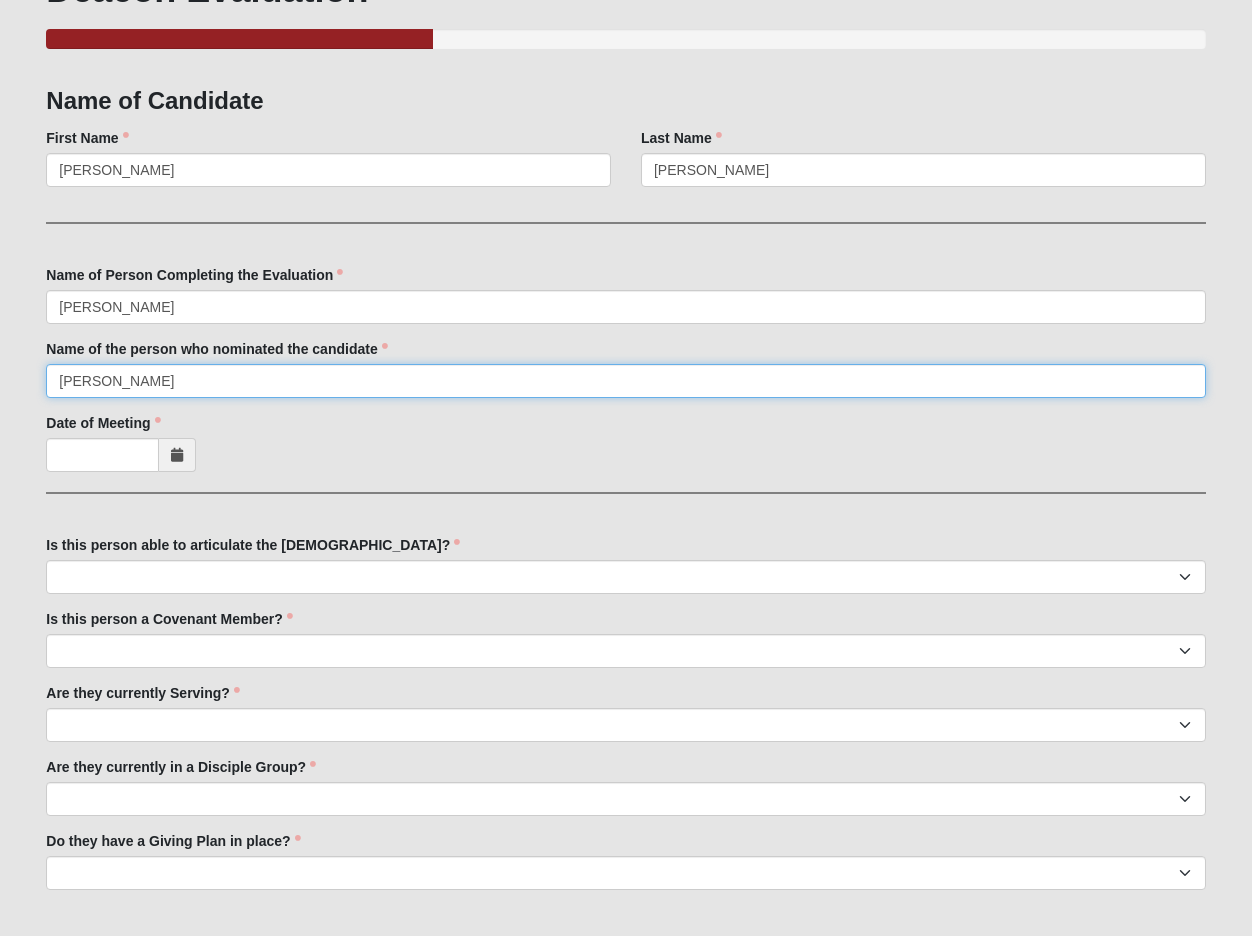 type on "Justin Ireland" 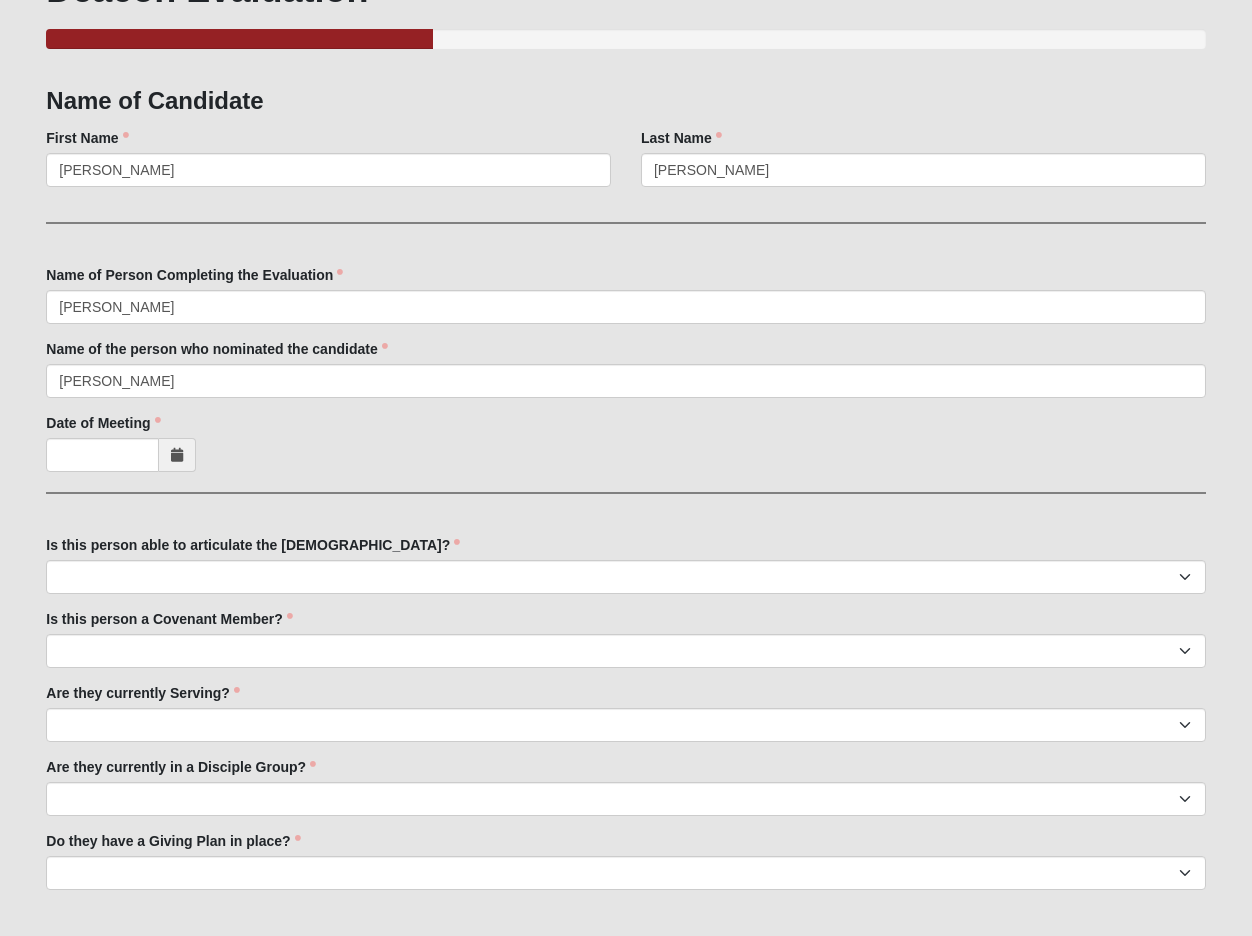 click at bounding box center (177, 455) 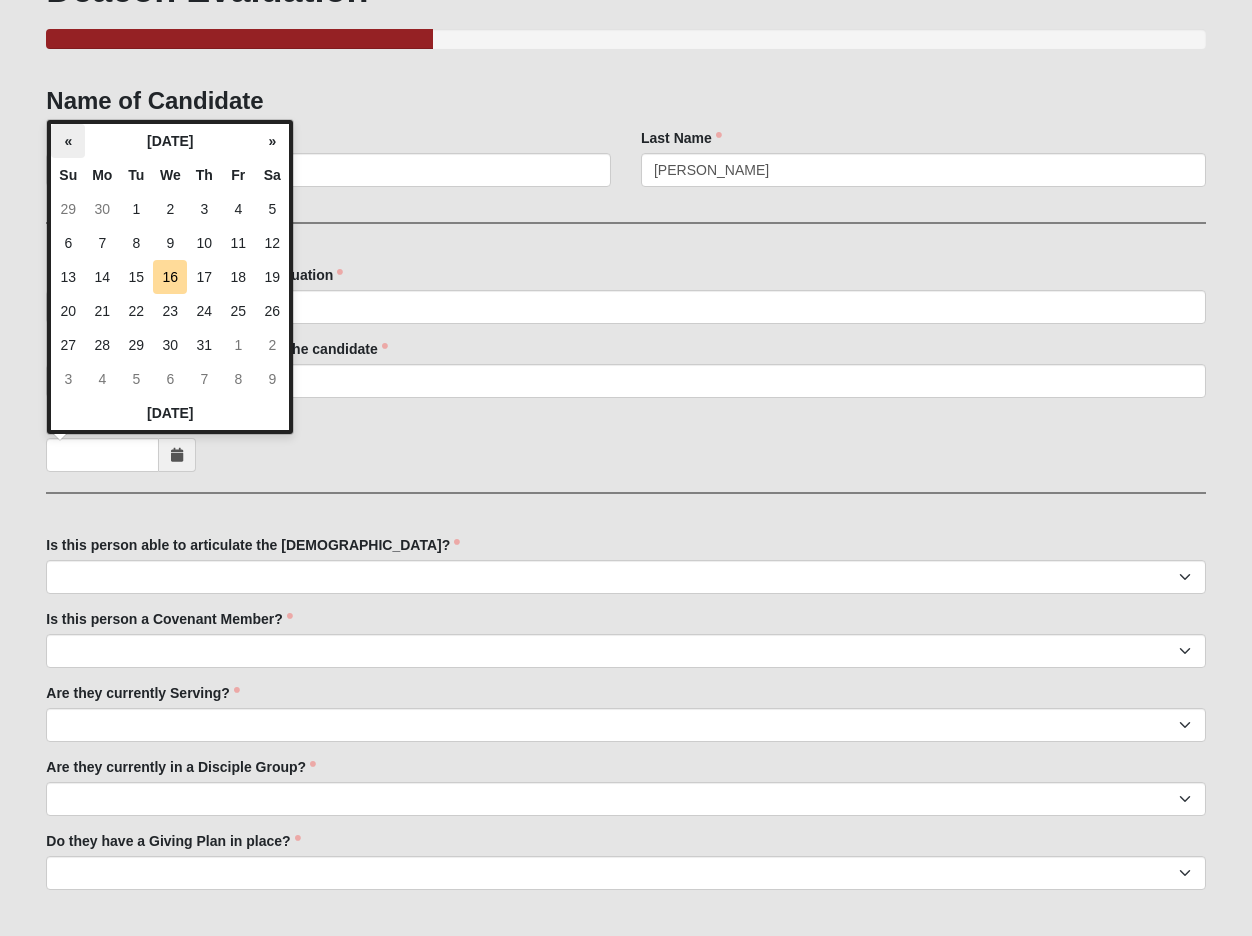 click on "«" at bounding box center [68, 141] 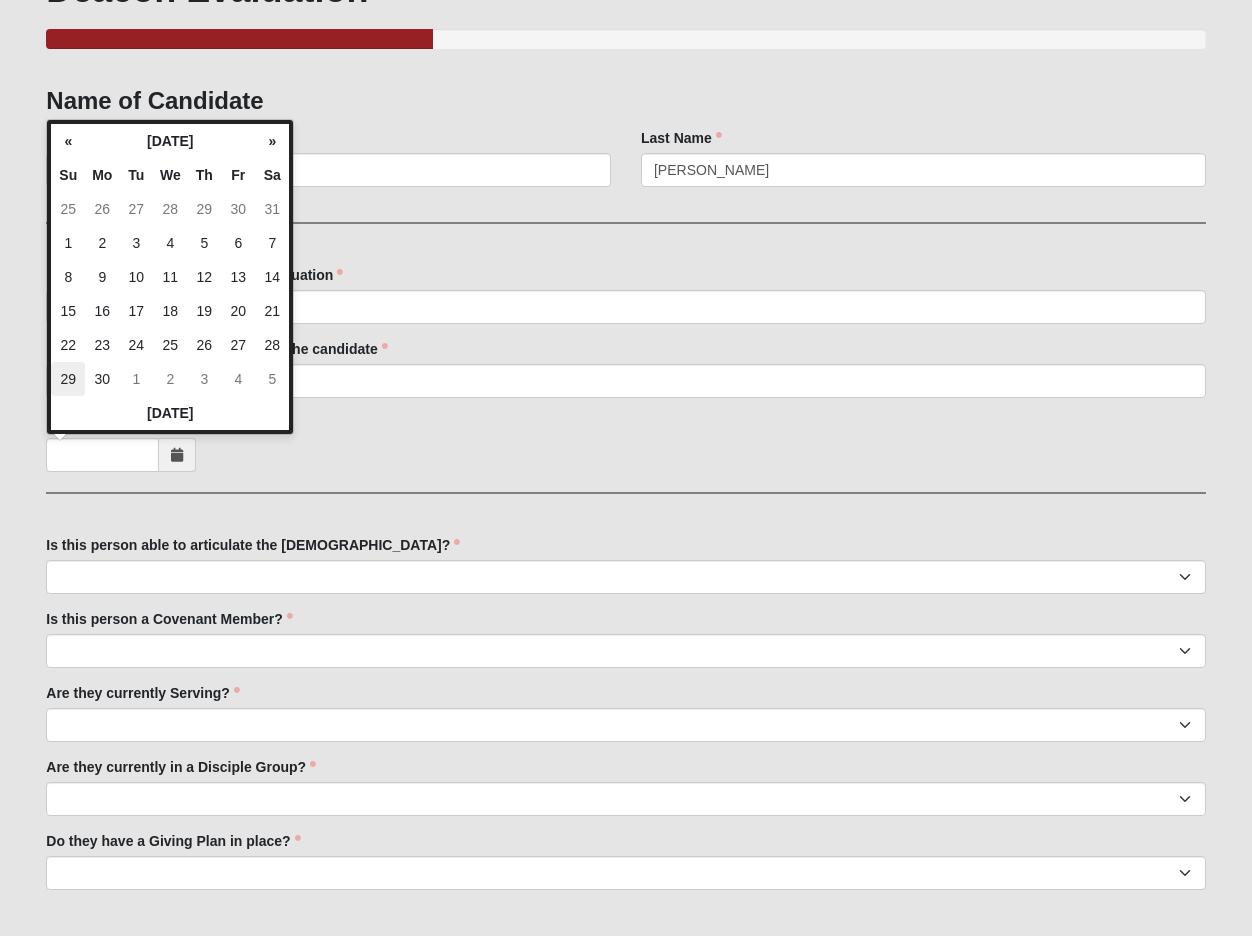 click on "29" at bounding box center (68, 379) 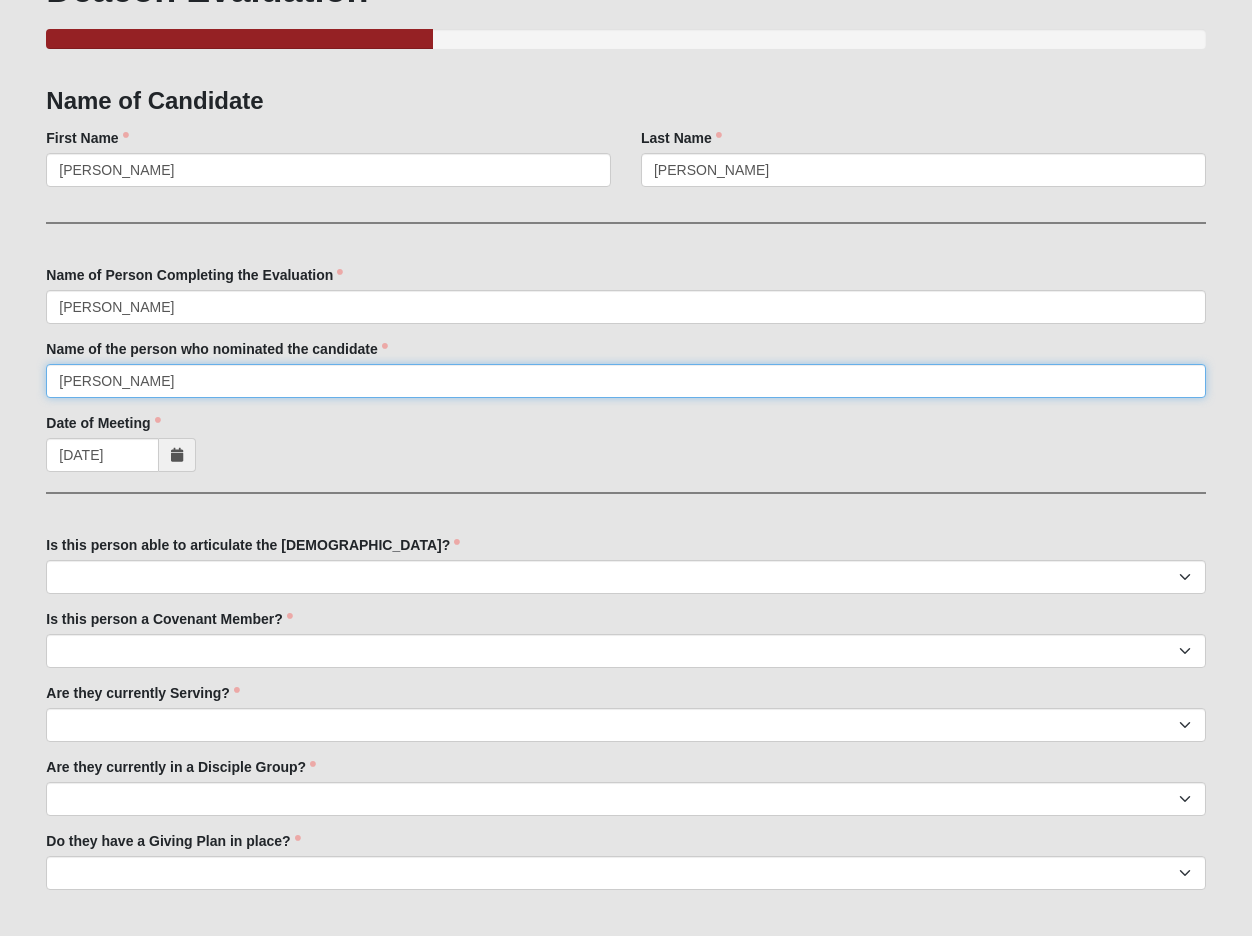 click on "[PERSON_NAME]" at bounding box center (625, 381) 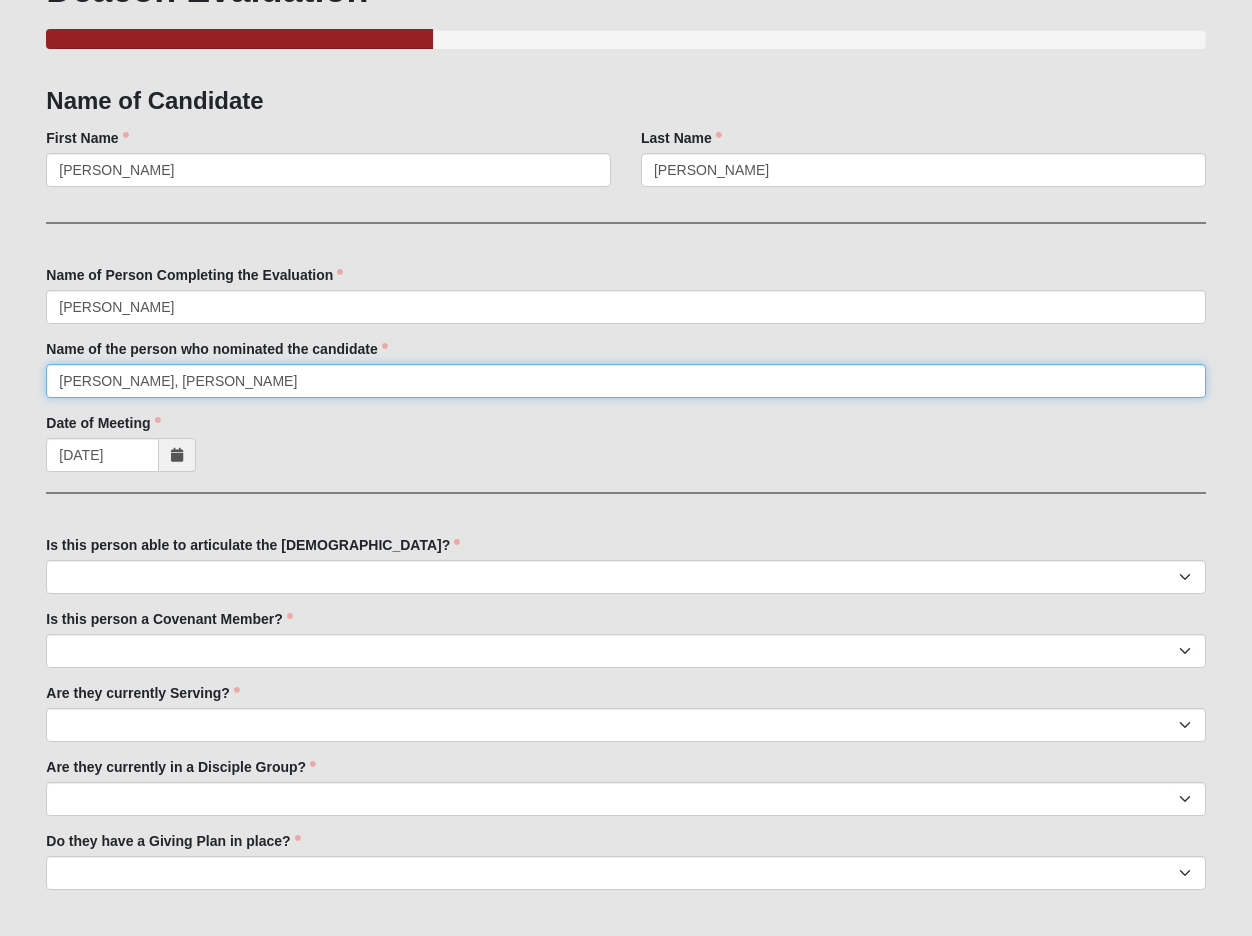 type on "Justin Ireland, Kellie Hayes" 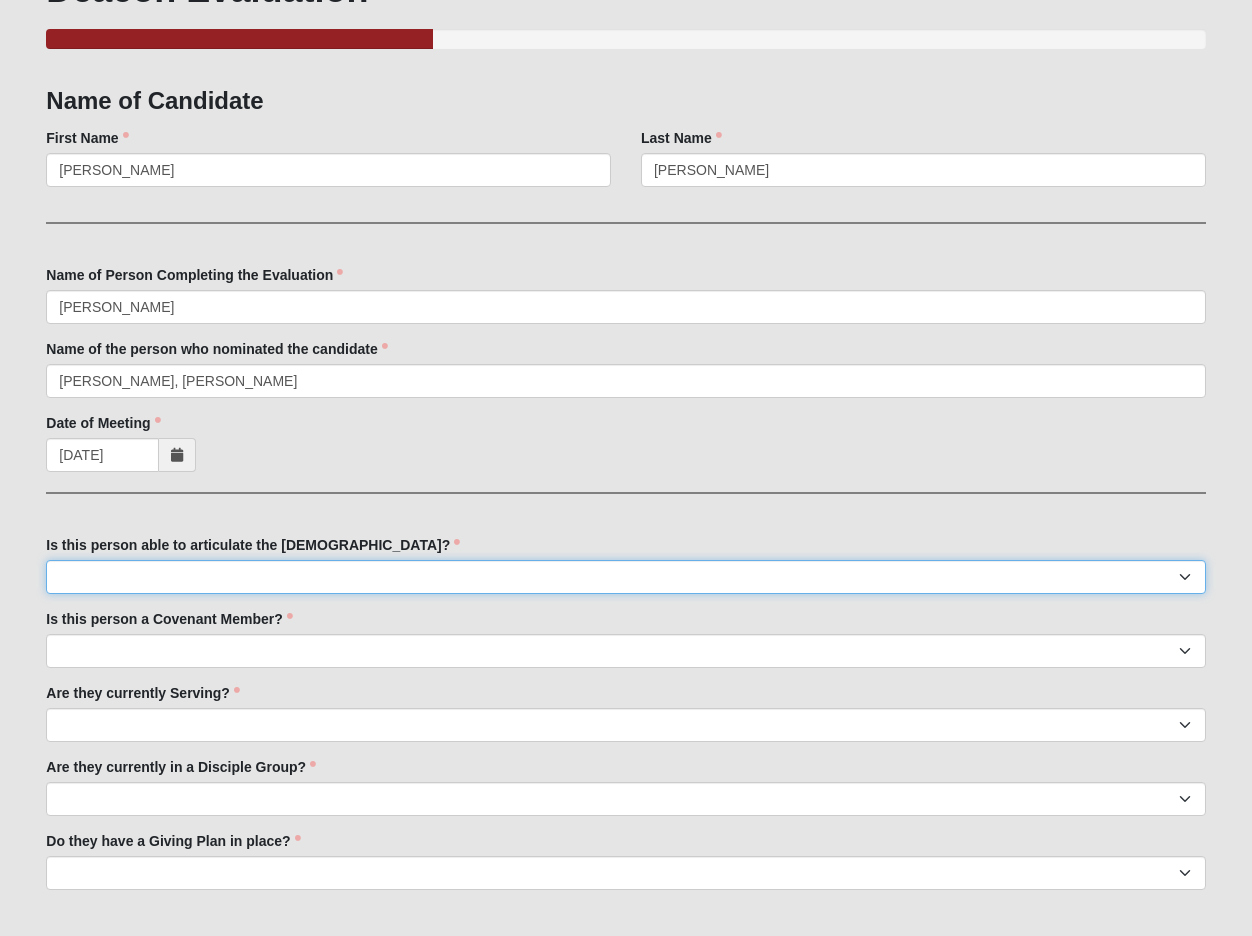 select on "True" 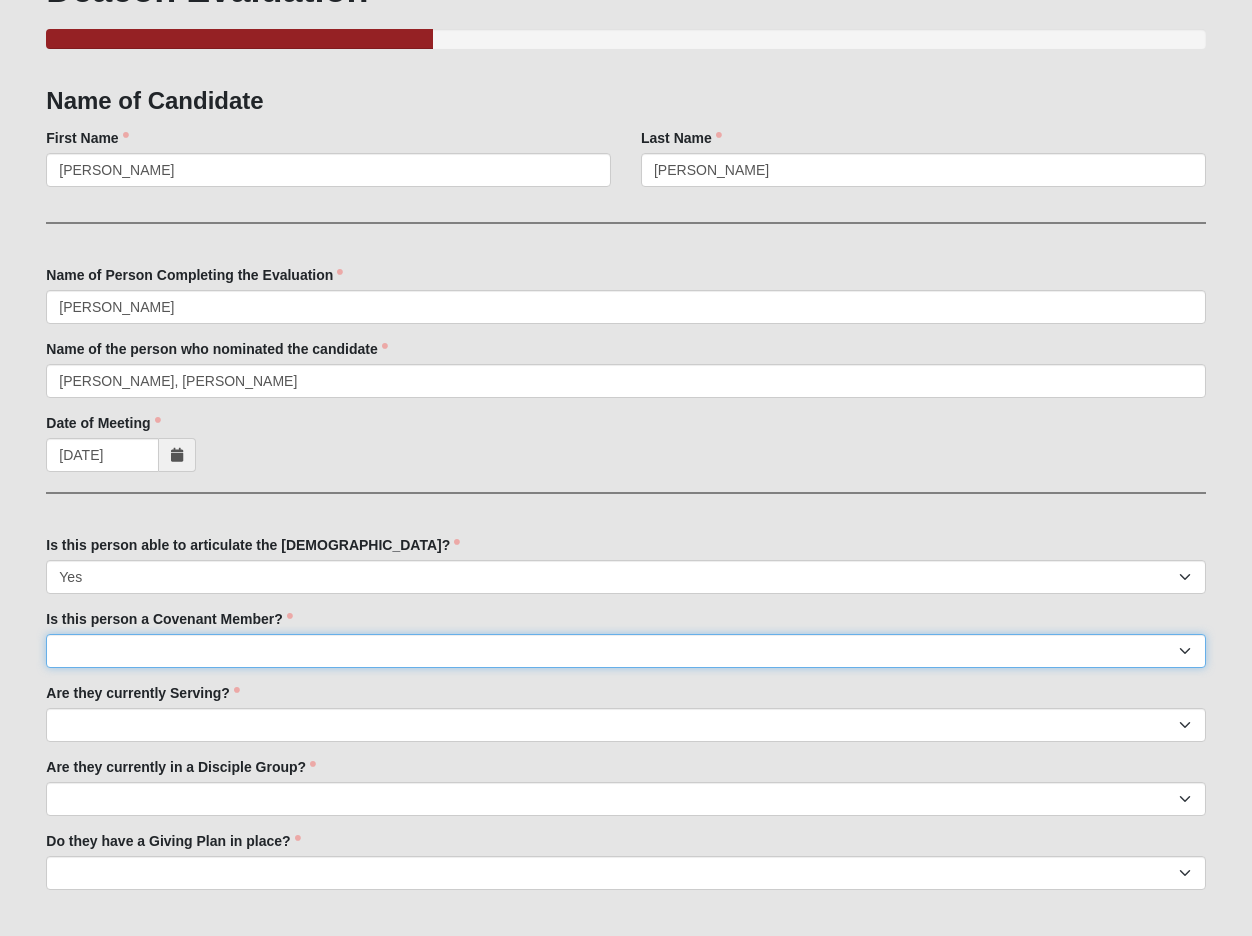 select on "True" 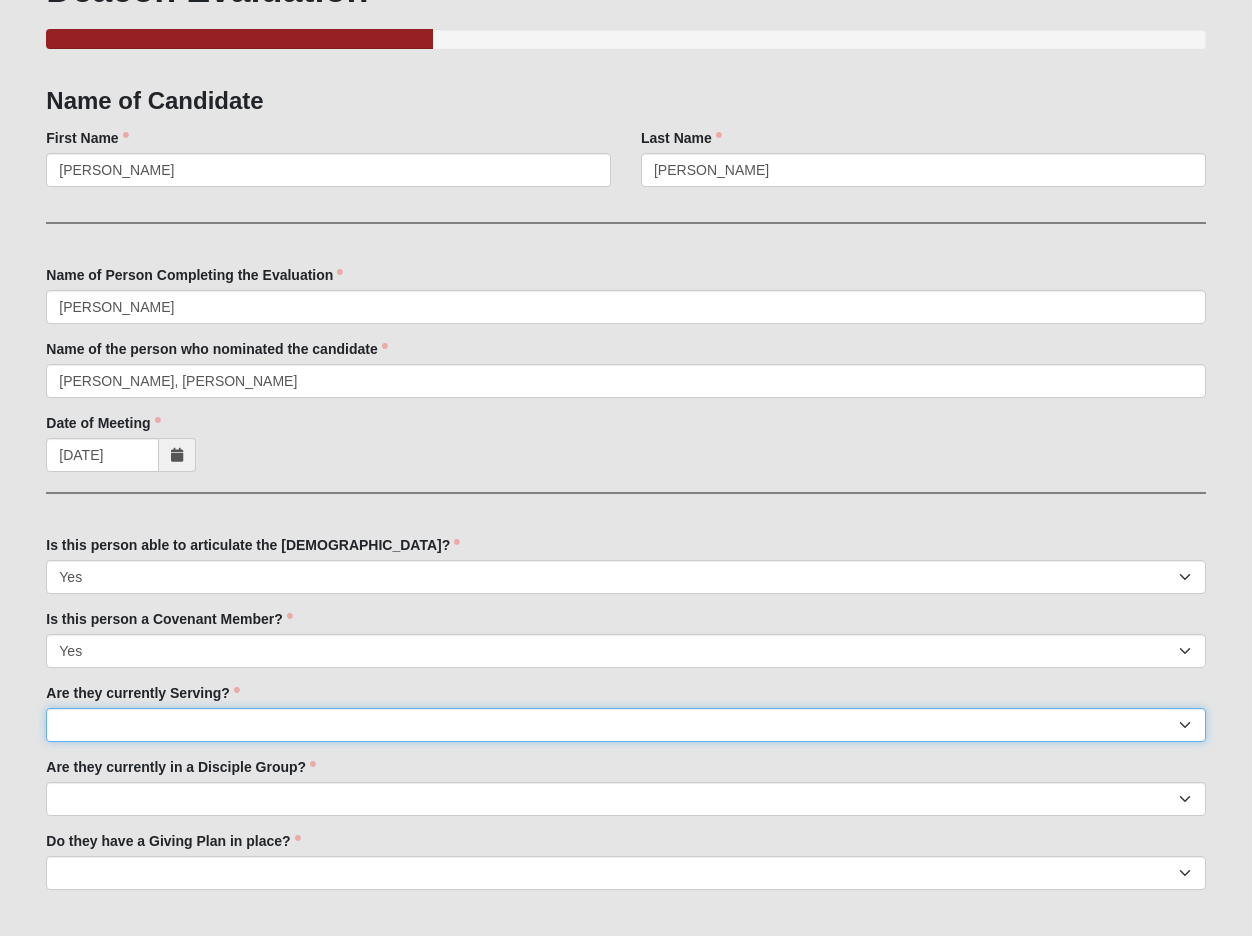 select on "True" 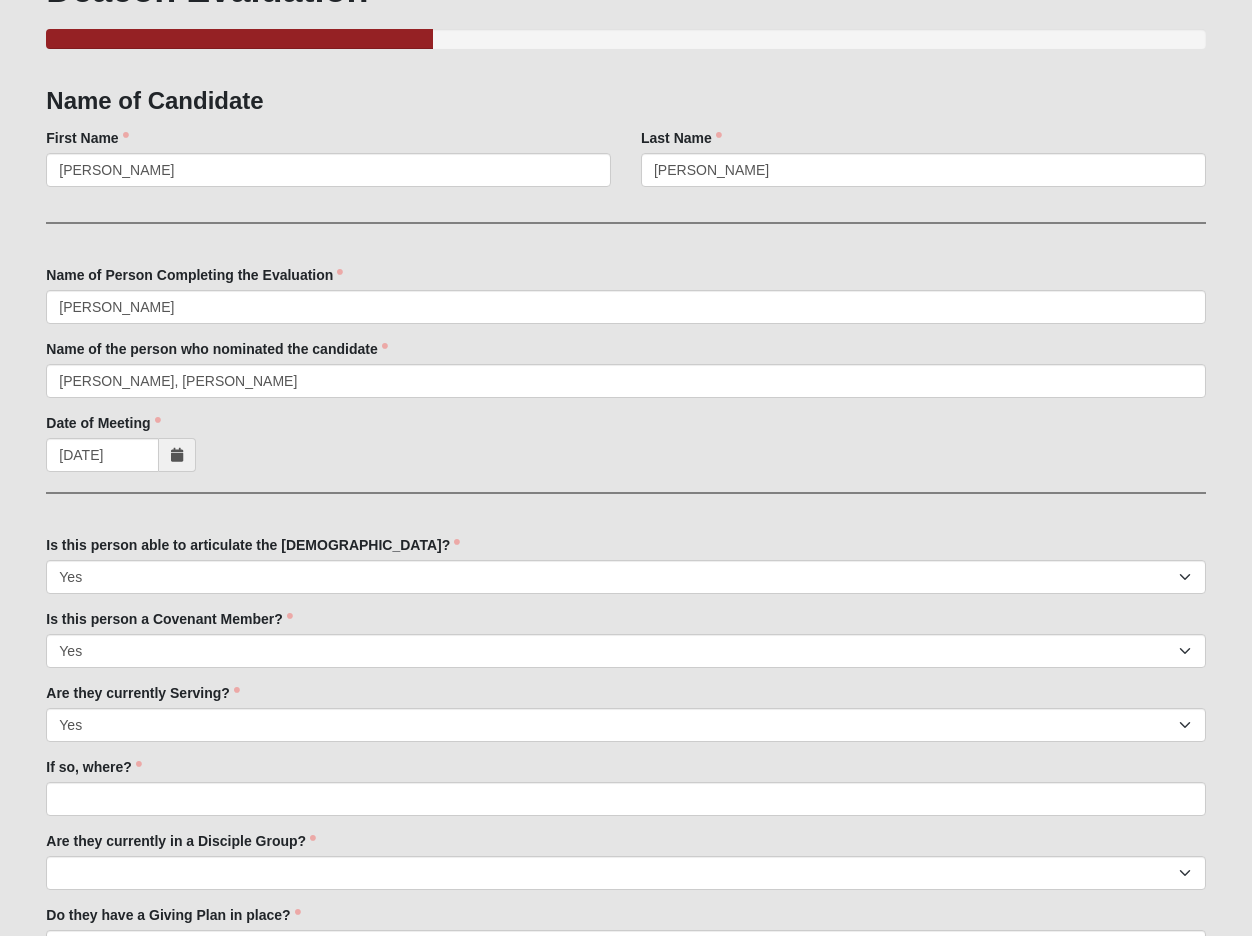 drag, startPoint x: 108, startPoint y: 721, endPoint x: 130, endPoint y: 791, distance: 73.37575 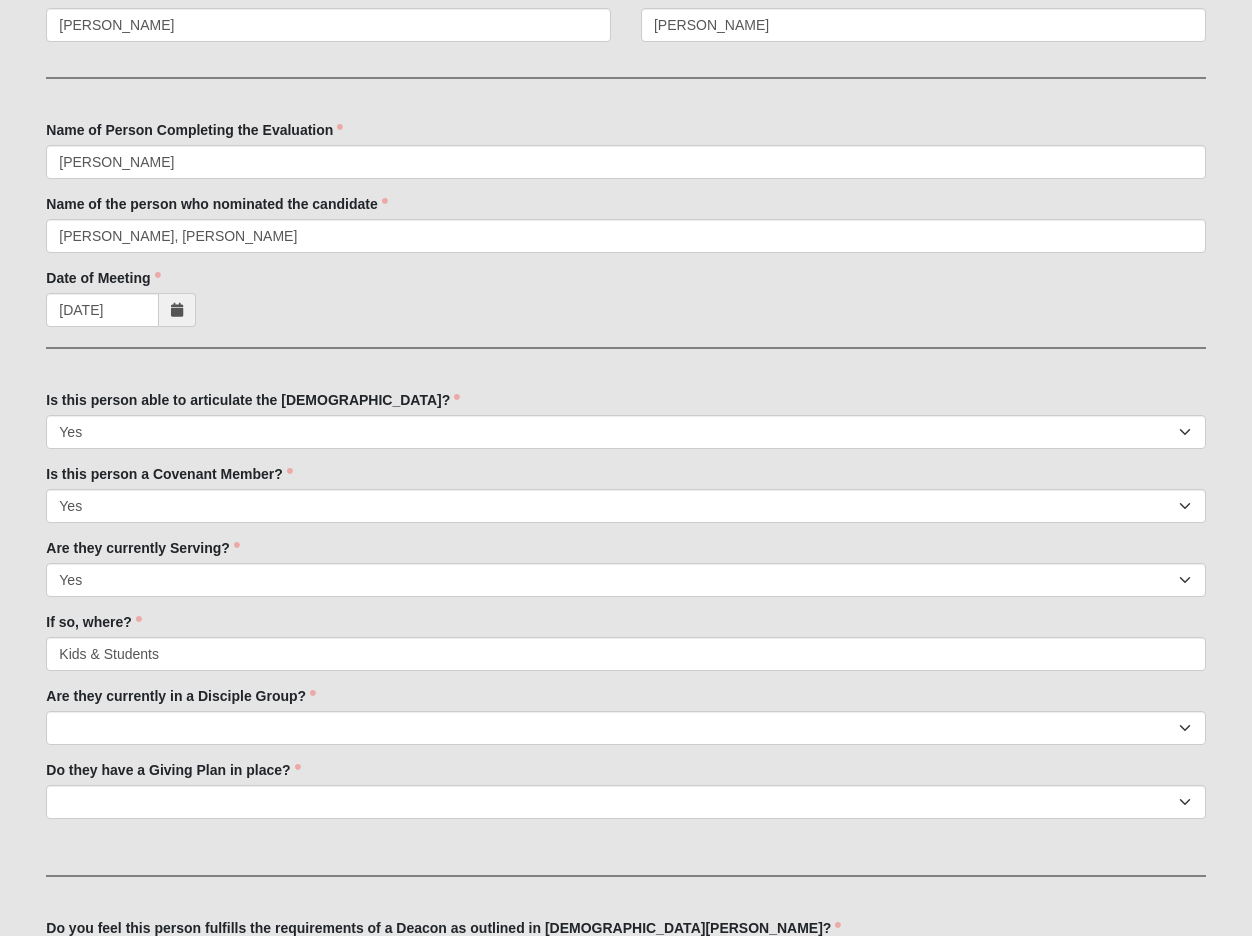 scroll, scrollTop: 378, scrollLeft: 0, axis: vertical 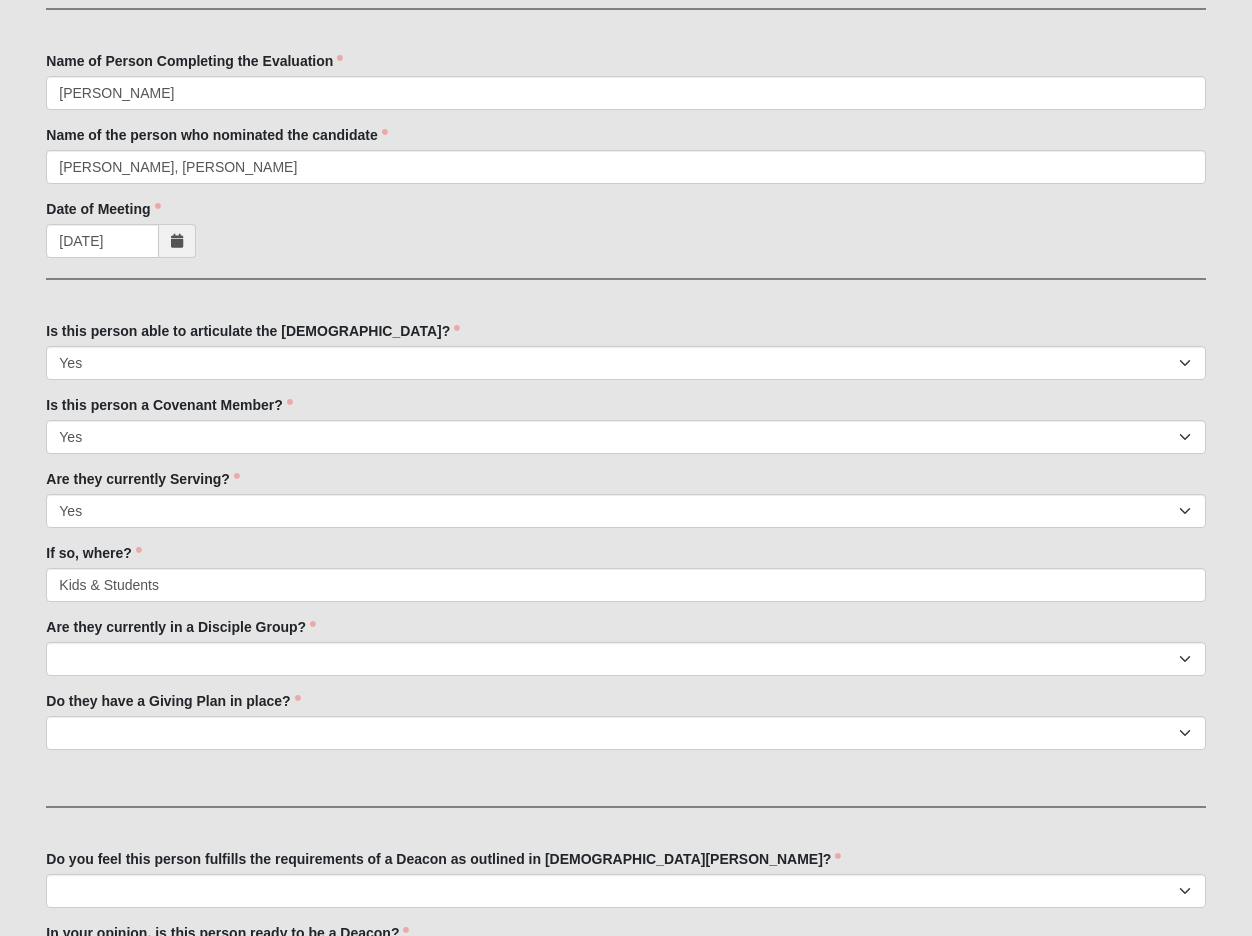 type on "Kids & Students" 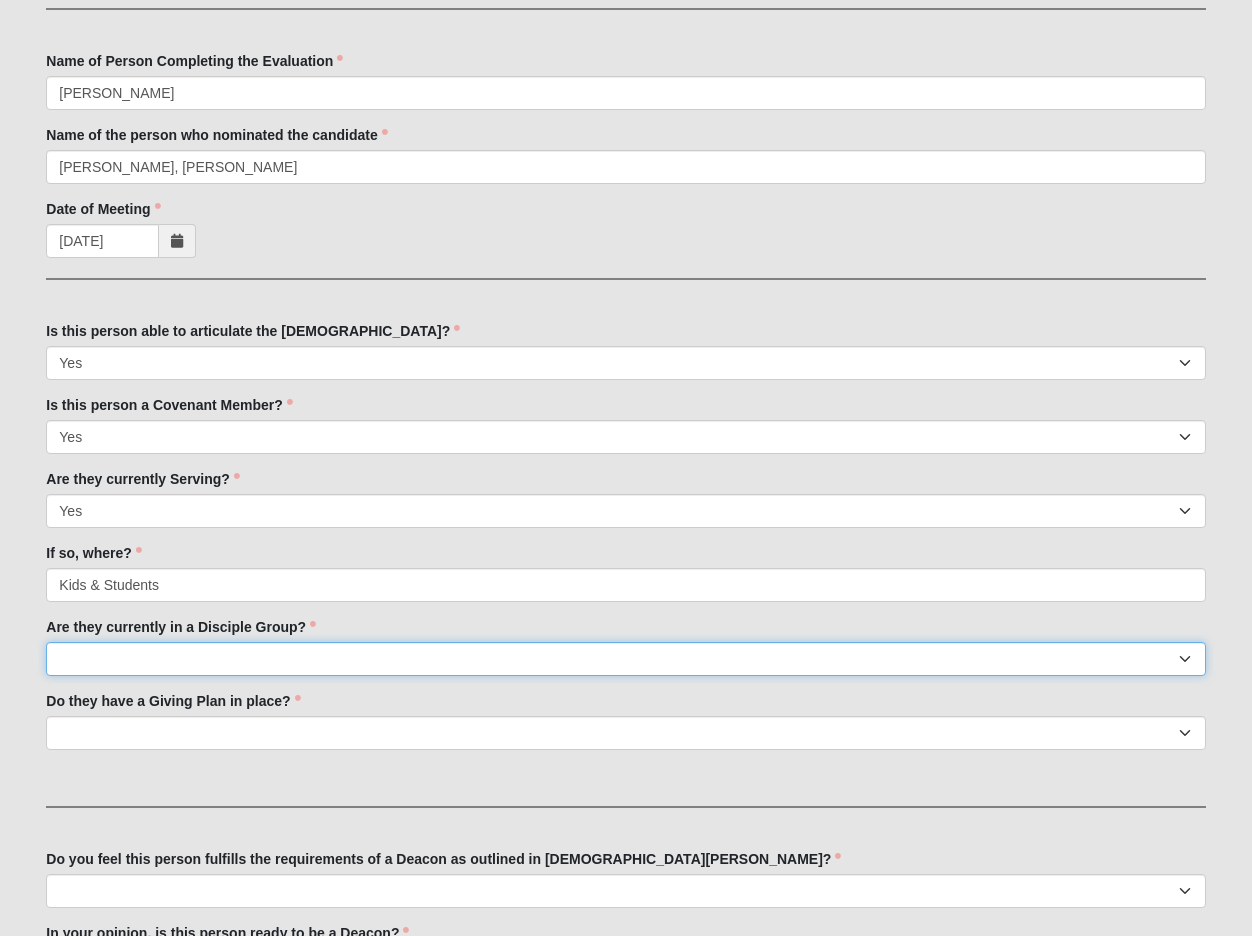select on "True" 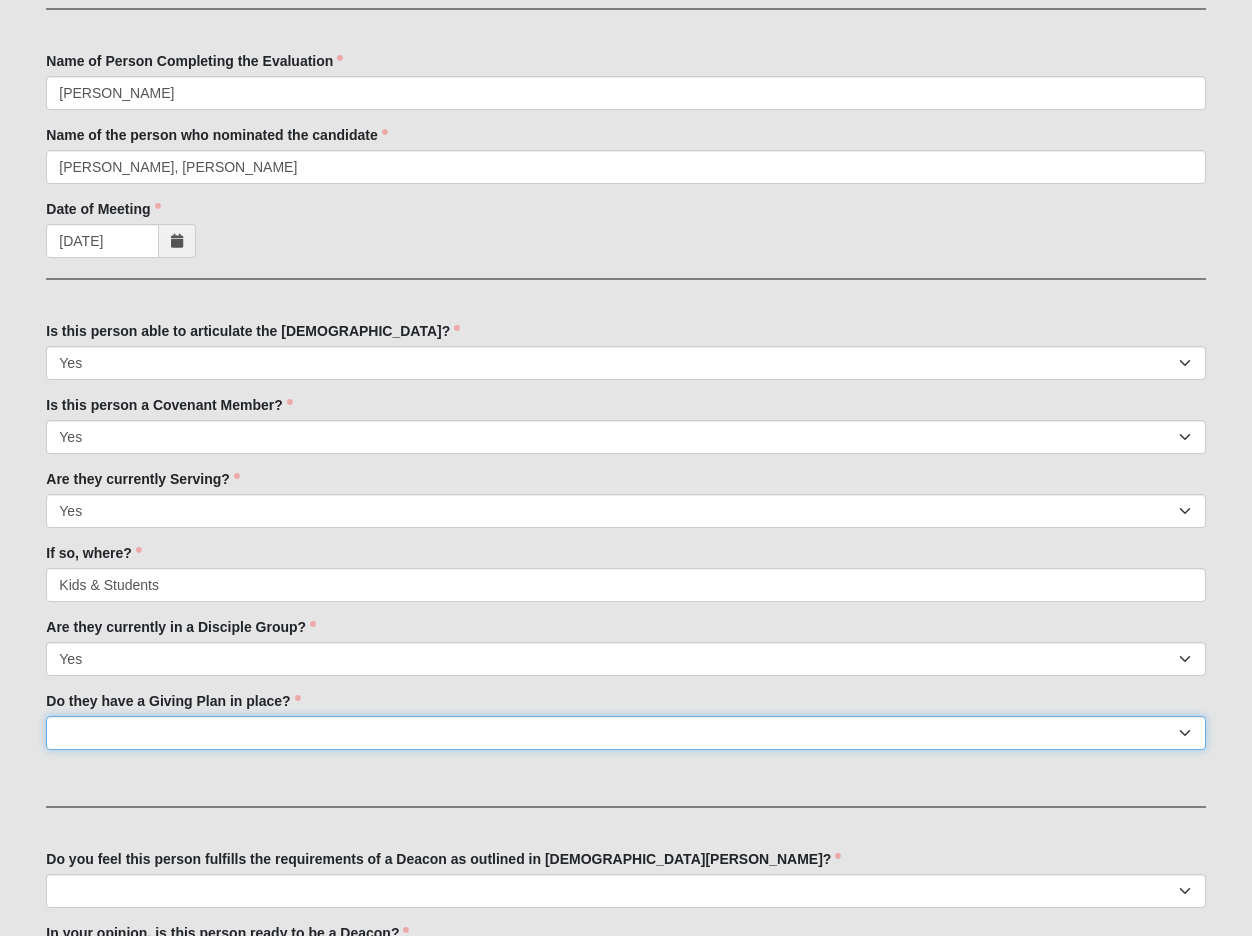select on "True" 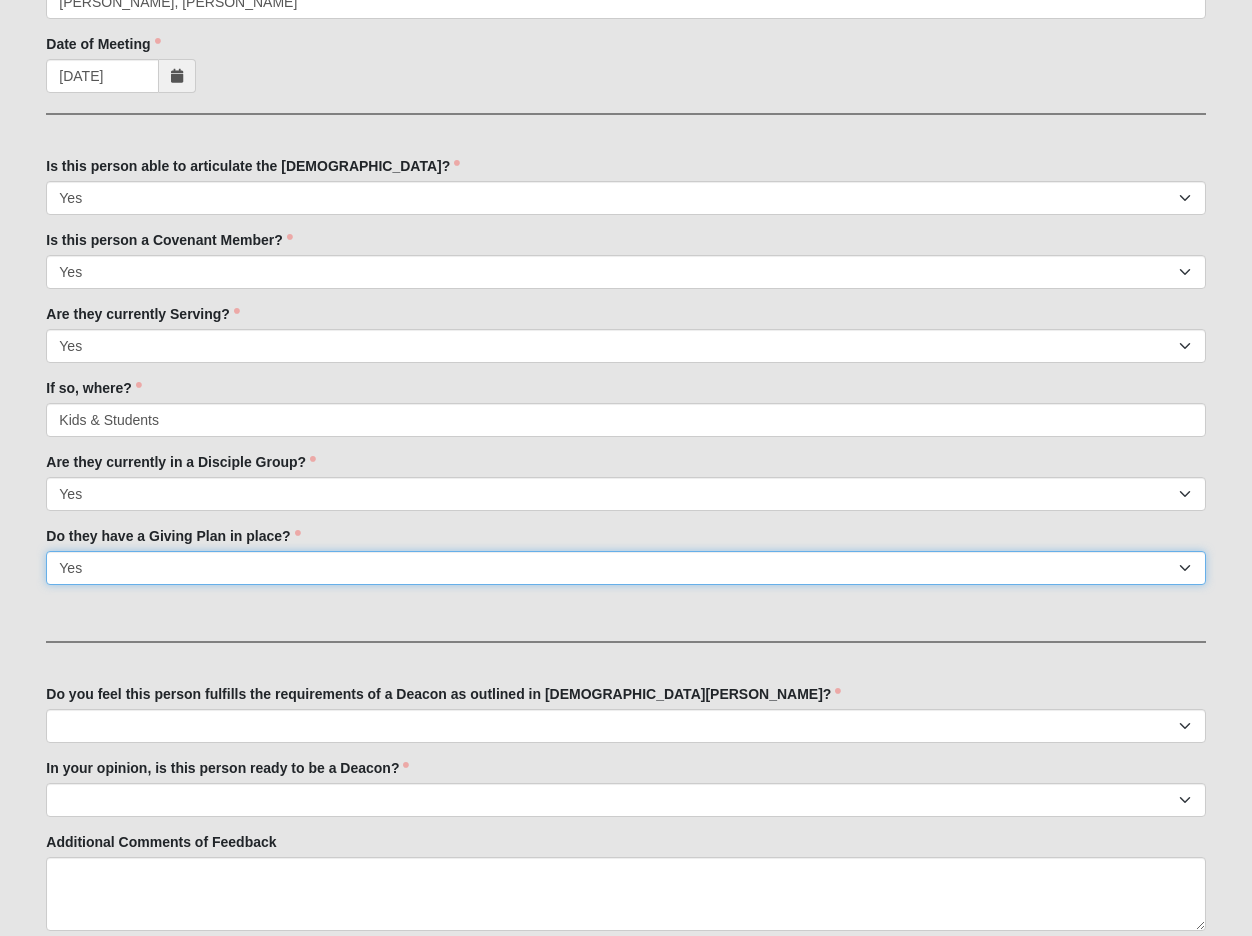 scroll, scrollTop: 657, scrollLeft: 0, axis: vertical 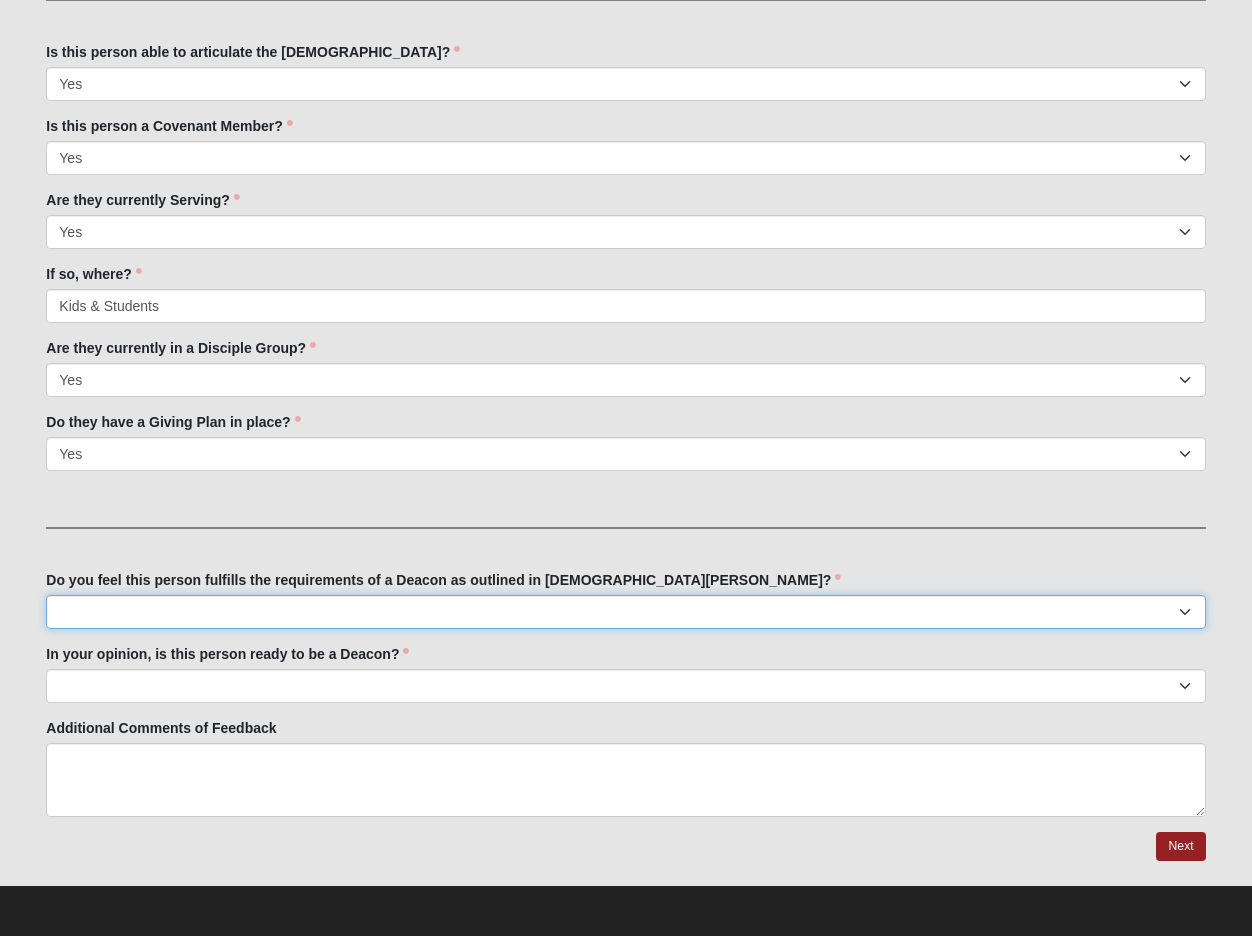 select on "True" 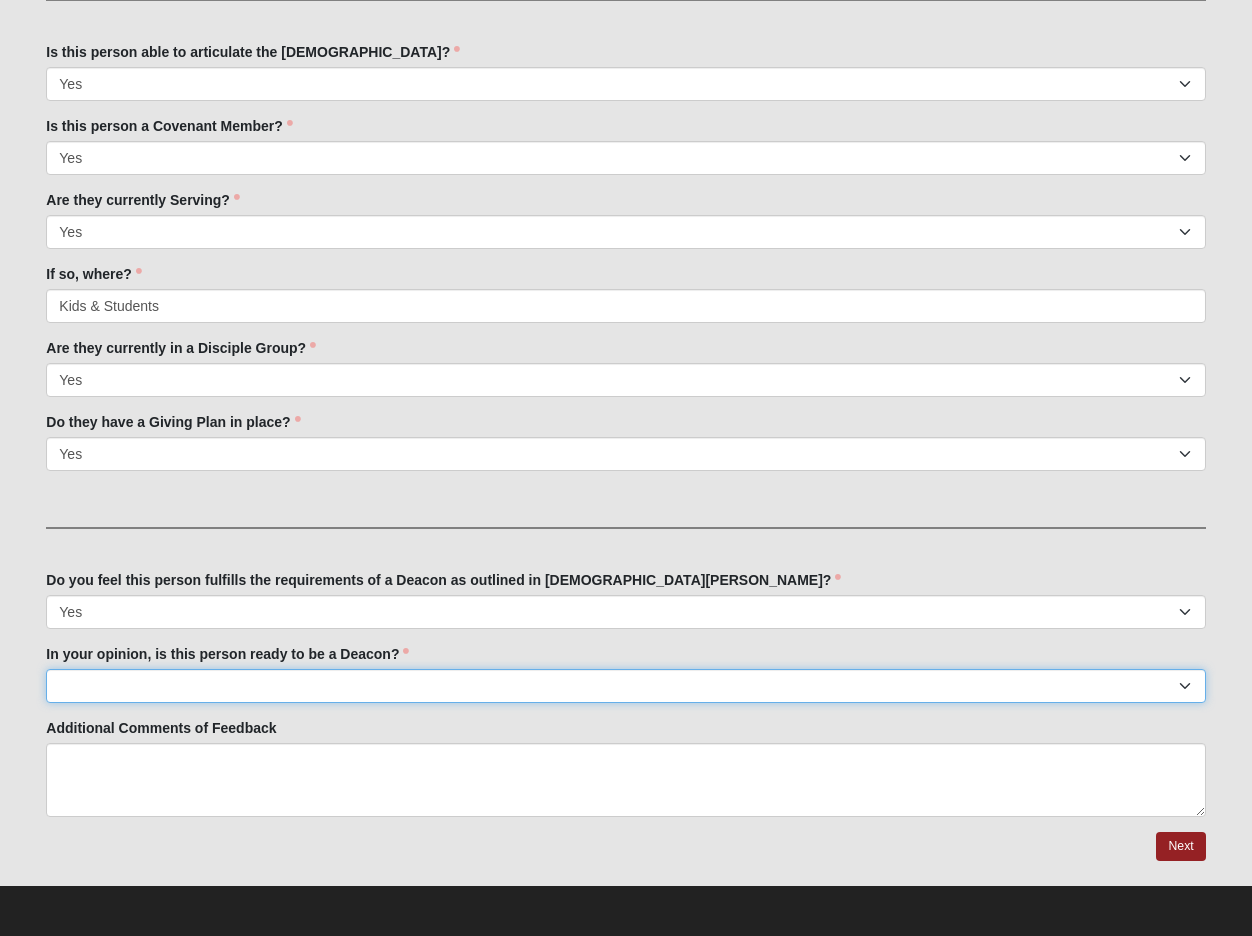select on "Yes" 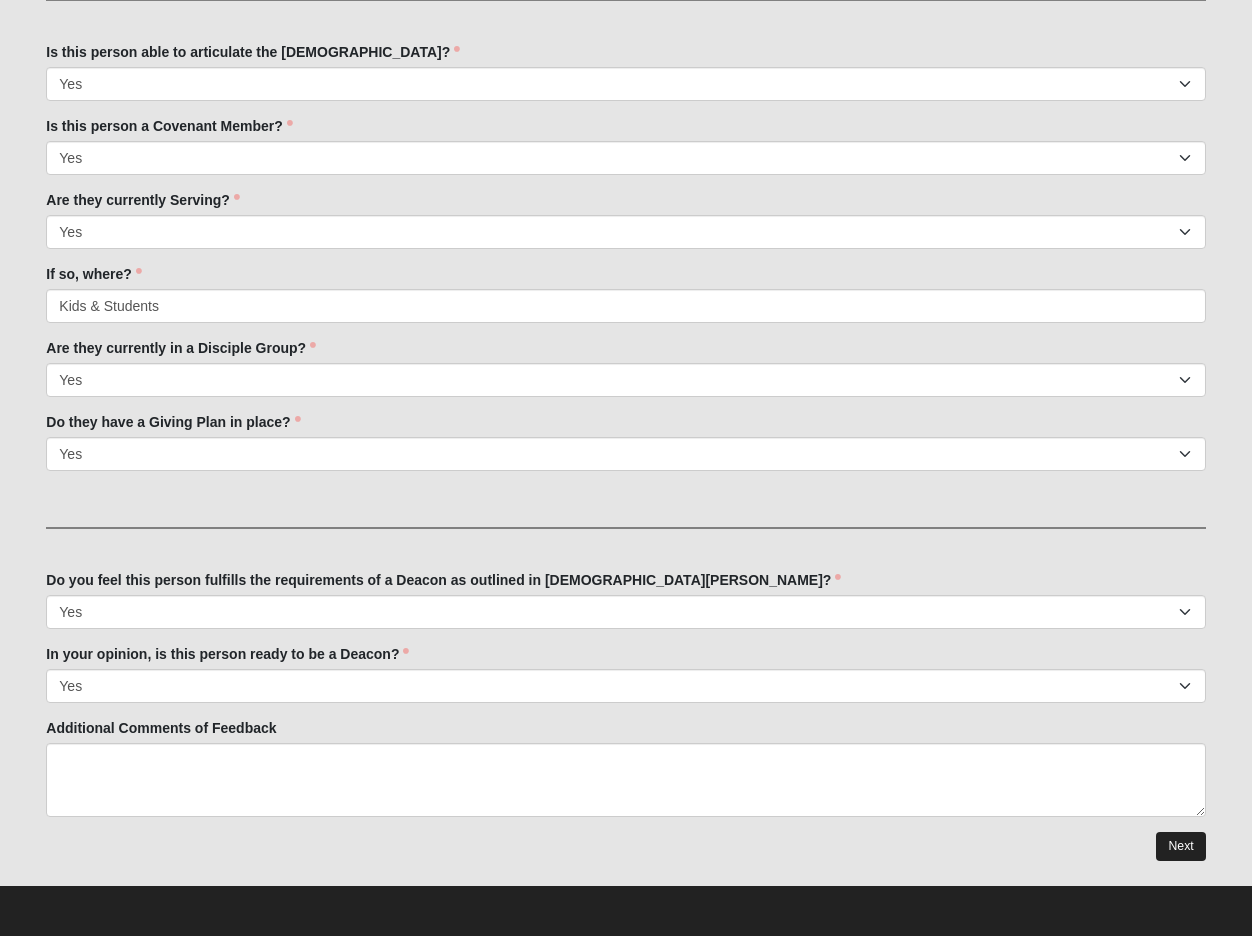 click on "Next" at bounding box center [1180, 846] 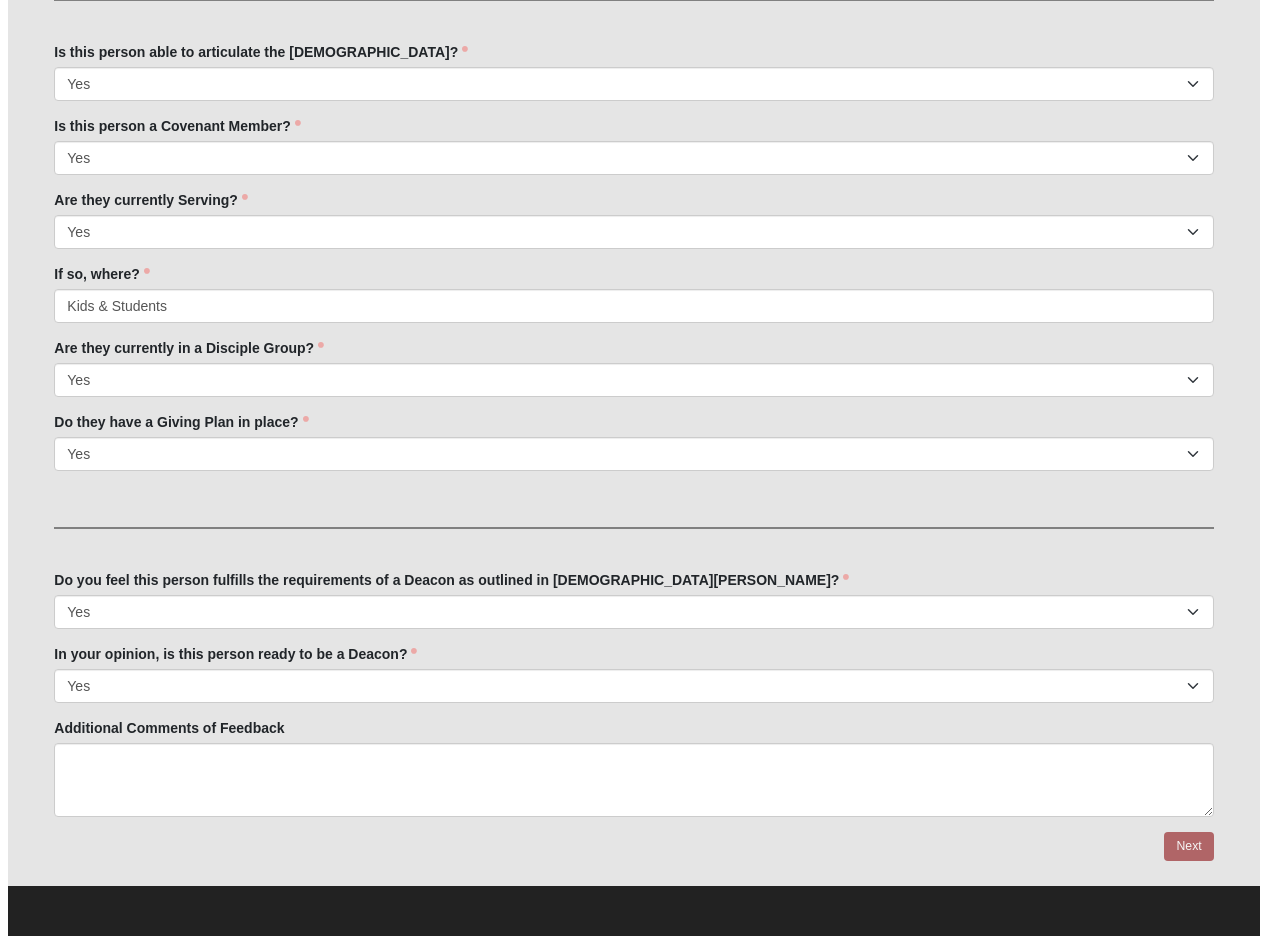 scroll, scrollTop: 0, scrollLeft: 0, axis: both 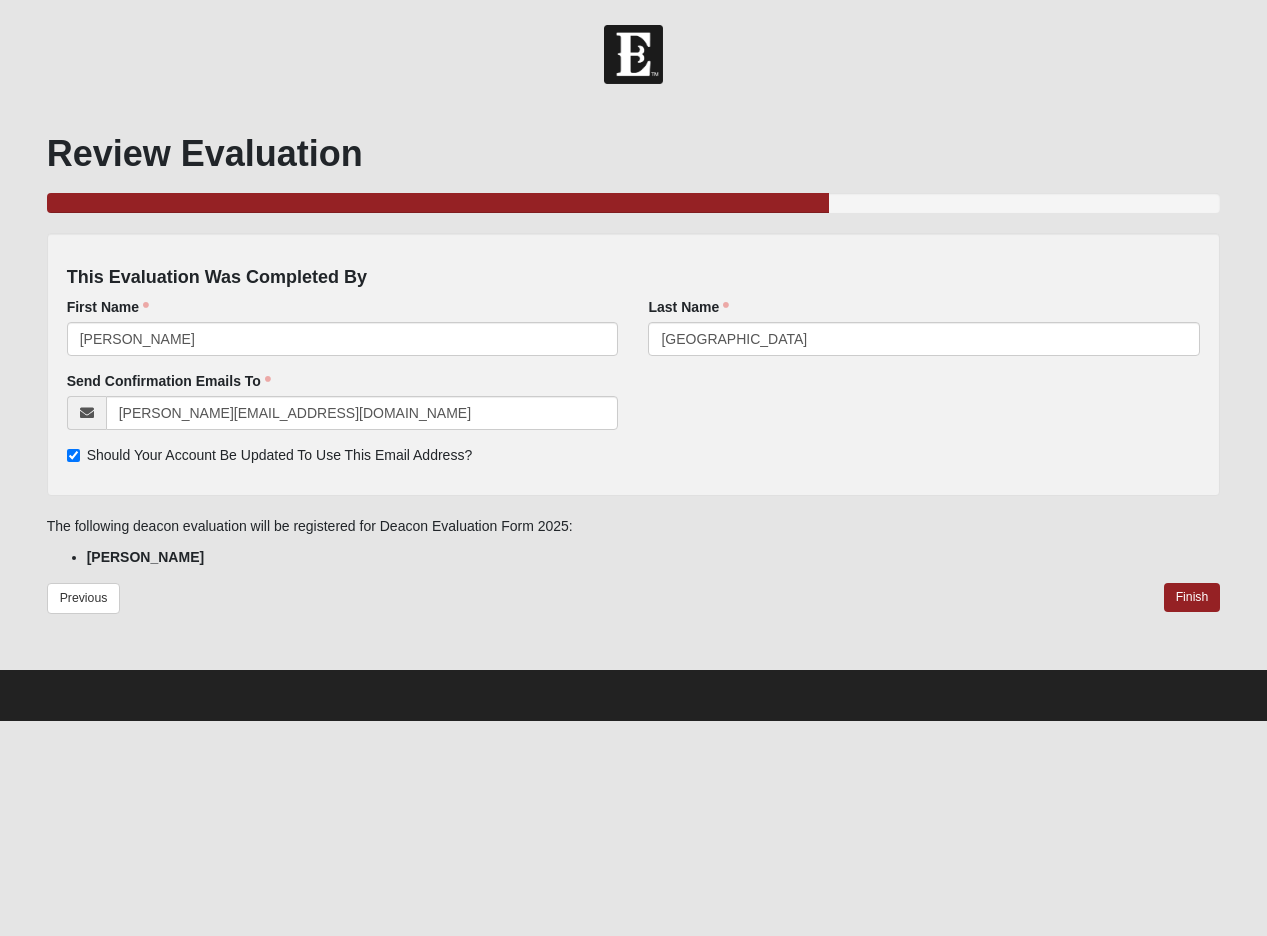 click on "Should Your Account Be Updated To Use This Email Address?" at bounding box center (73, 455) 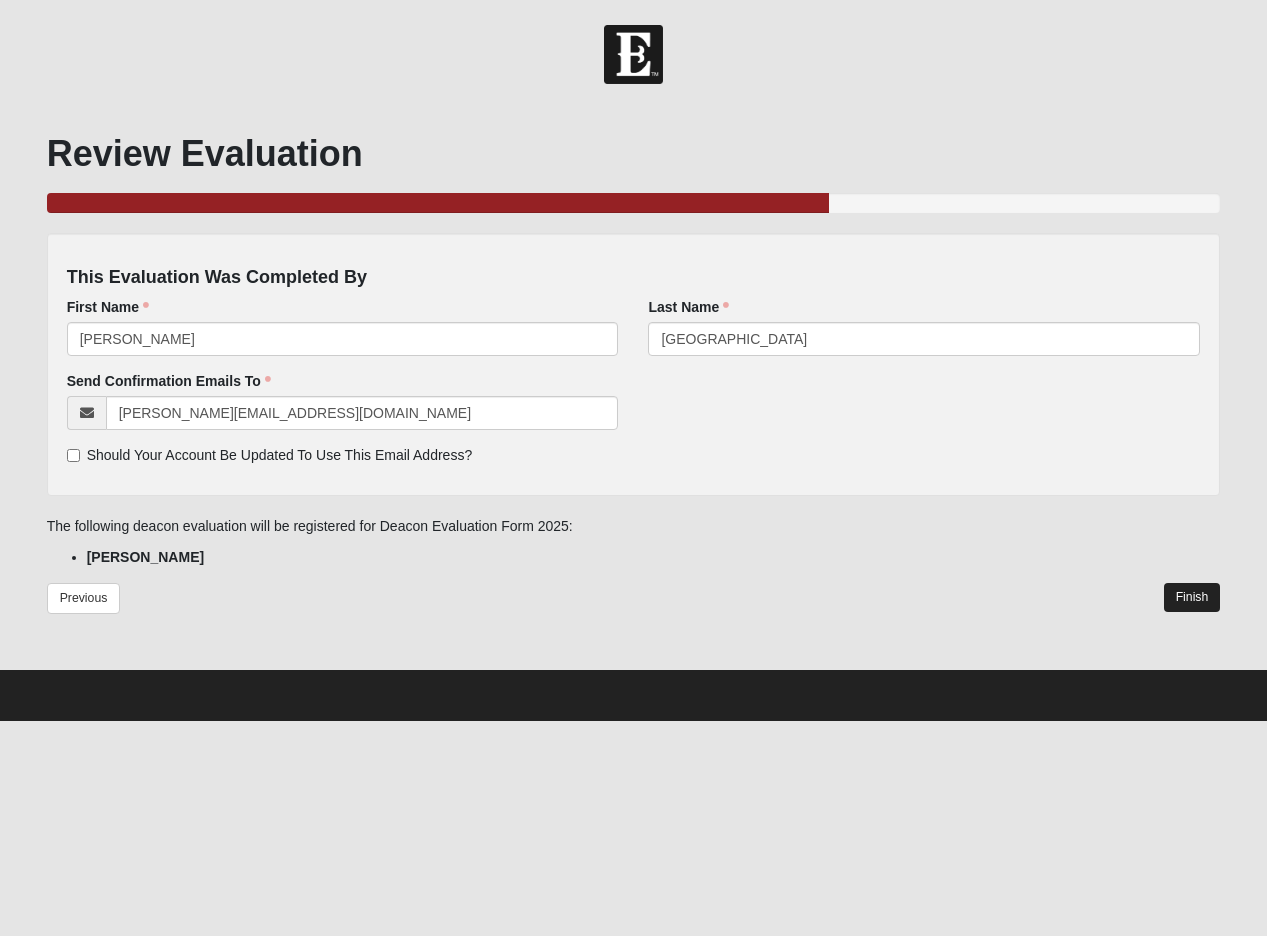 click on "Finish" at bounding box center [1192, 597] 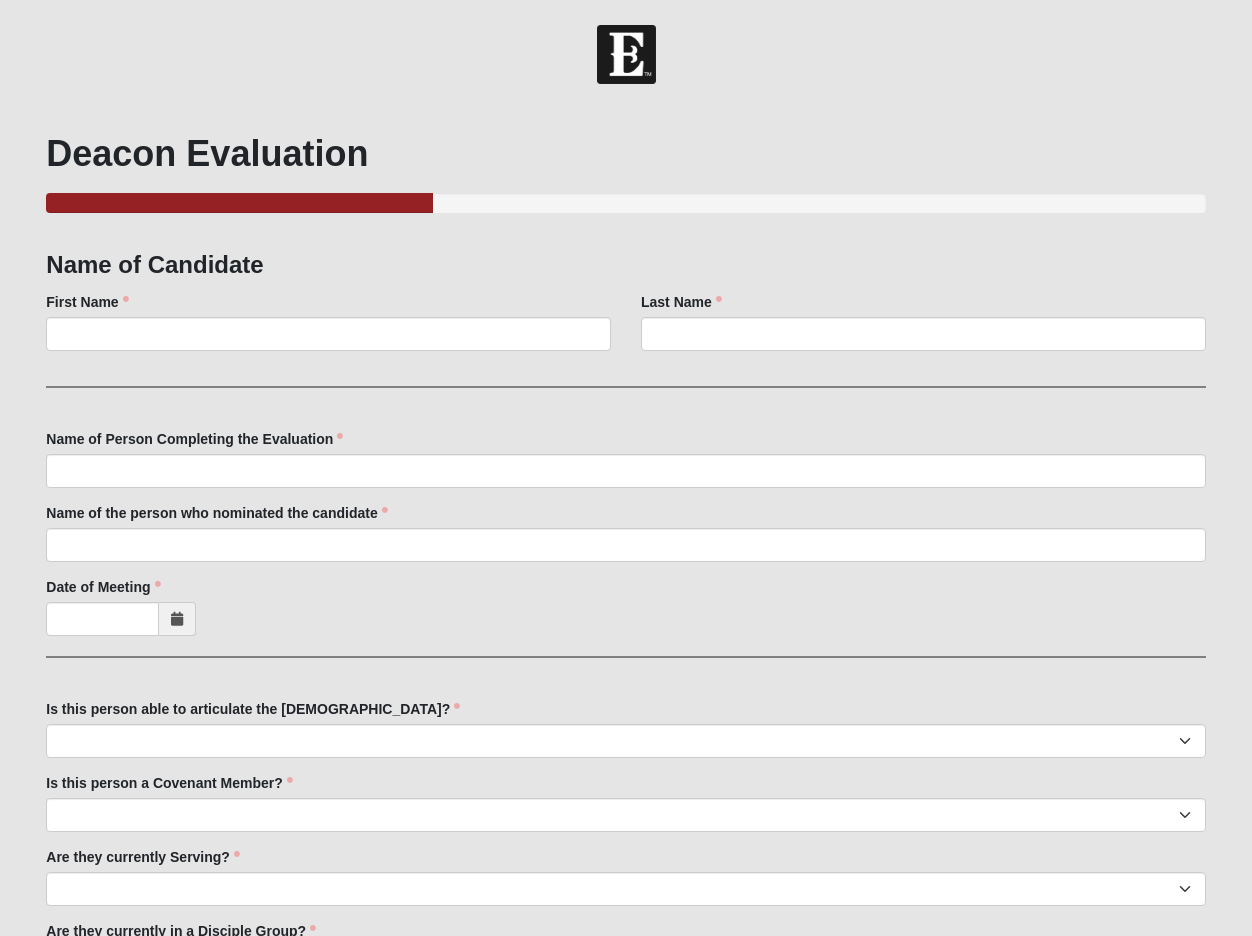 scroll, scrollTop: 0, scrollLeft: 0, axis: both 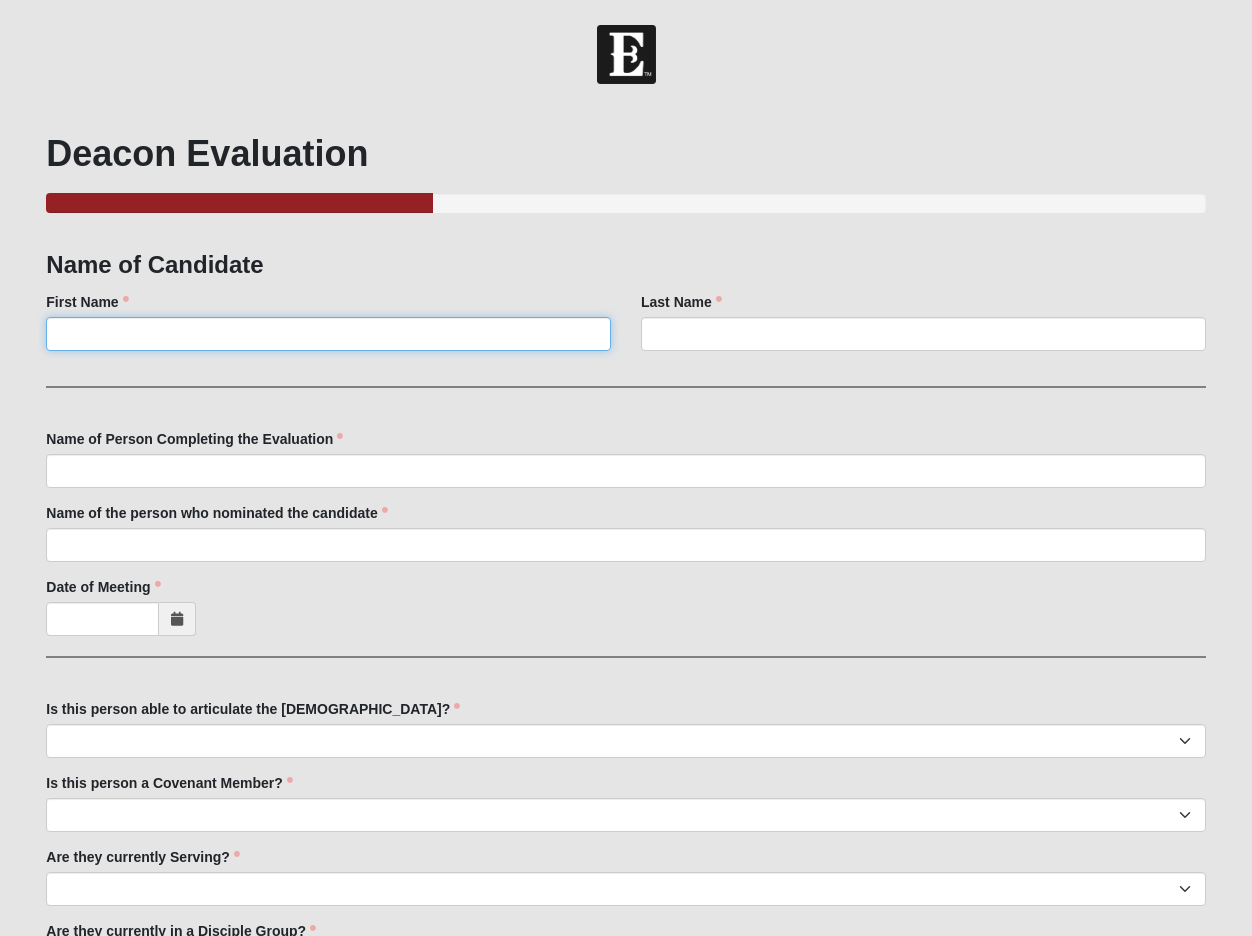 click on "First Name" at bounding box center (328, 334) 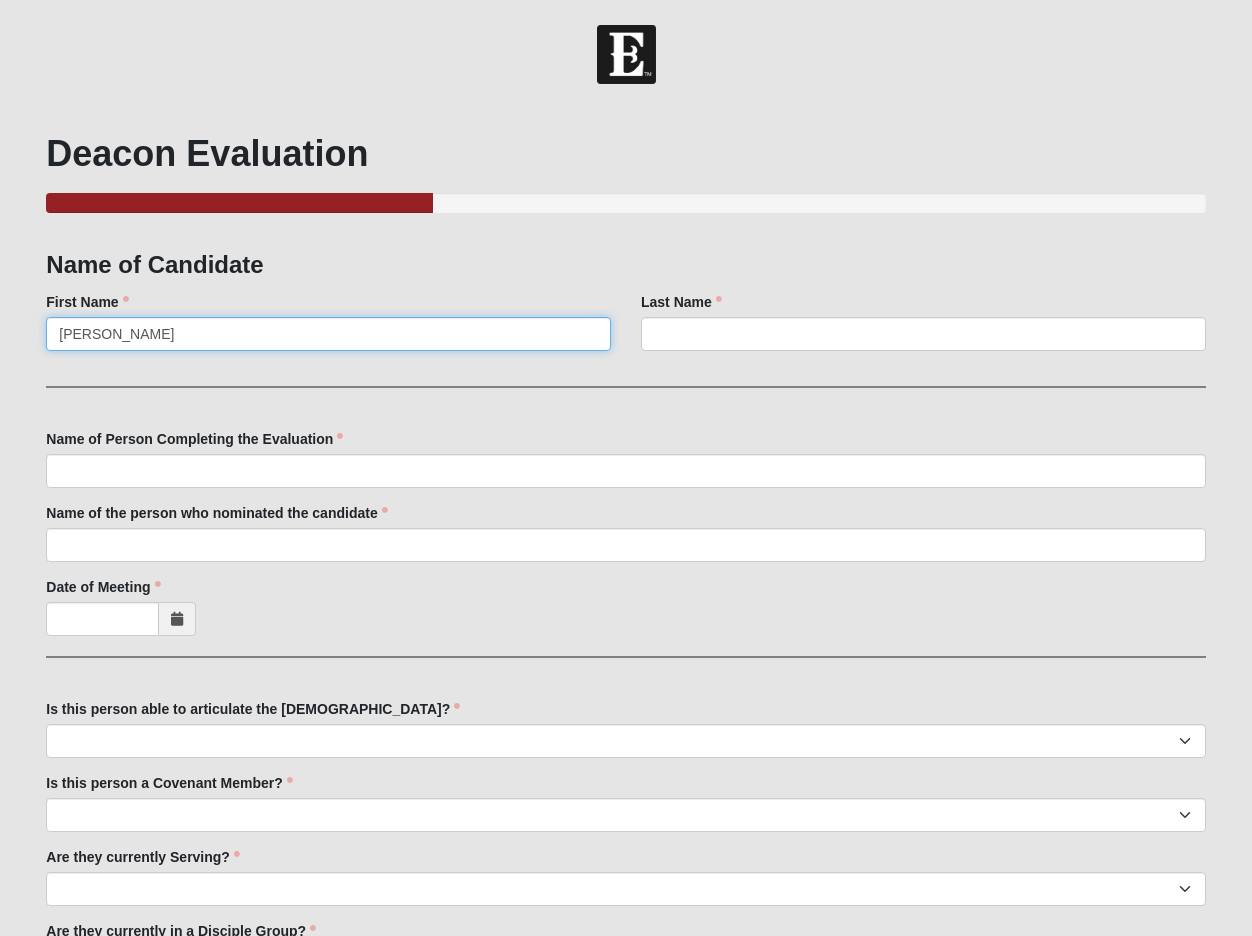 type on "Ron" 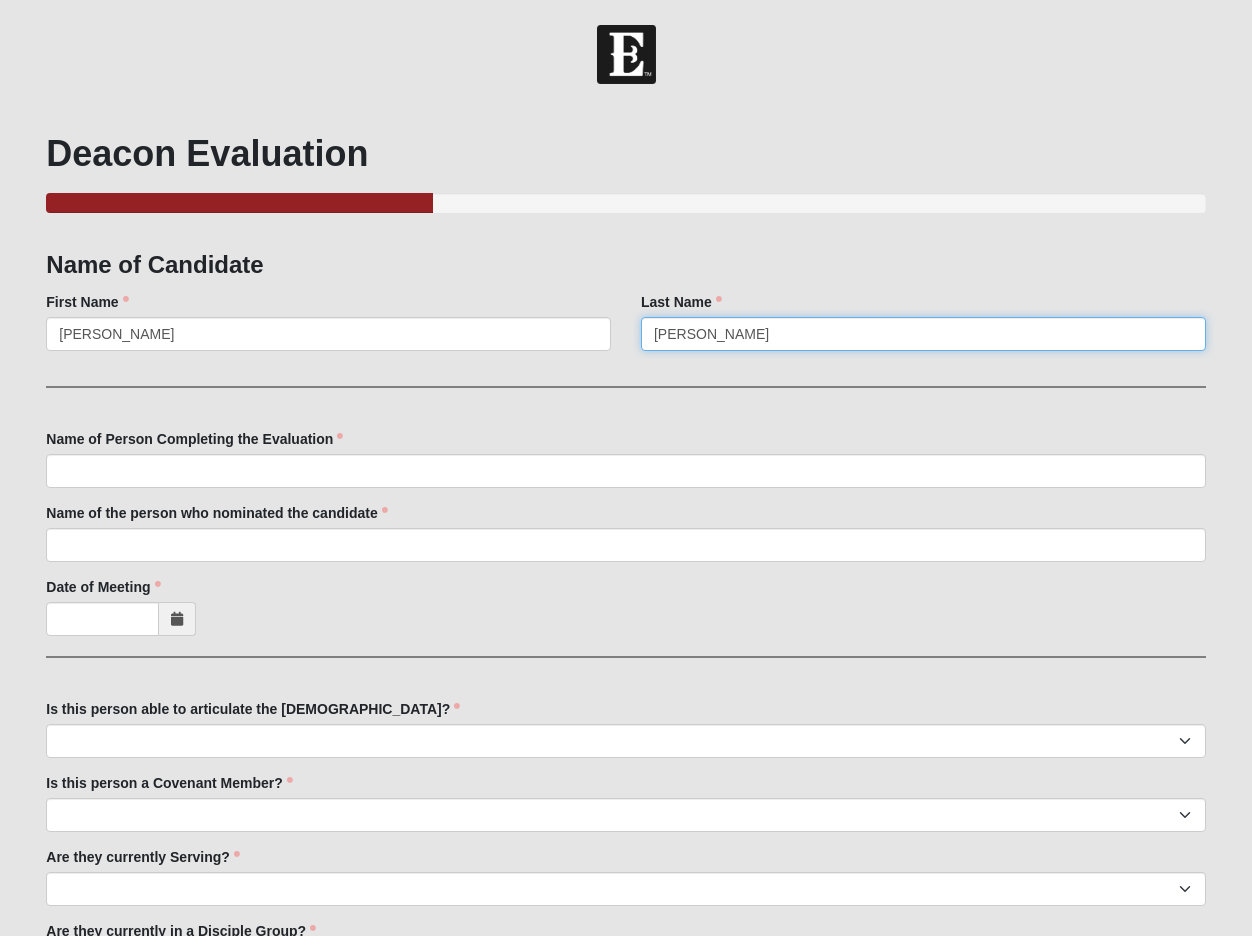 type on "Hayes" 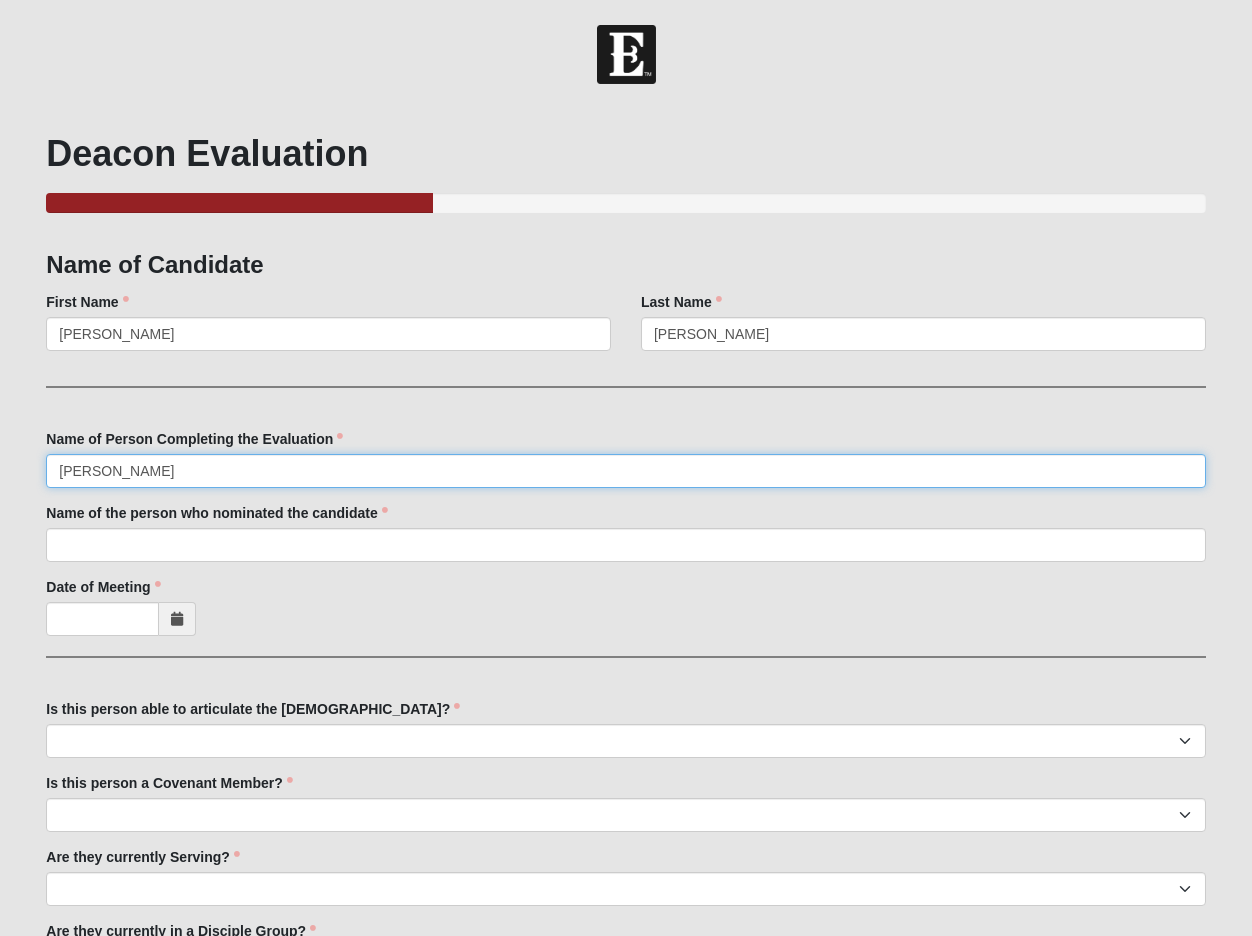 type on "Justin Ireland" 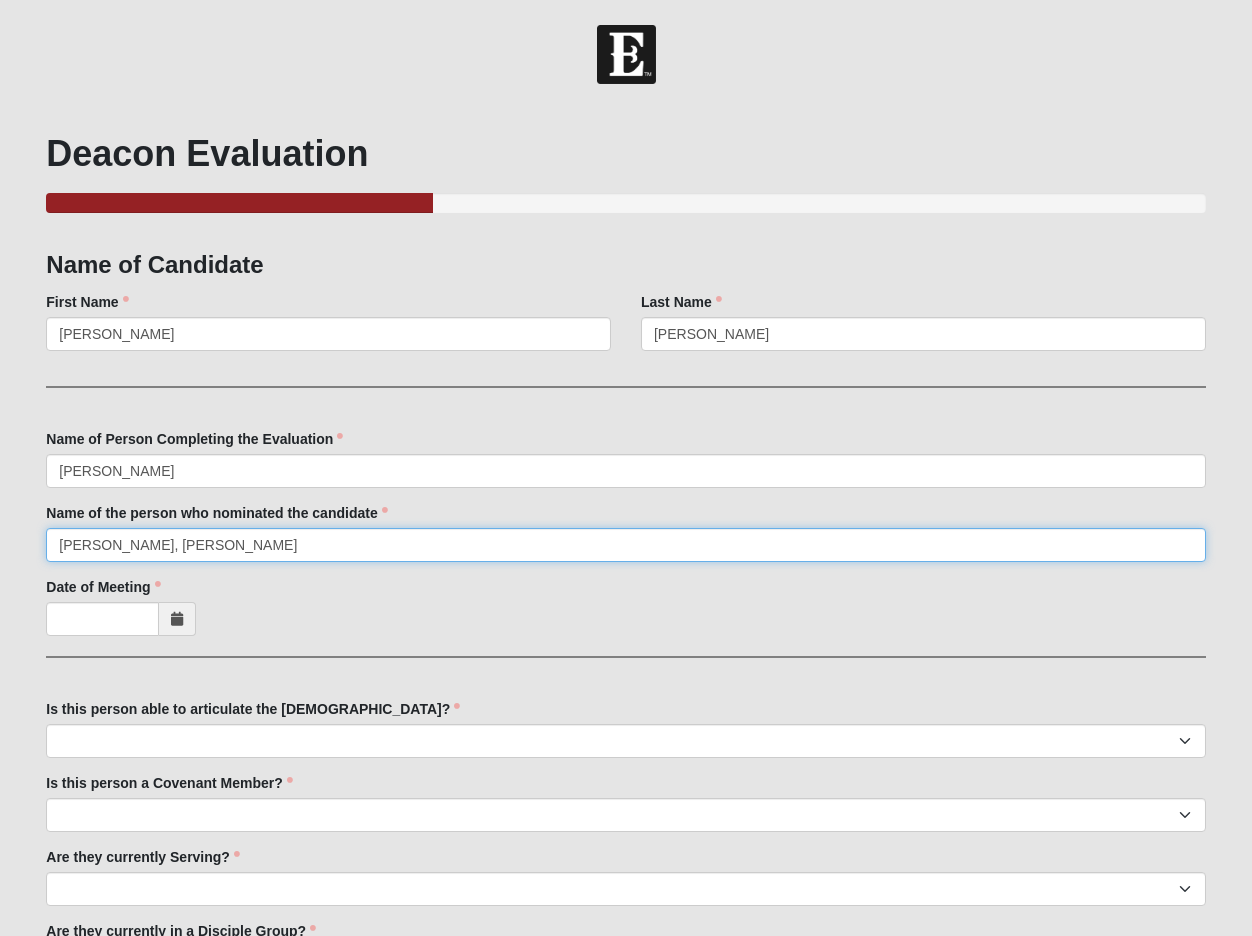 type on "Matt Didway, Justin Ireland" 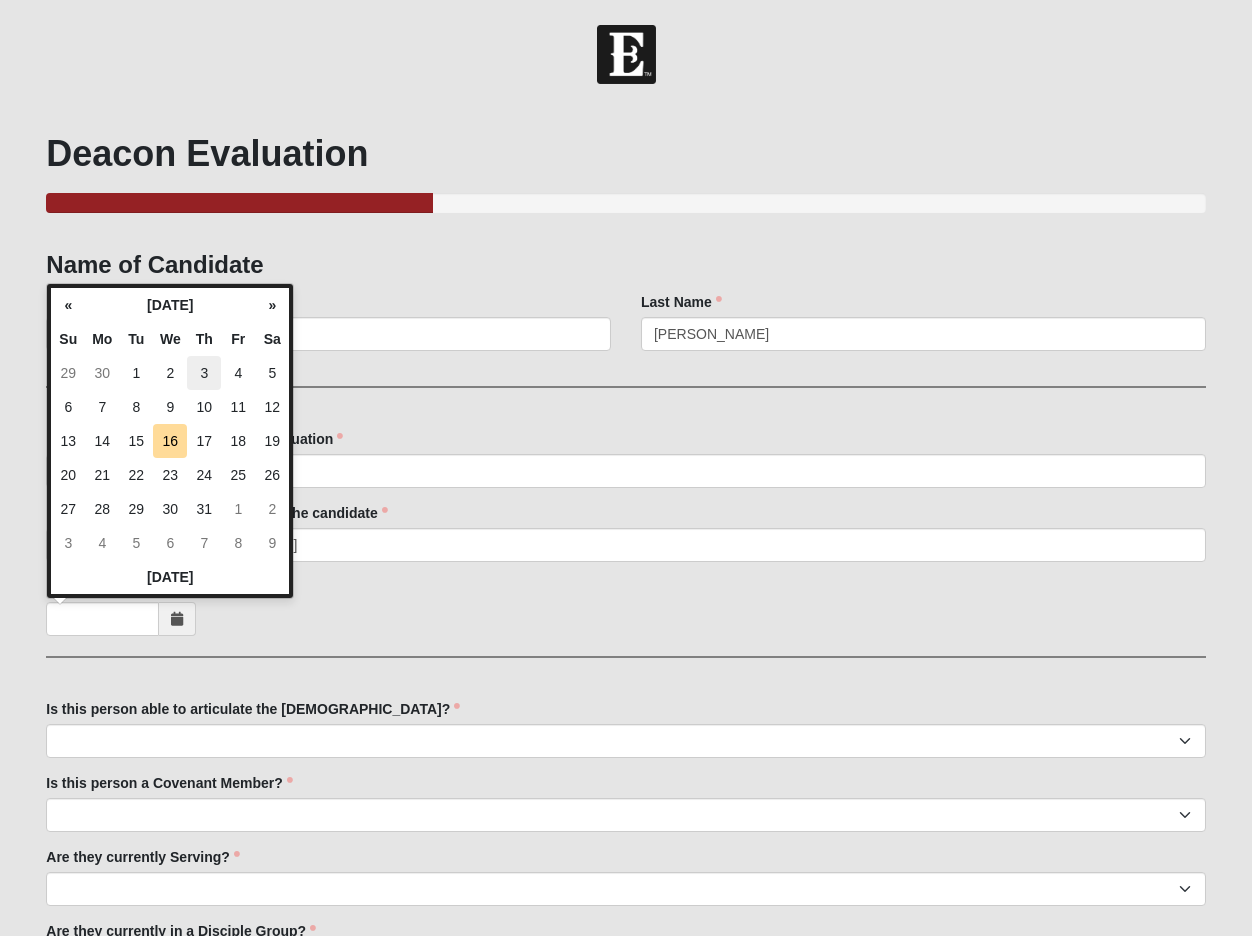 click on "3" at bounding box center [204, 373] 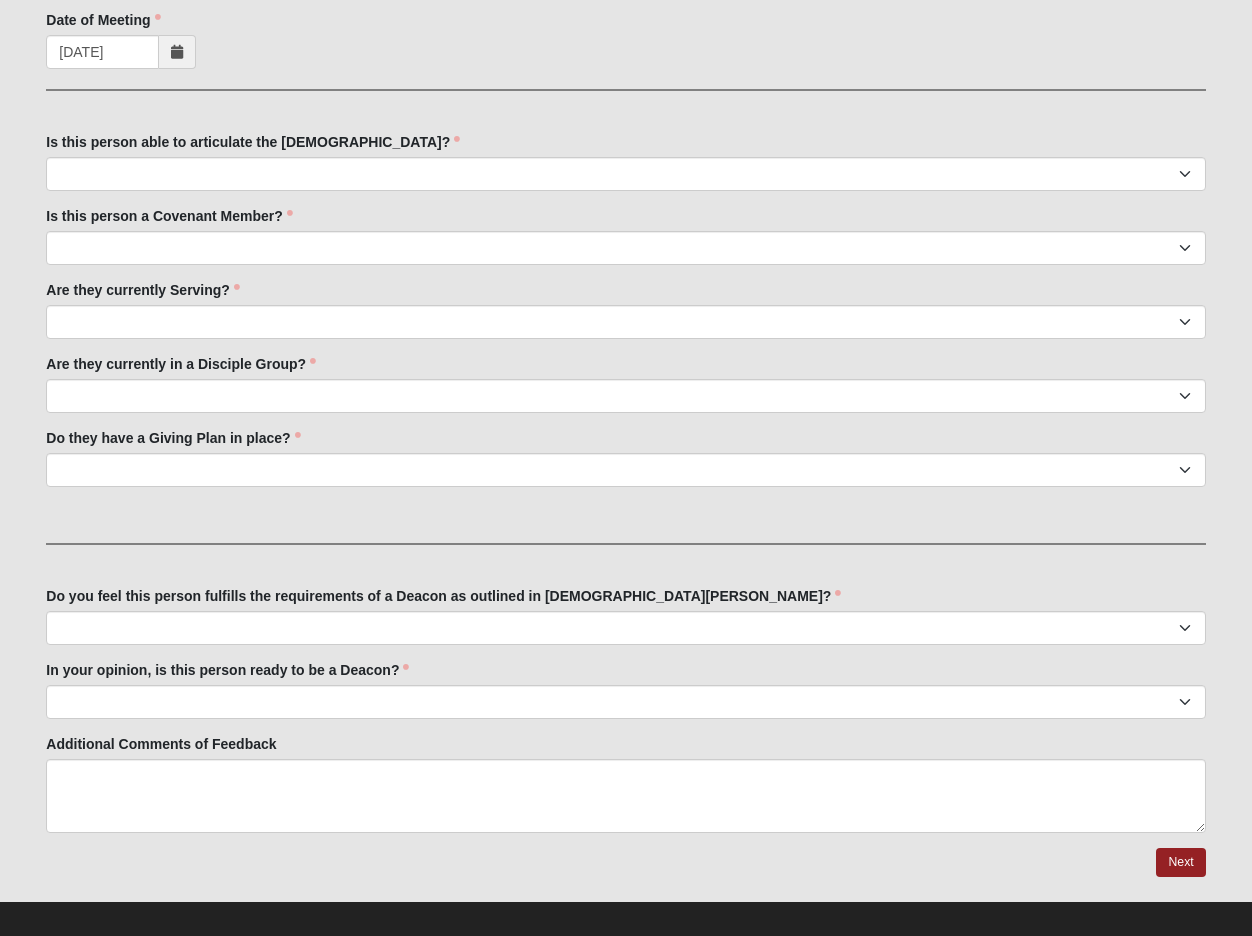 scroll, scrollTop: 583, scrollLeft: 0, axis: vertical 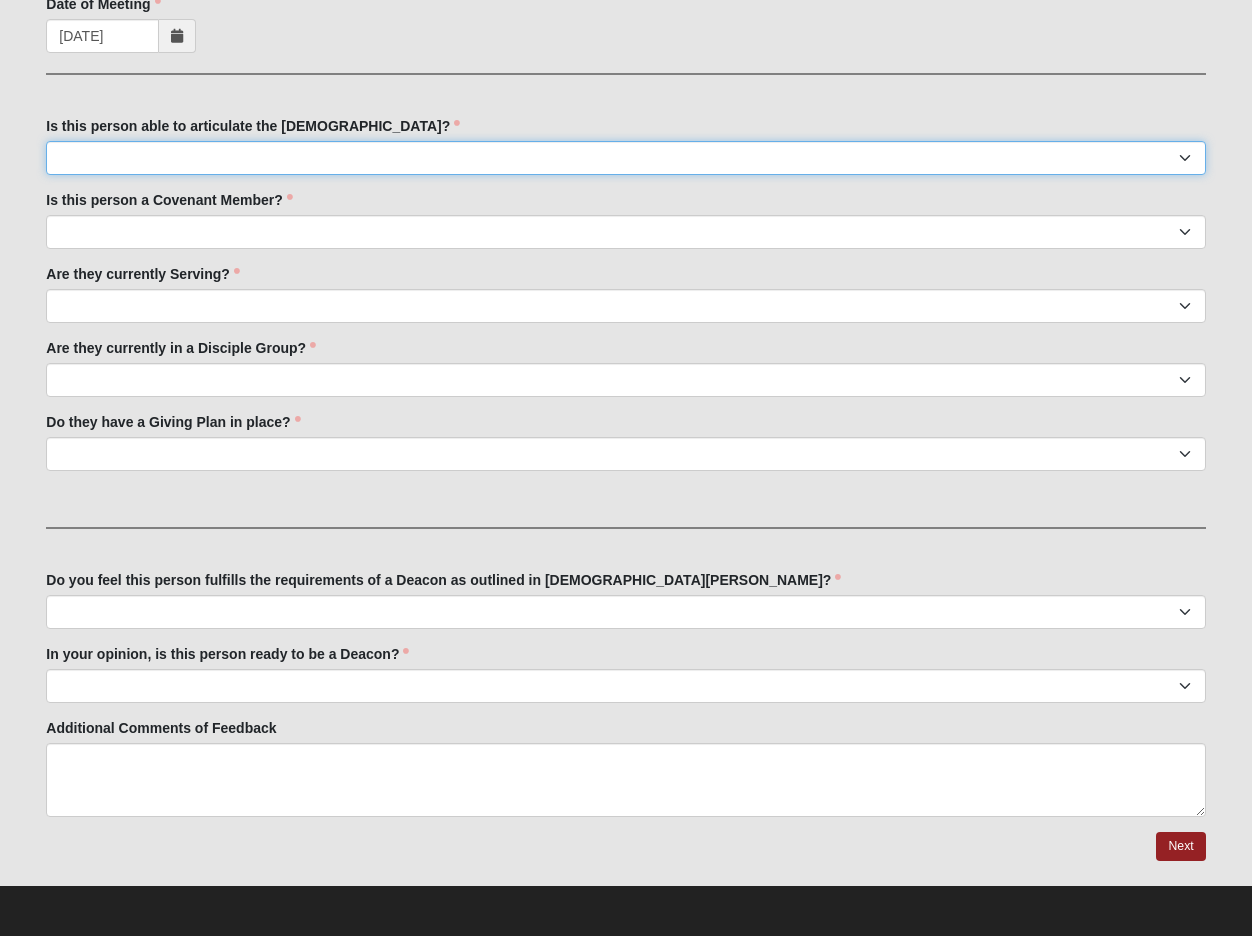 select on "True" 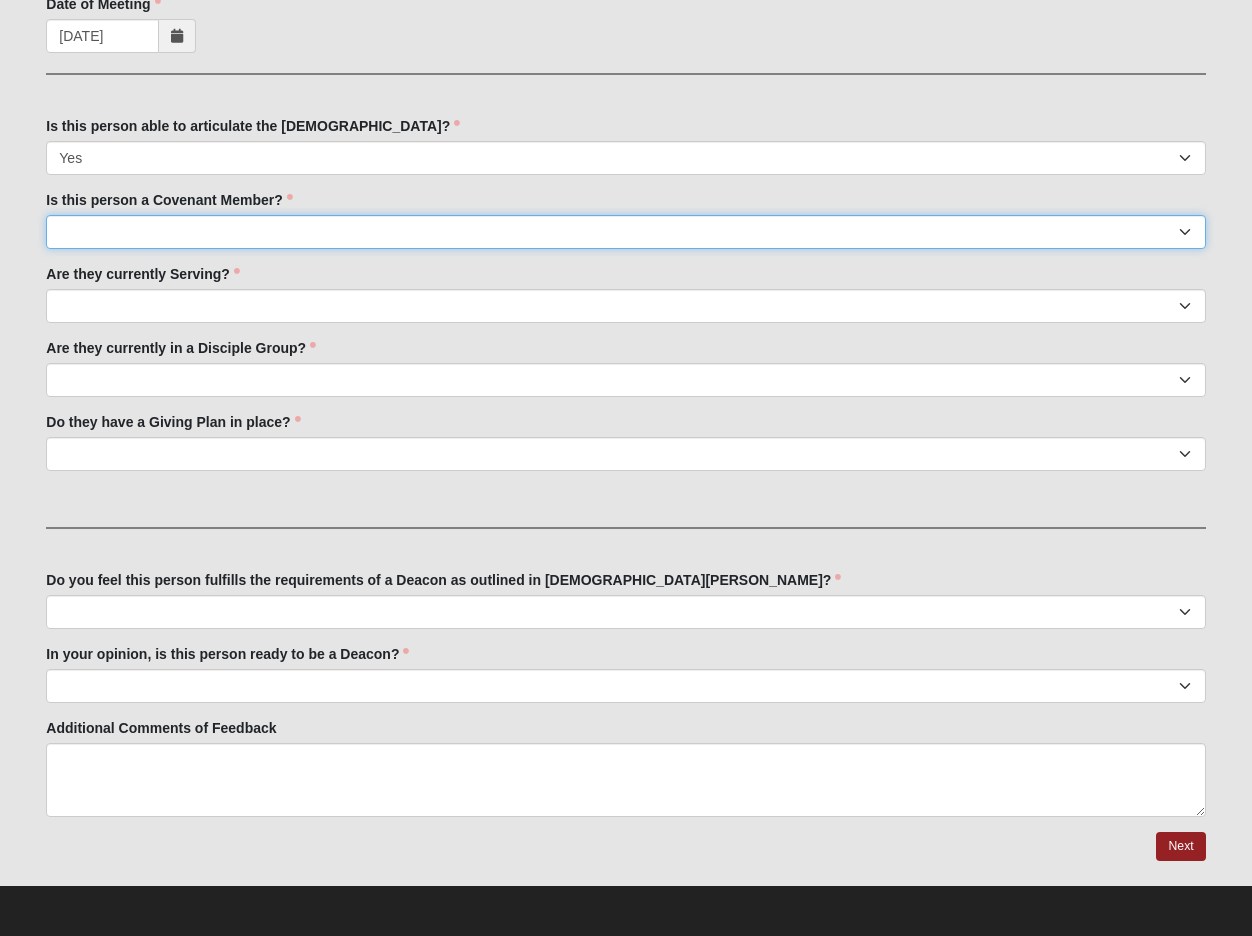 select on "True" 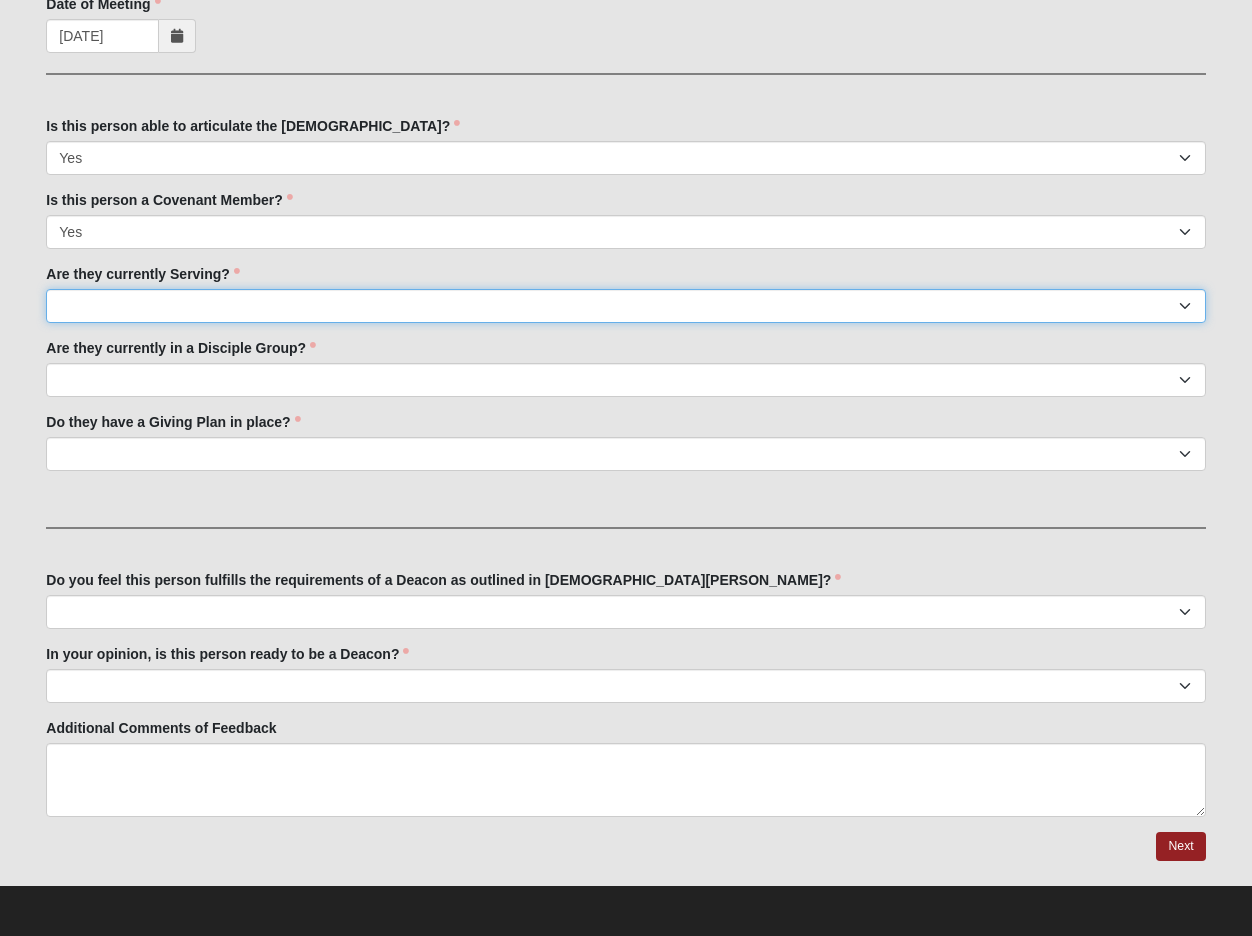 select on "True" 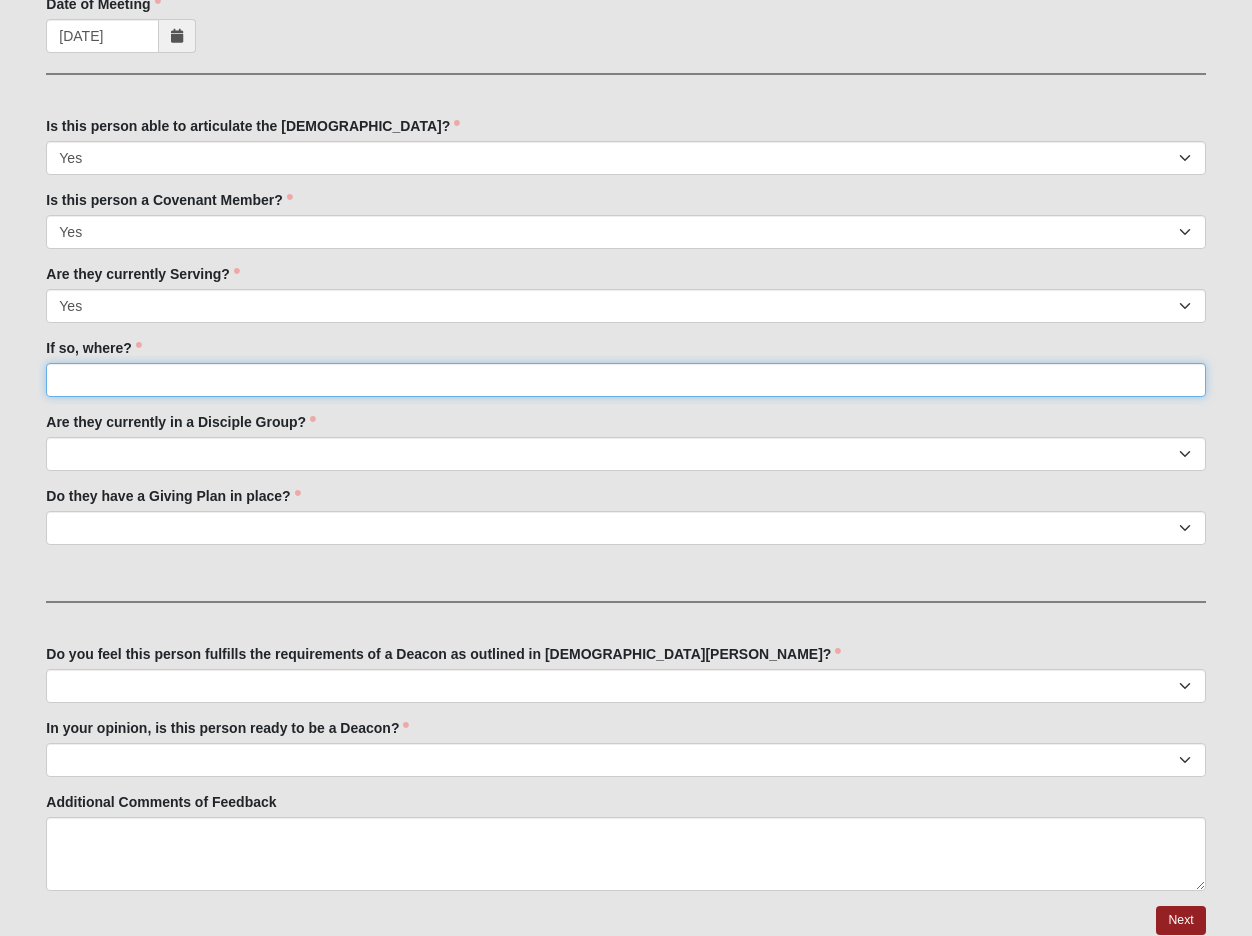 click on "If so, where?" at bounding box center (625, 380) 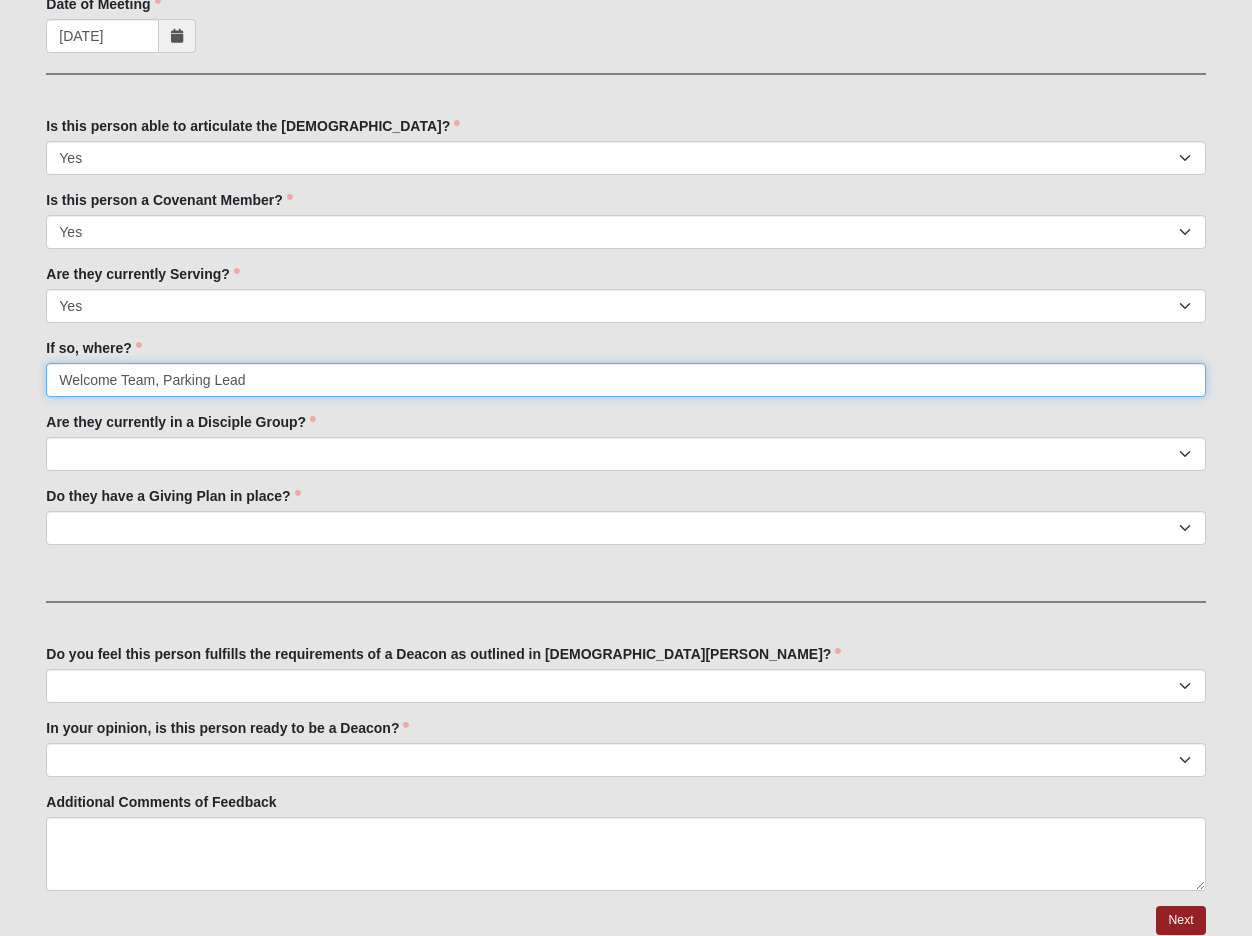 type on "Welcome Team, Parking Lead" 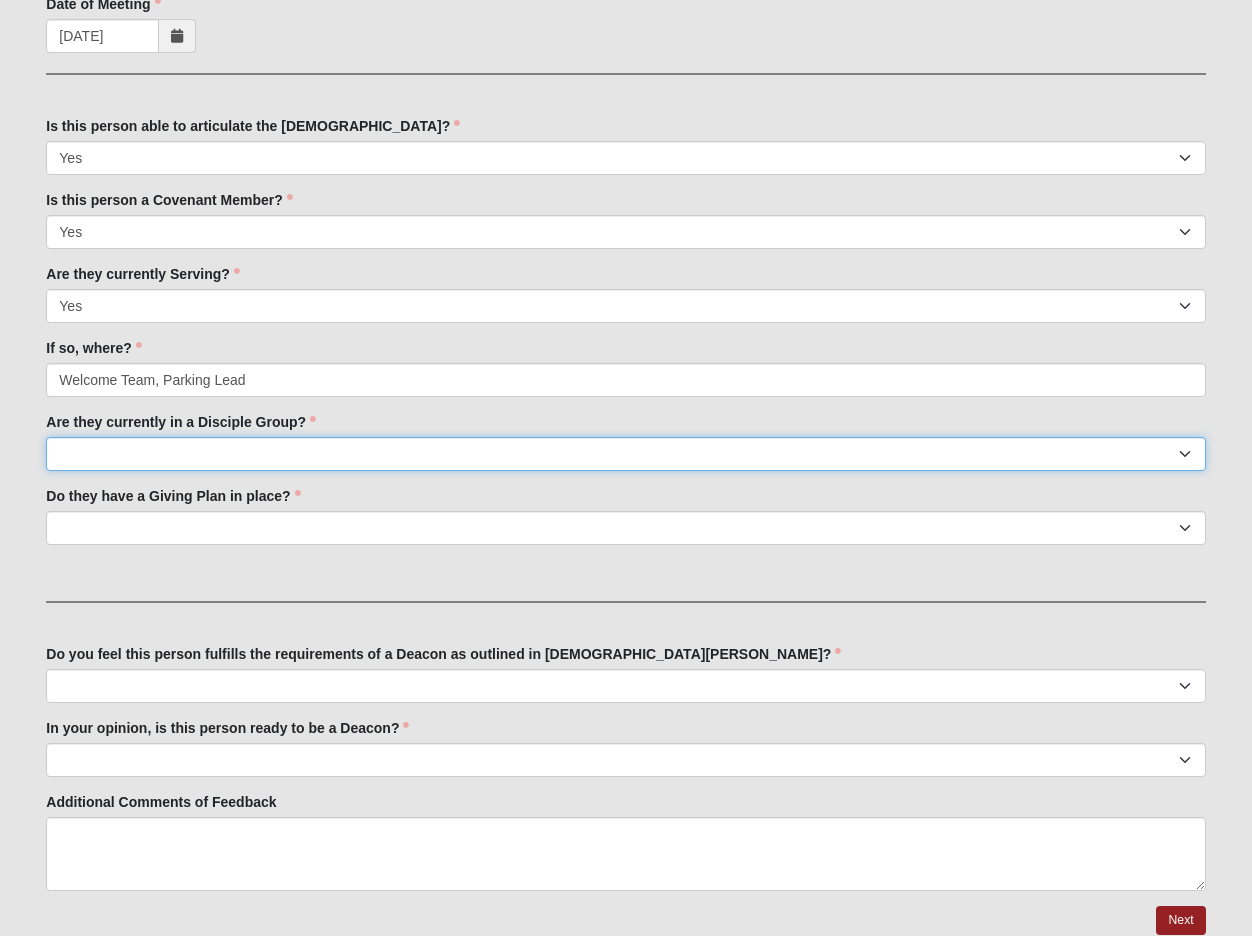 select on "True" 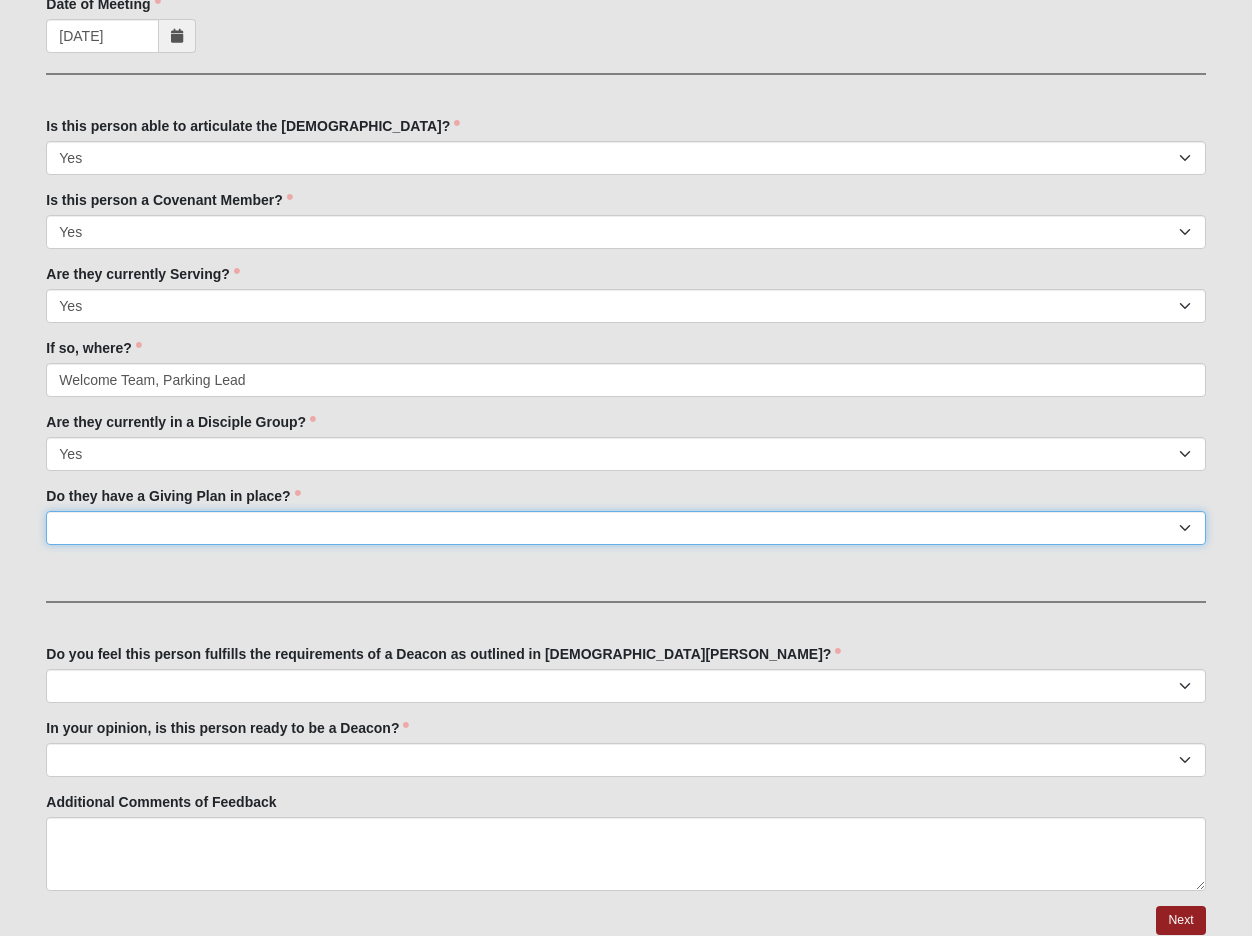 select on "True" 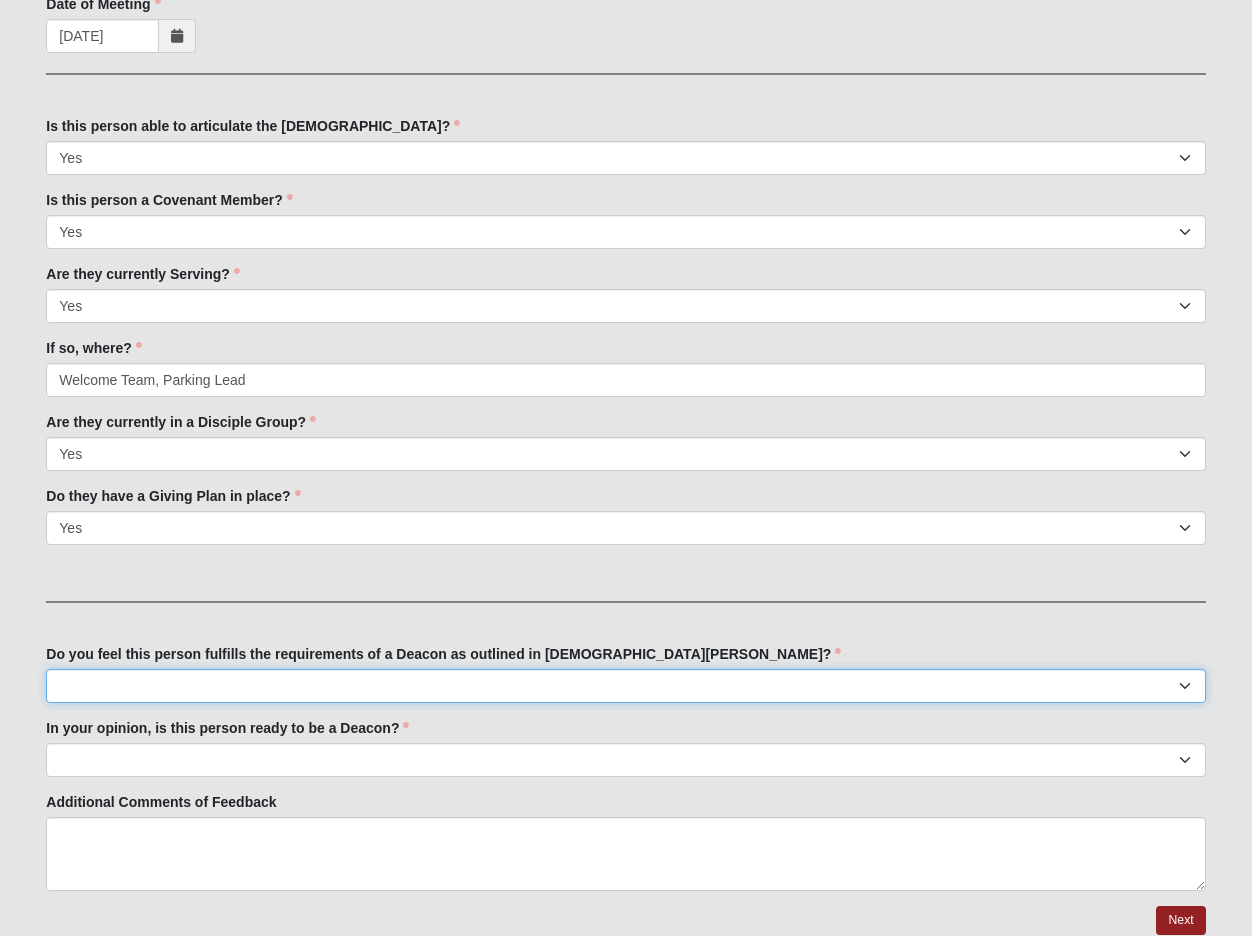 select on "True" 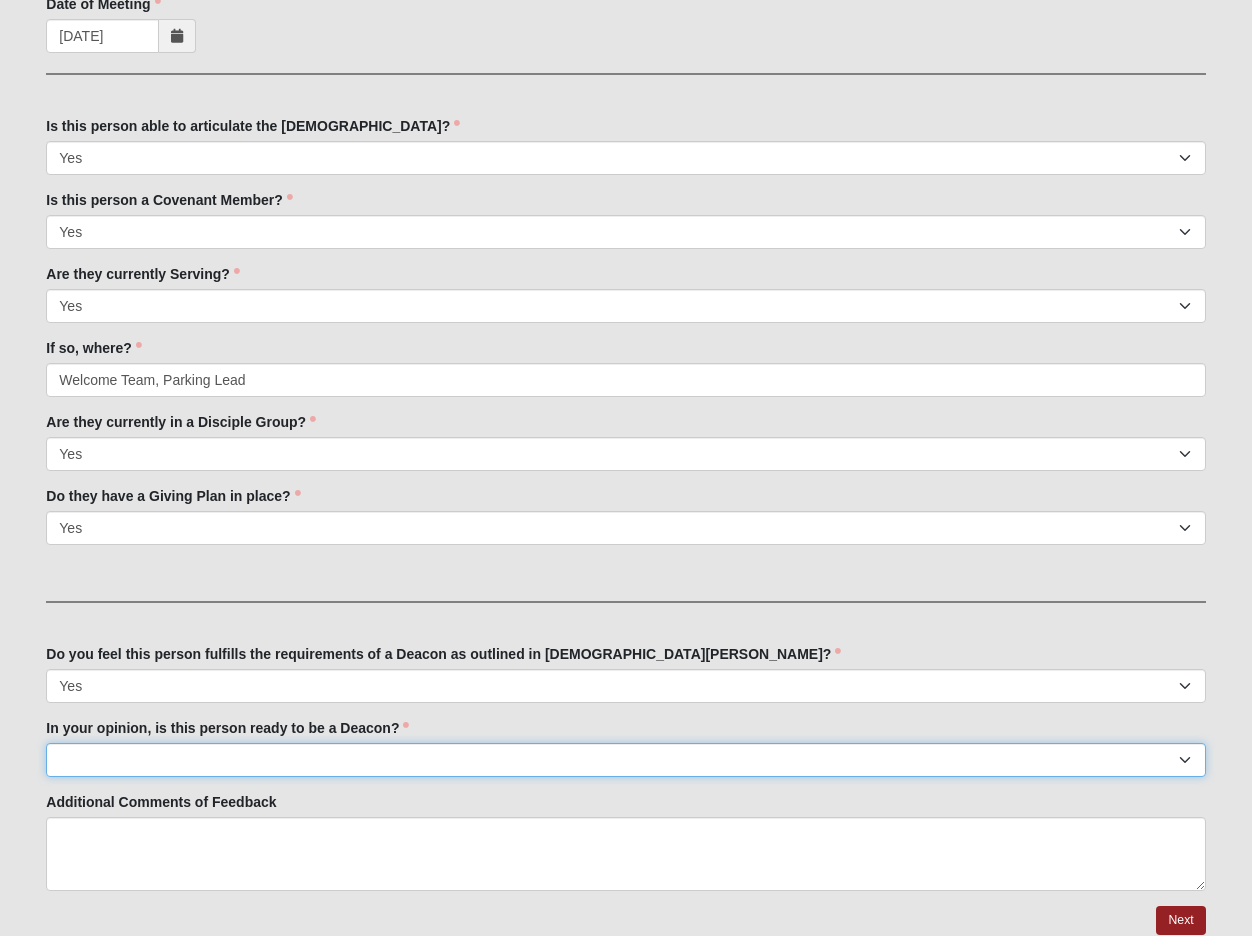 select on "Yes" 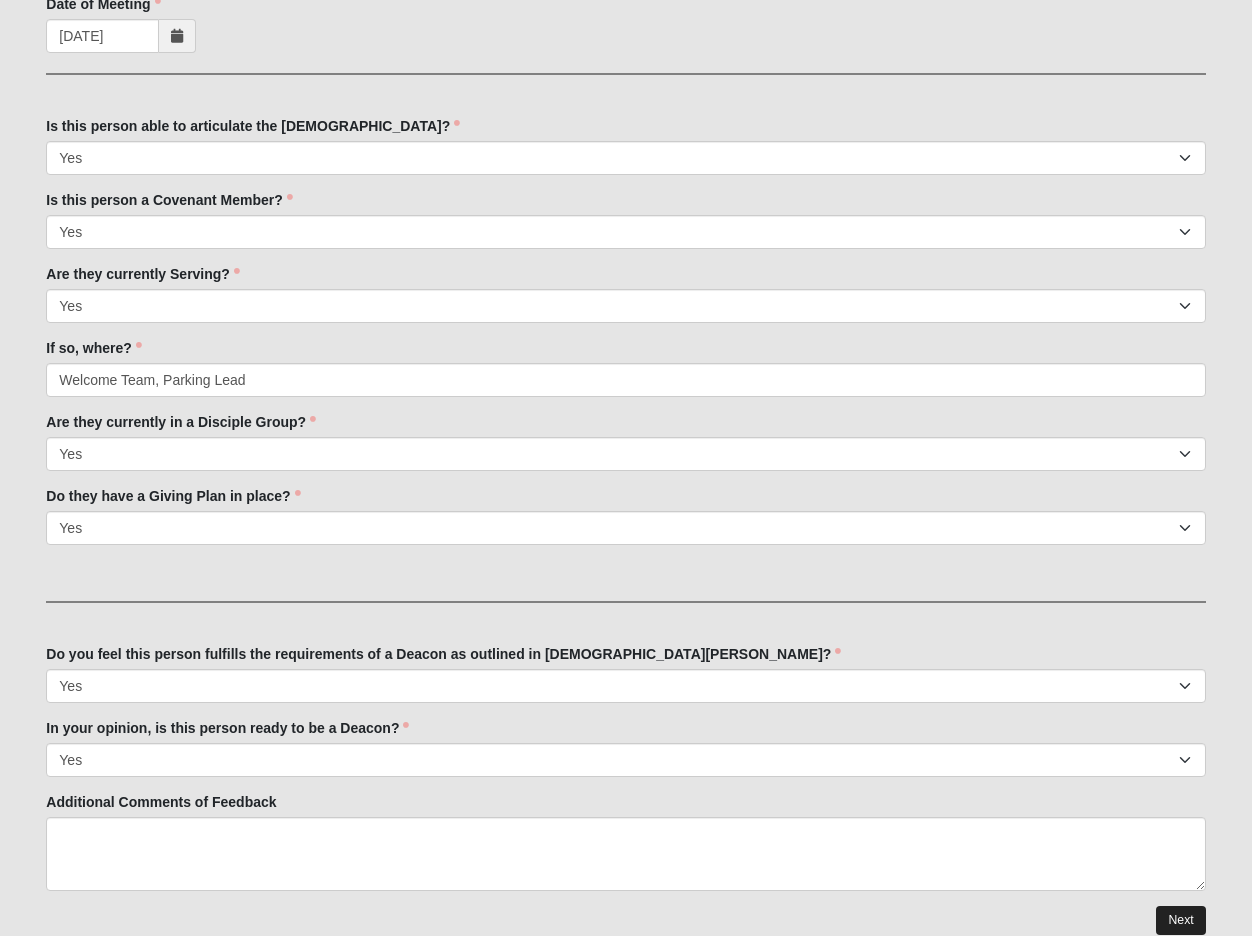 click on "Next" at bounding box center (1180, 920) 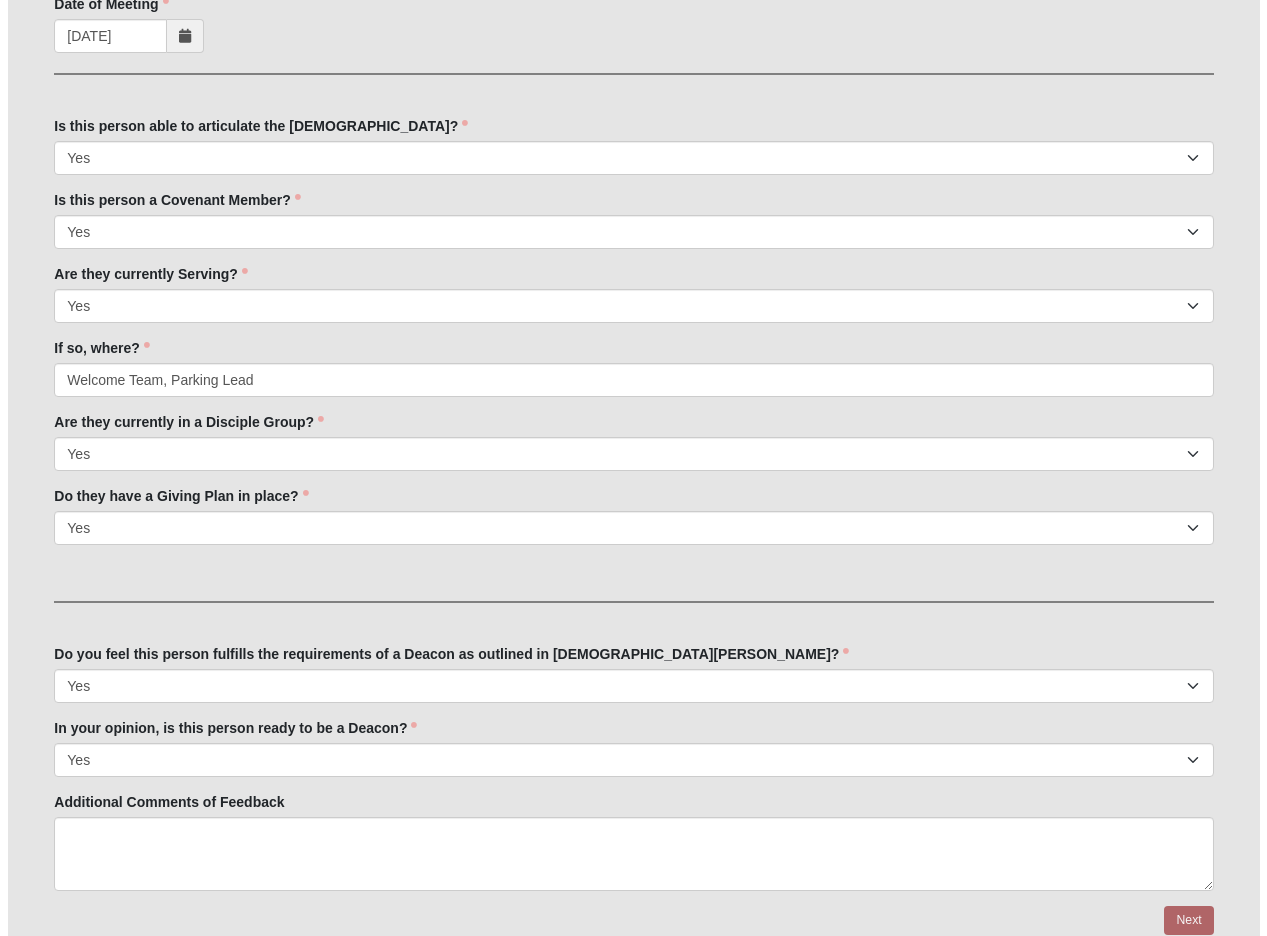 scroll, scrollTop: 0, scrollLeft: 0, axis: both 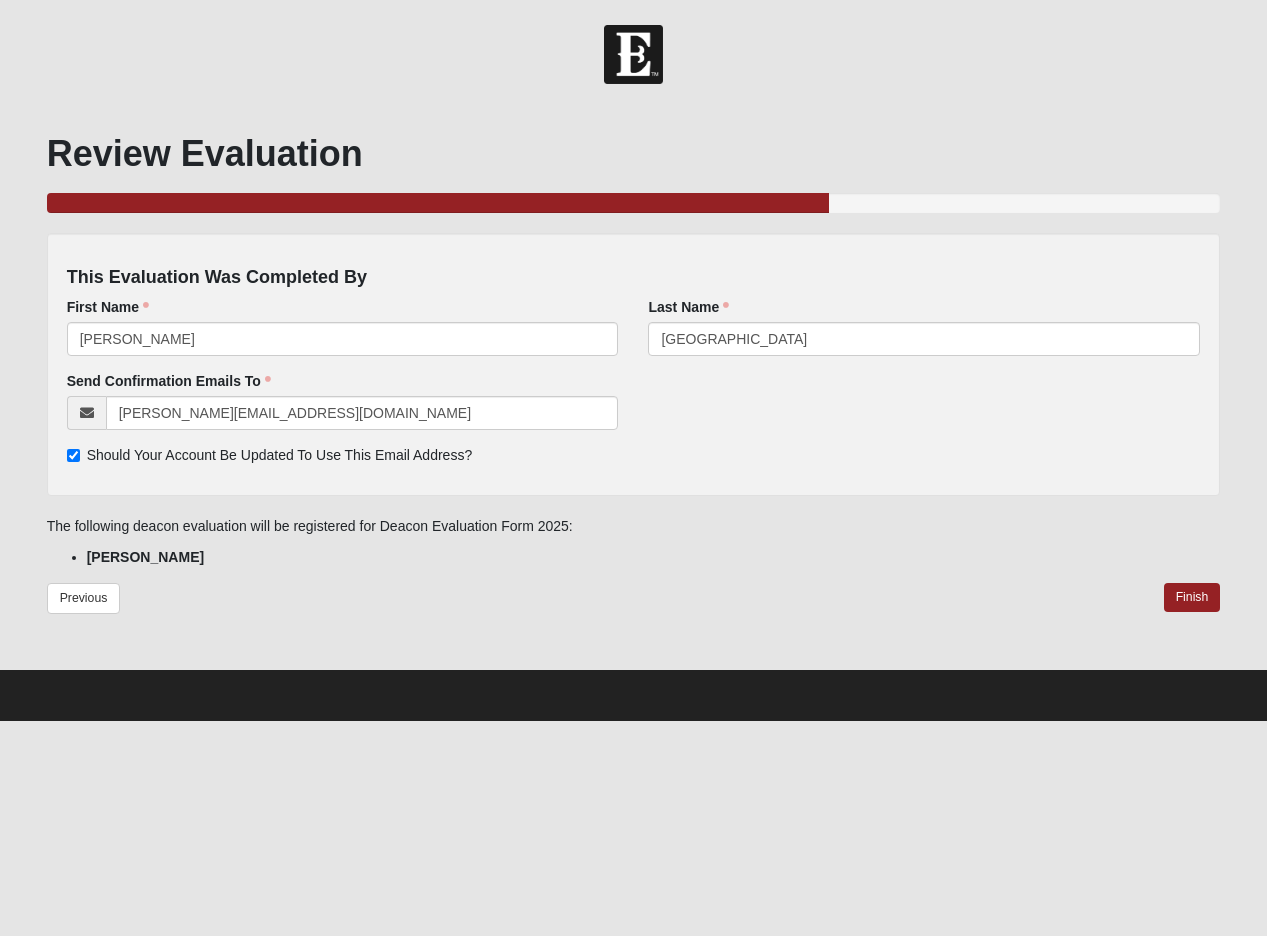 click on "Should Your Account Be Updated To Use This Email Address?" at bounding box center [73, 455] 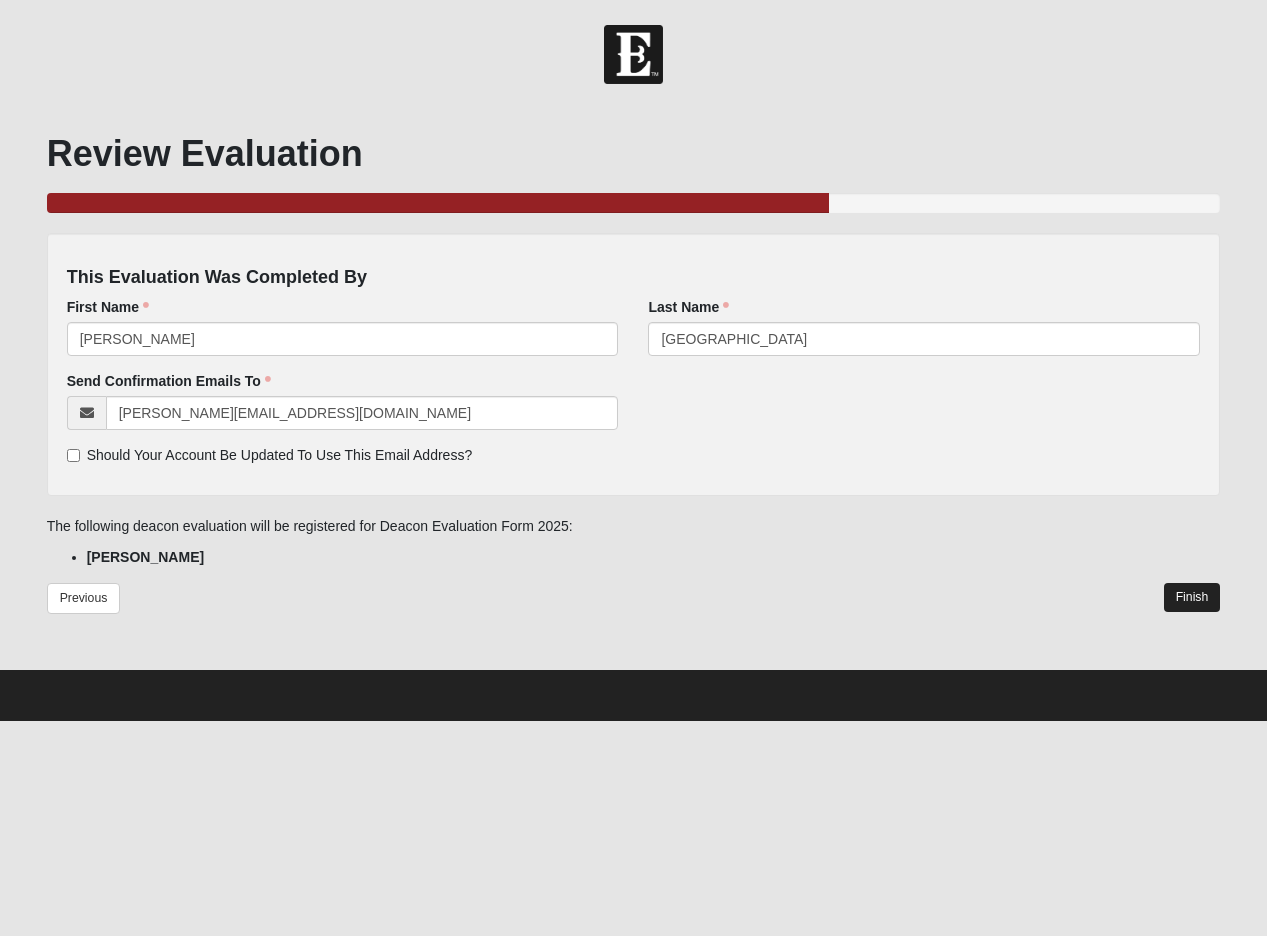 click on "Finish" at bounding box center (1192, 597) 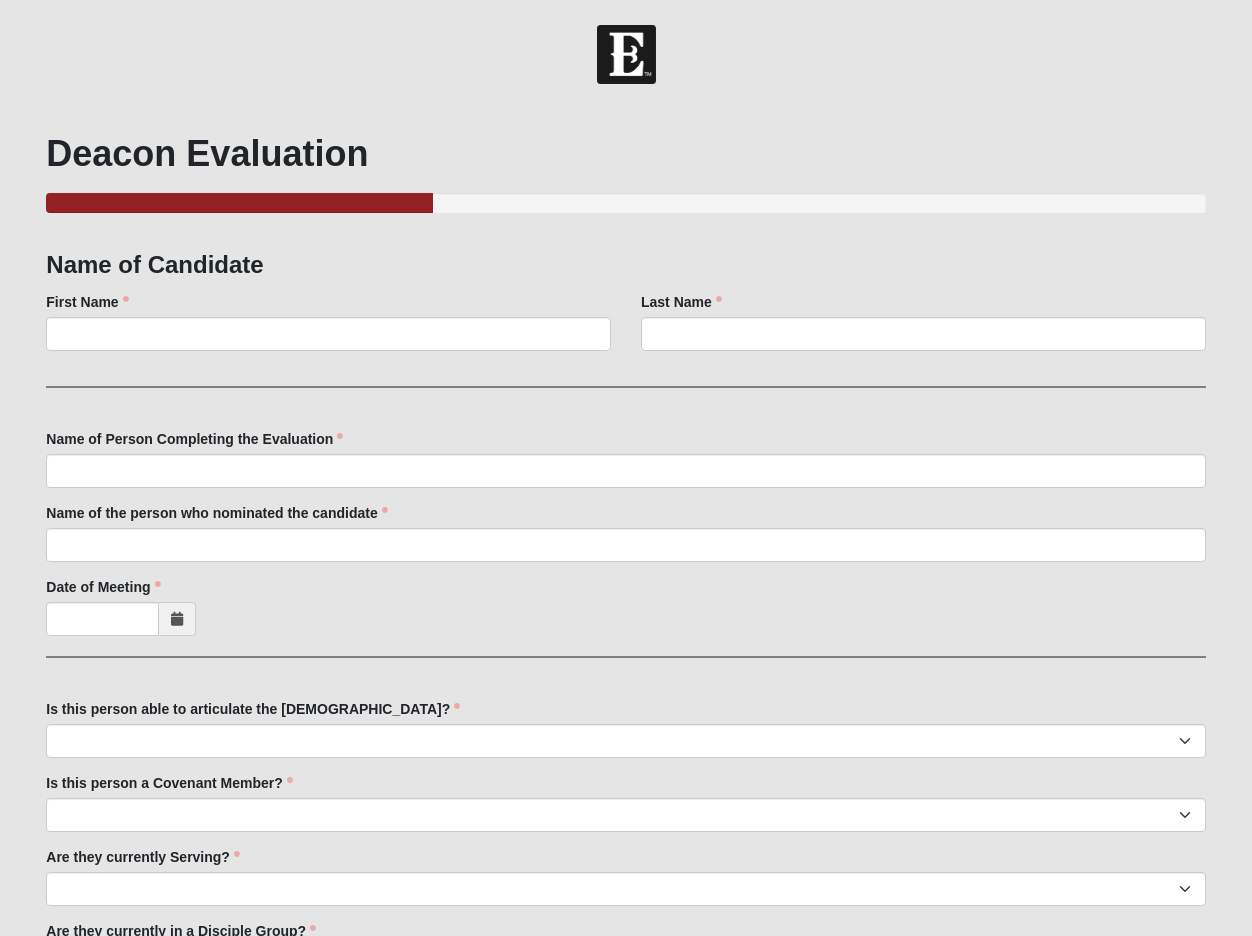 scroll, scrollTop: 0, scrollLeft: 0, axis: both 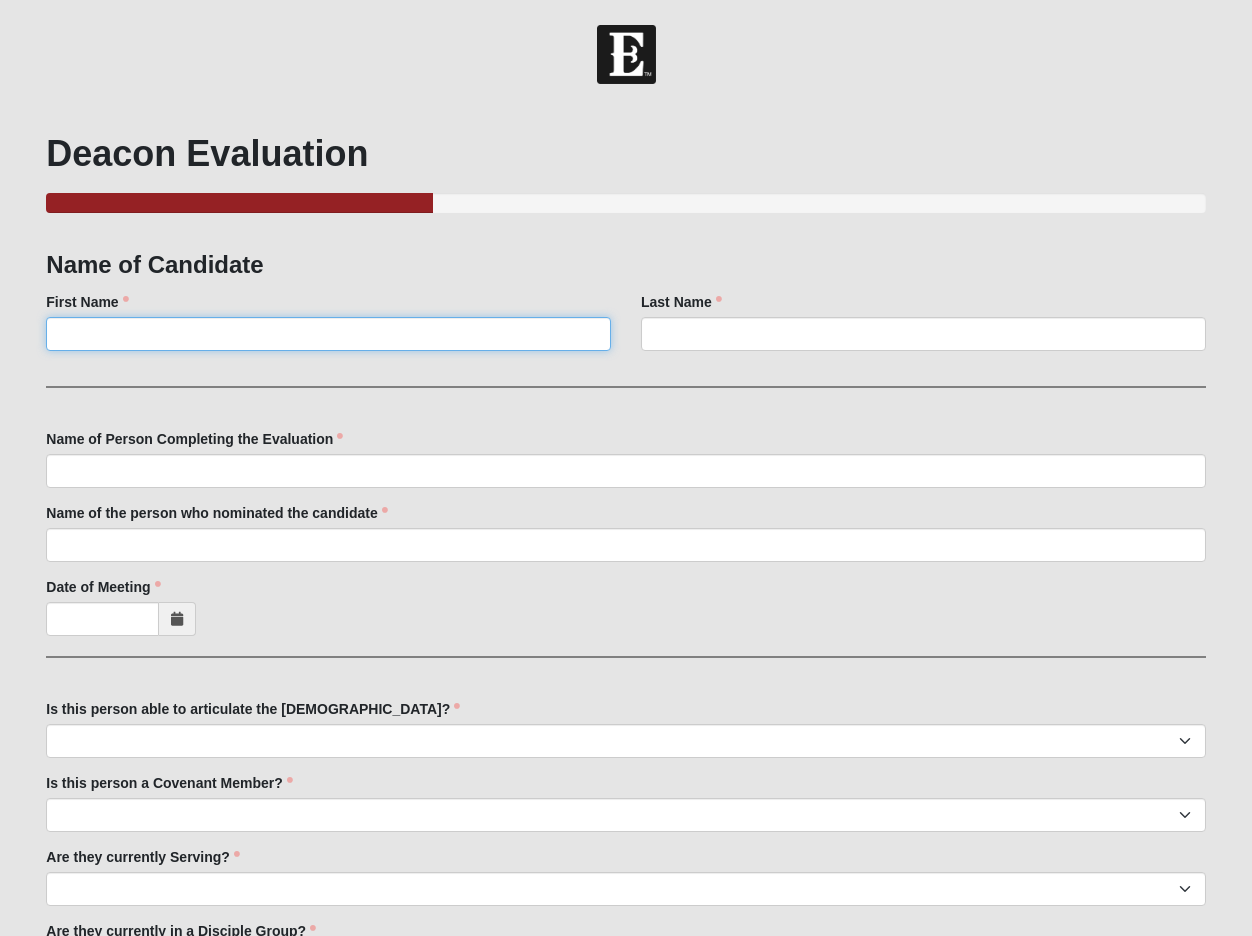 click on "First Name" at bounding box center [328, 334] 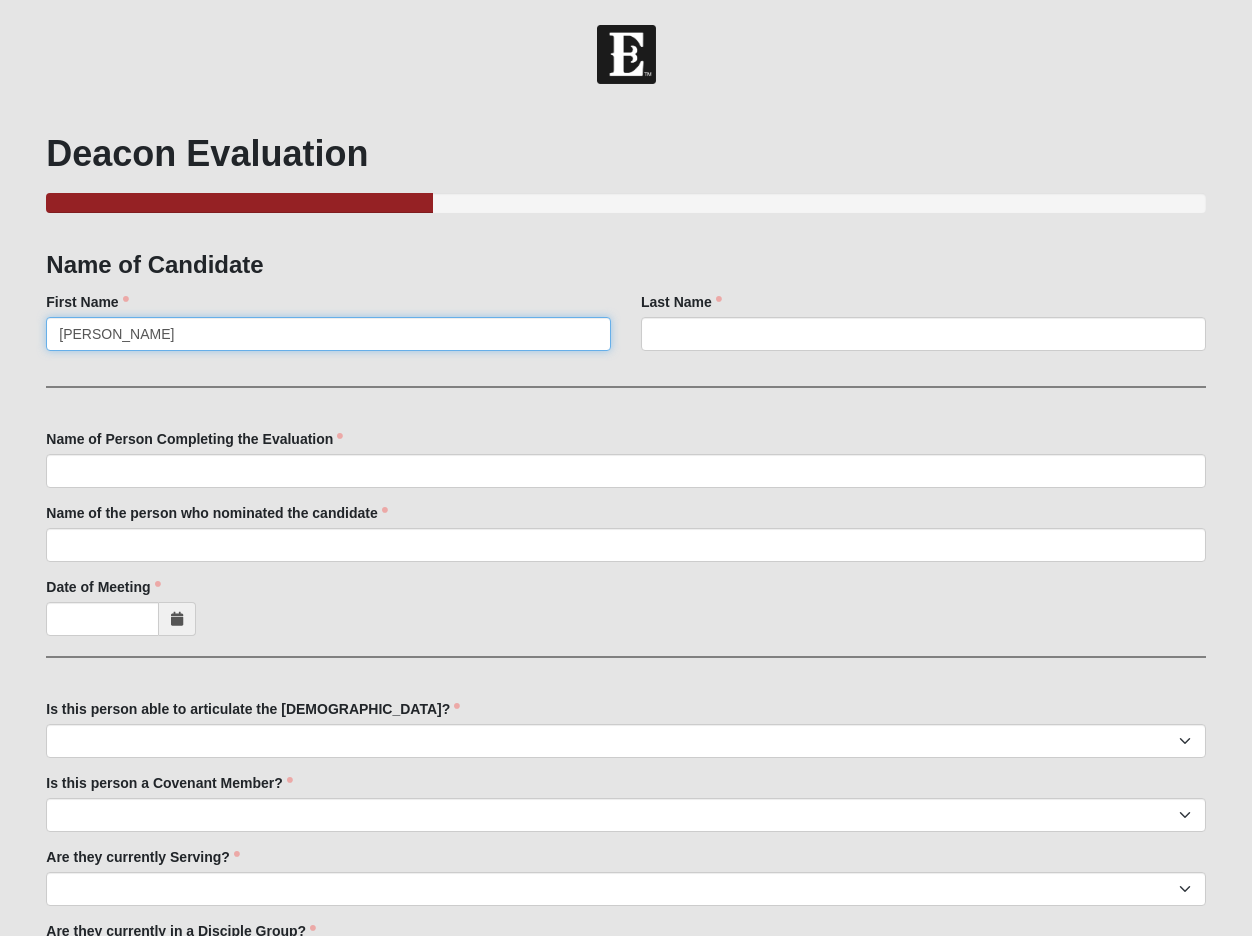 type on "[PERSON_NAME]" 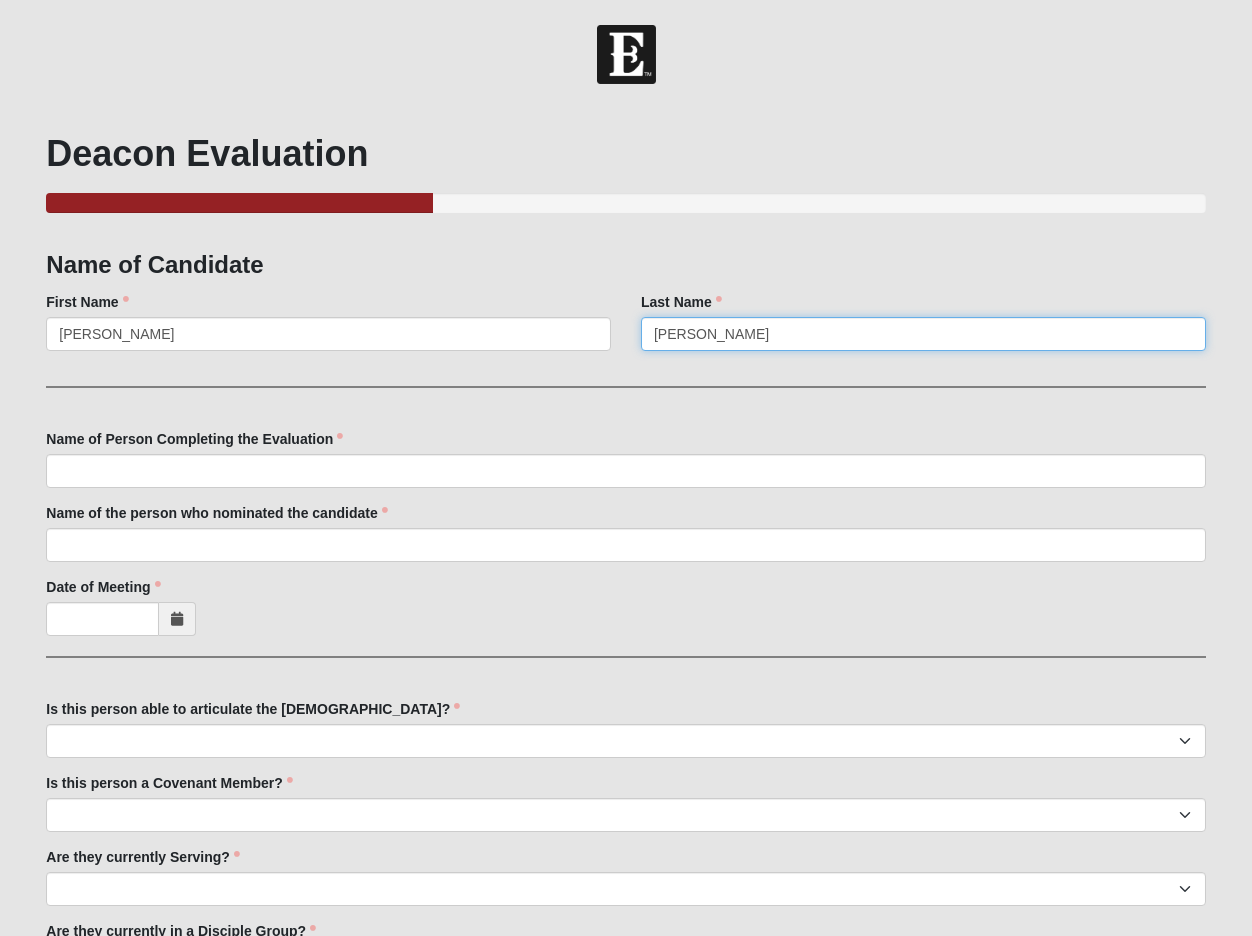 type on "[PERSON_NAME]" 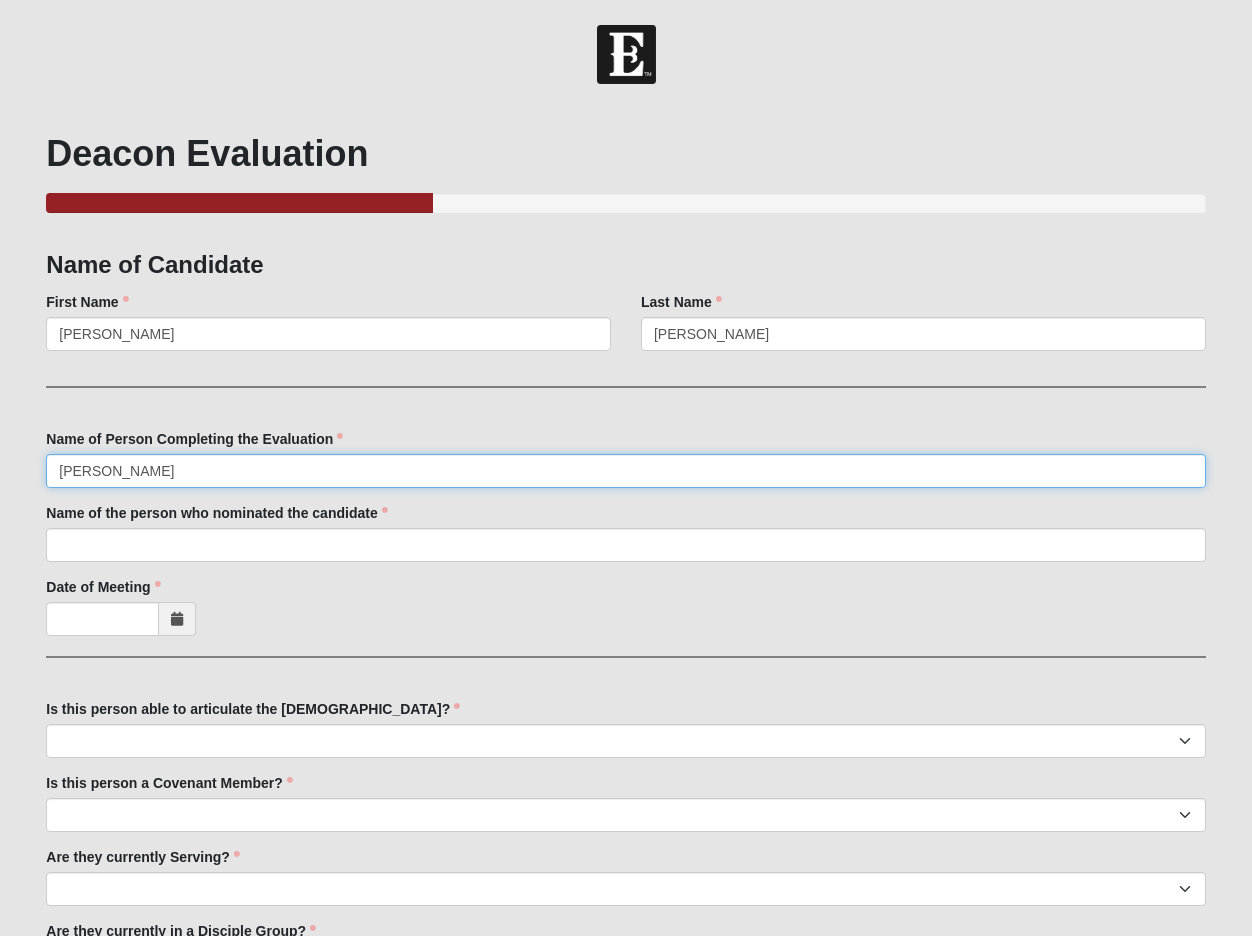 type on "[PERSON_NAME]" 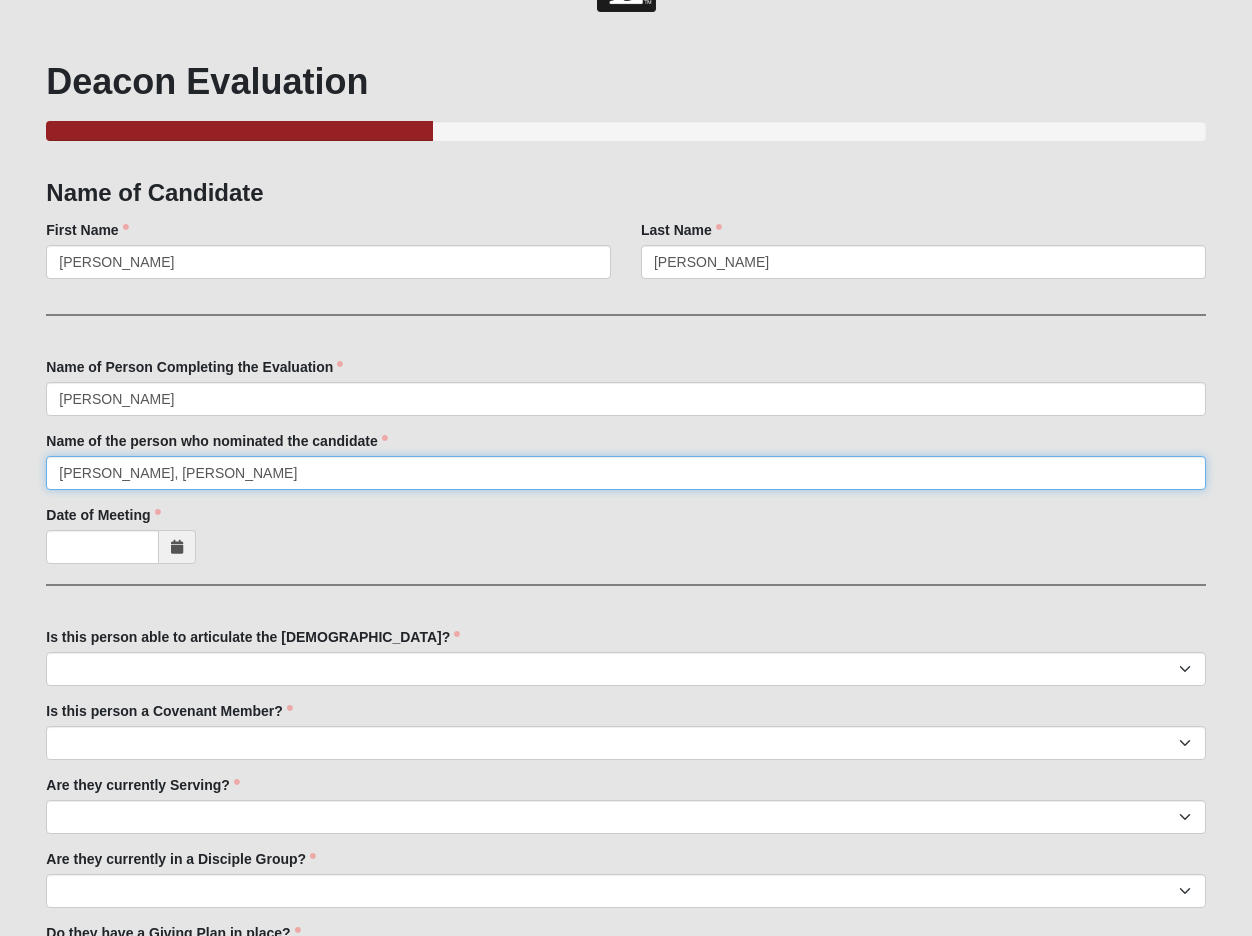 scroll, scrollTop: 130, scrollLeft: 0, axis: vertical 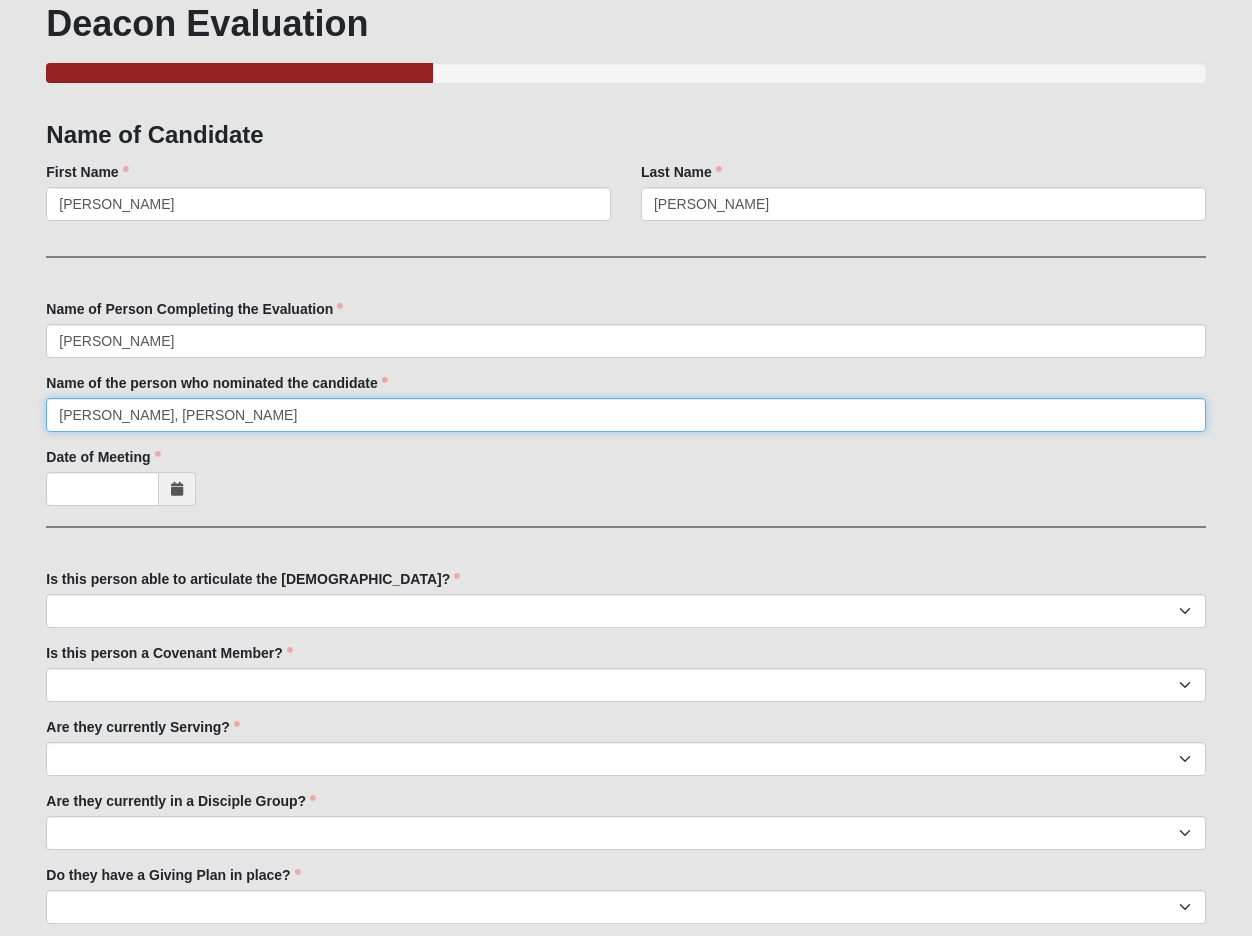 click on "[PERSON_NAME], [PERSON_NAME]" at bounding box center (625, 415) 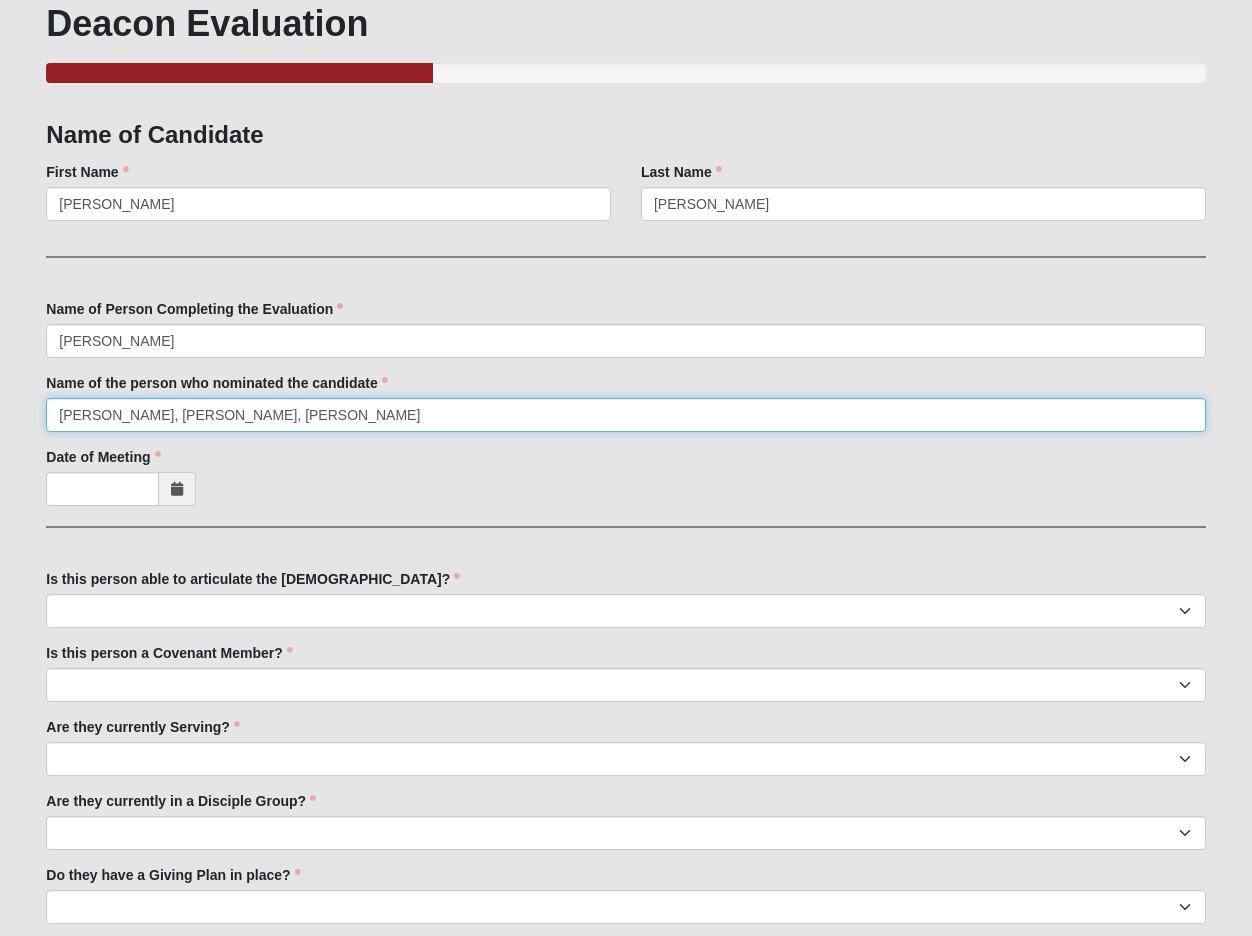 type on "[PERSON_NAME], [PERSON_NAME], [PERSON_NAME]" 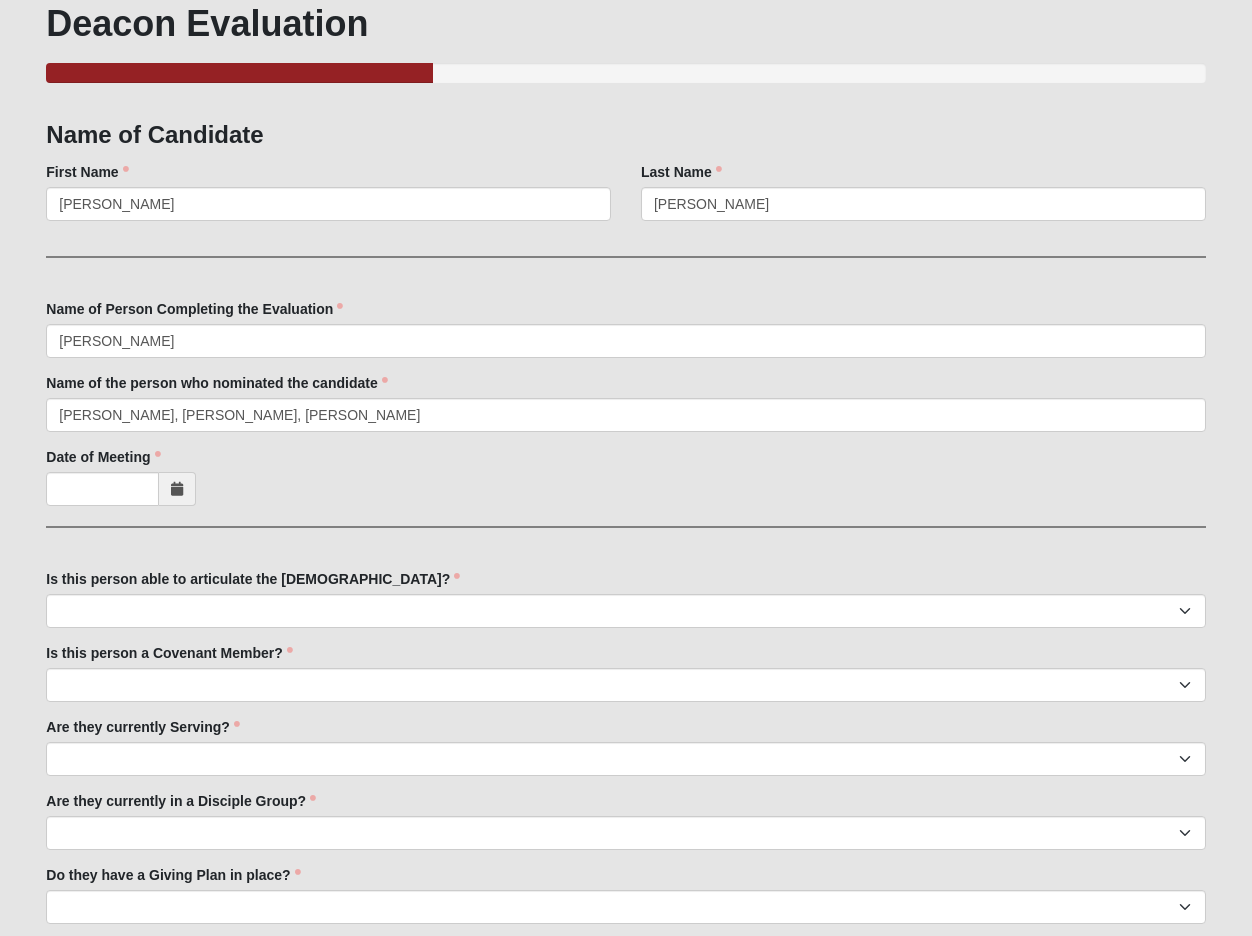 click at bounding box center (177, 489) 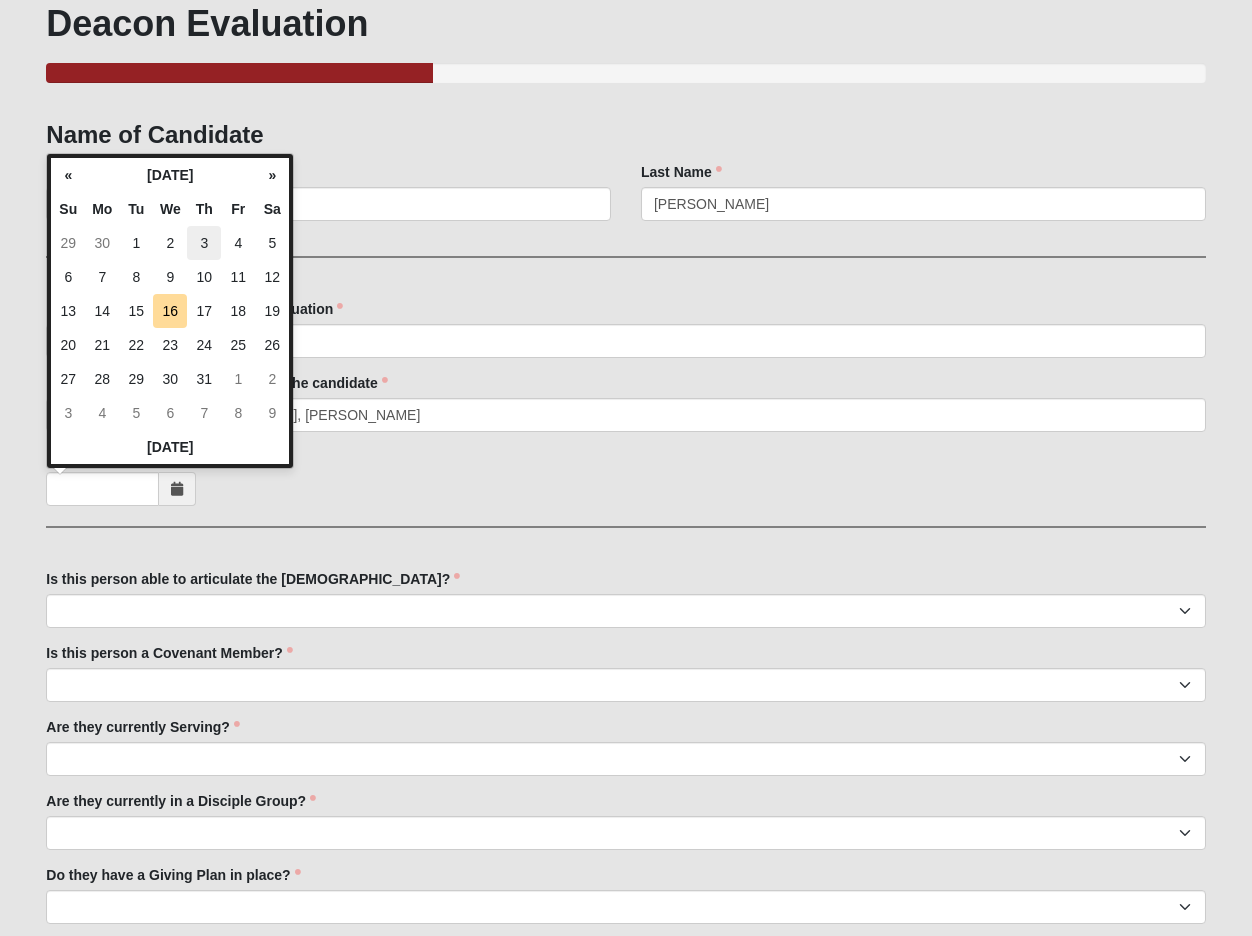 click on "3" at bounding box center [204, 243] 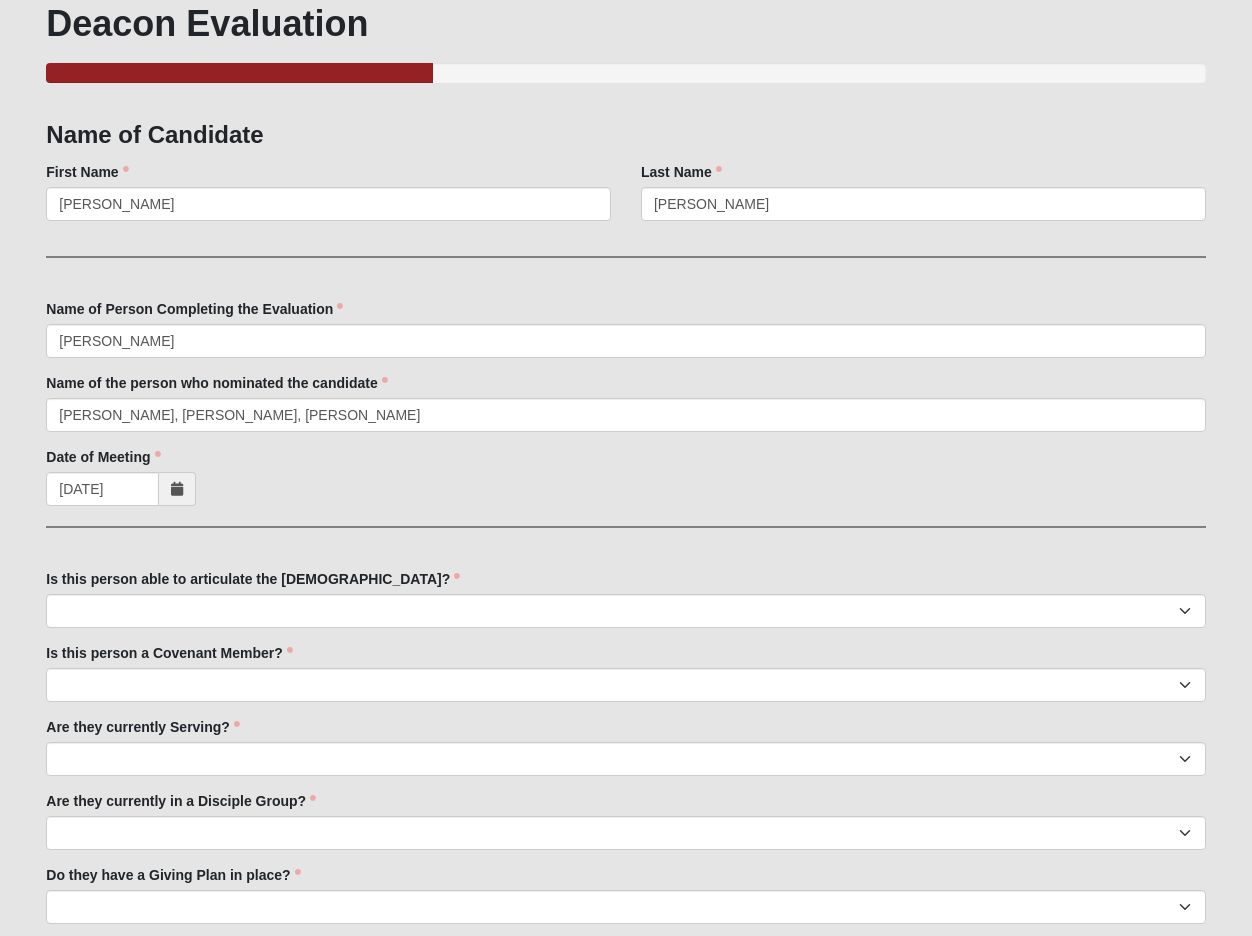 scroll, scrollTop: 583, scrollLeft: 0, axis: vertical 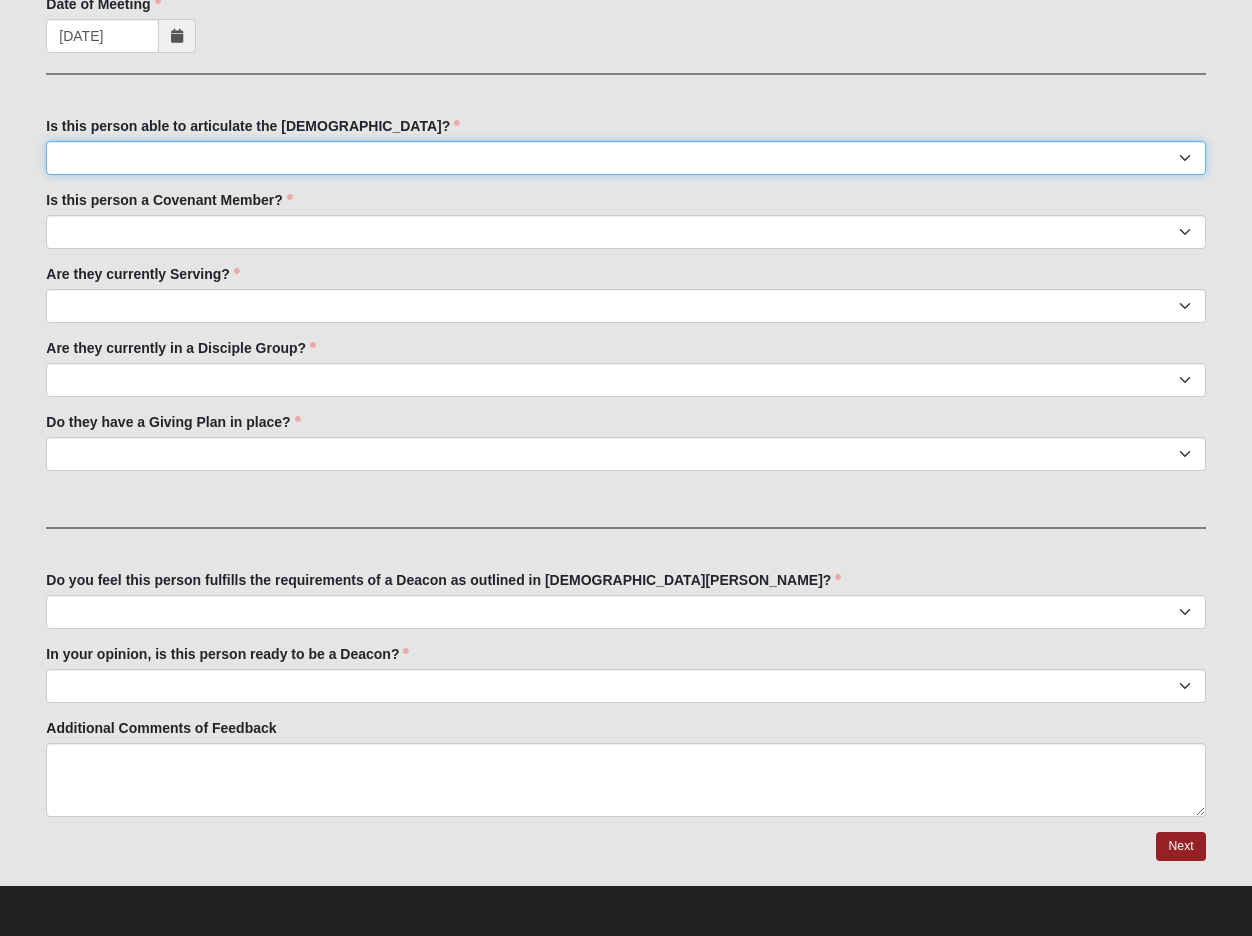 select on "True" 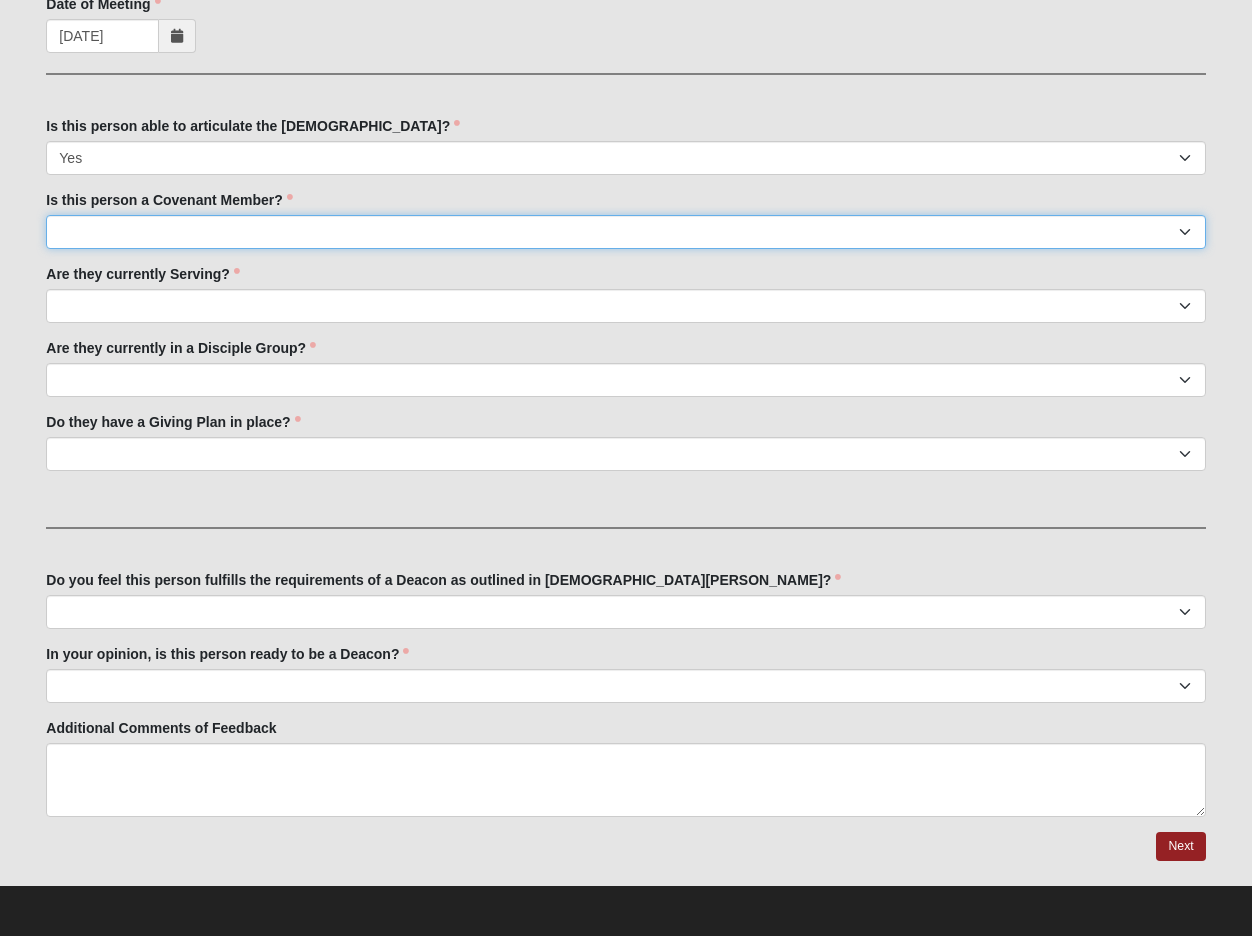 select on "True" 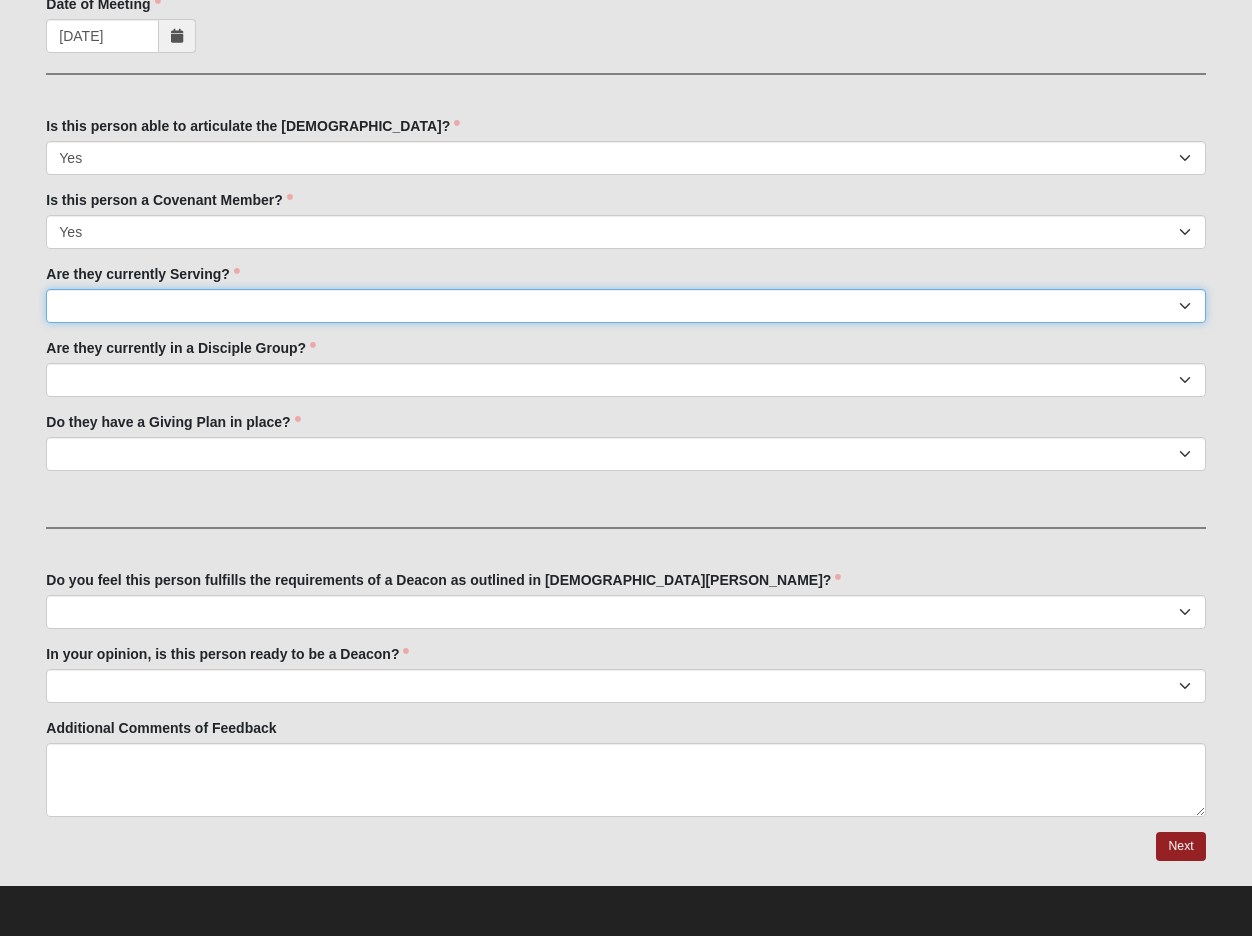 select on "True" 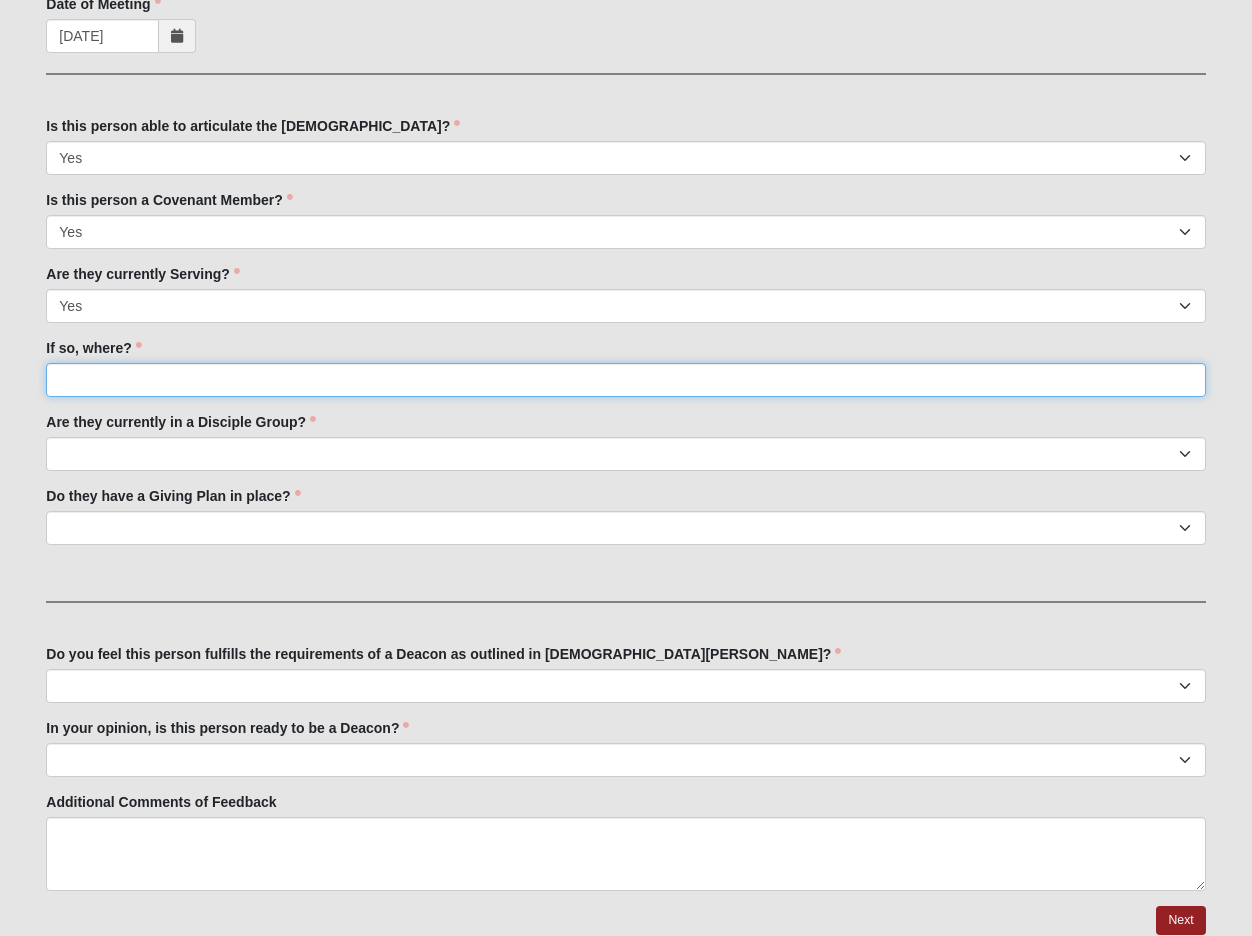 click on "If so, where?" at bounding box center (625, 380) 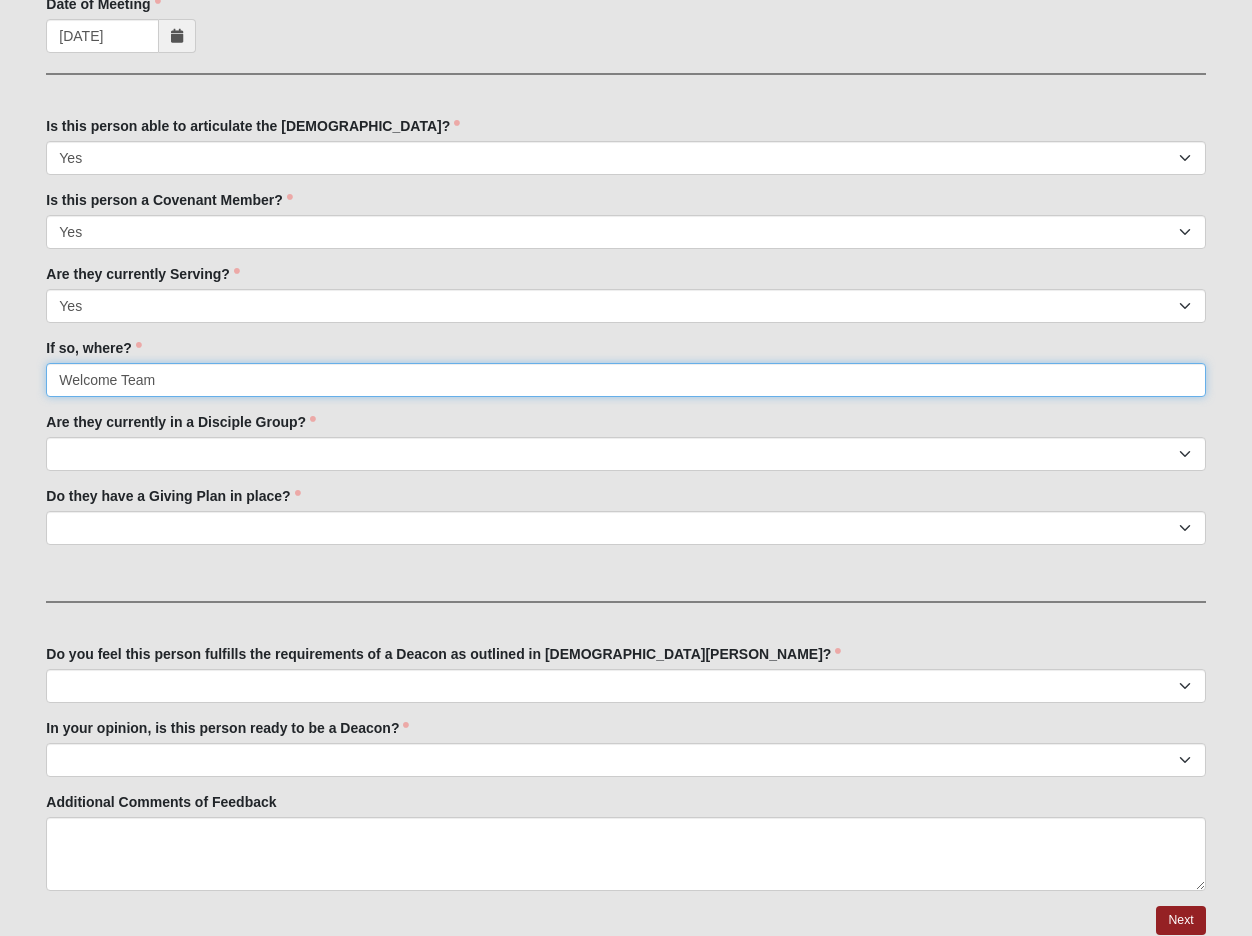scroll, scrollTop: 657, scrollLeft: 0, axis: vertical 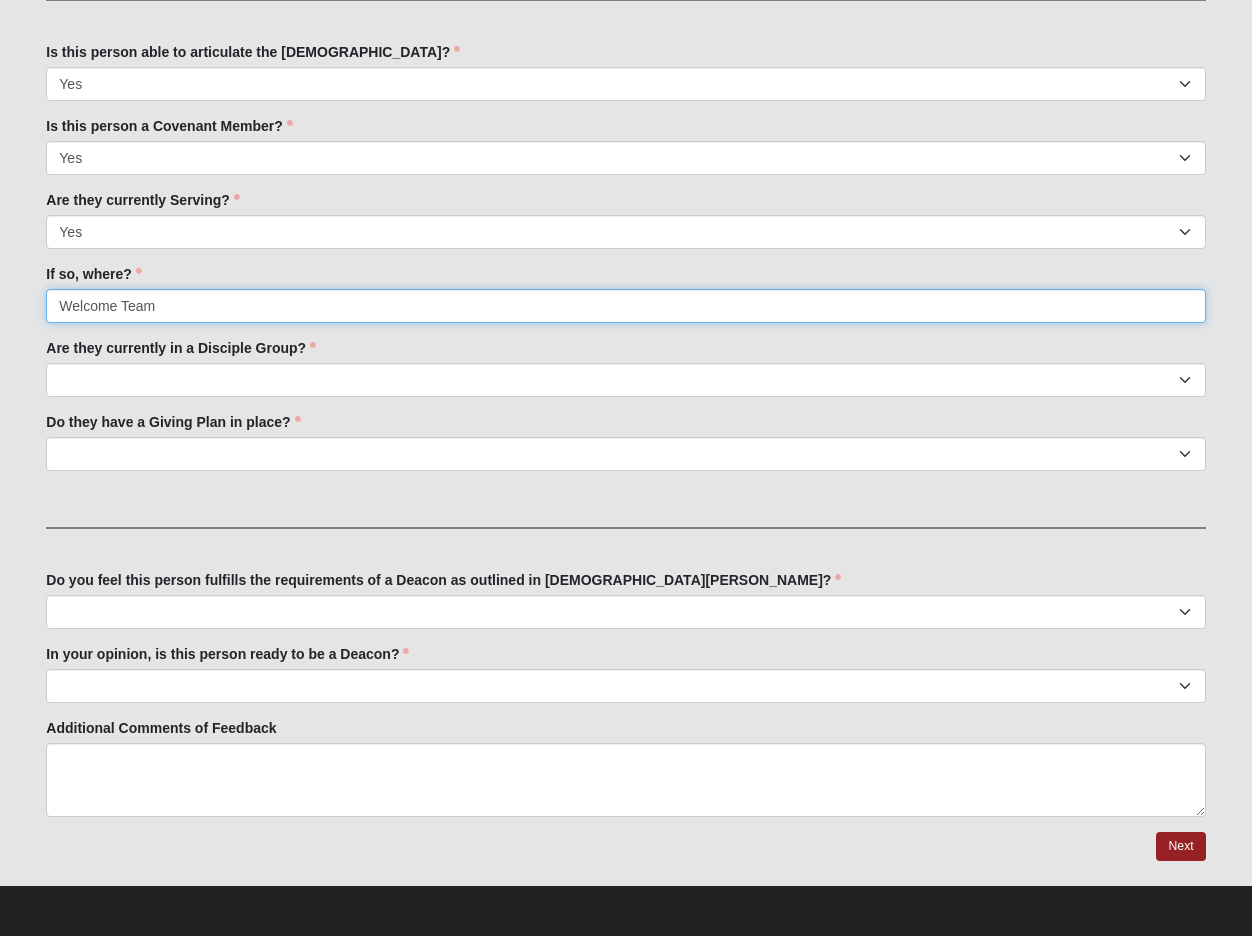 type on "Welcome Team" 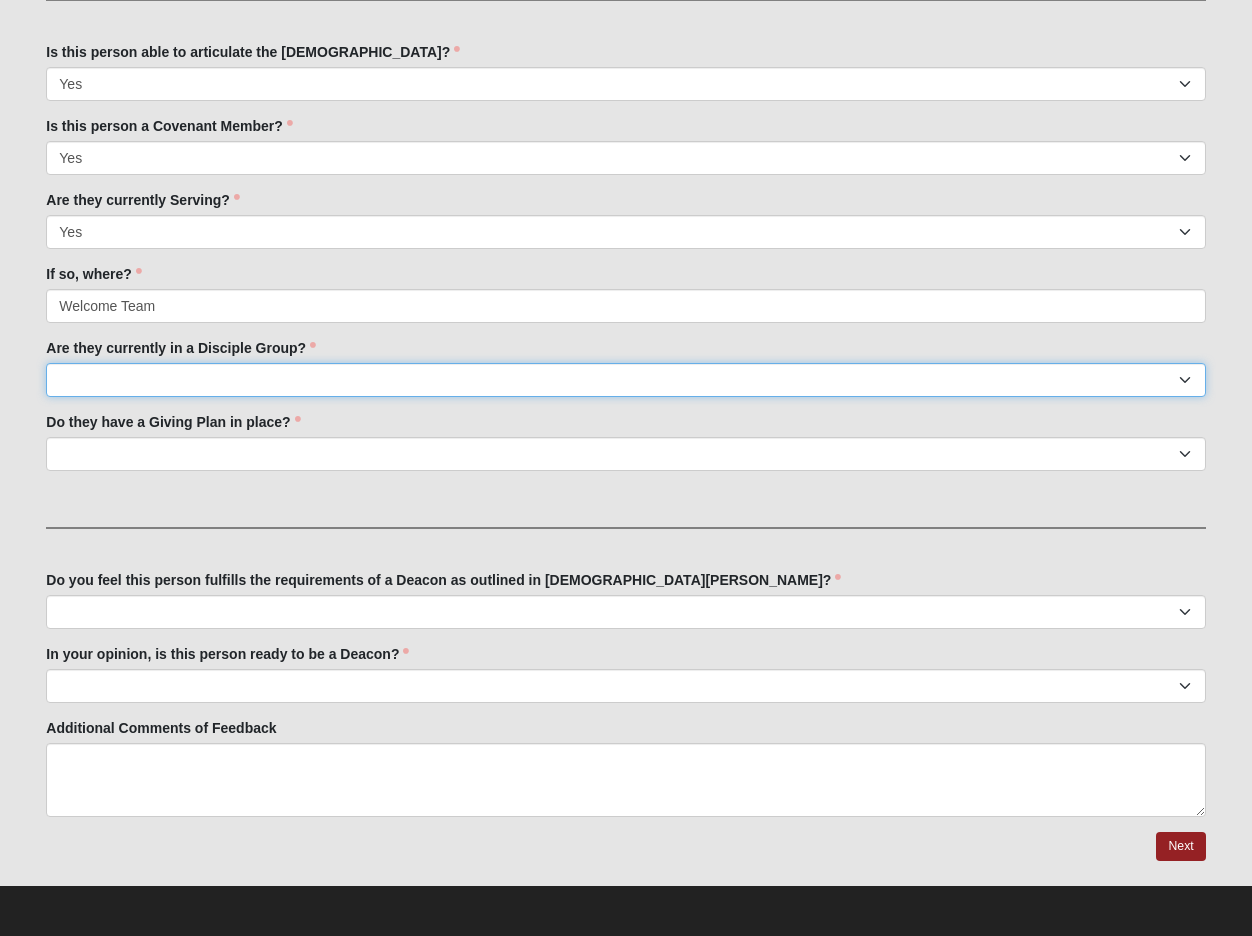 select on "True" 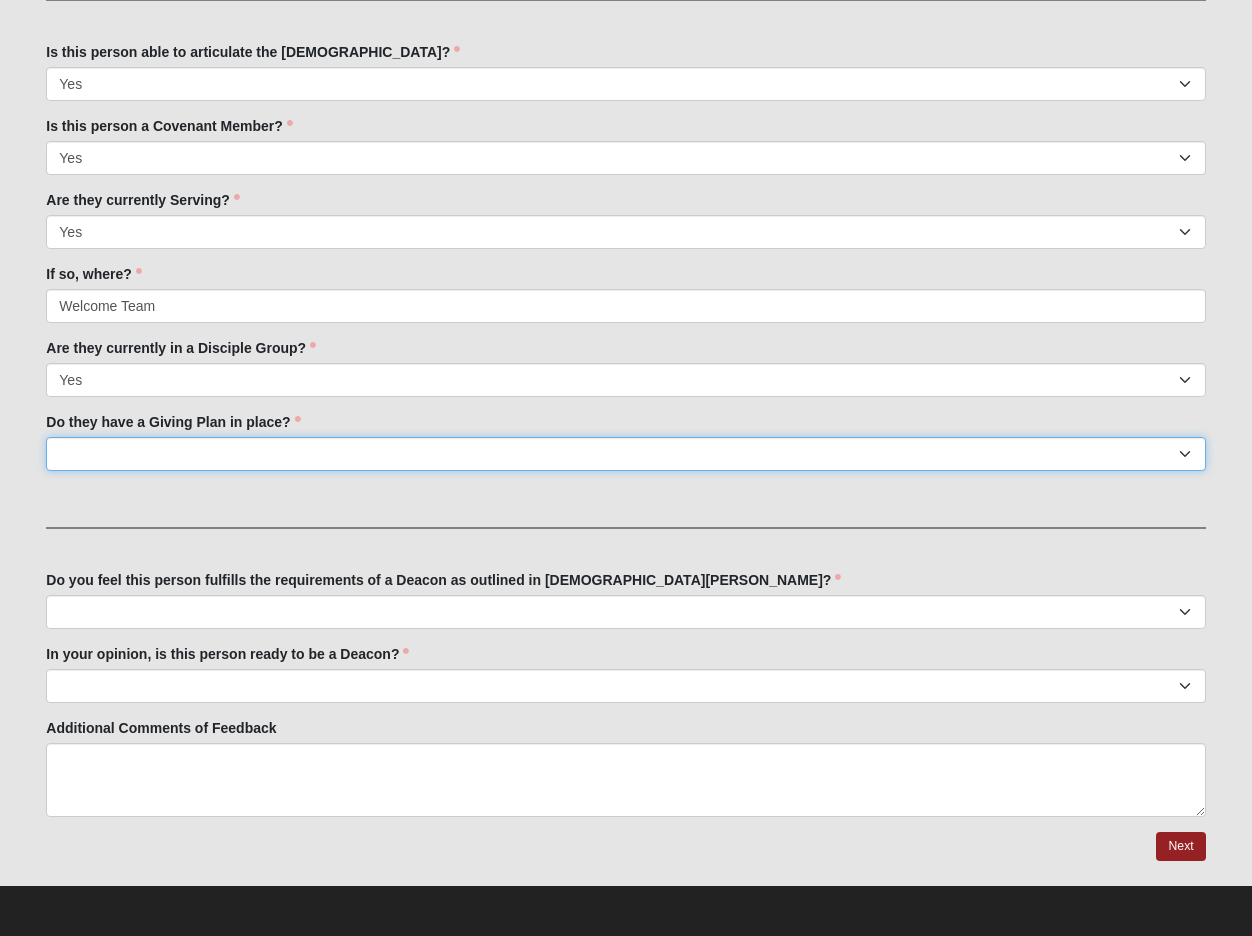 select on "True" 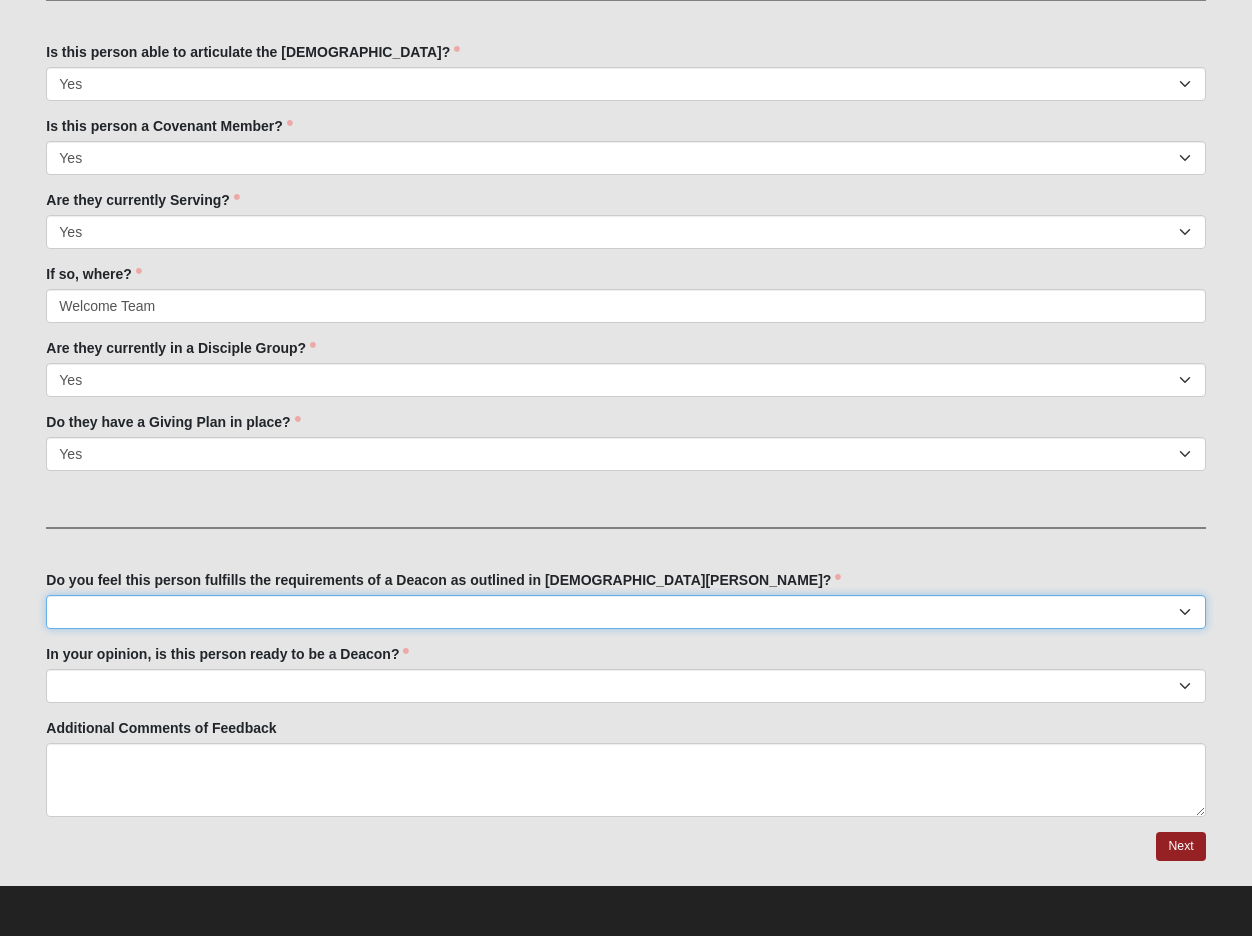 select on "True" 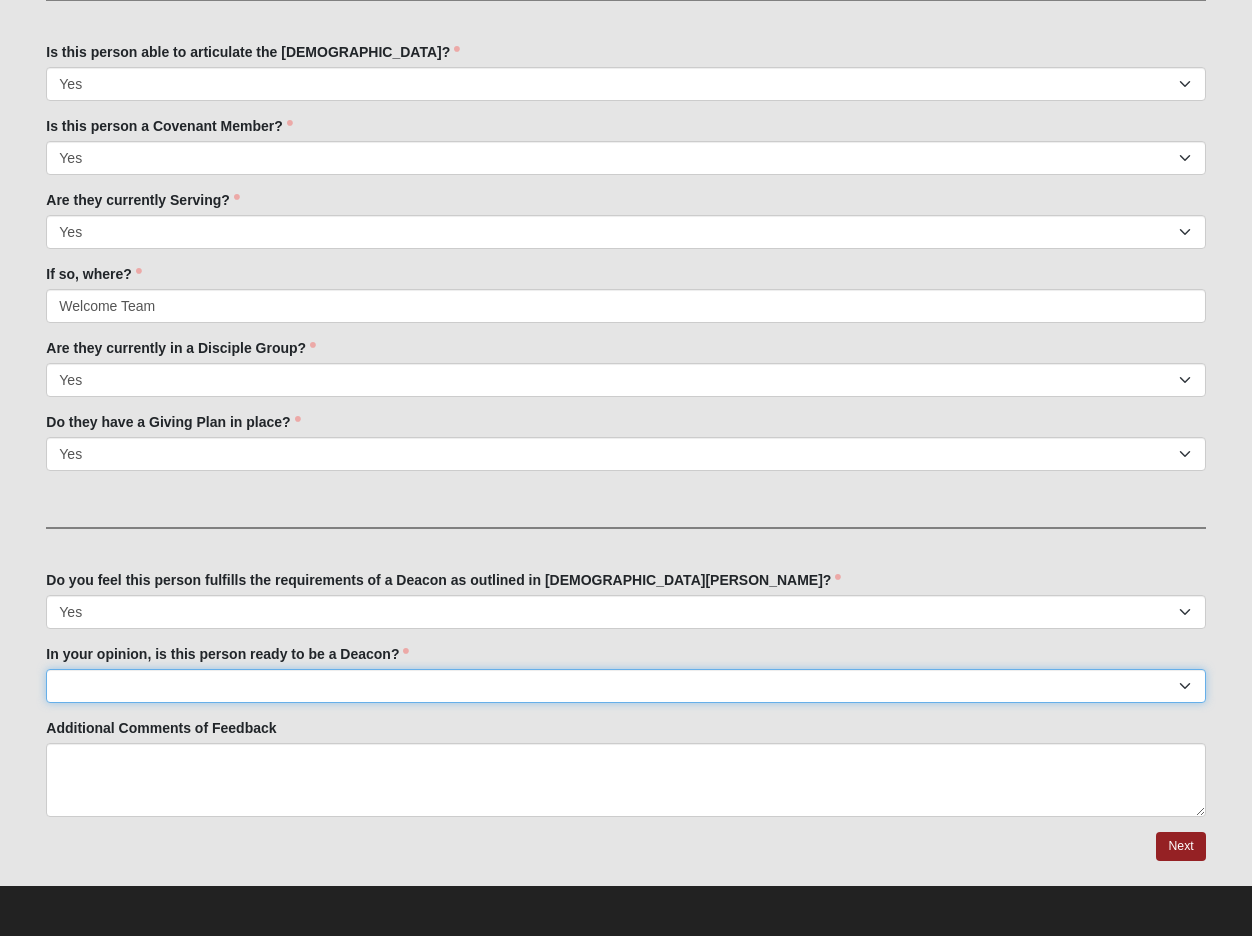 select on "Yes" 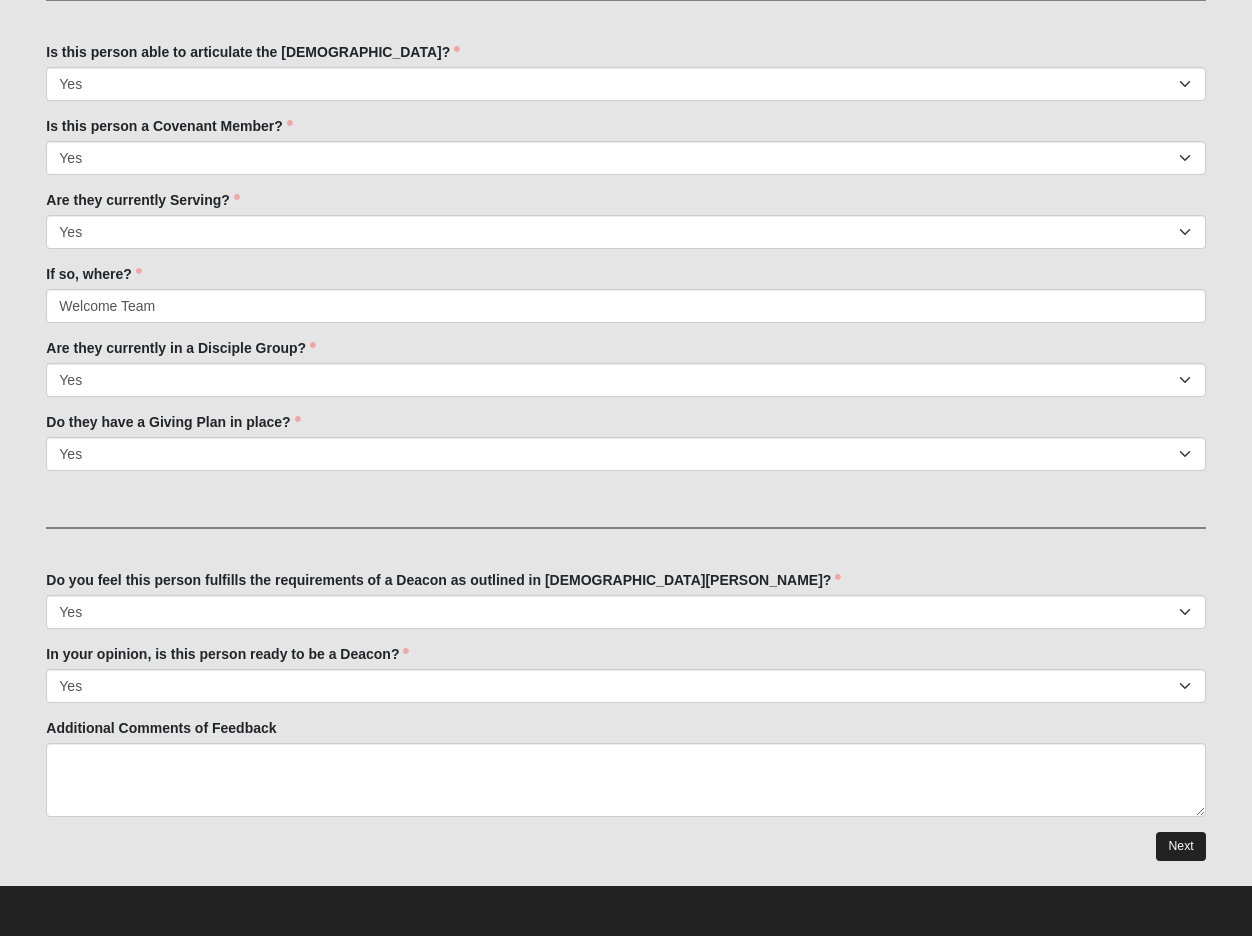 click on "Next" at bounding box center [1180, 846] 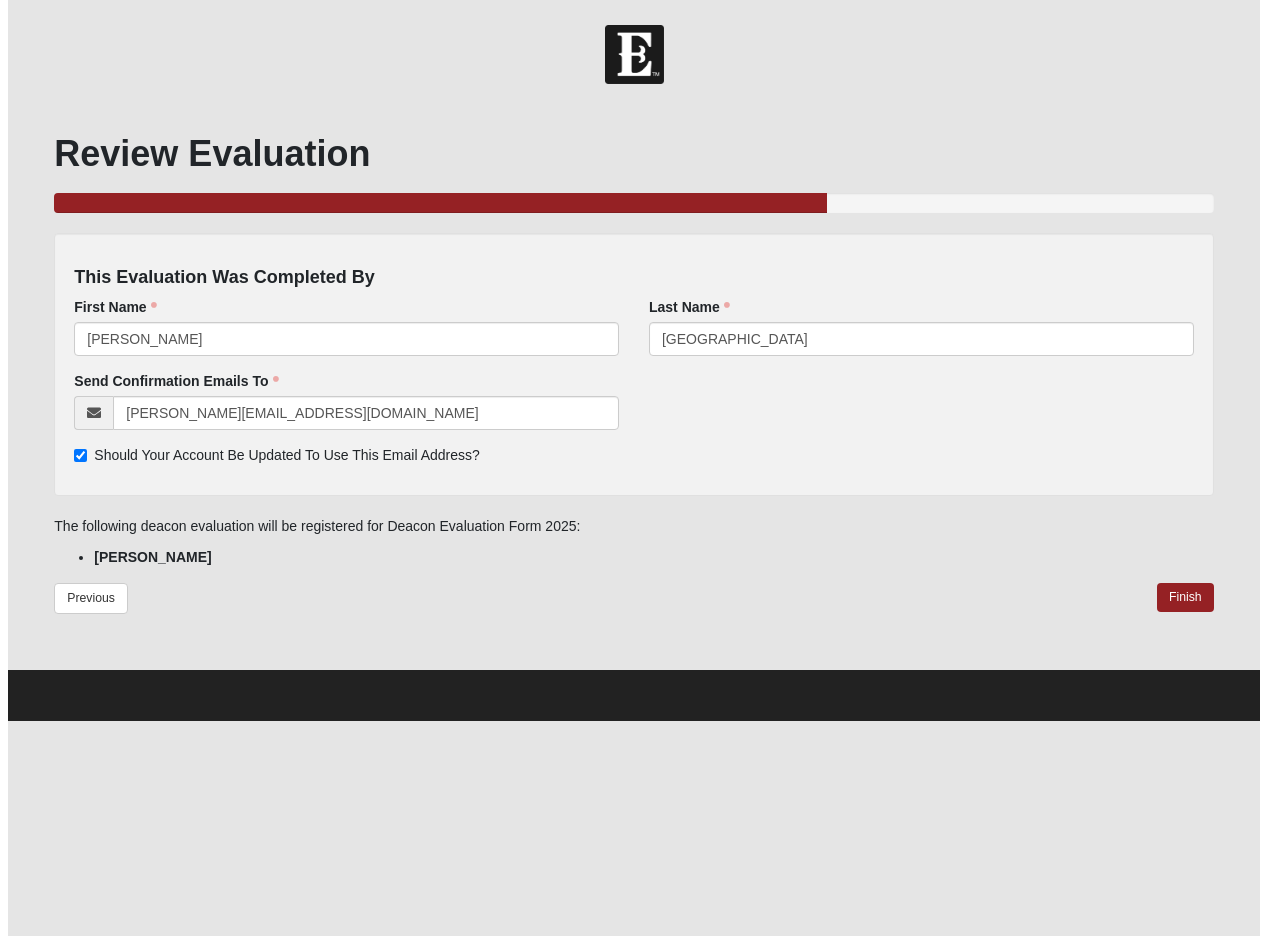 scroll, scrollTop: 0, scrollLeft: 0, axis: both 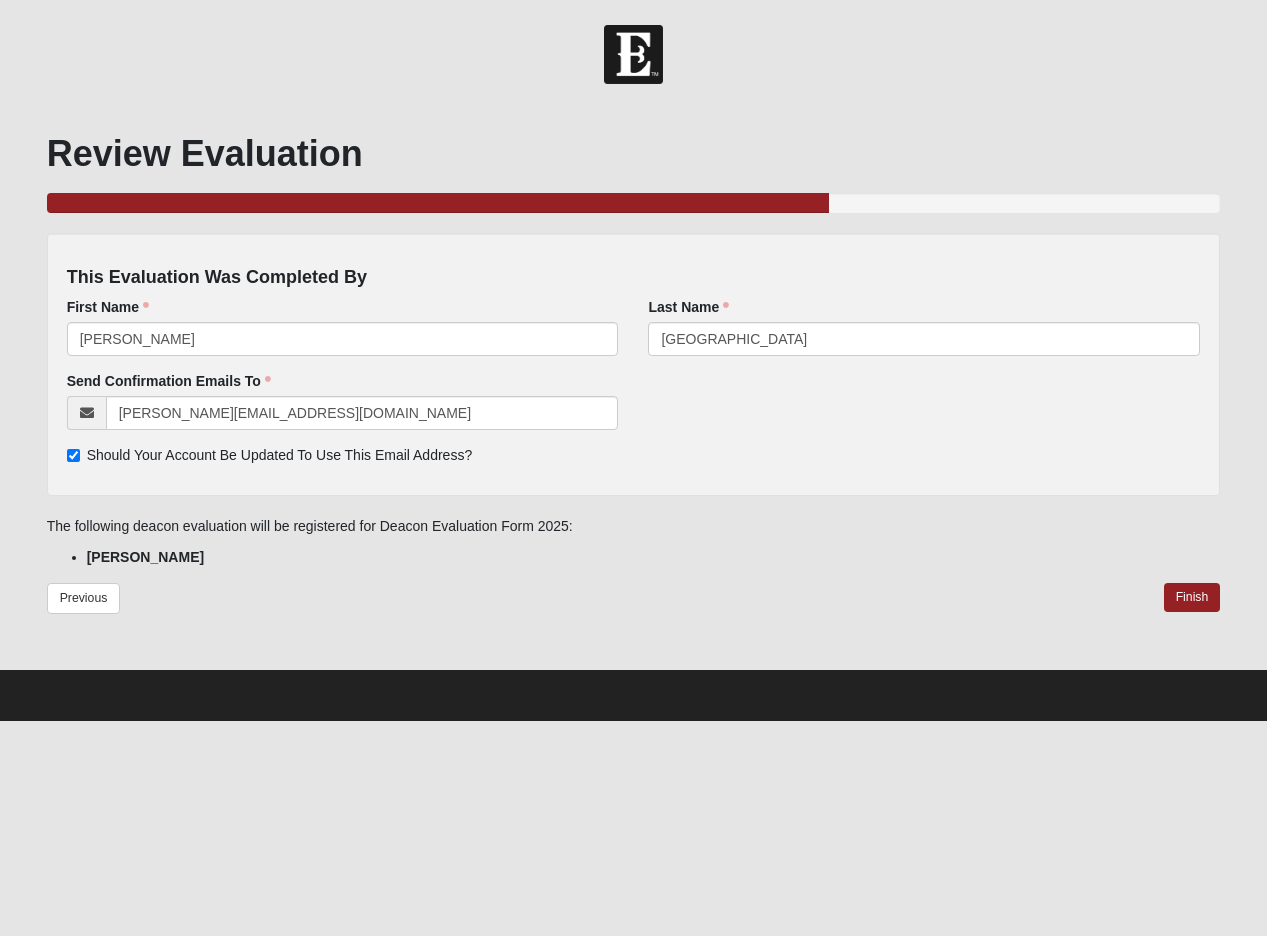 click on "Should Your Account Be Updated To Use This Email Address?" at bounding box center (270, 455) 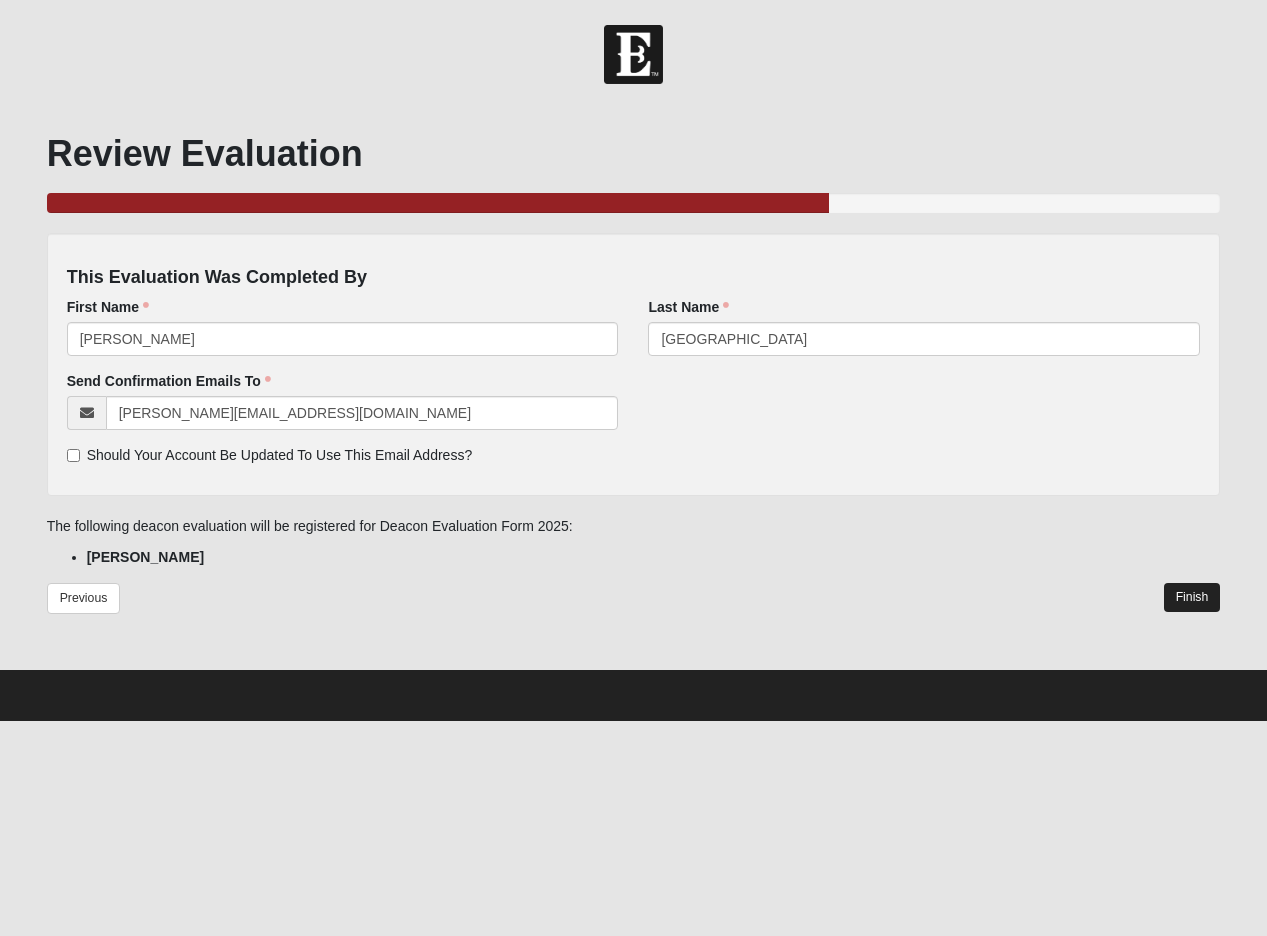 click on "Finish" at bounding box center (1192, 597) 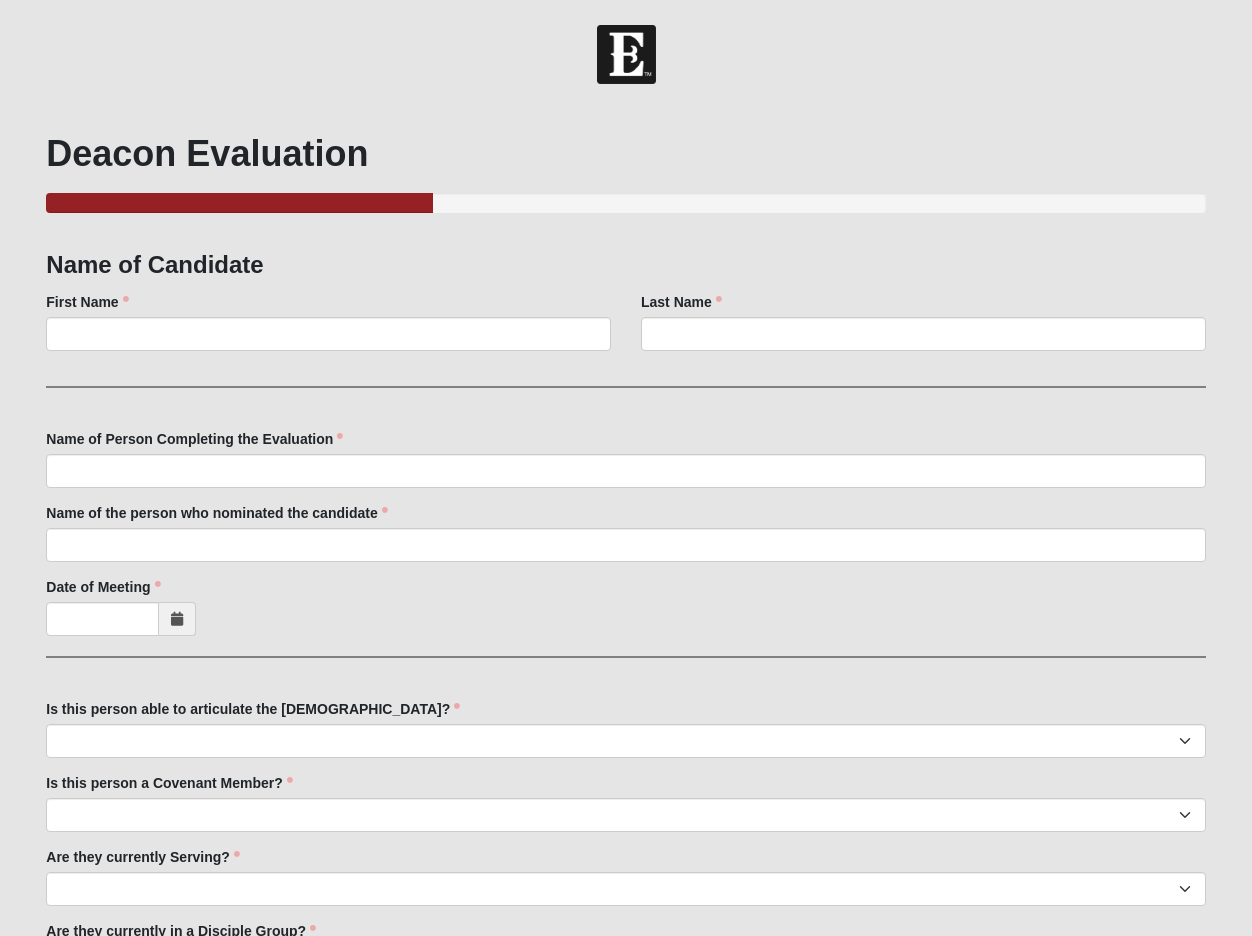 scroll, scrollTop: 0, scrollLeft: 0, axis: both 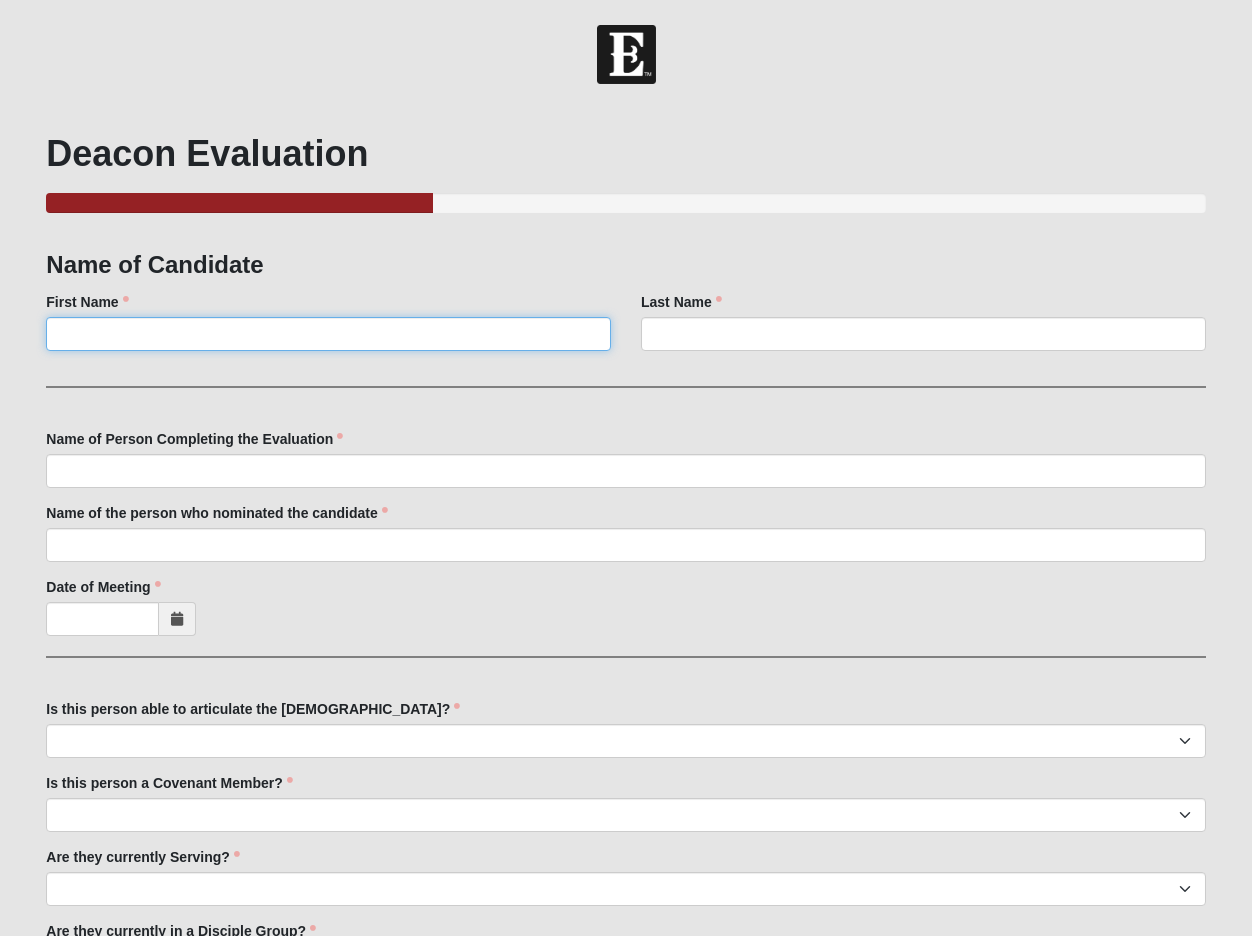 click on "First Name" at bounding box center [328, 334] 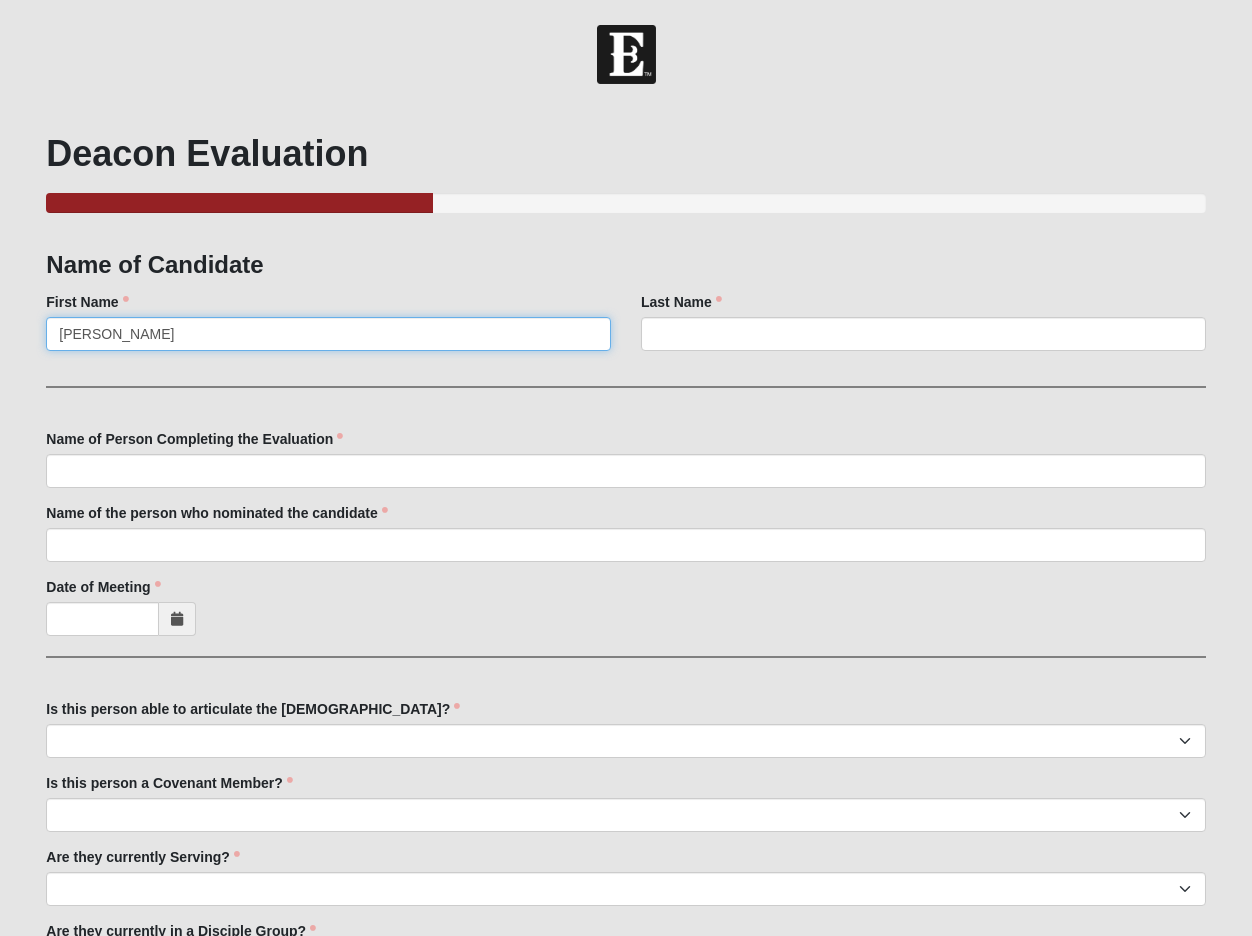 type on "[PERSON_NAME]" 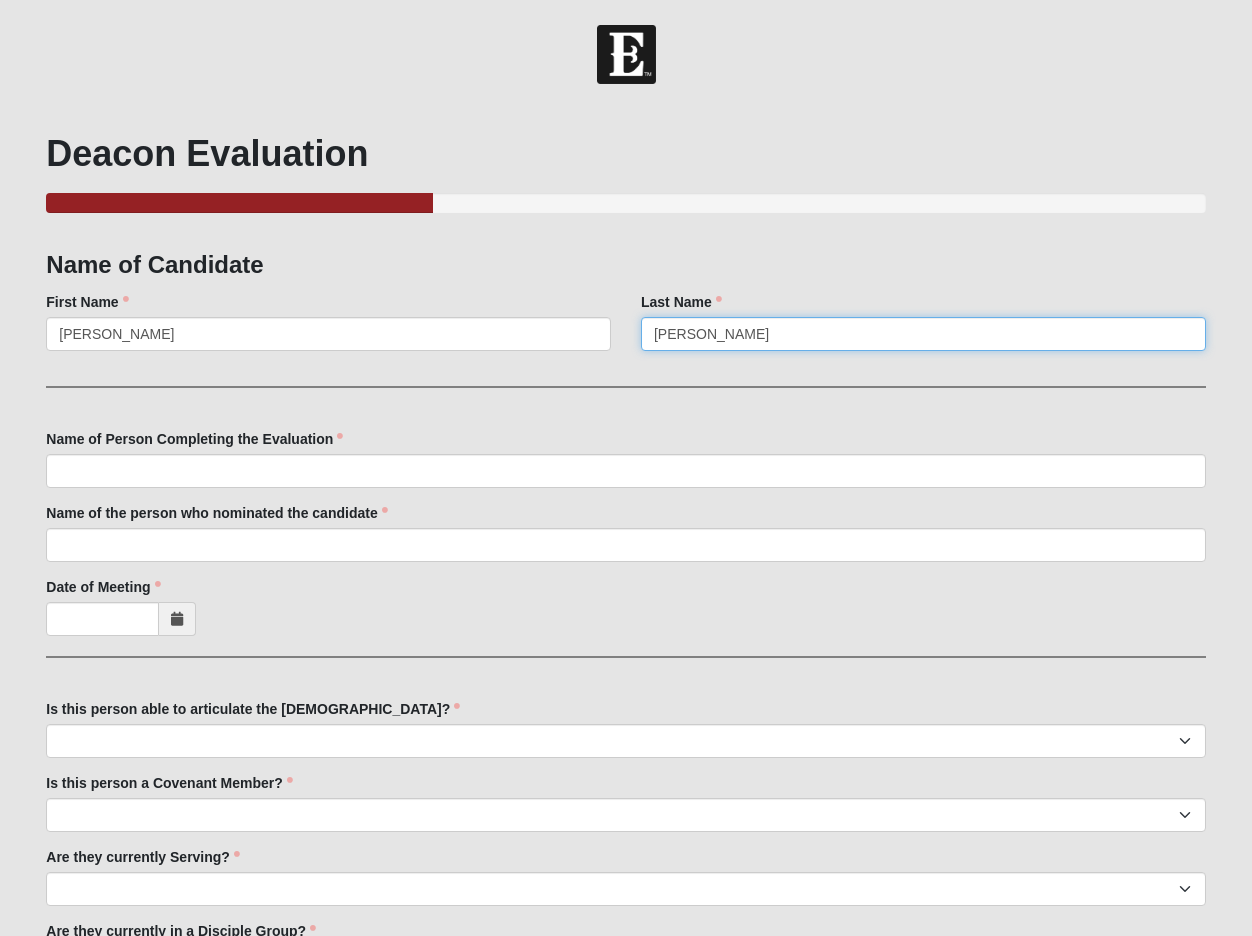 type on "[PERSON_NAME]" 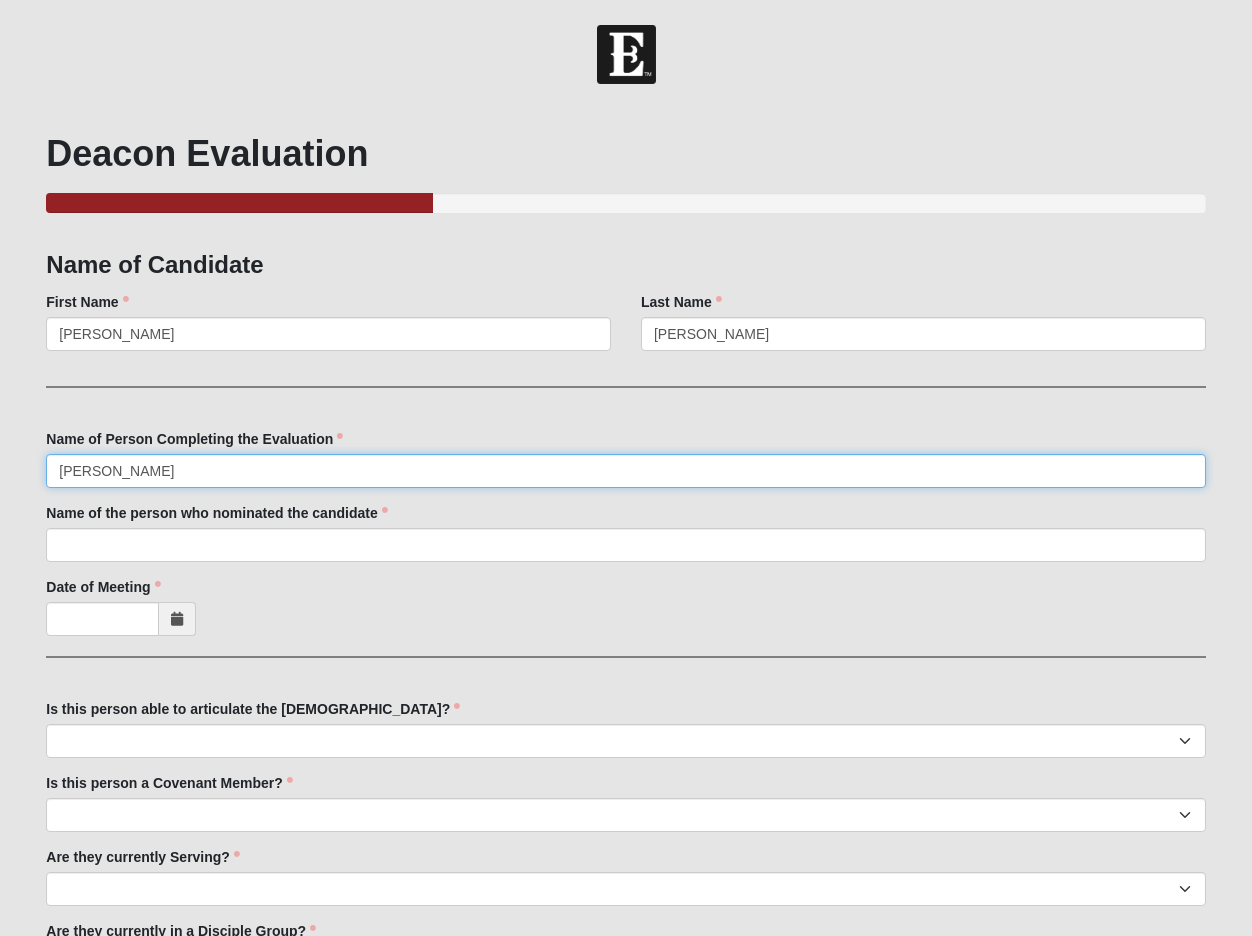 type on "[PERSON_NAME]" 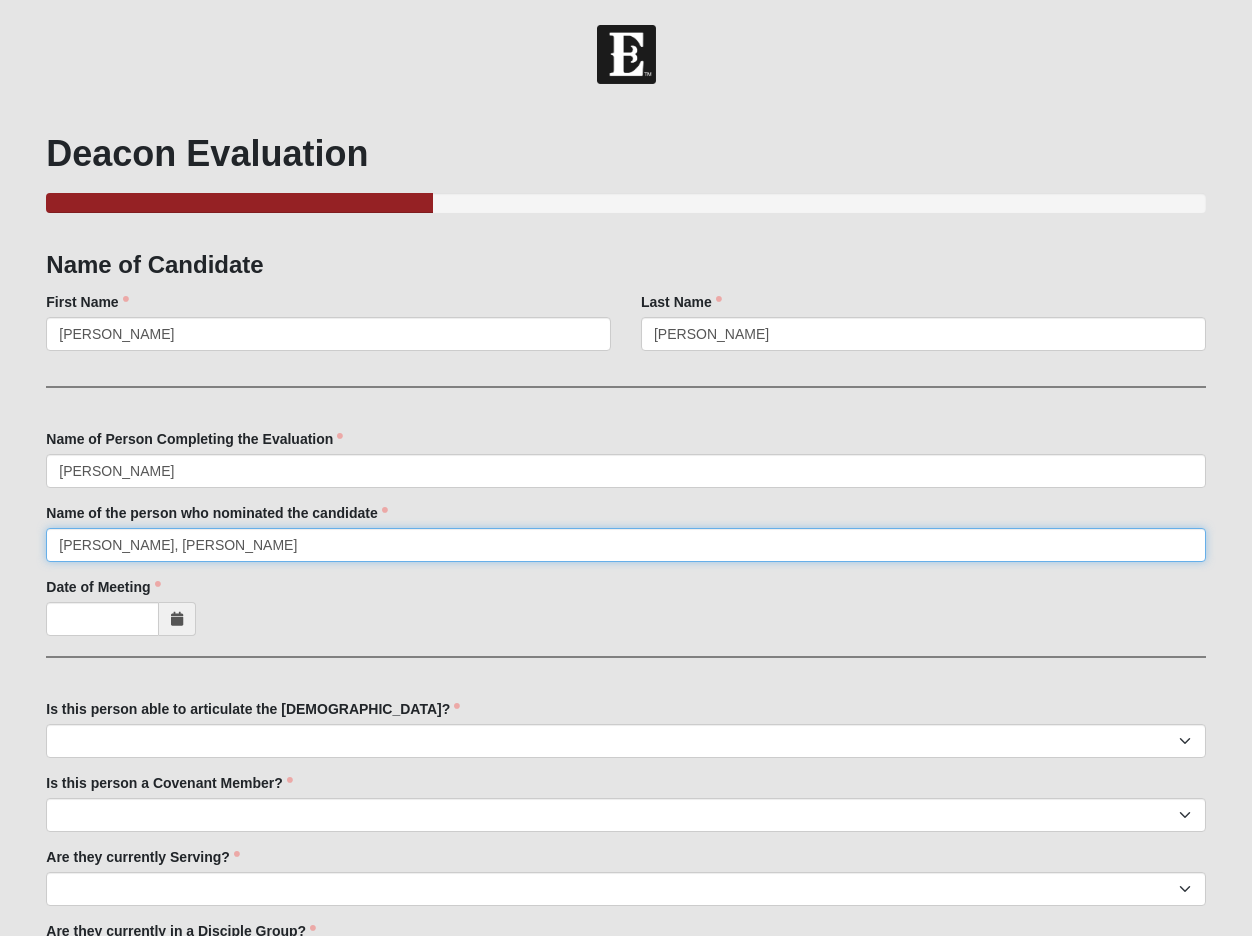 type on "[PERSON_NAME], [PERSON_NAME]" 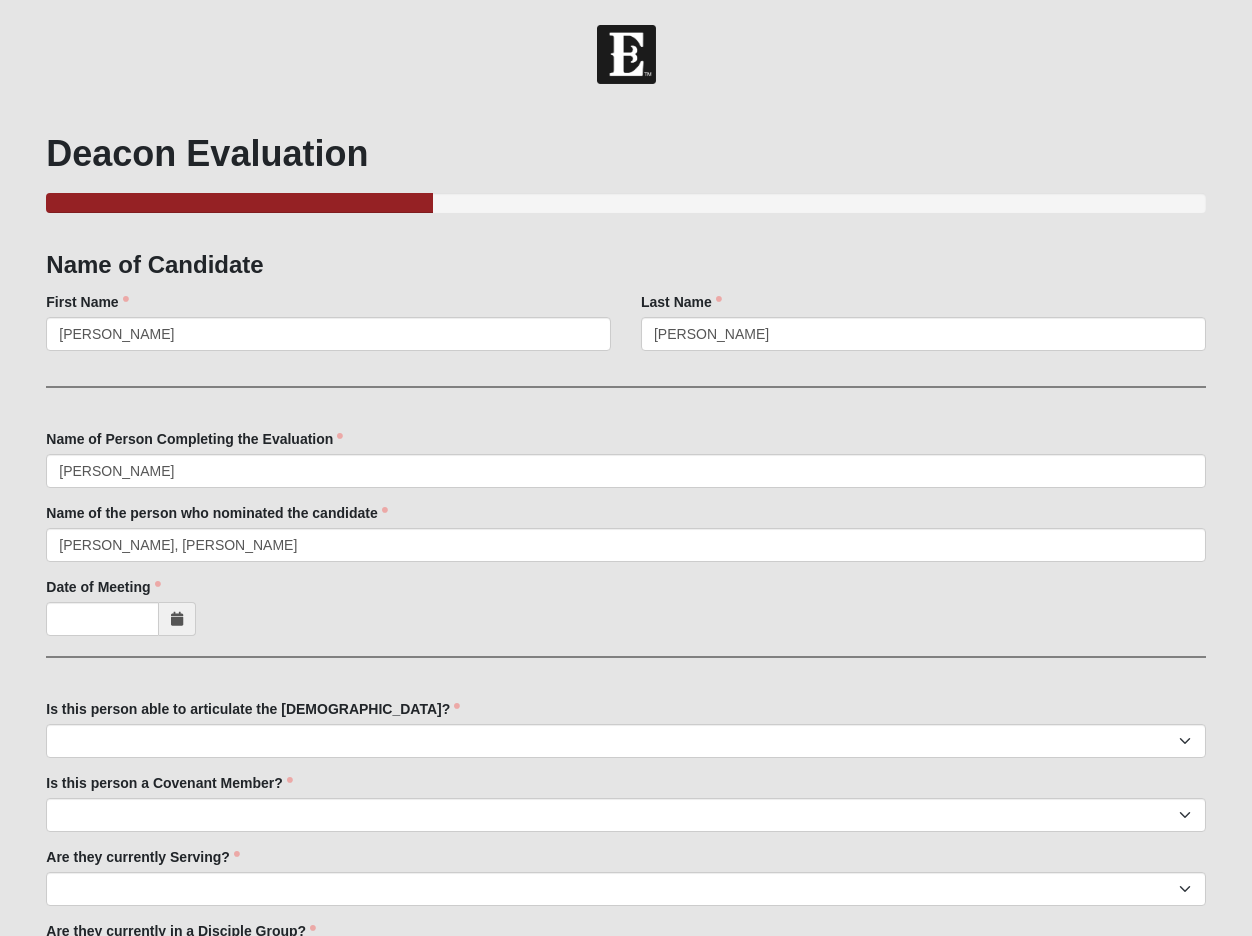 click at bounding box center [177, 619] 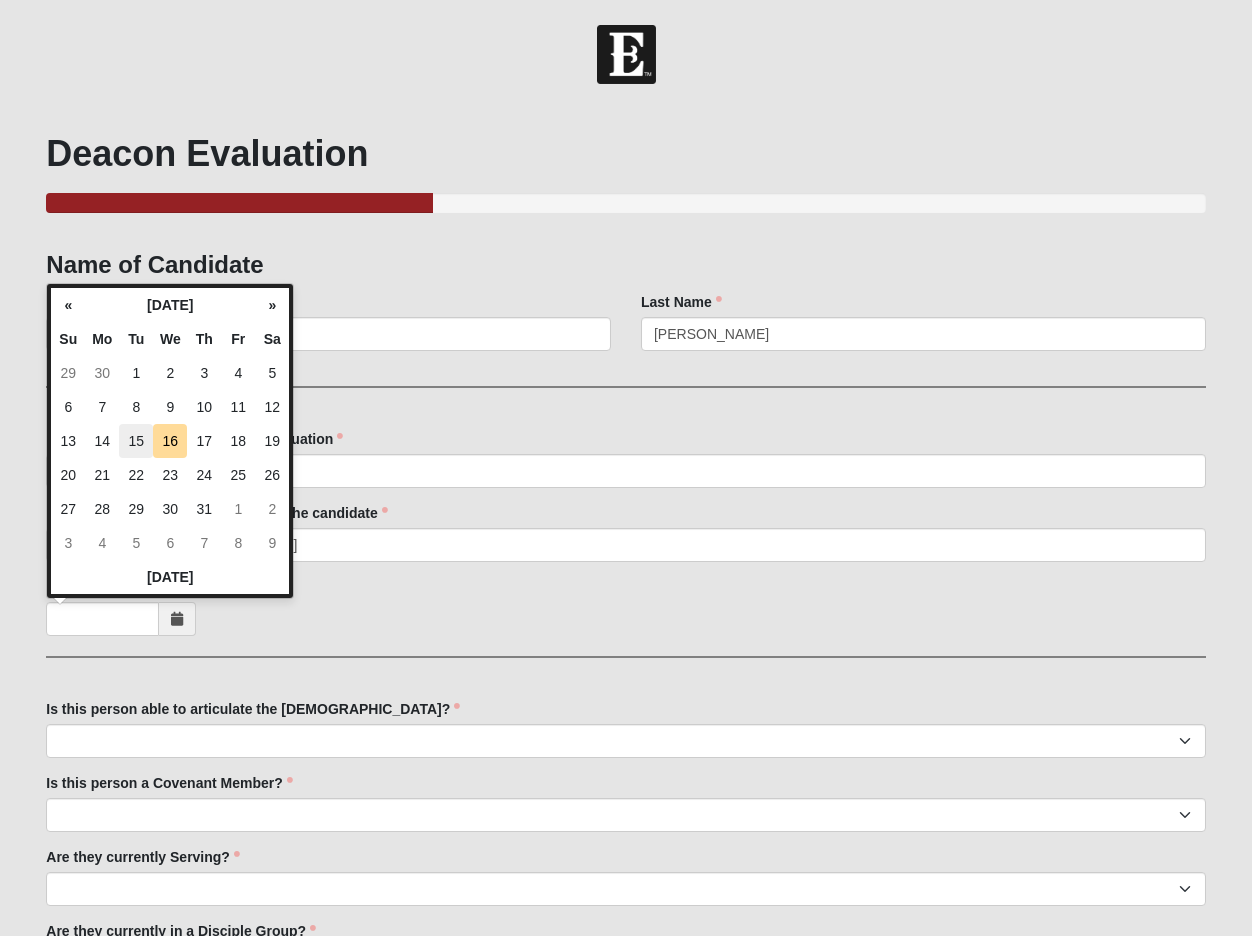click on "15" at bounding box center (136, 441) 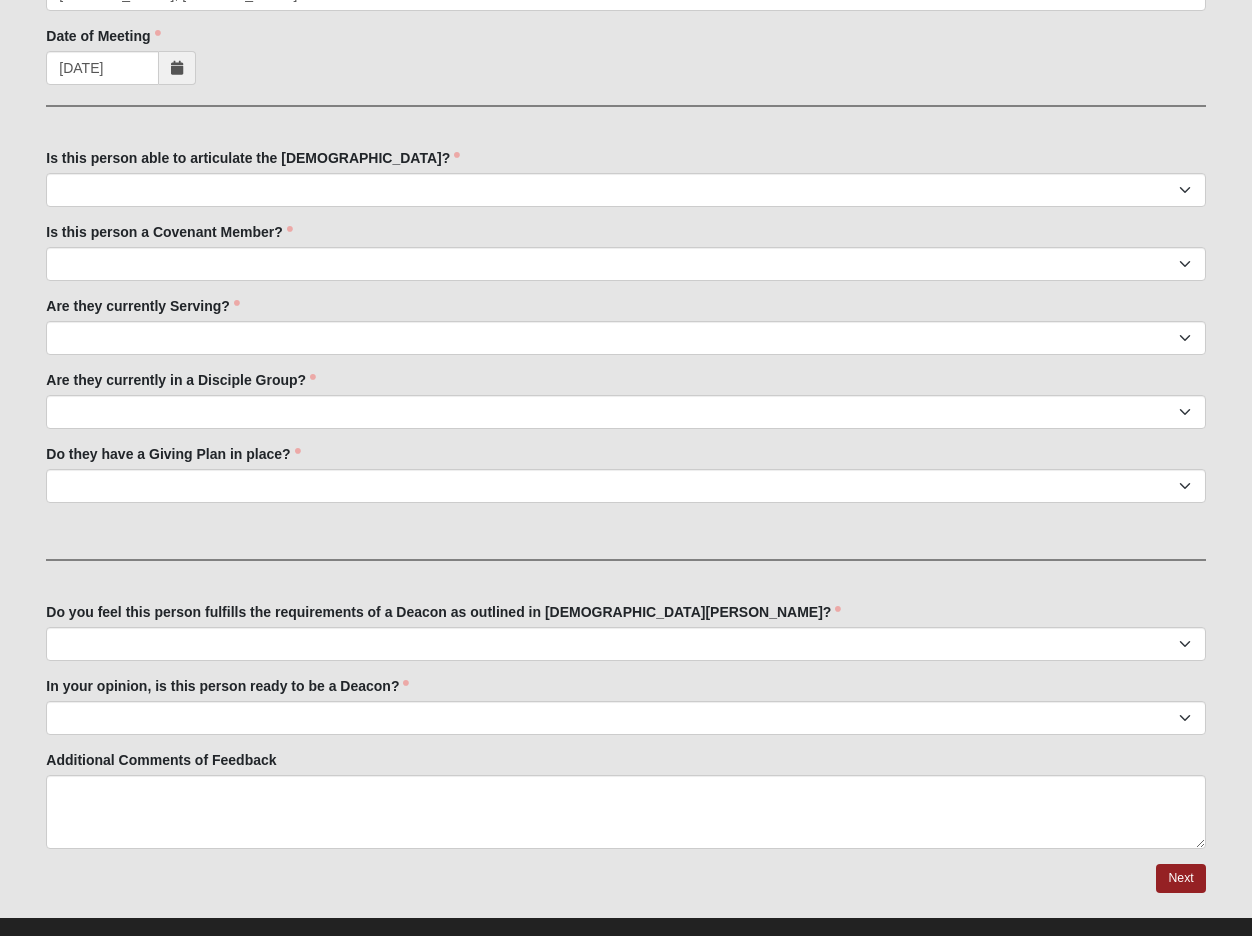 scroll, scrollTop: 583, scrollLeft: 0, axis: vertical 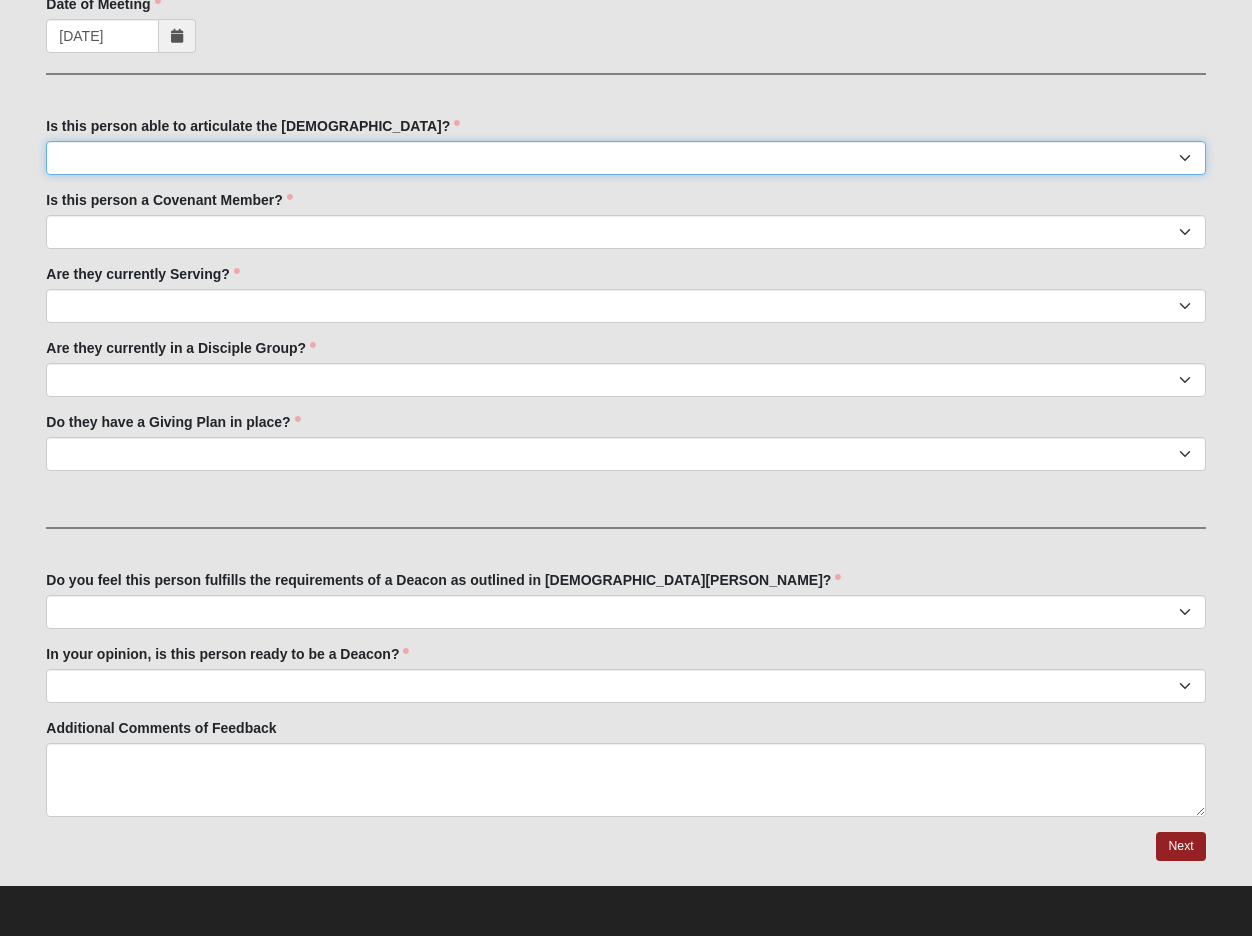 select on "True" 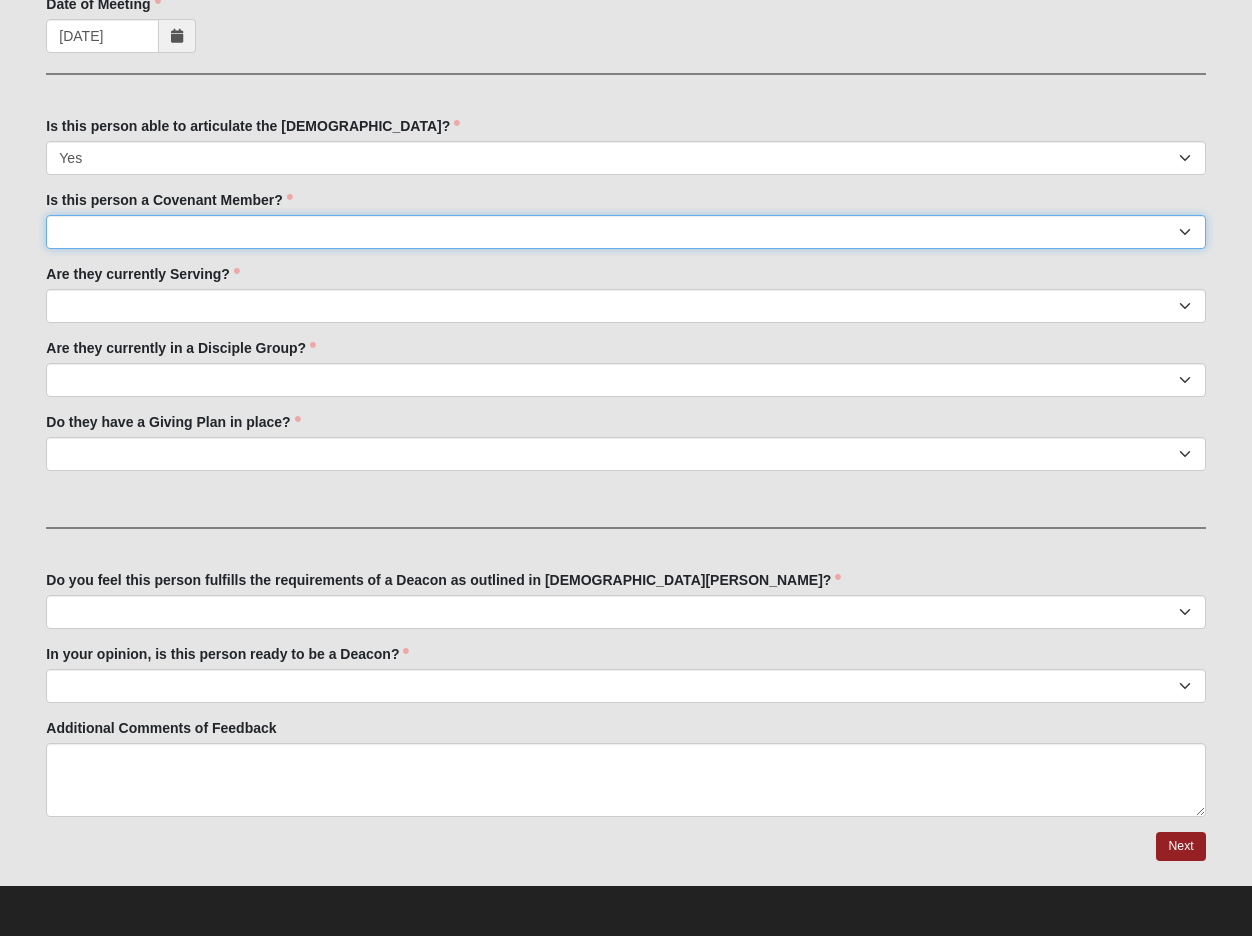 select on "True" 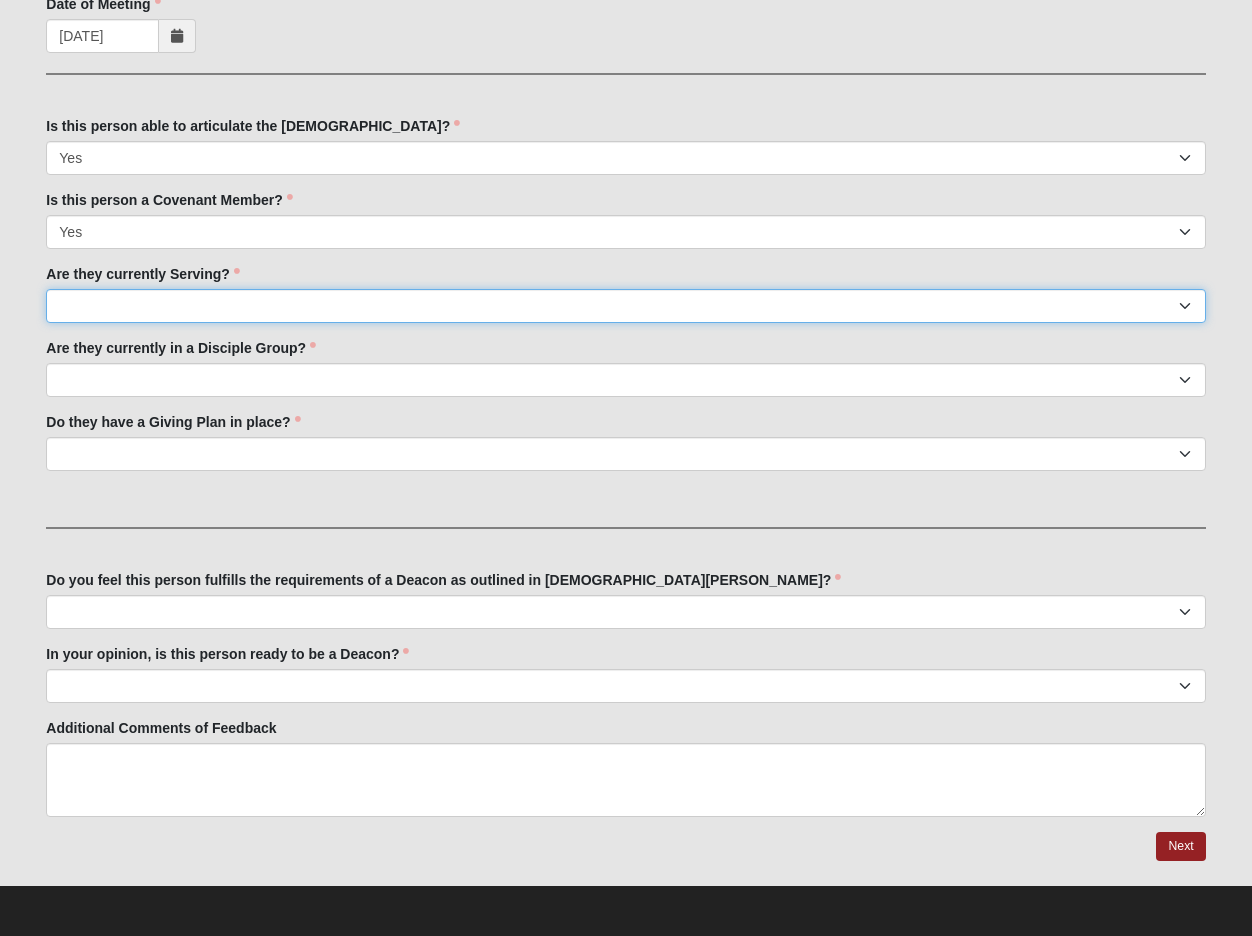 select on "True" 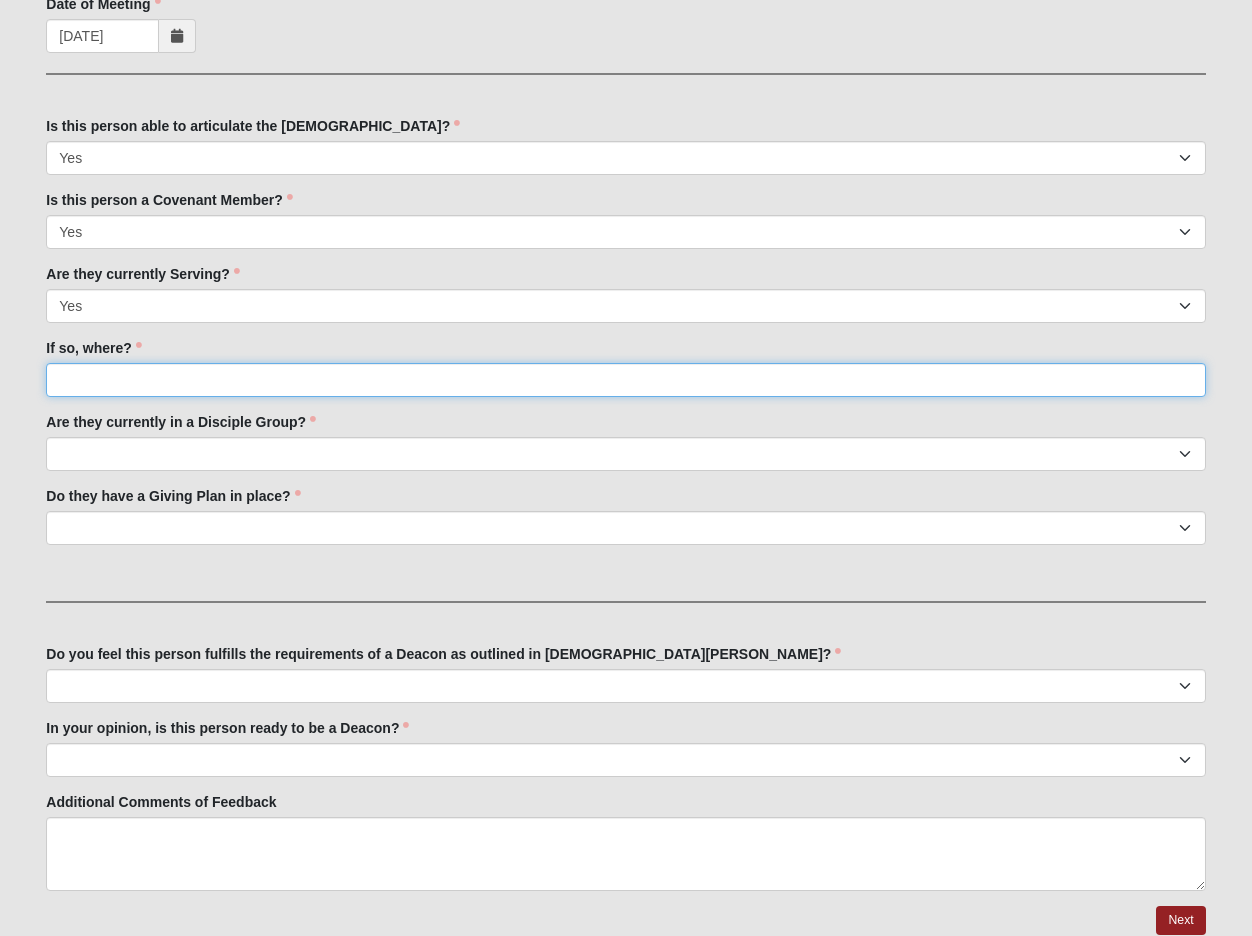 click on "If so, where?" at bounding box center (625, 380) 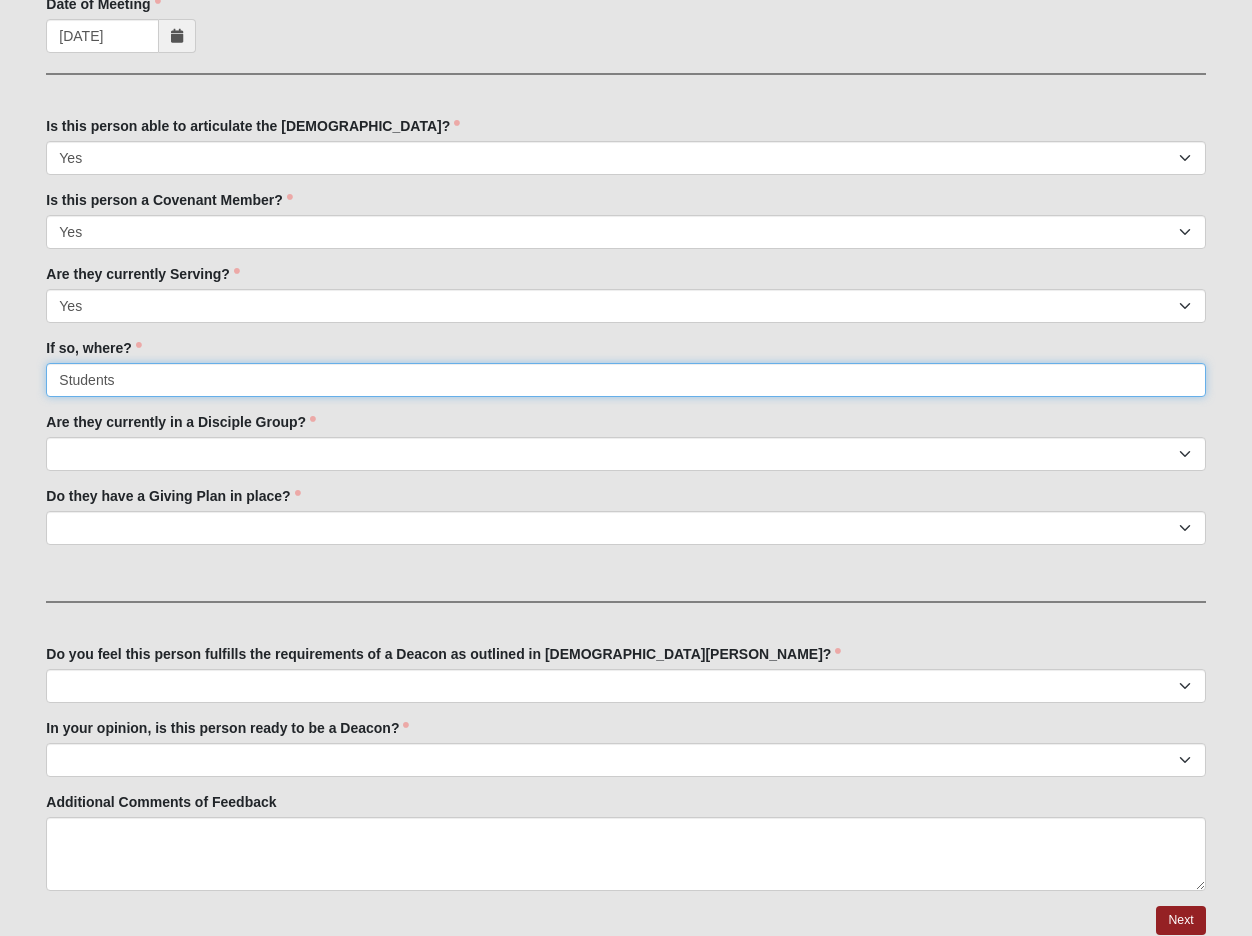 type on "Students" 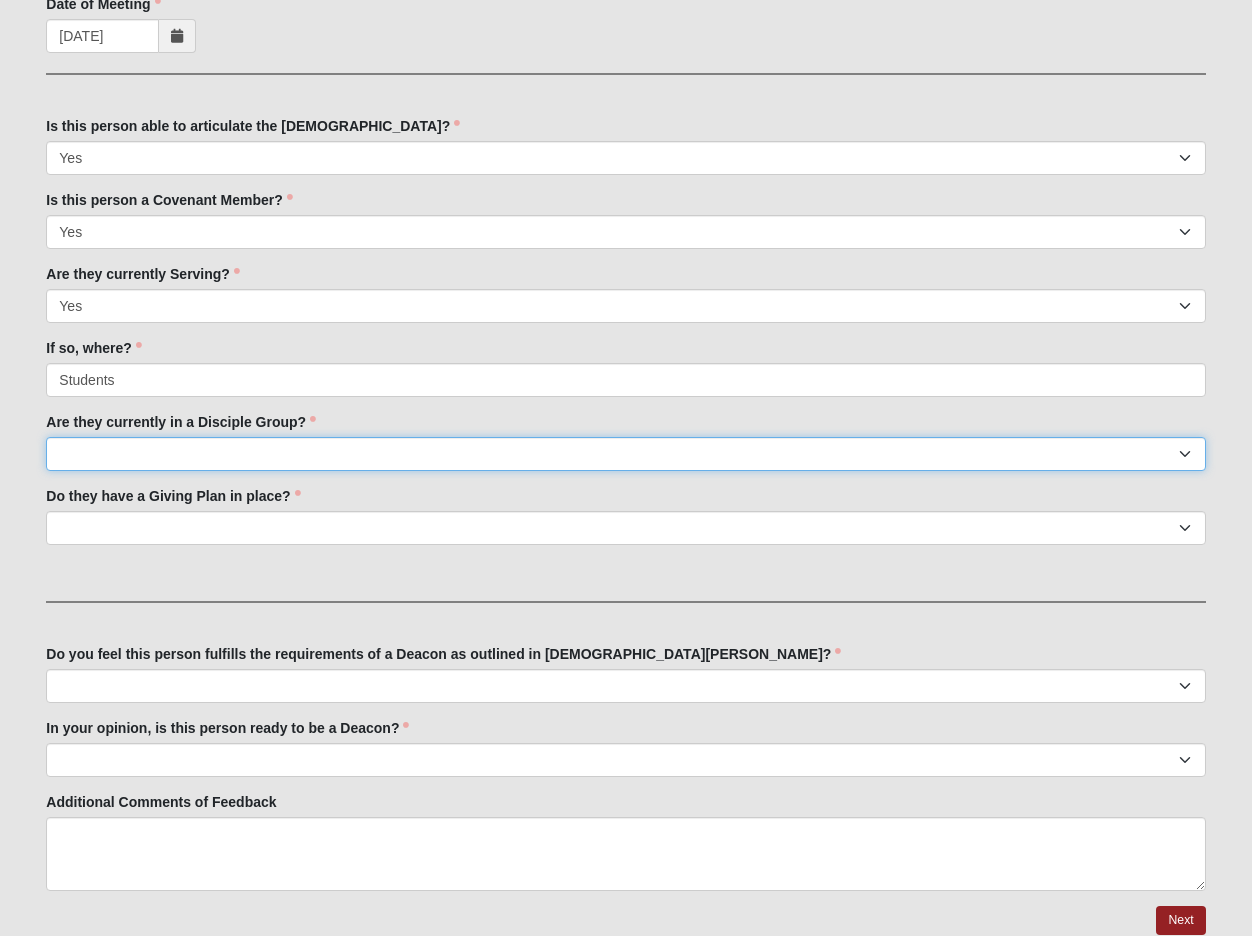 select on "True" 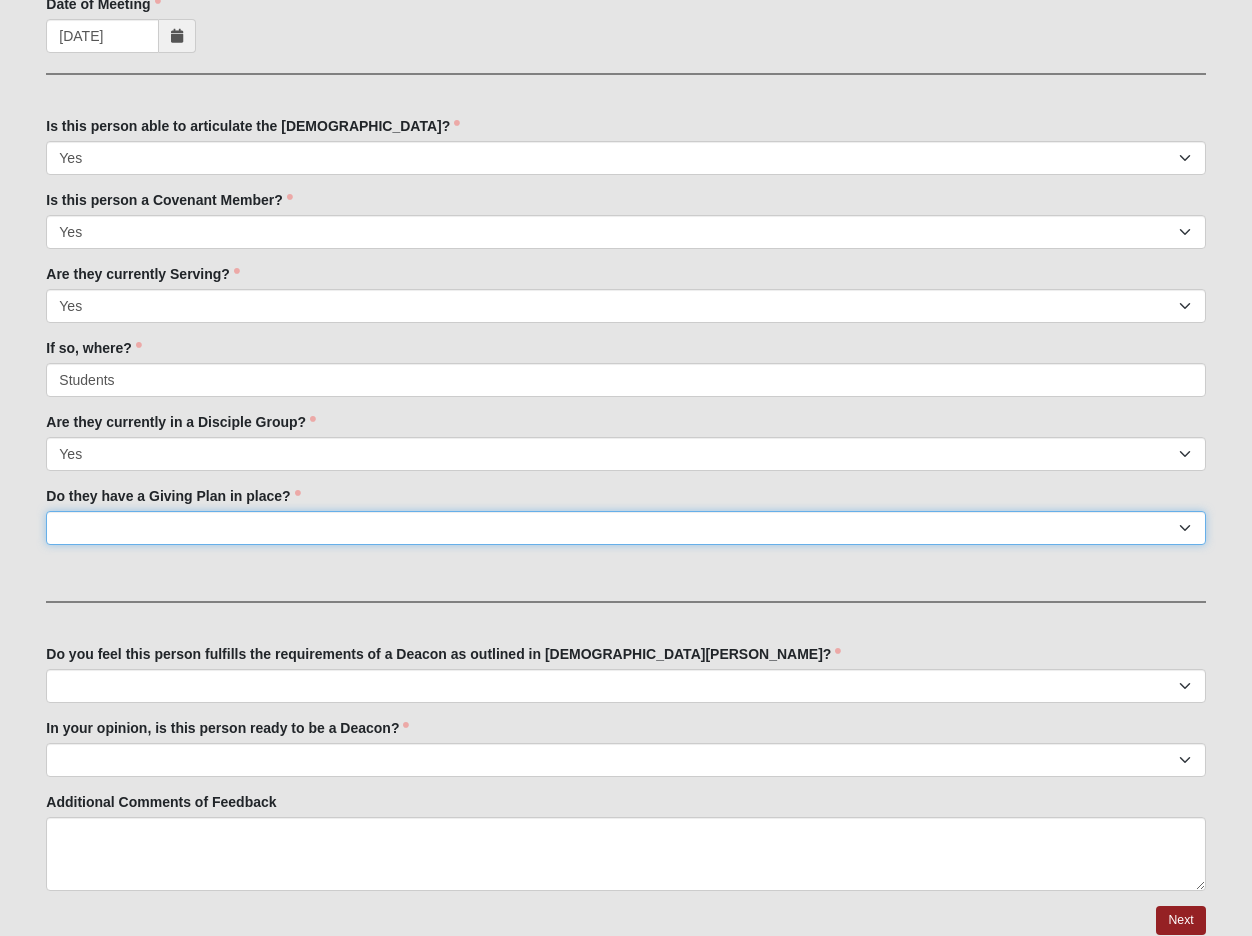 select on "True" 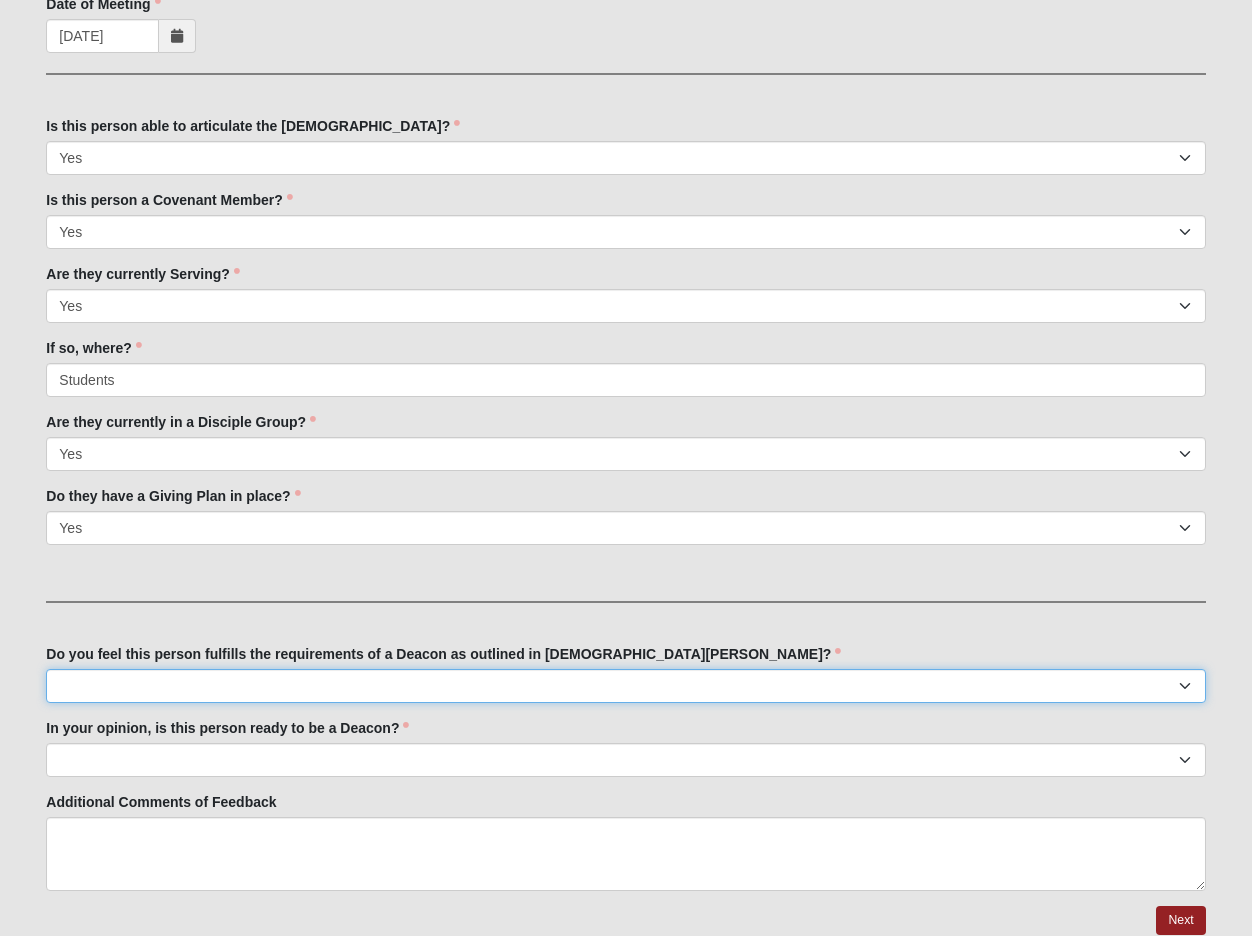 select on "True" 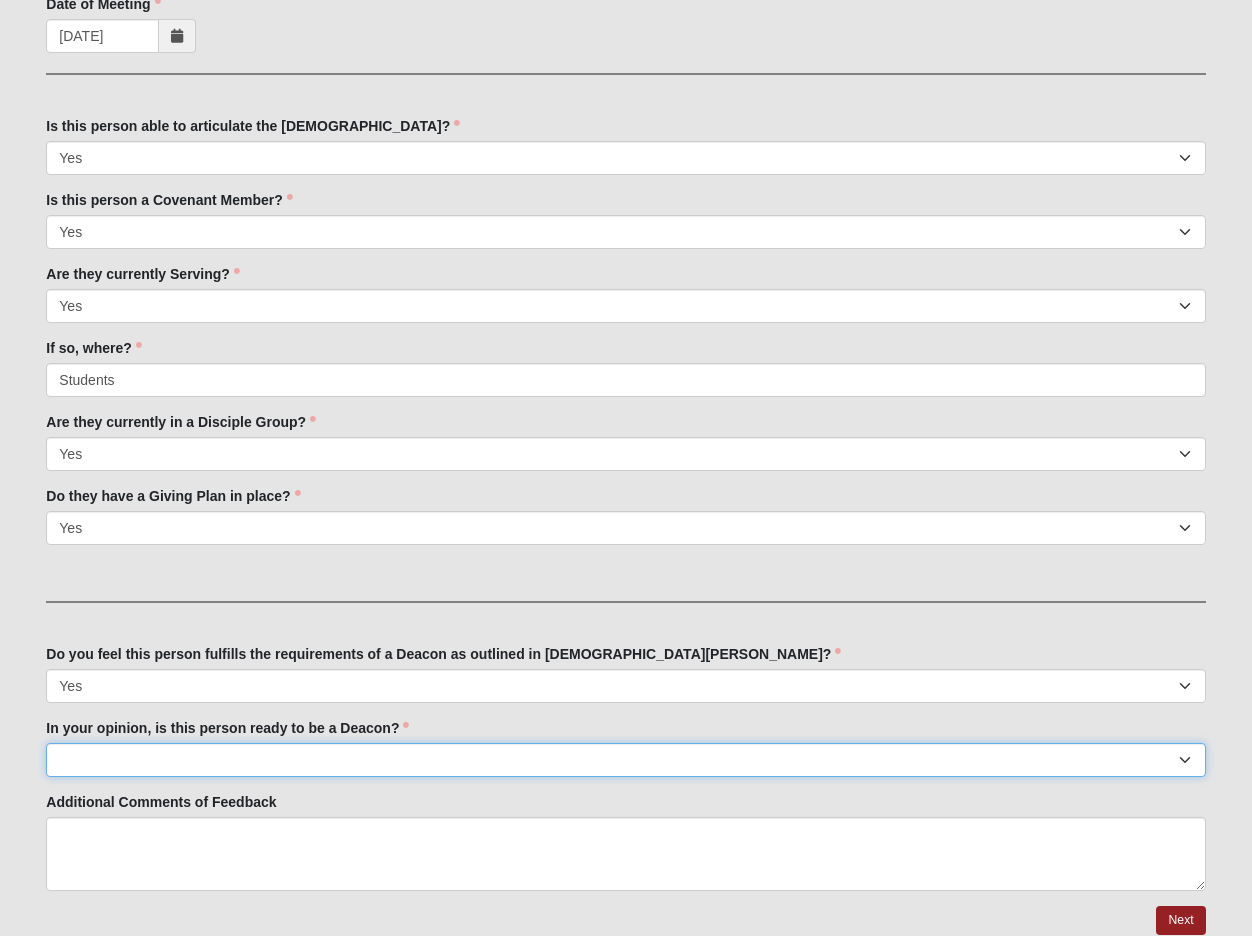 select on "Yes" 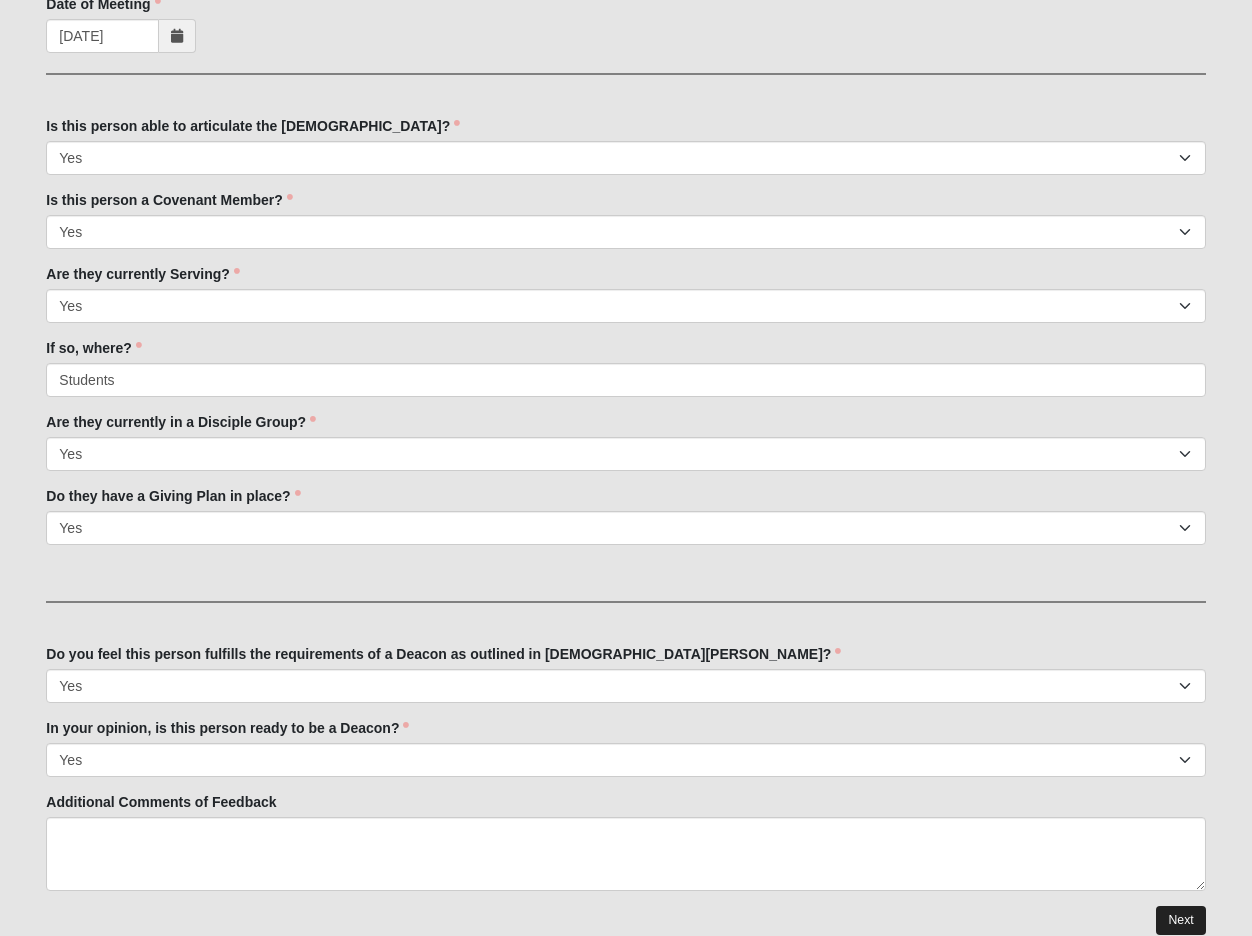 click on "Next" at bounding box center [1180, 920] 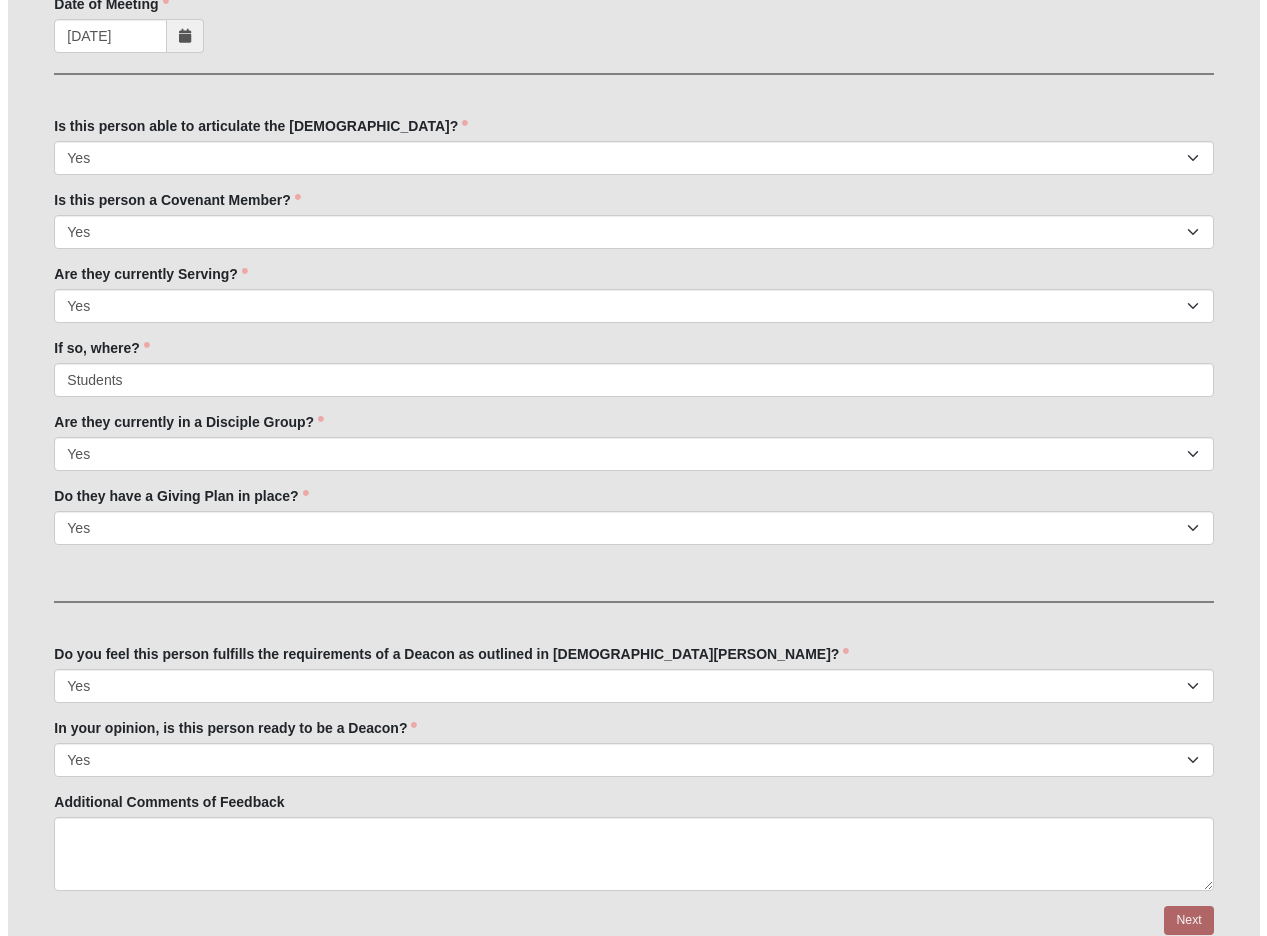 scroll, scrollTop: 0, scrollLeft: 0, axis: both 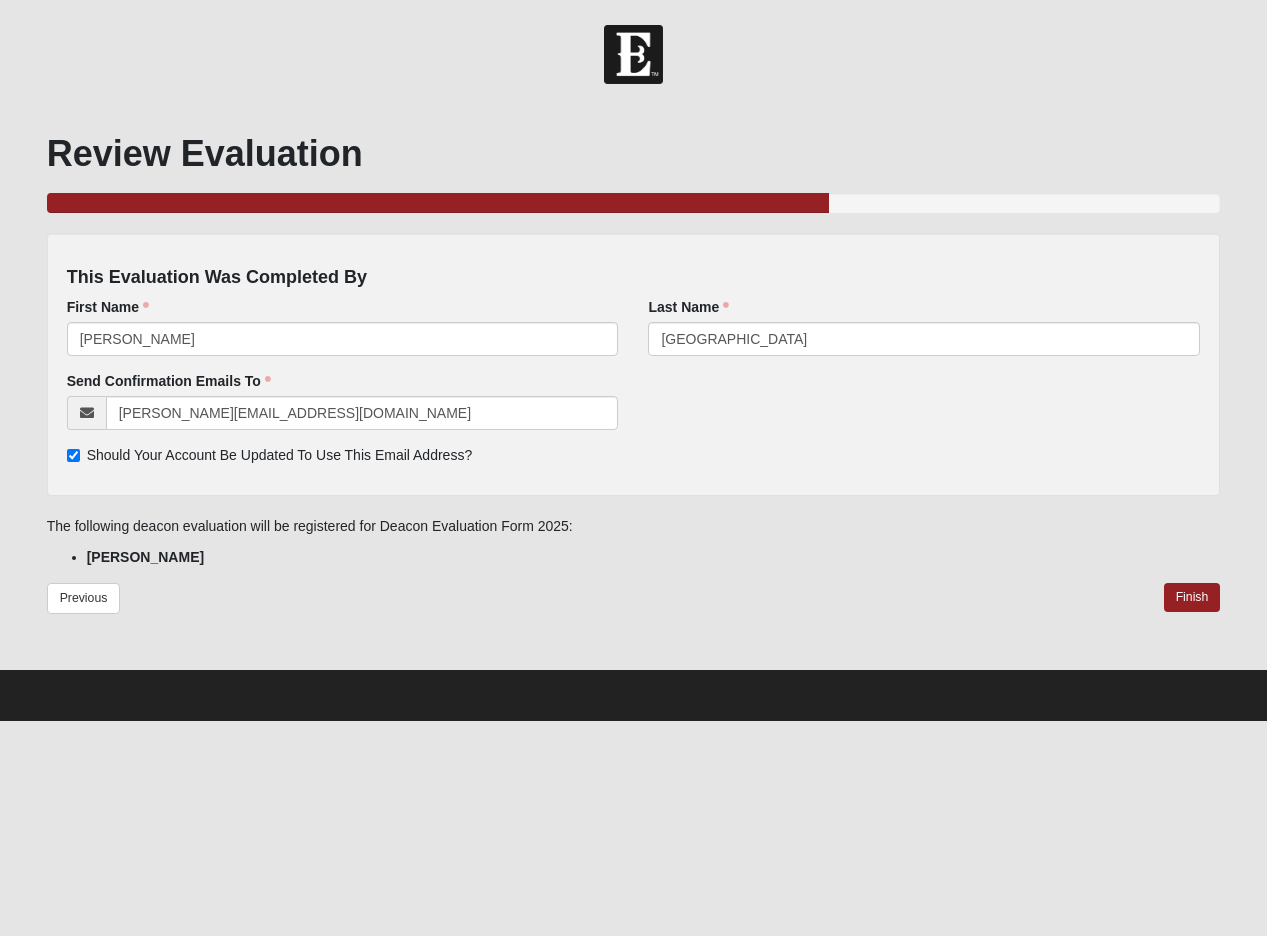 click on "Should Your Account Be Updated To Use This Email Address?" at bounding box center (280, 455) 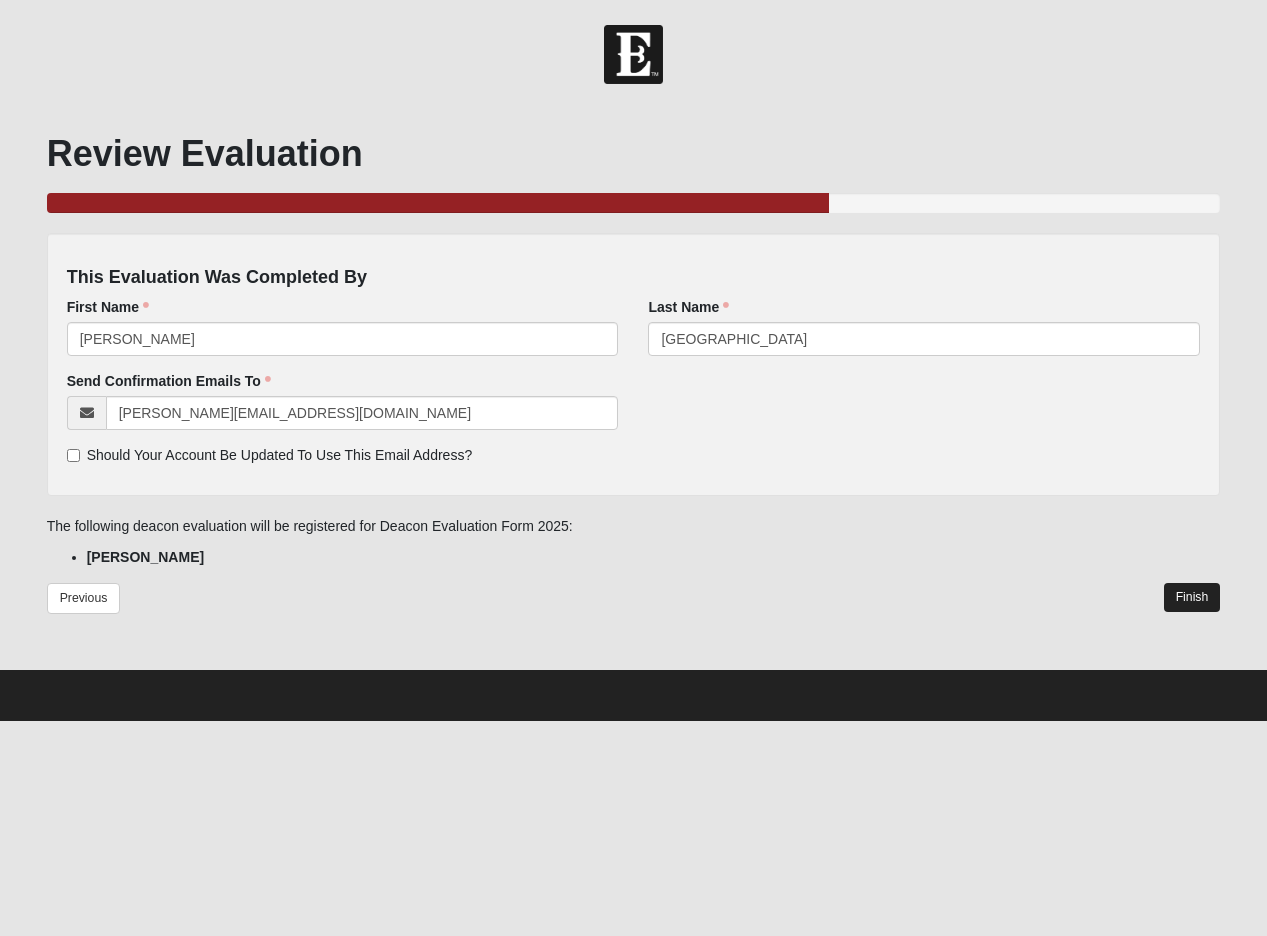 click on "Finish" at bounding box center (1192, 597) 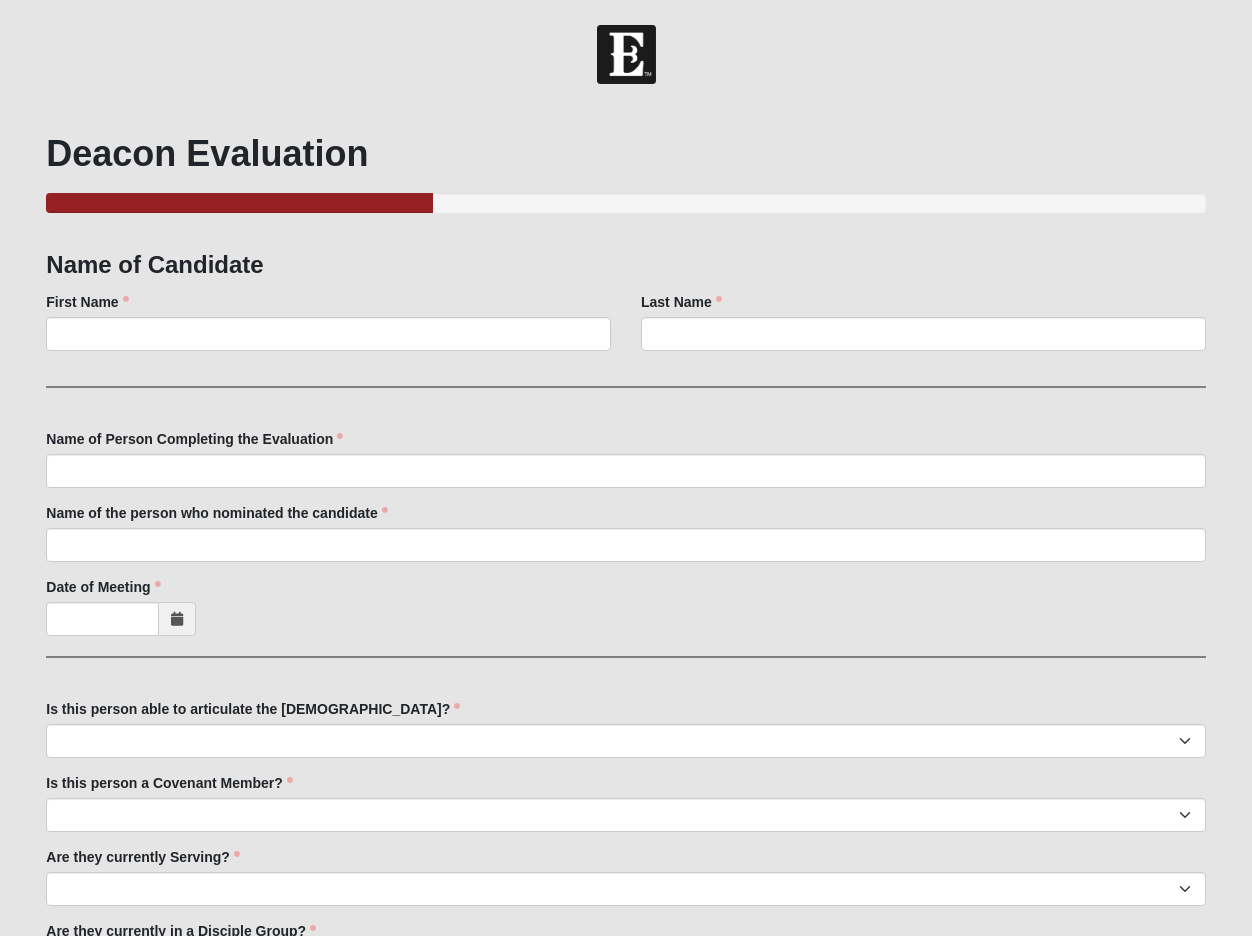 scroll, scrollTop: 0, scrollLeft: 0, axis: both 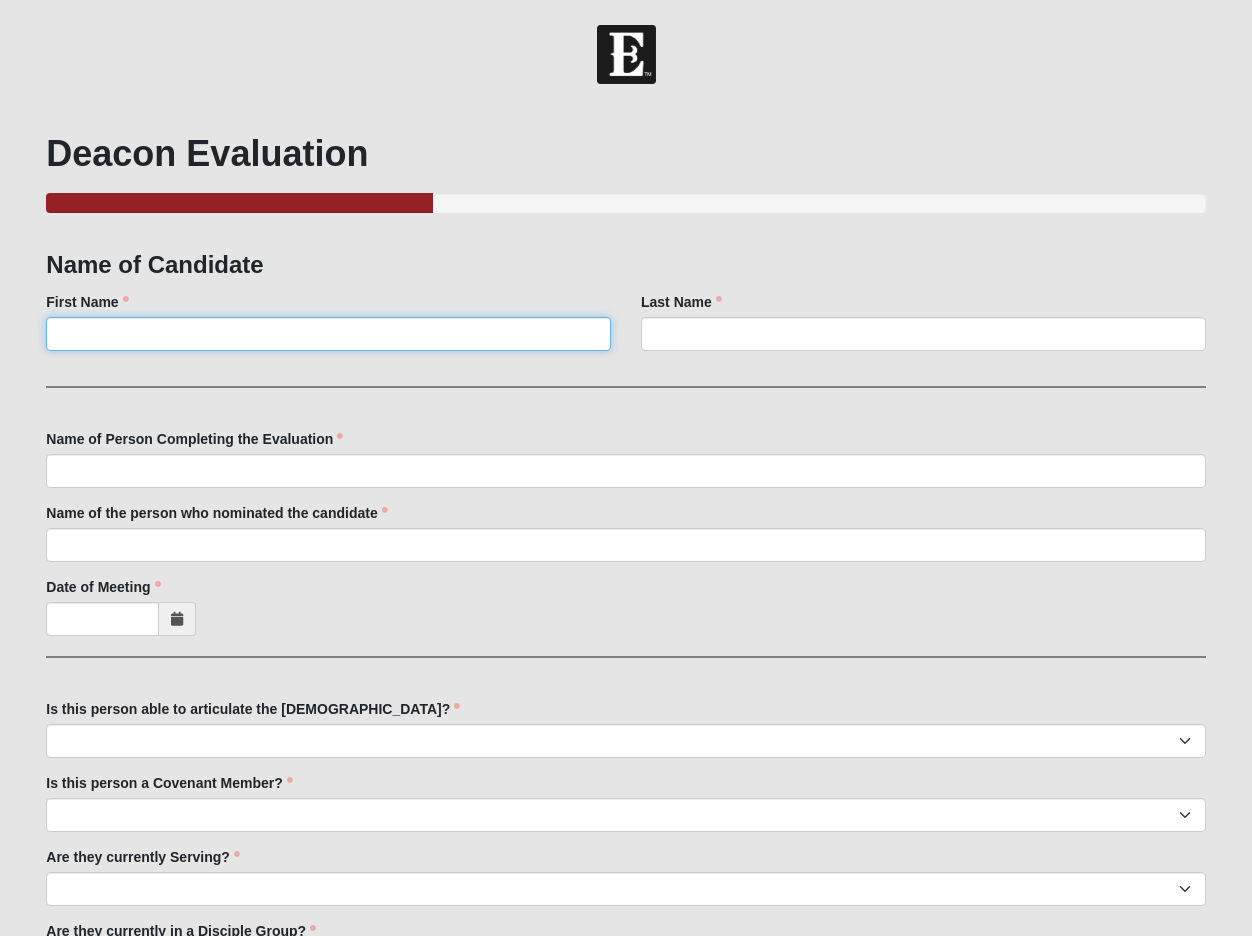 click on "First Name" at bounding box center (328, 334) 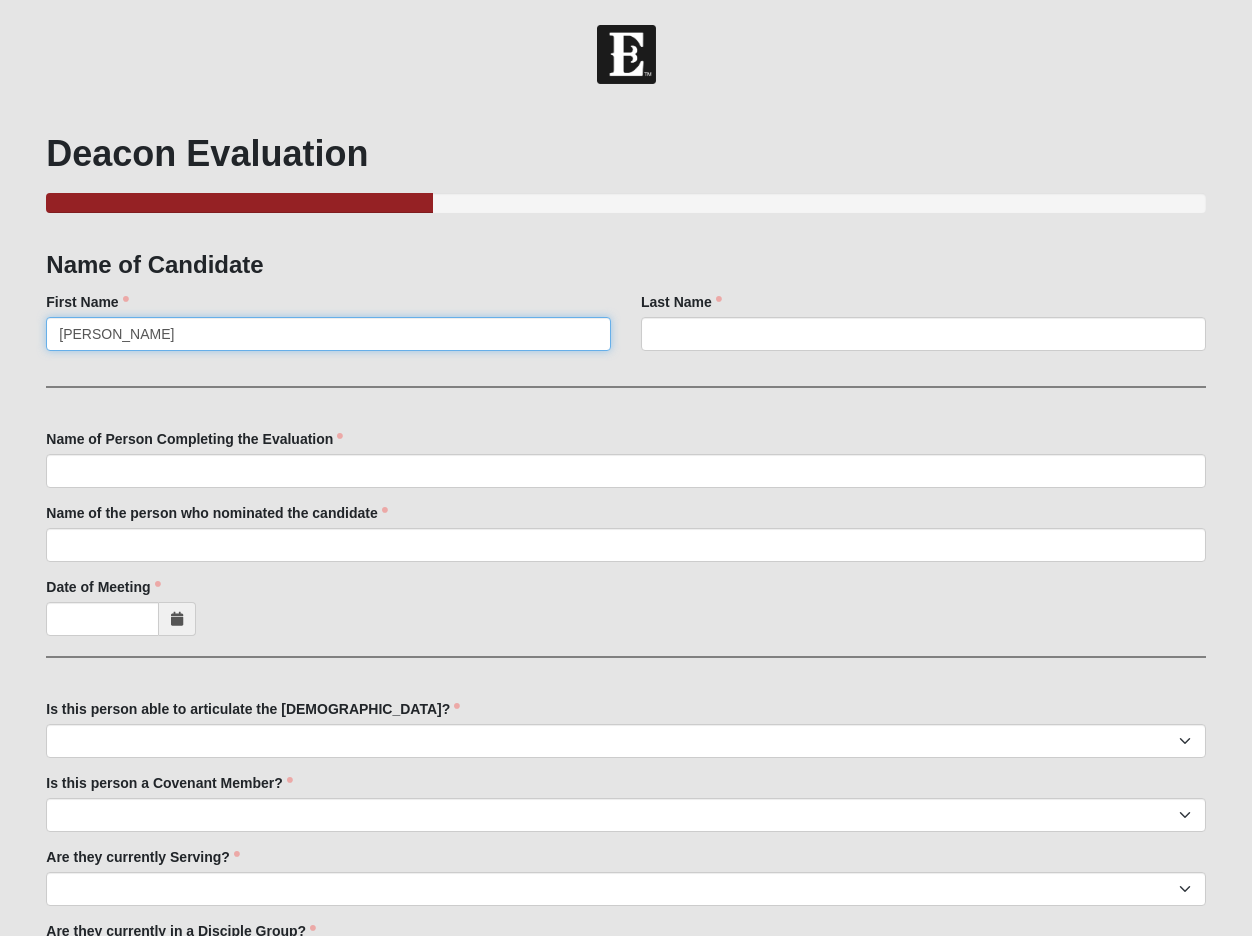 type on "[PERSON_NAME]" 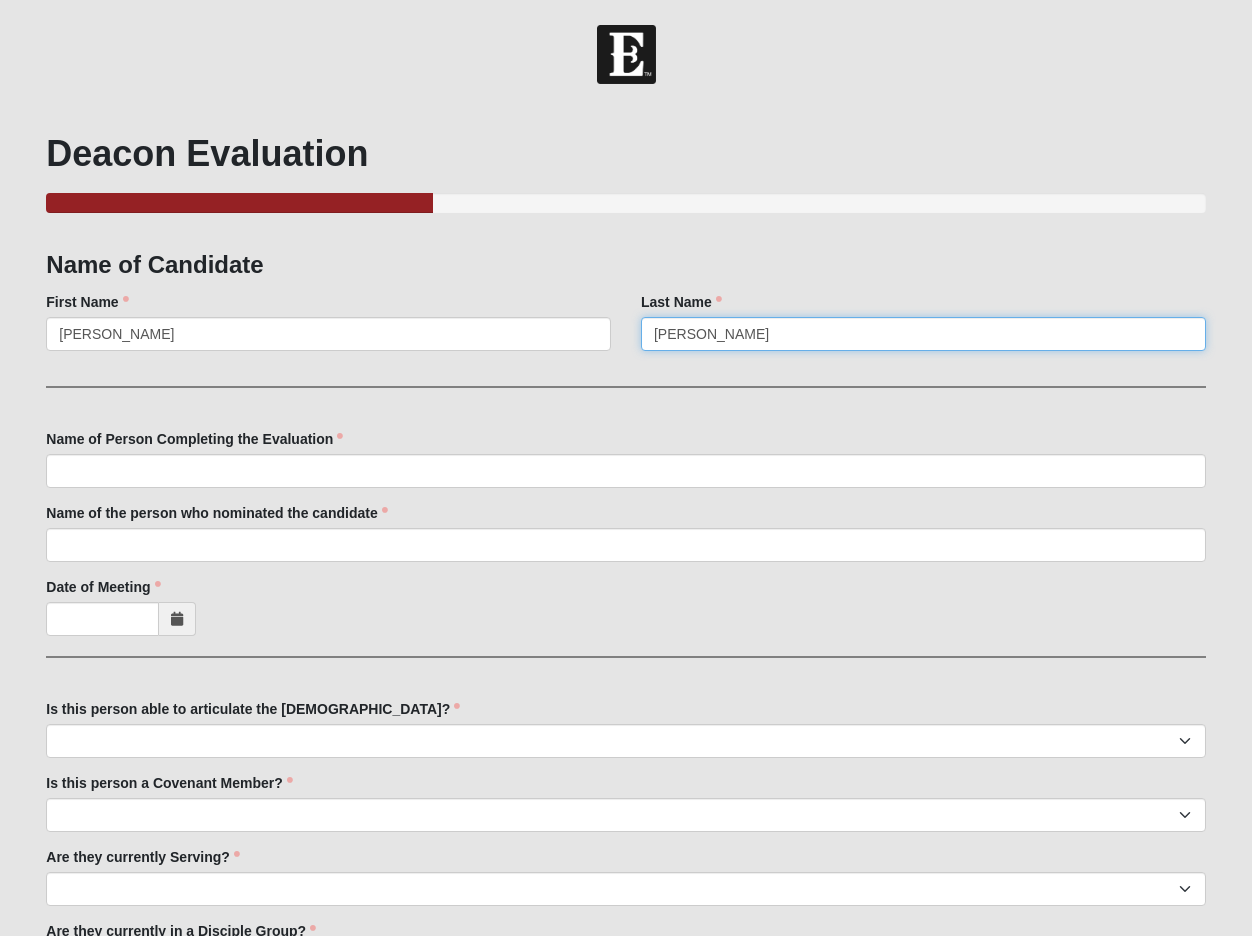 type on "[PERSON_NAME]" 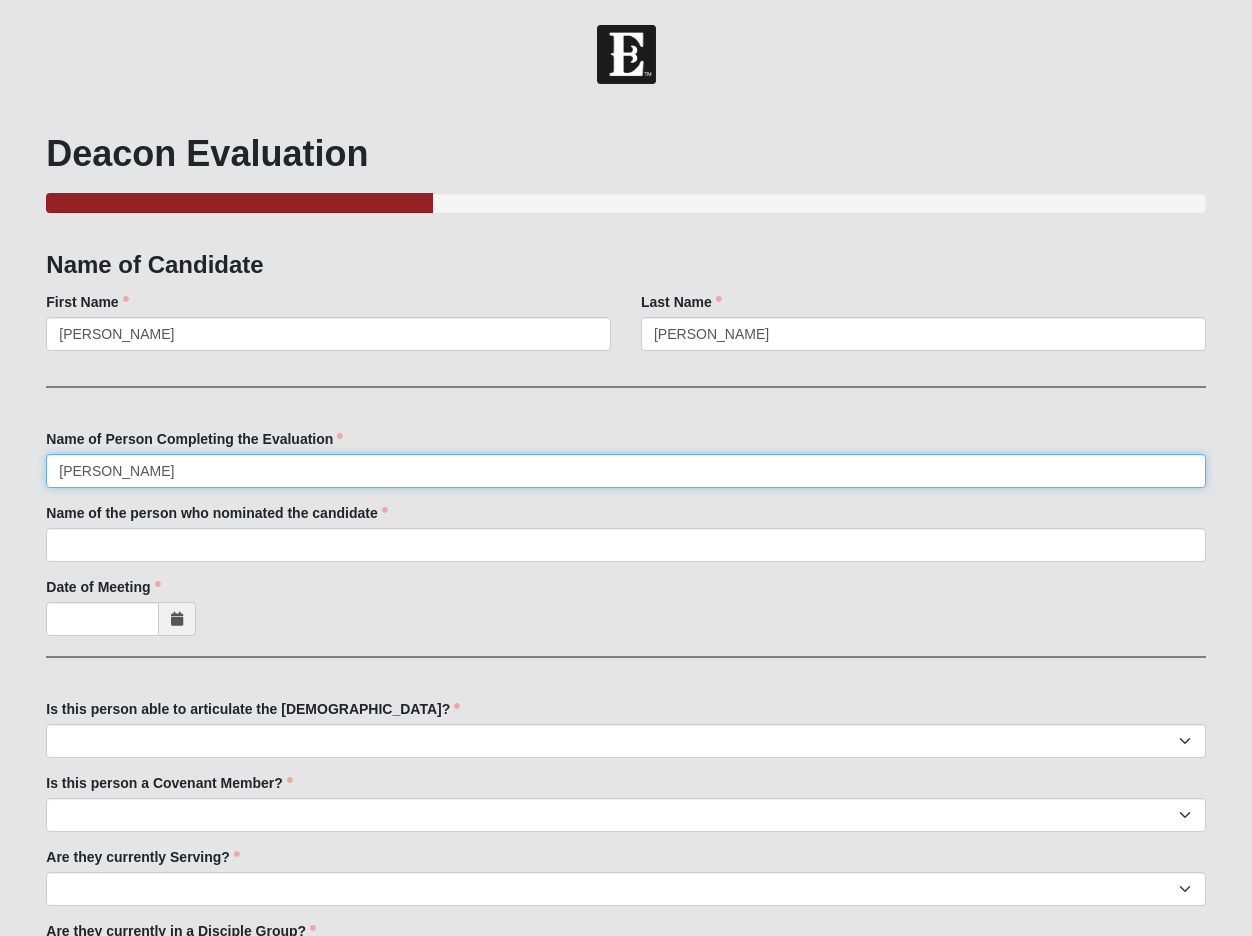 type on "[PERSON_NAME]" 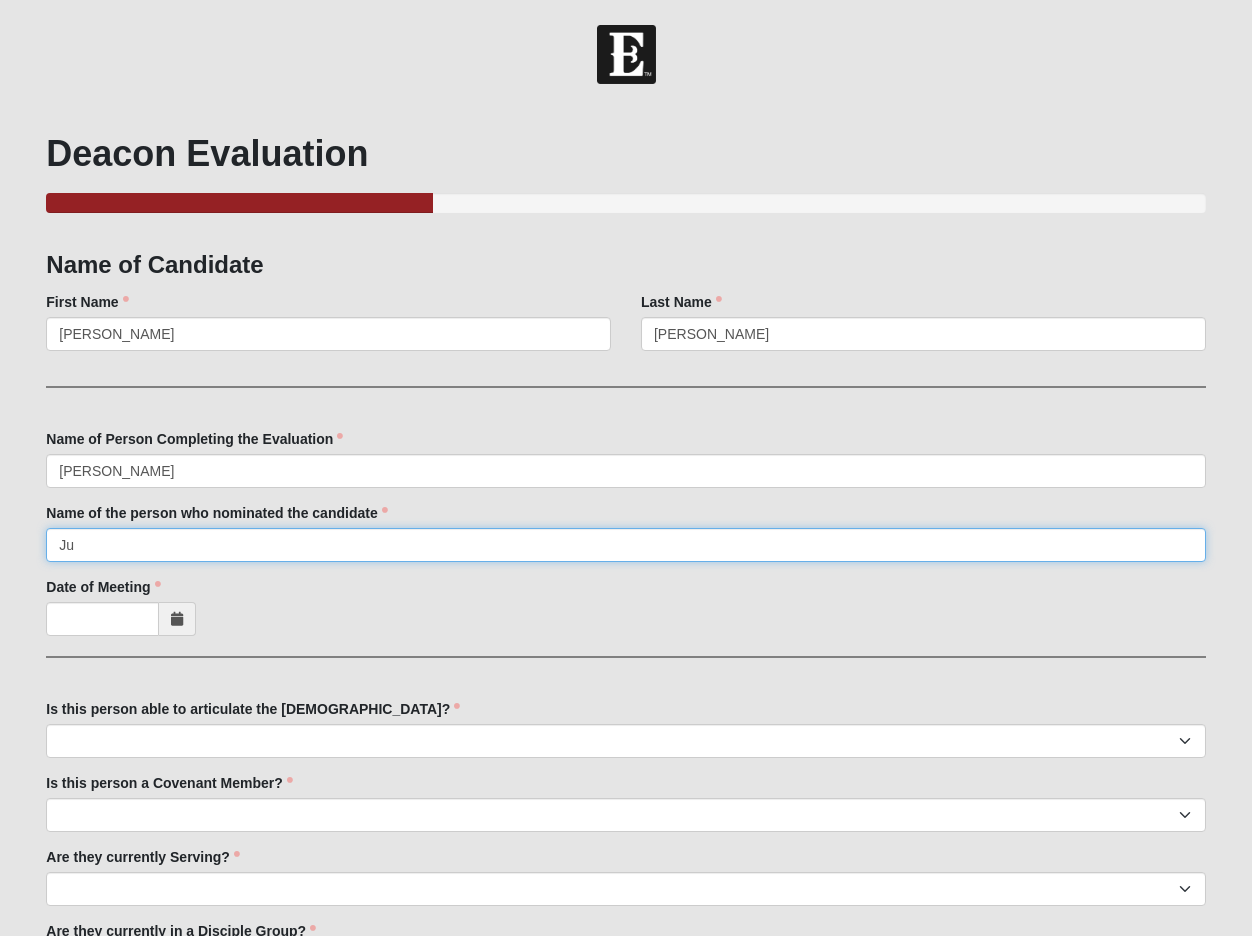 type on "J" 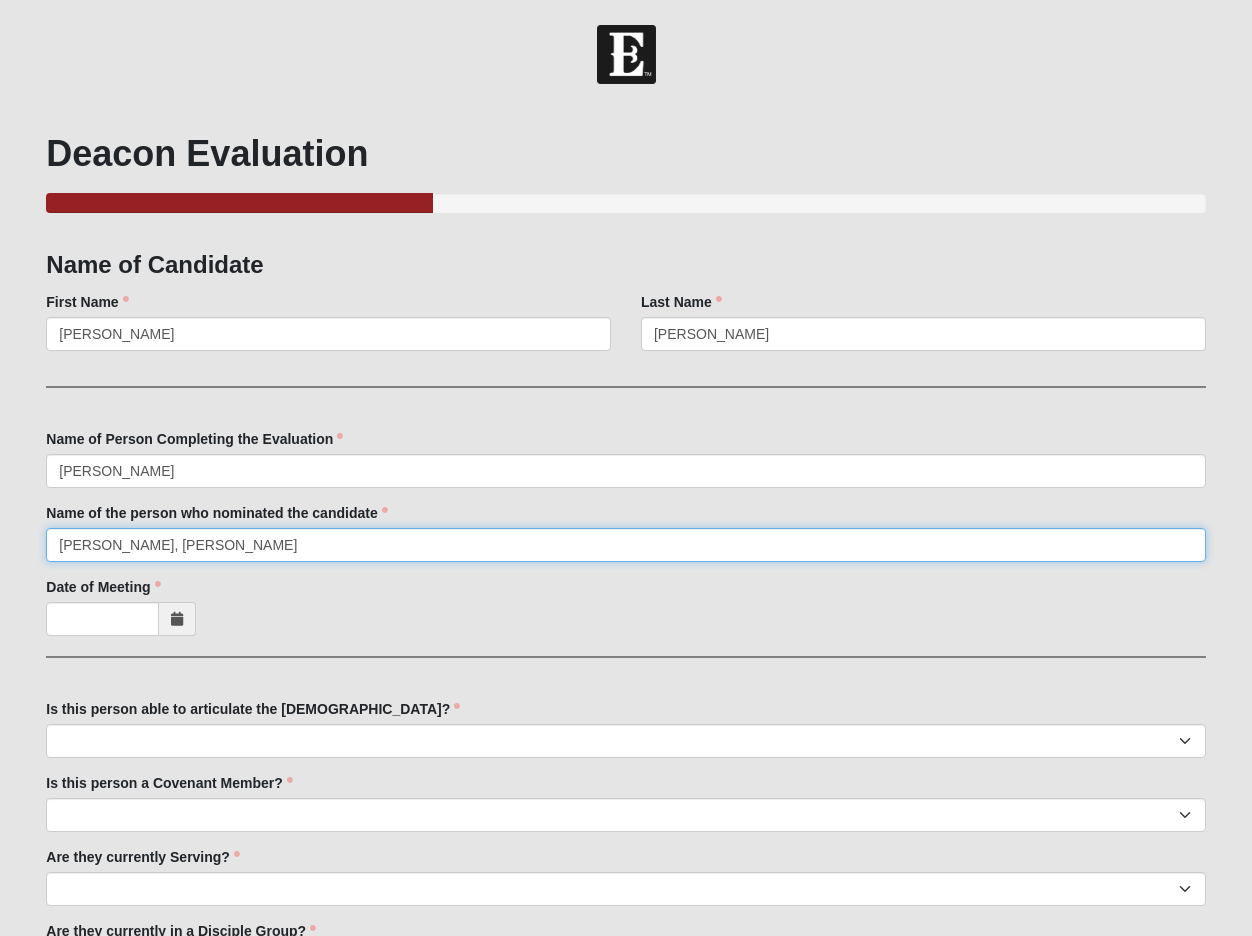 type on "[PERSON_NAME], [PERSON_NAME]" 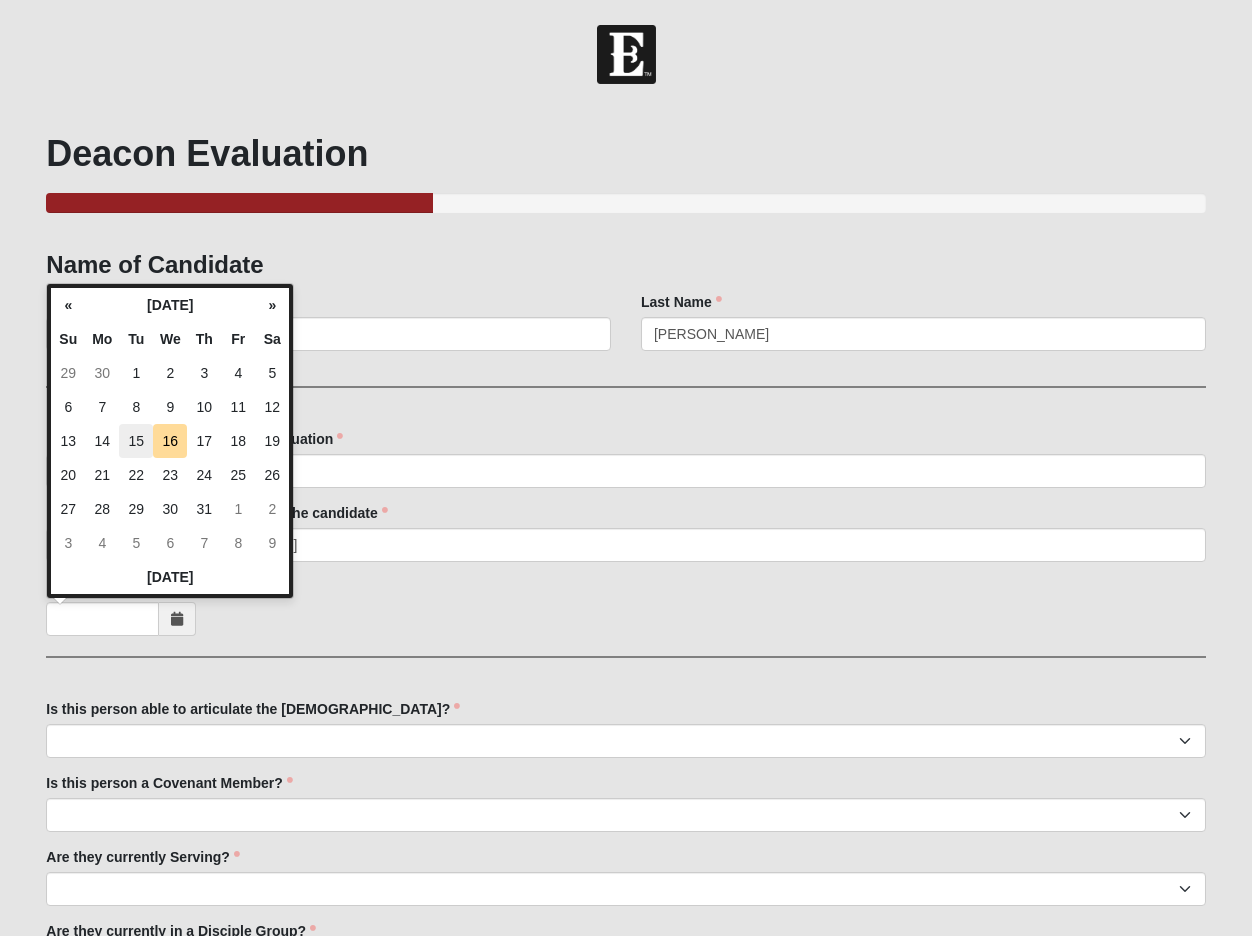 click on "15" at bounding box center [136, 441] 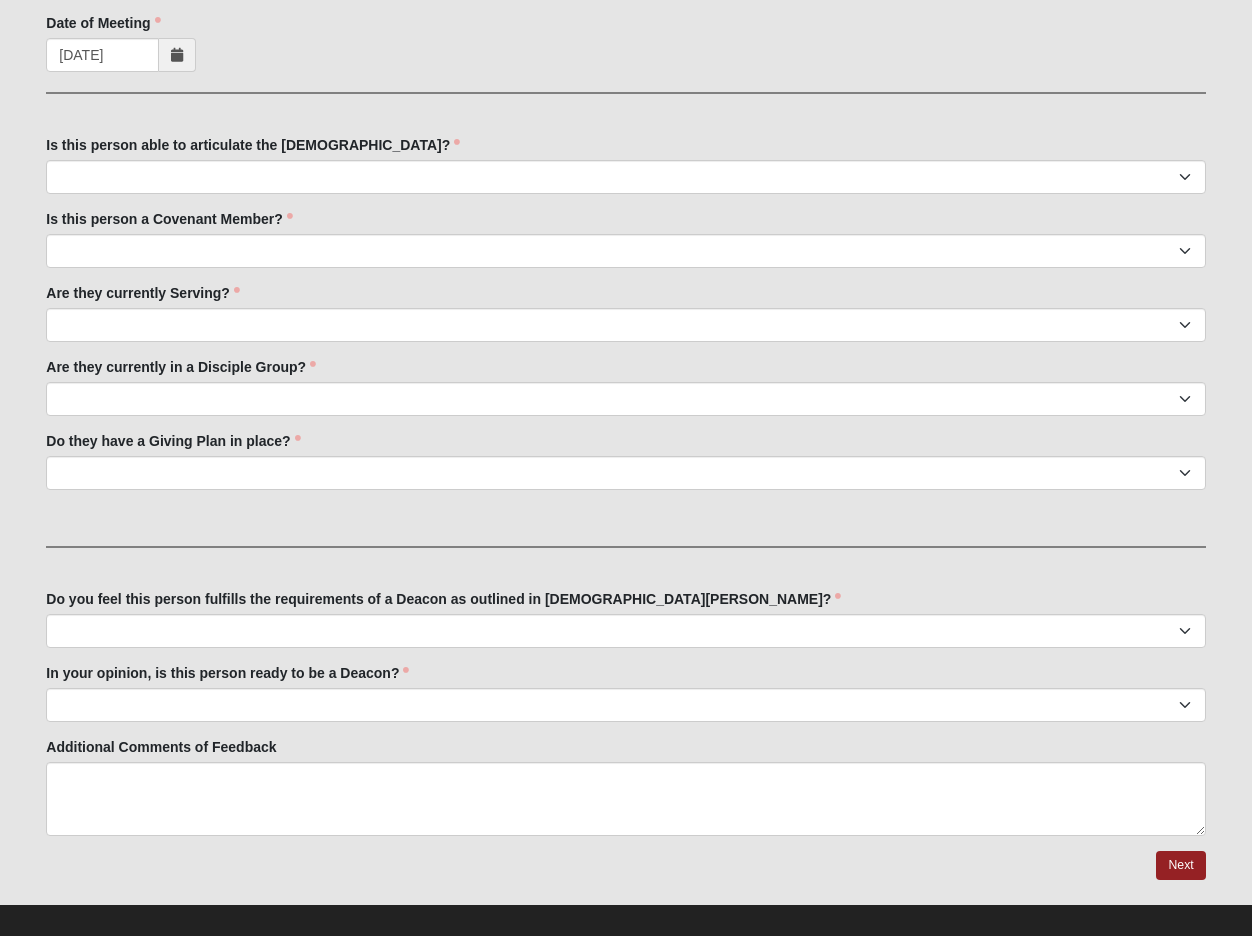 scroll, scrollTop: 583, scrollLeft: 0, axis: vertical 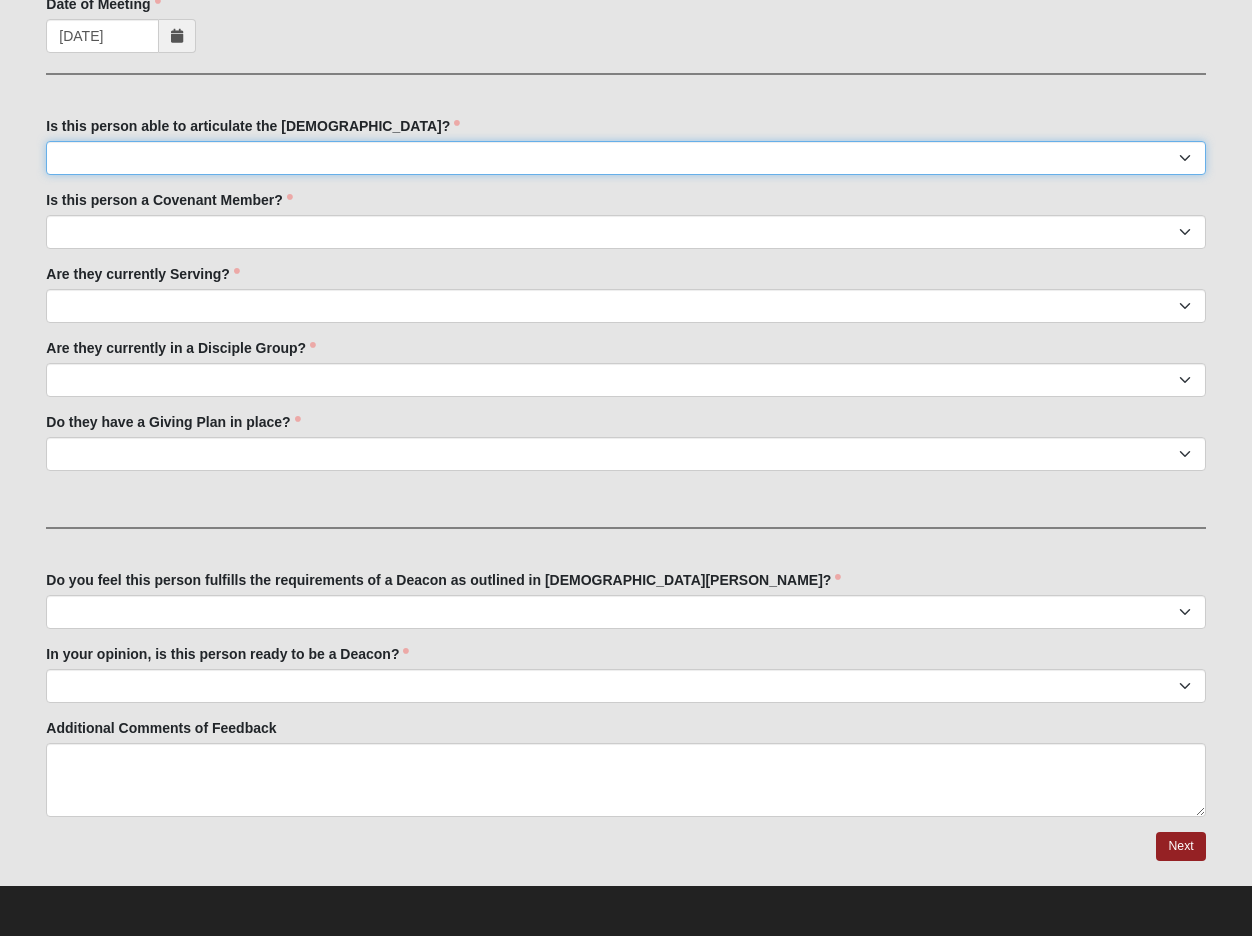 select on "True" 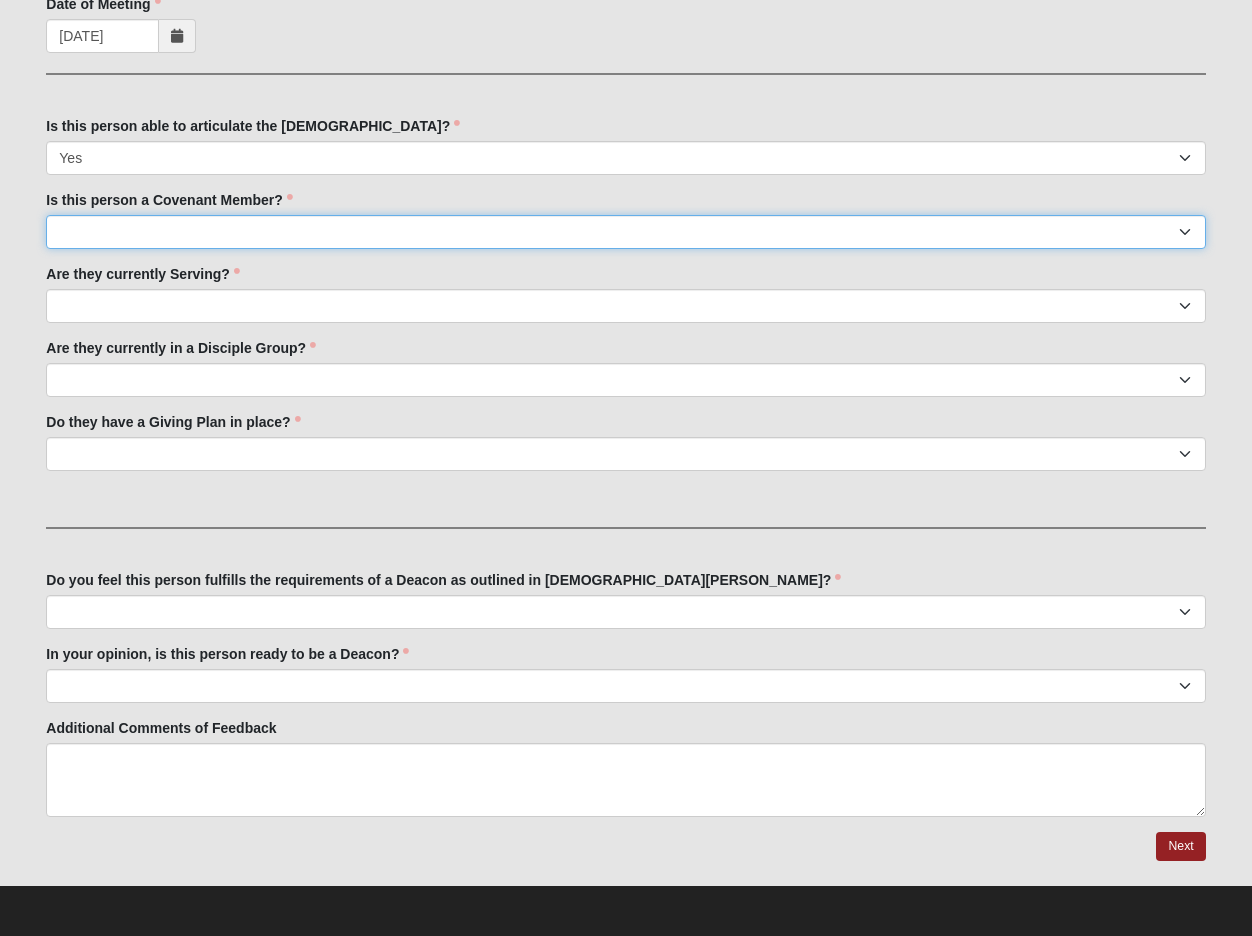select on "True" 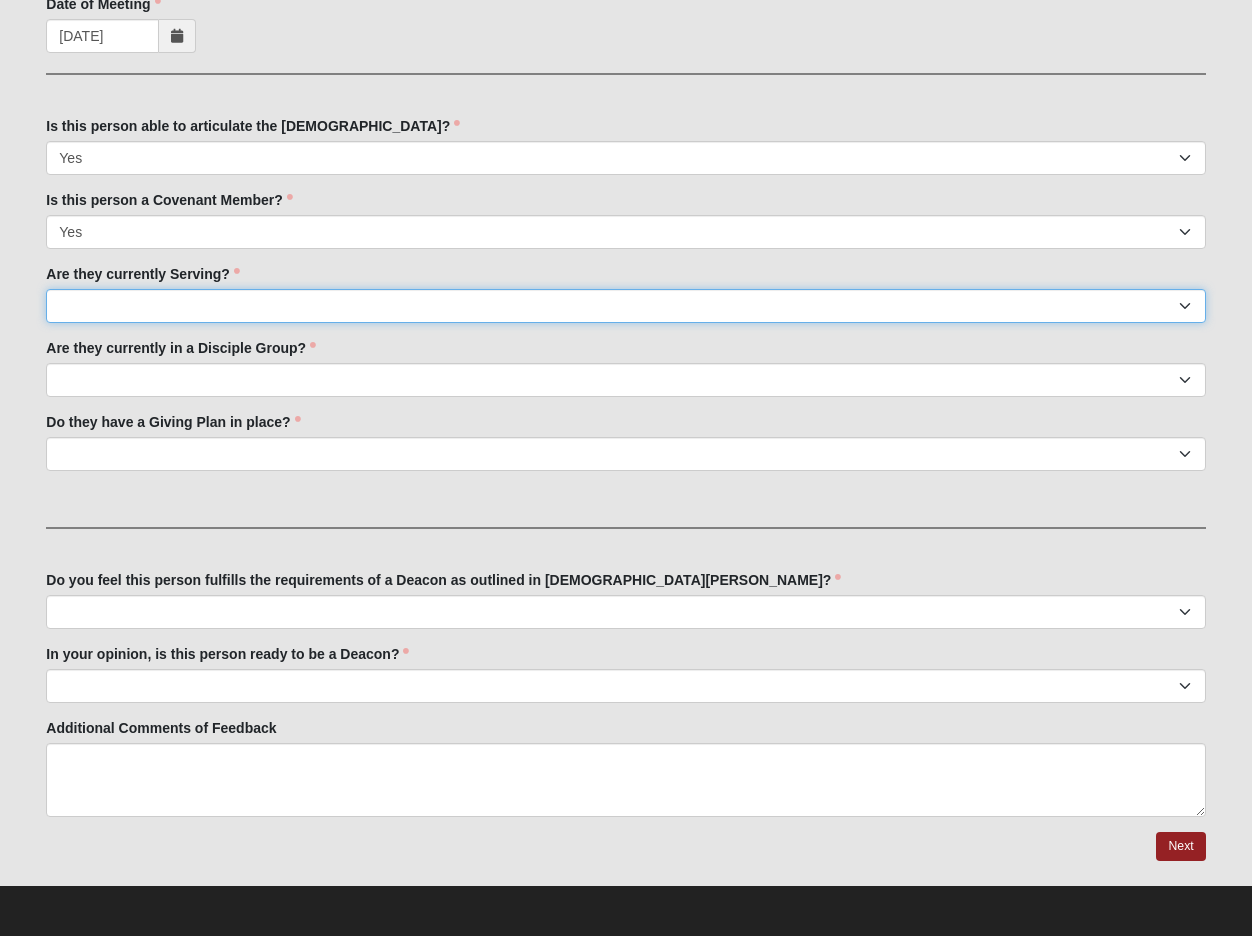 select on "True" 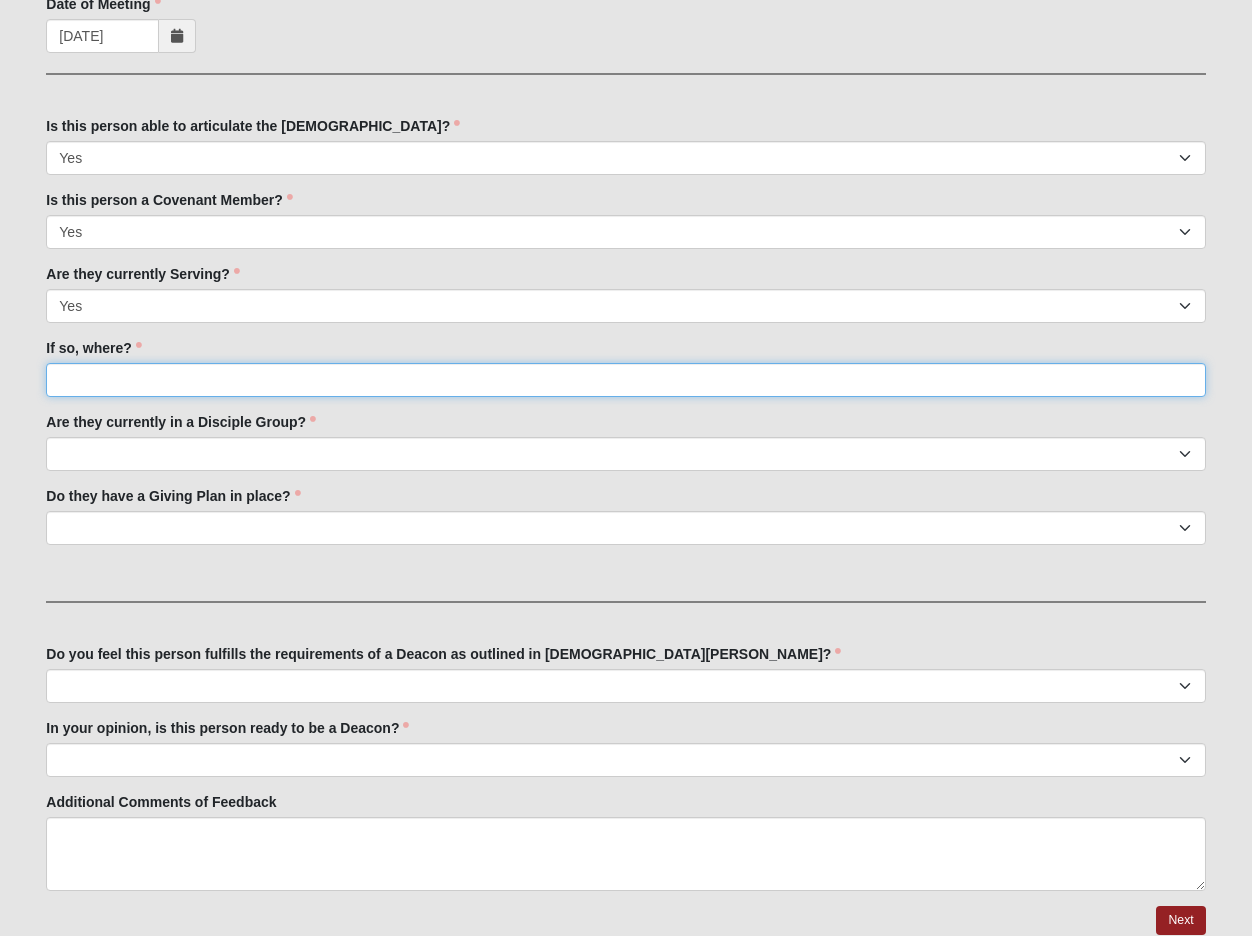 click on "If so, where?" at bounding box center (625, 380) 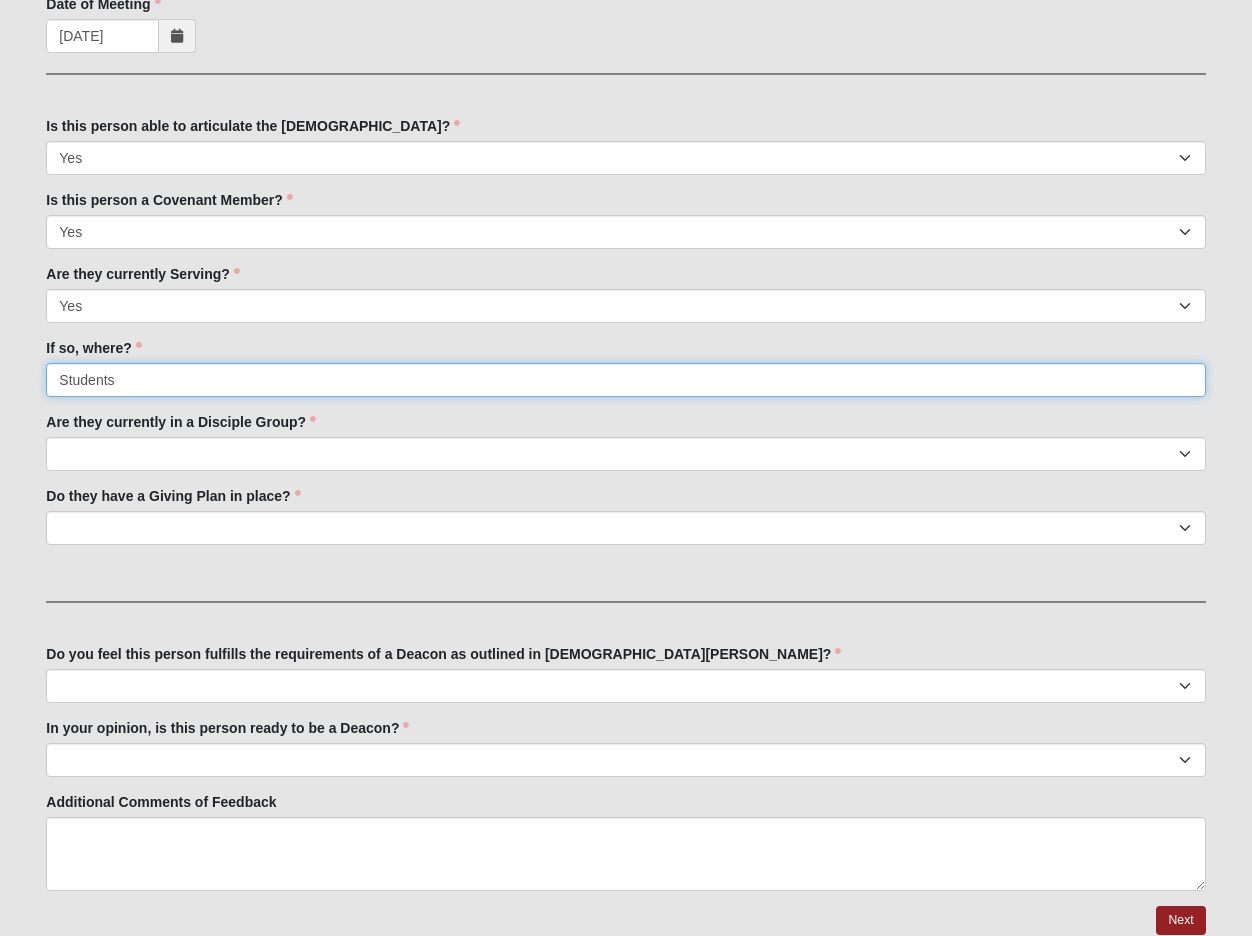 type on "Students" 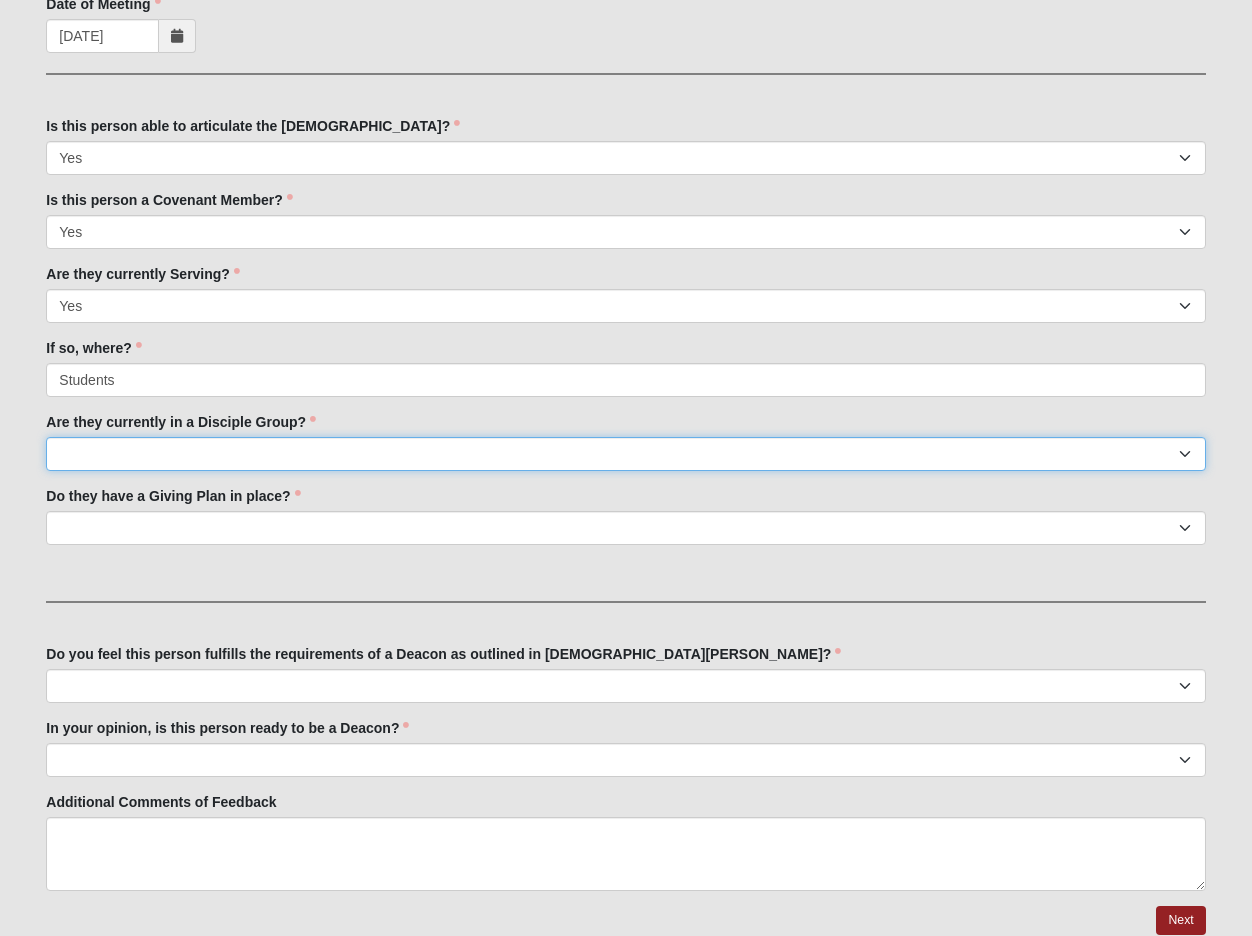 select on "True" 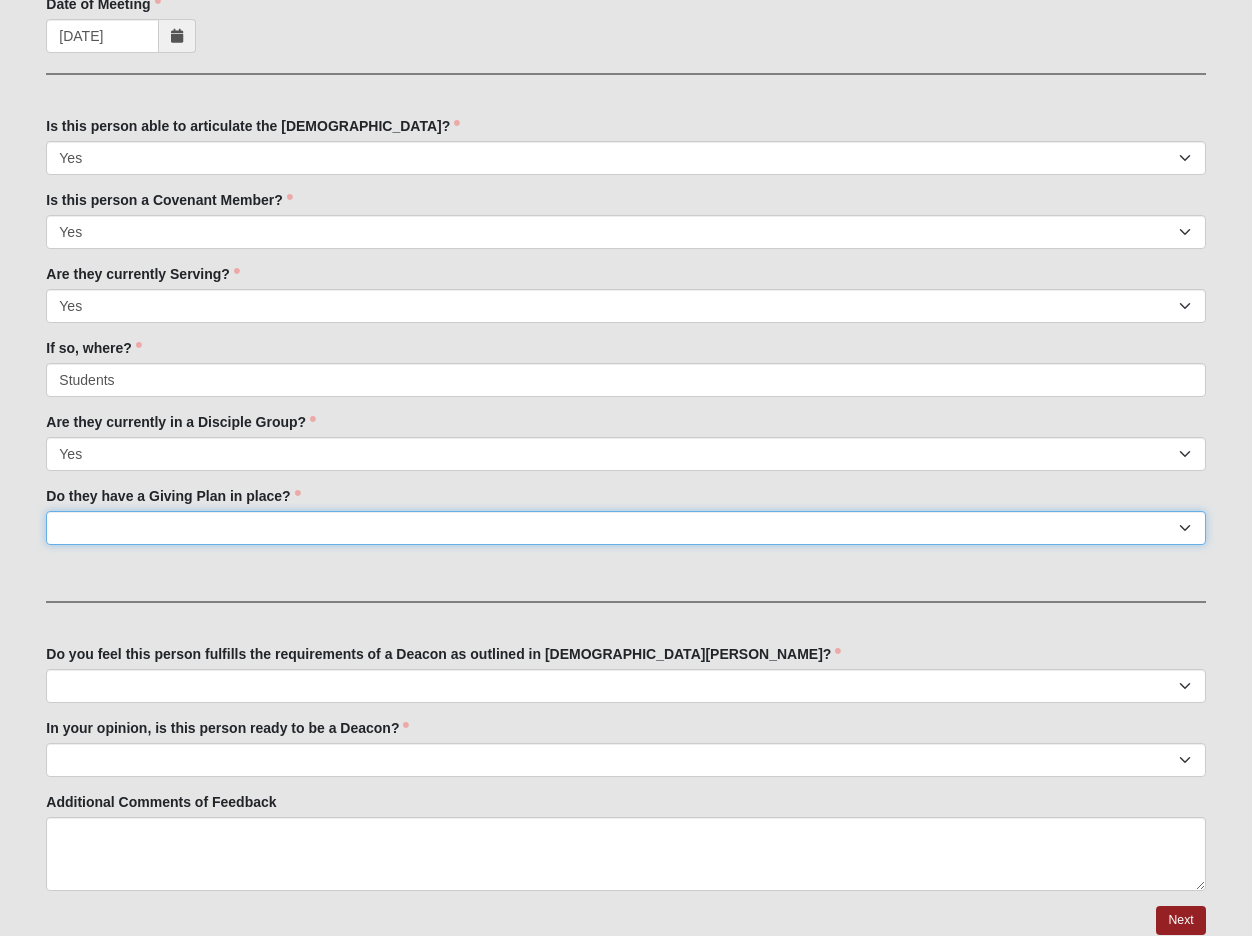 select on "True" 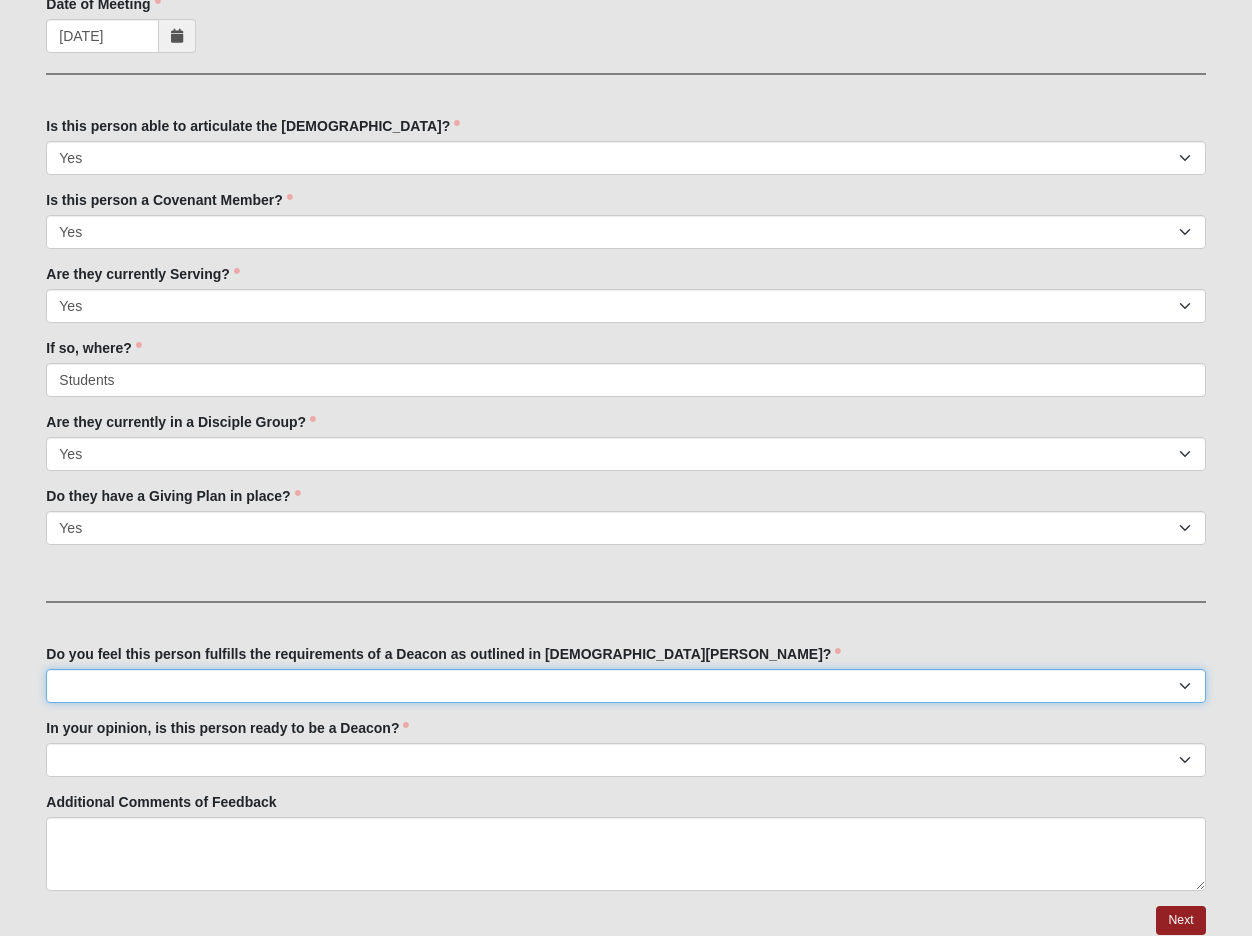 select on "True" 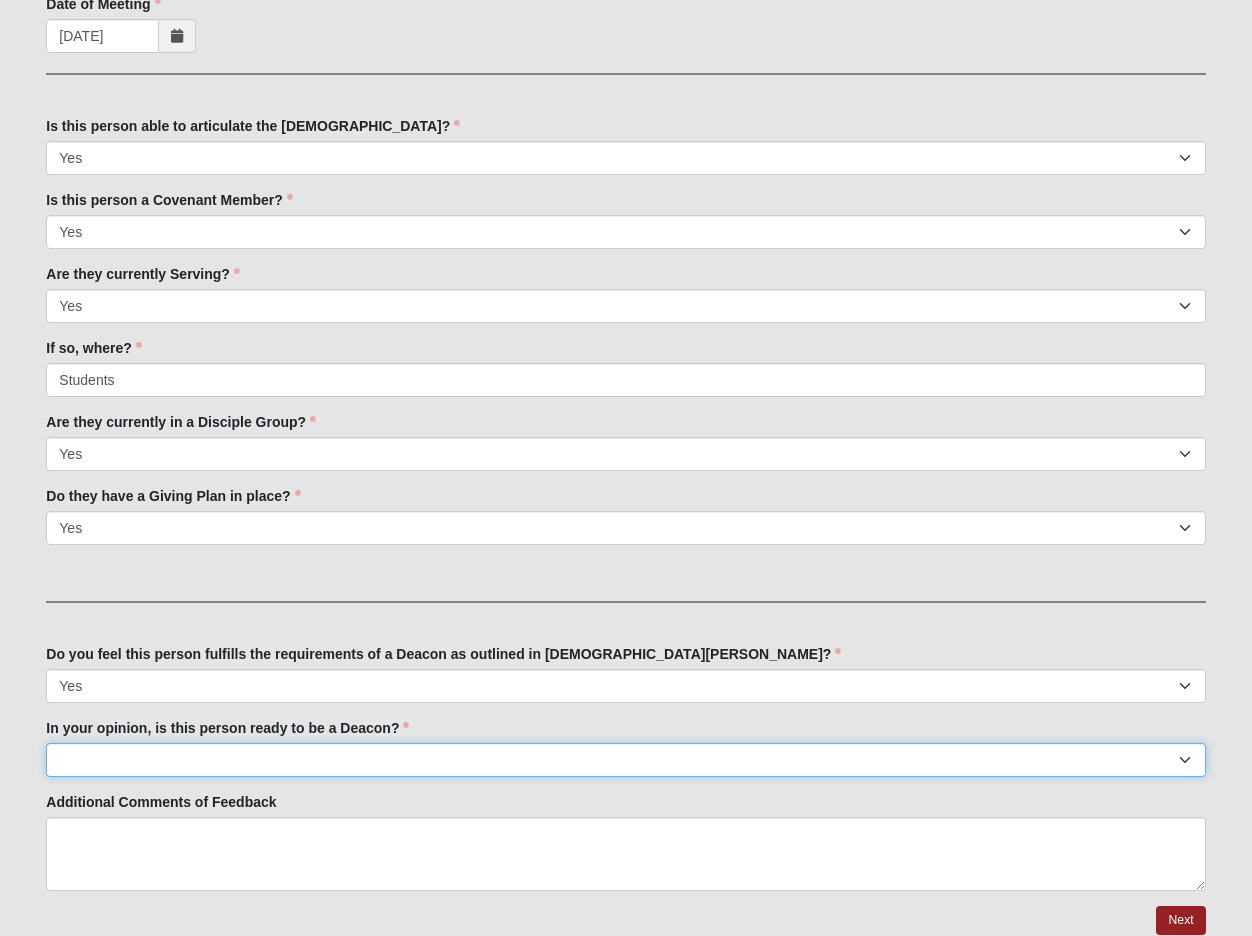 select on "Yes" 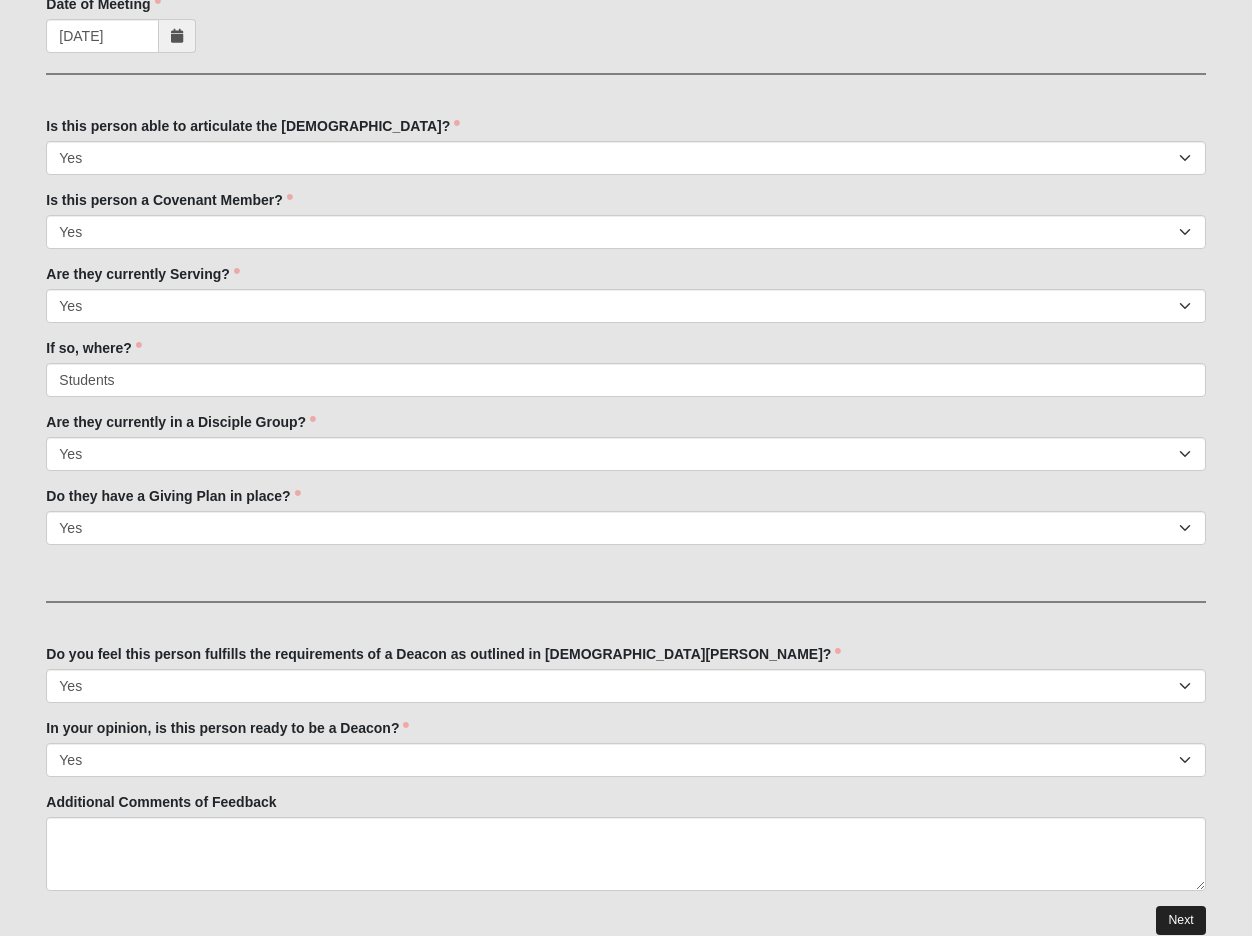 click on "Next" at bounding box center (1180, 920) 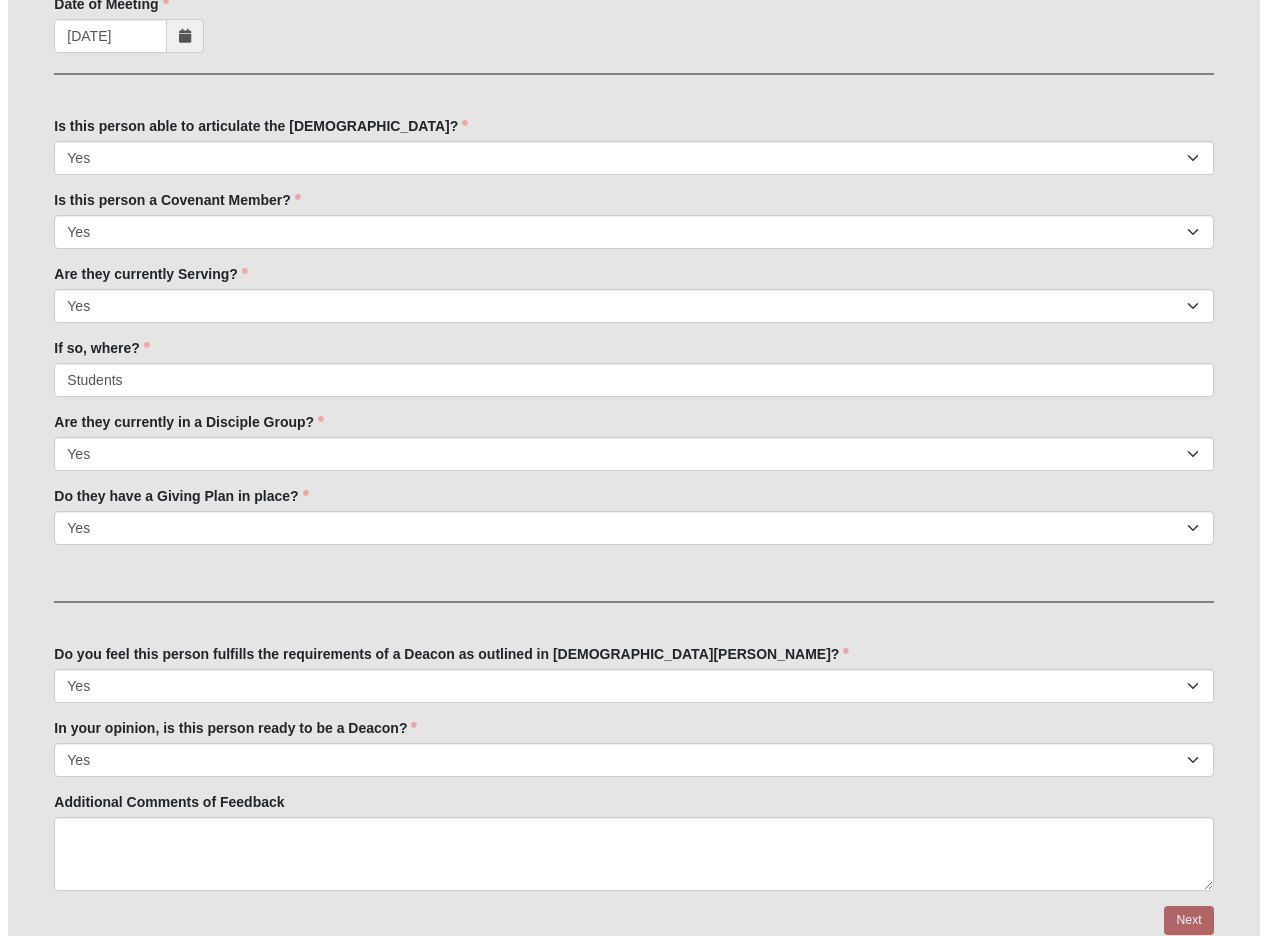 scroll, scrollTop: 0, scrollLeft: 0, axis: both 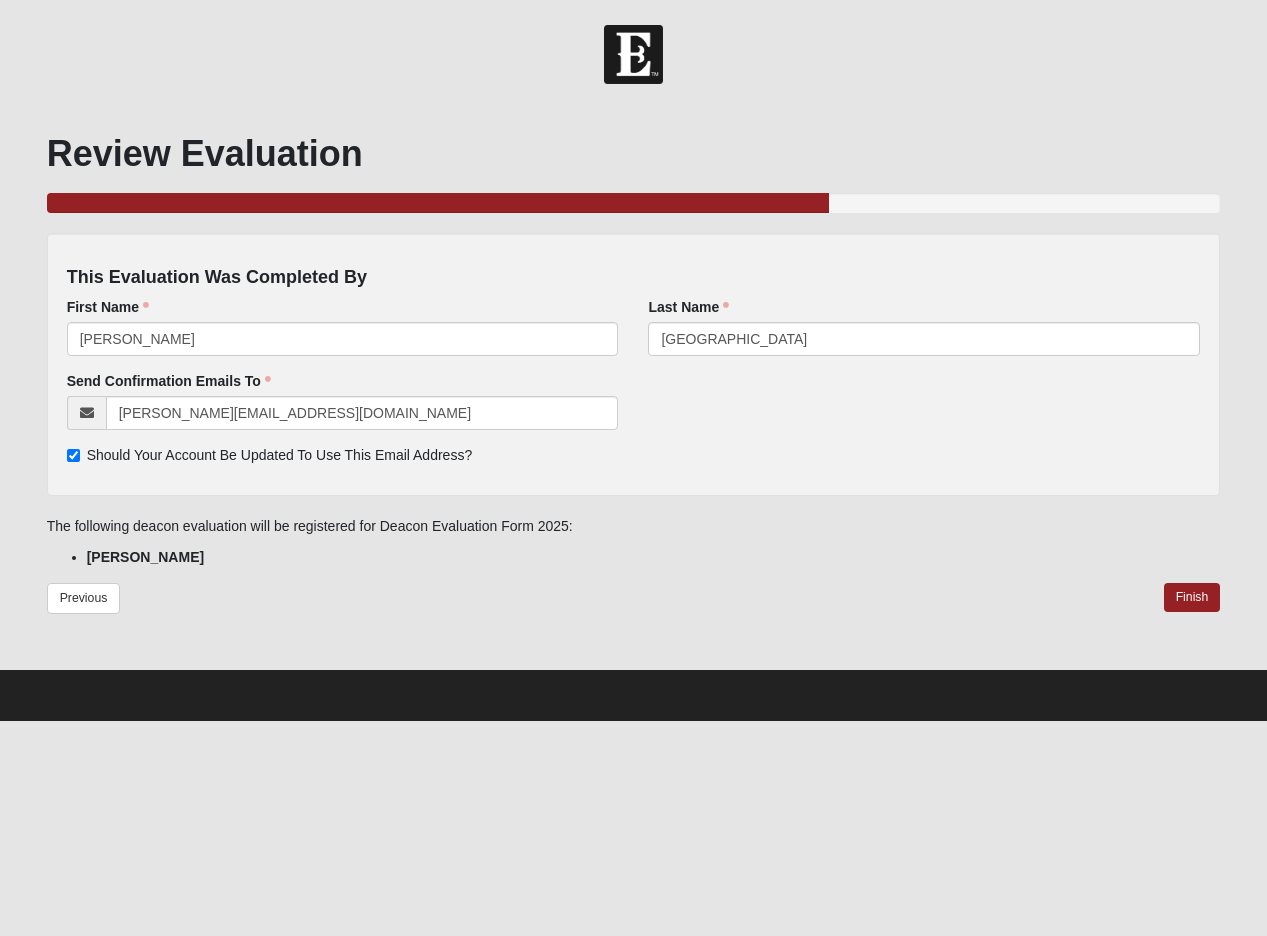 click on "Should Your Account Be Updated To Use This Email Address?" at bounding box center [280, 455] 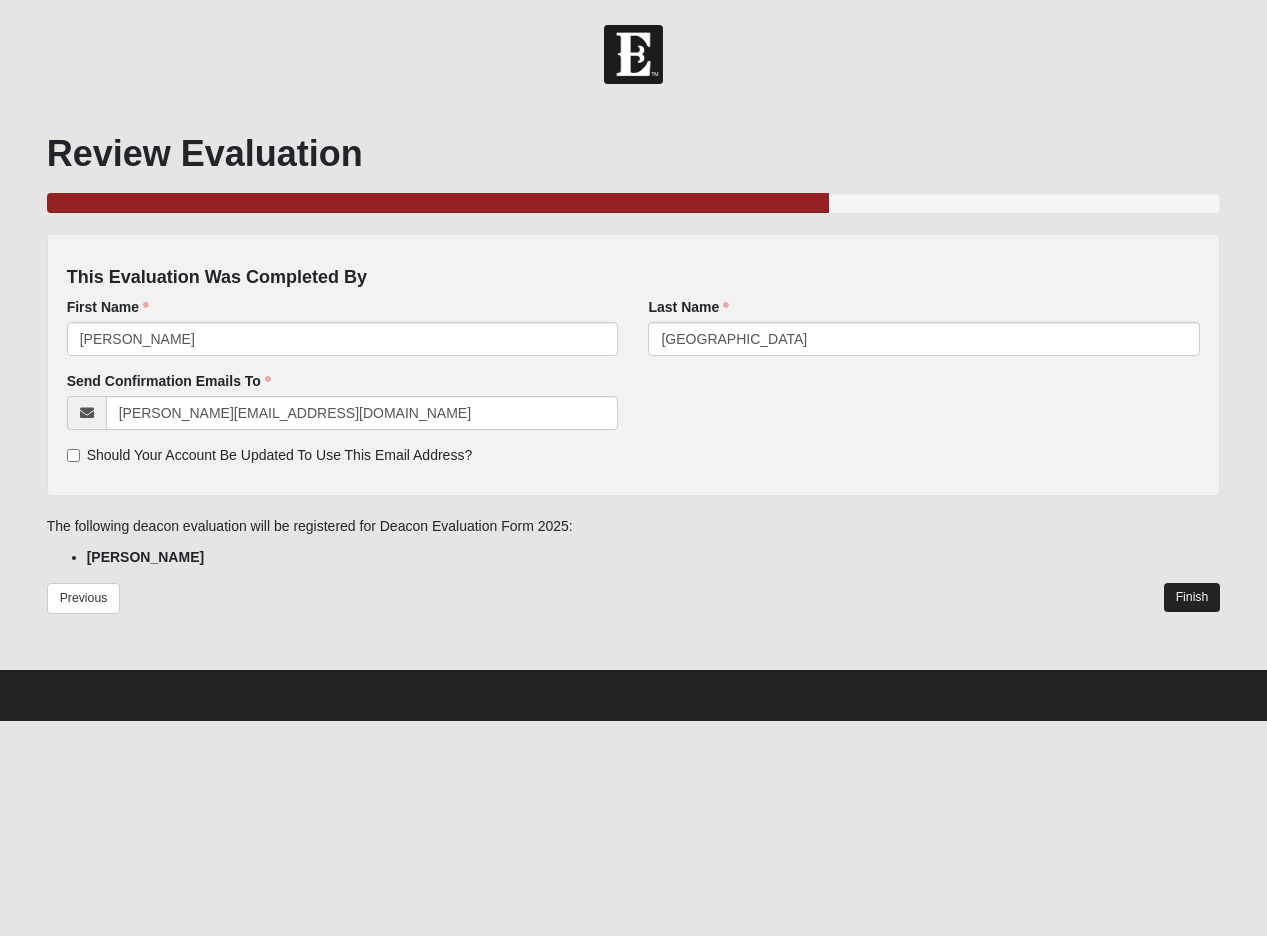click on "Finish" at bounding box center [1192, 597] 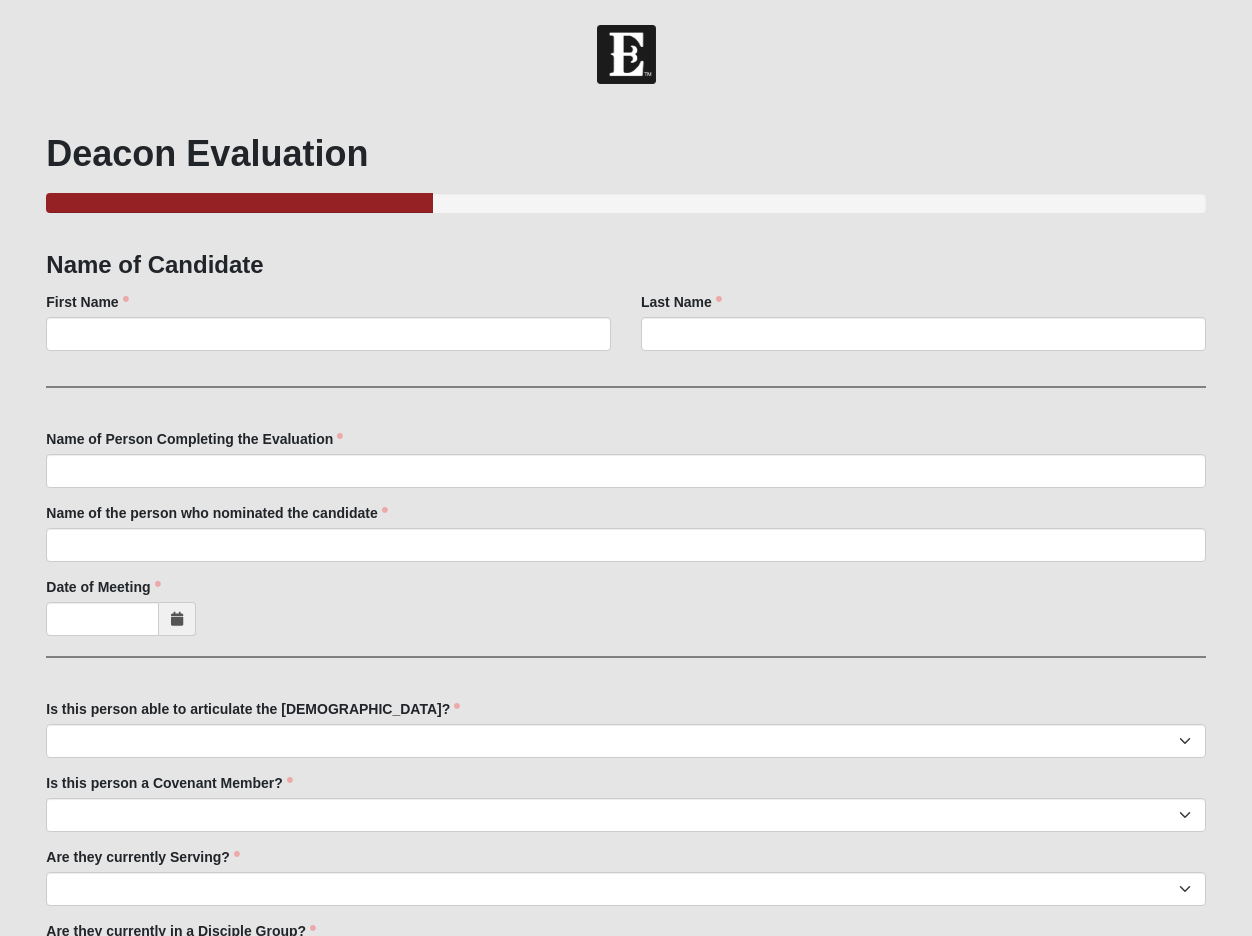 scroll, scrollTop: 0, scrollLeft: 0, axis: both 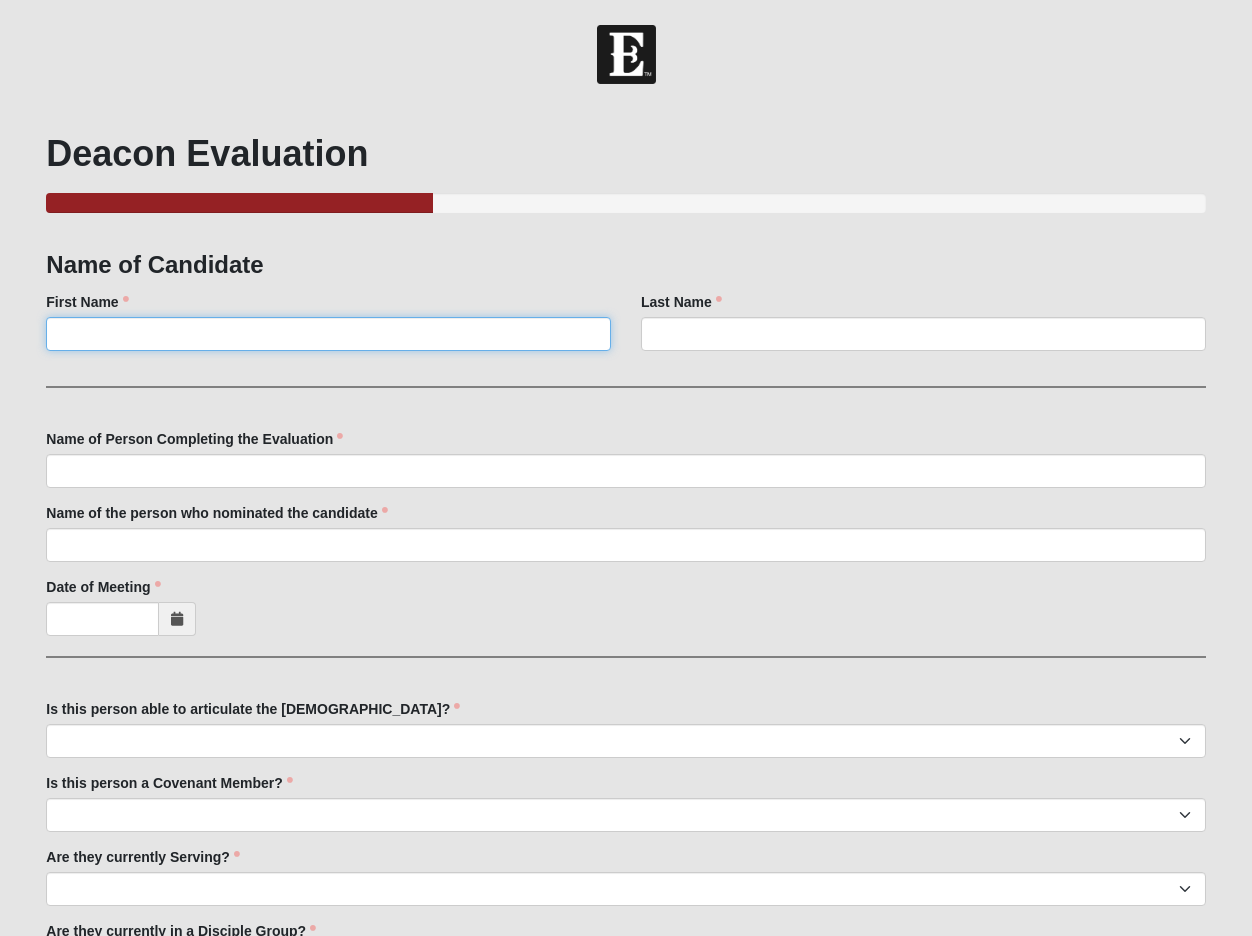 click on "First Name" at bounding box center (328, 334) 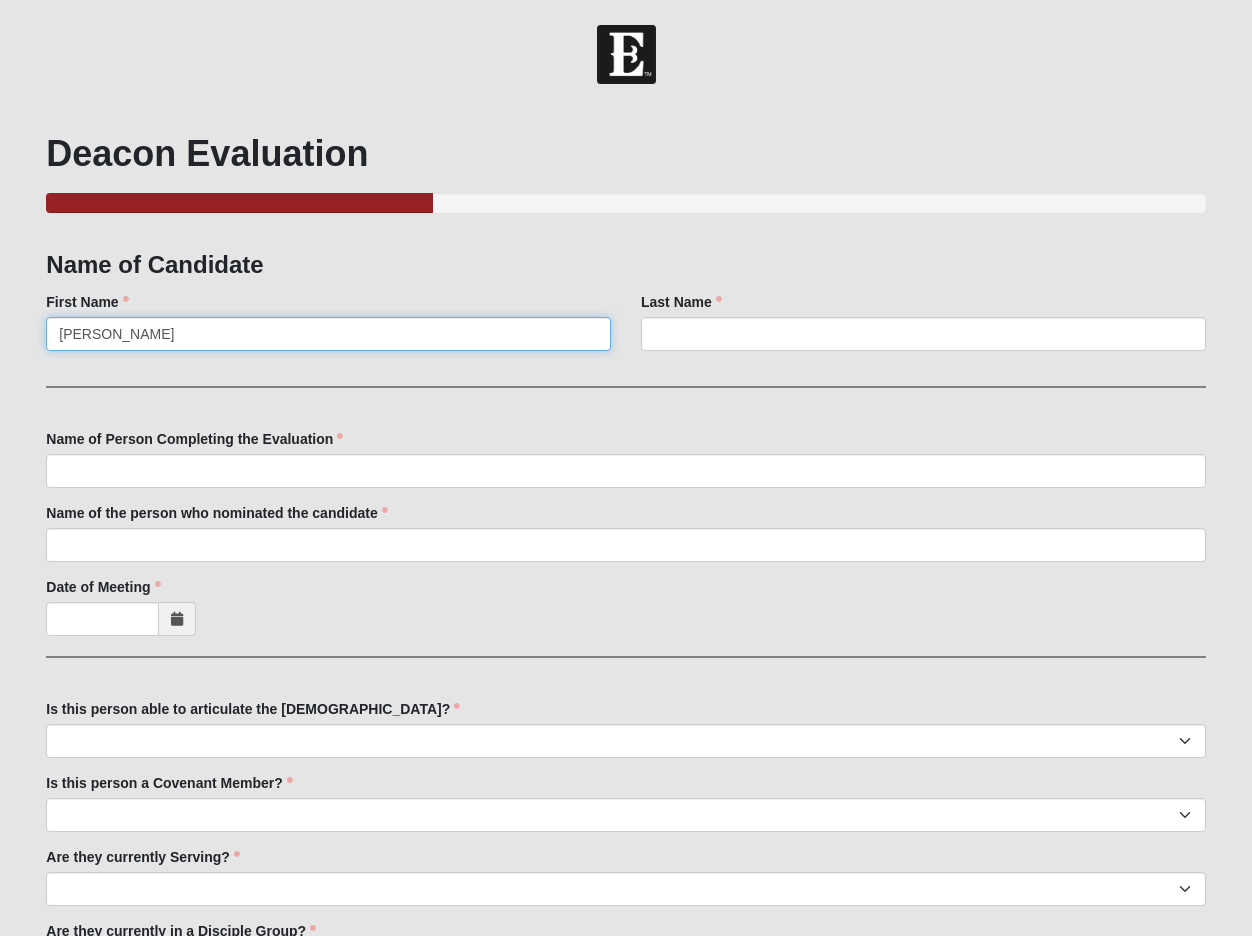 type on "[PERSON_NAME]" 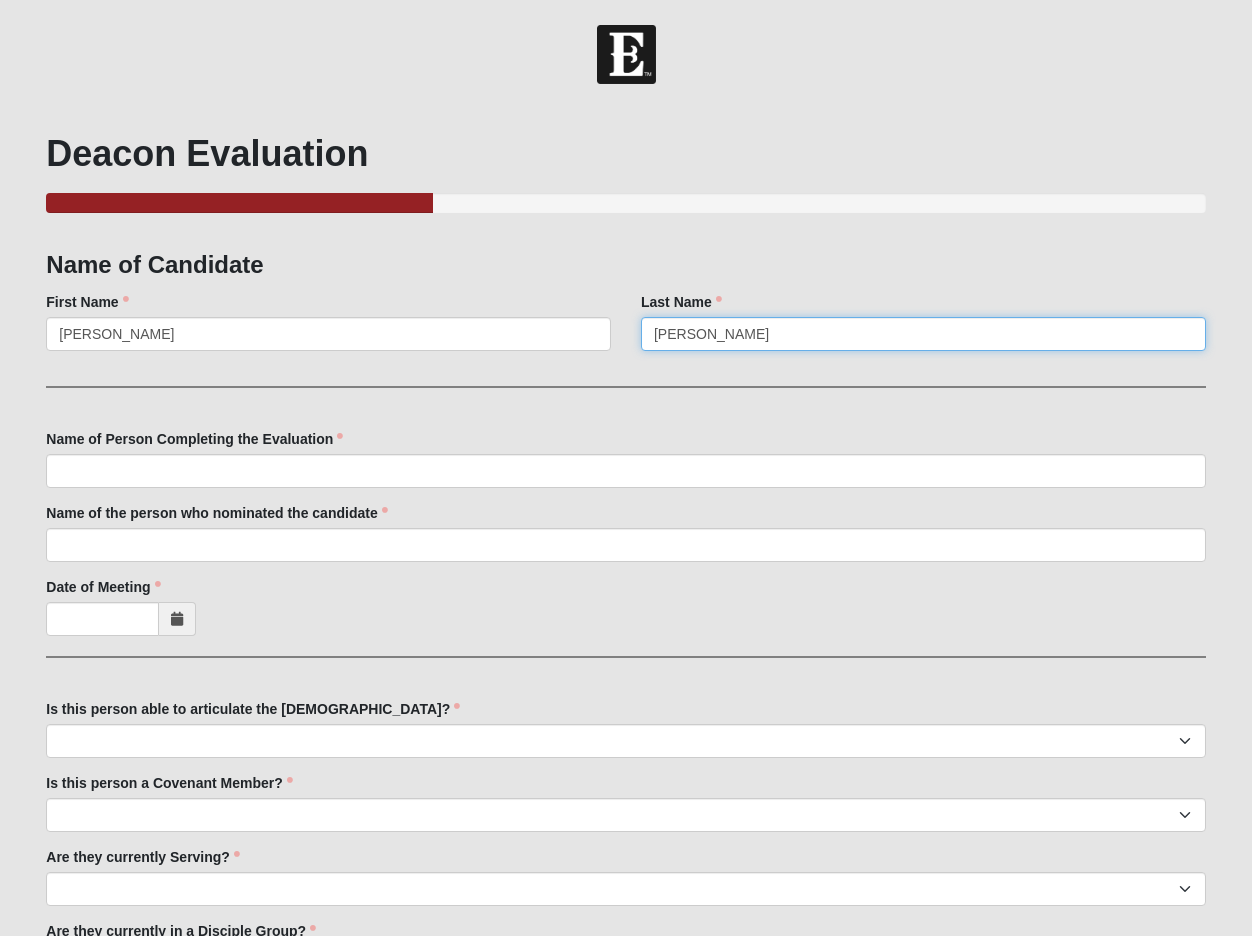 type on "[PERSON_NAME]" 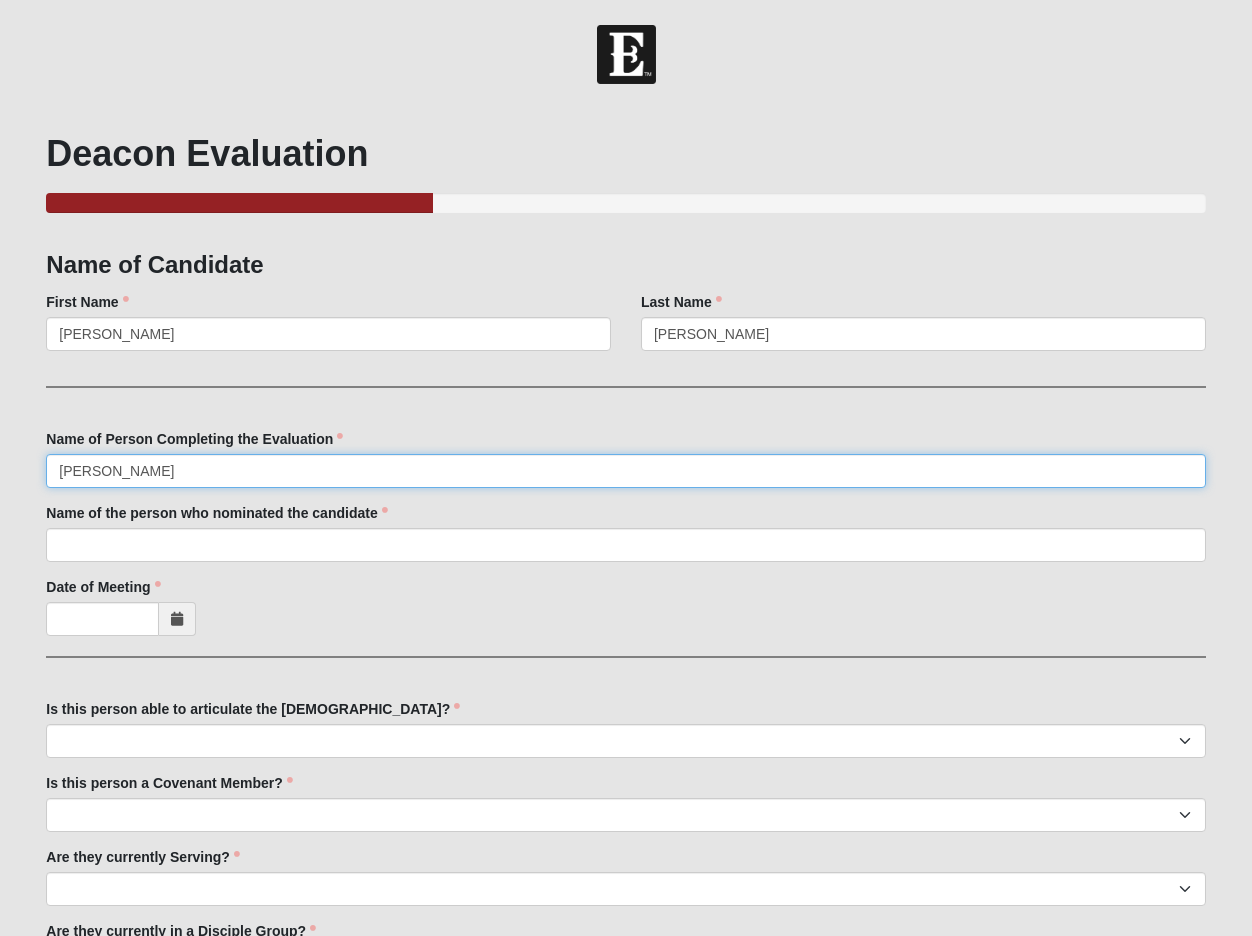 type on "[PERSON_NAME]" 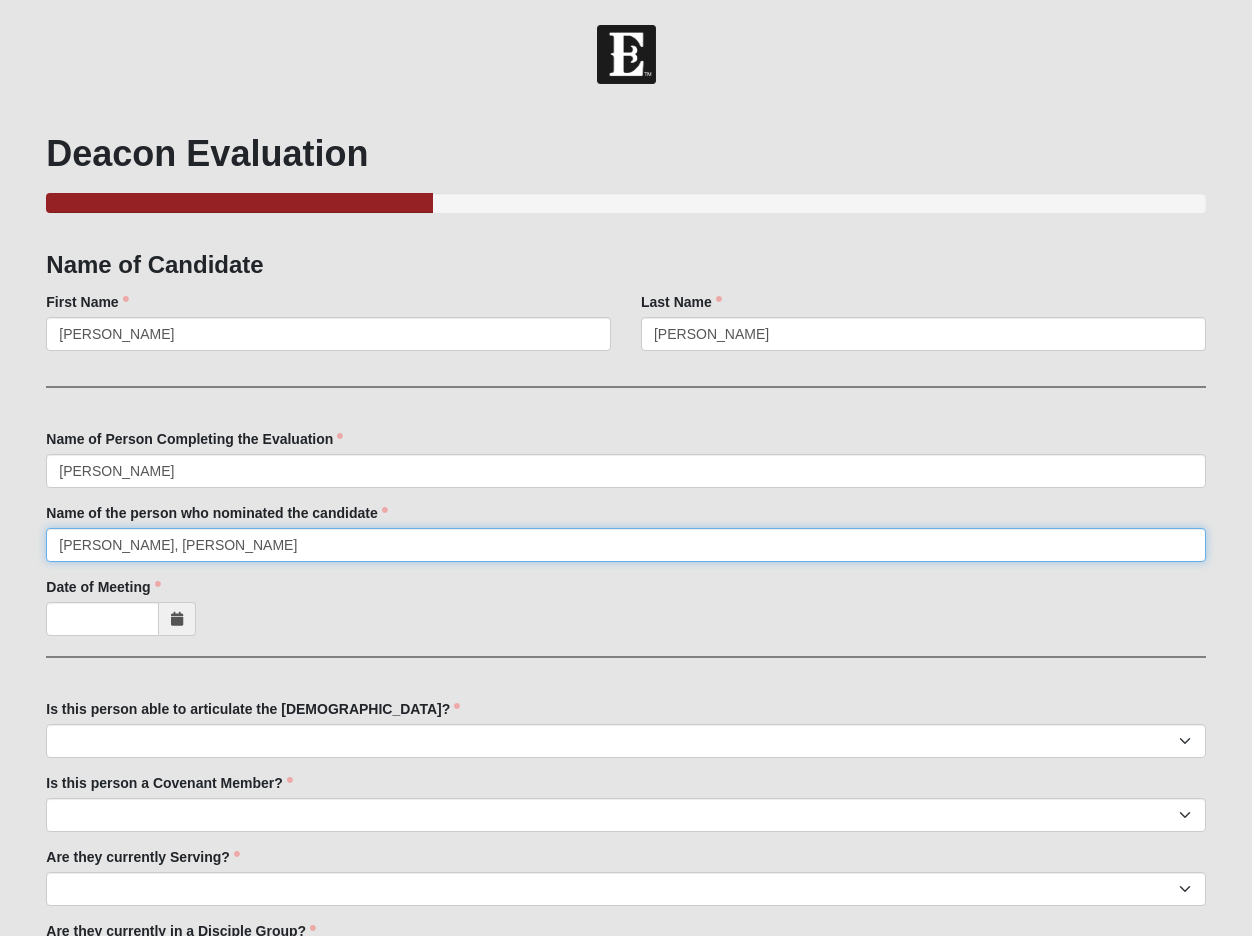 click on "[PERSON_NAME], [PERSON_NAME]" at bounding box center (625, 545) 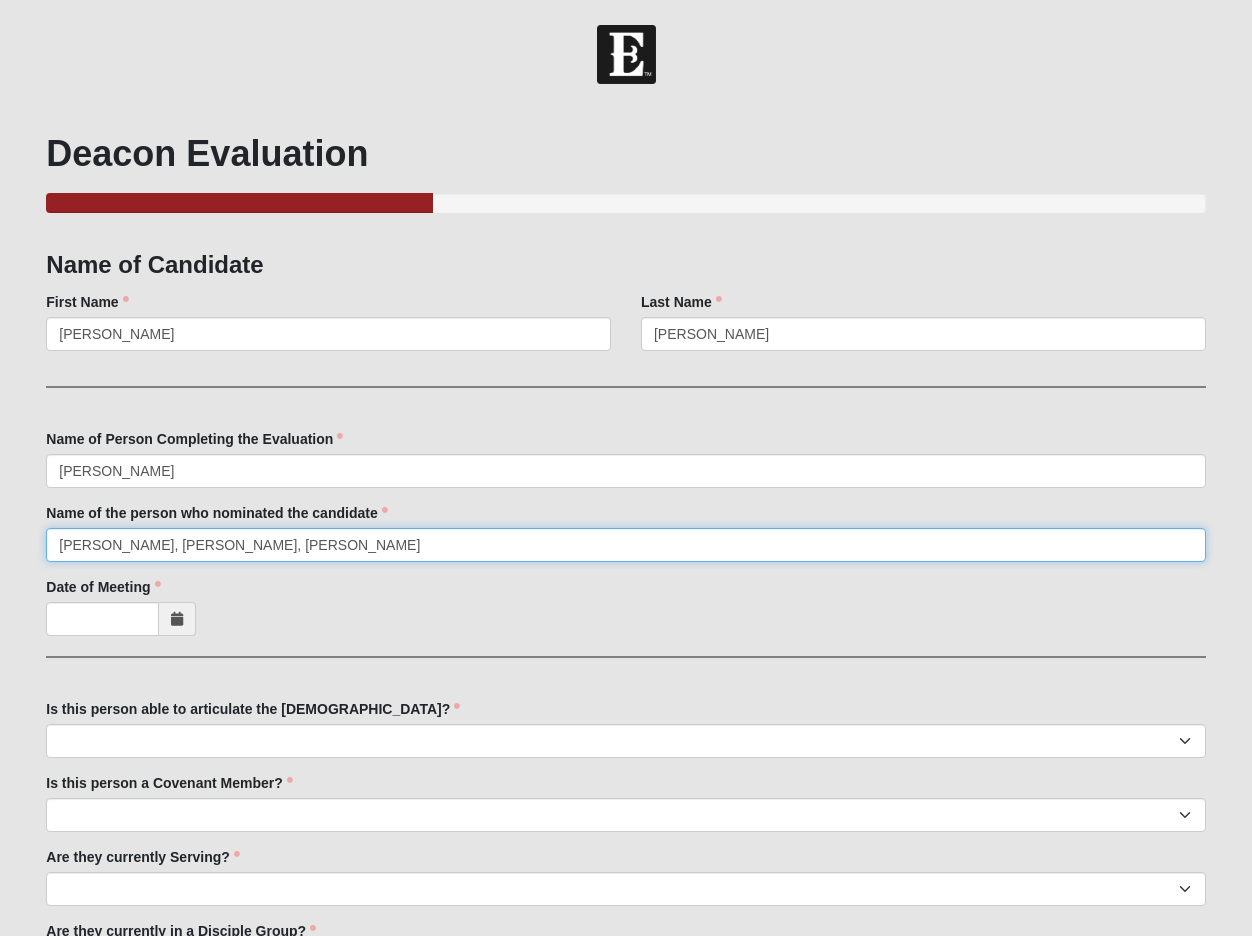 drag, startPoint x: 237, startPoint y: 544, endPoint x: 310, endPoint y: 542, distance: 73.02739 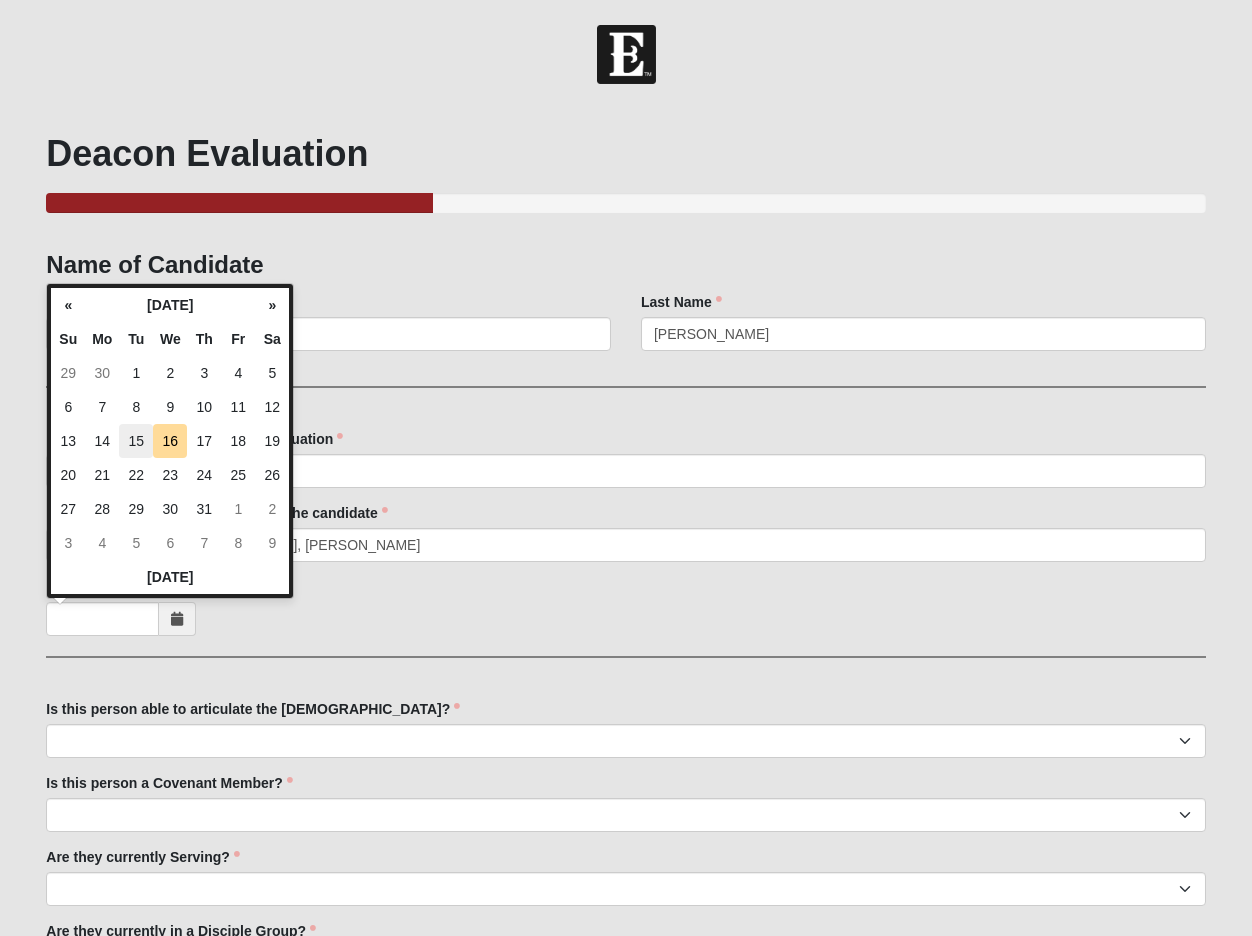 click on "15" at bounding box center [136, 441] 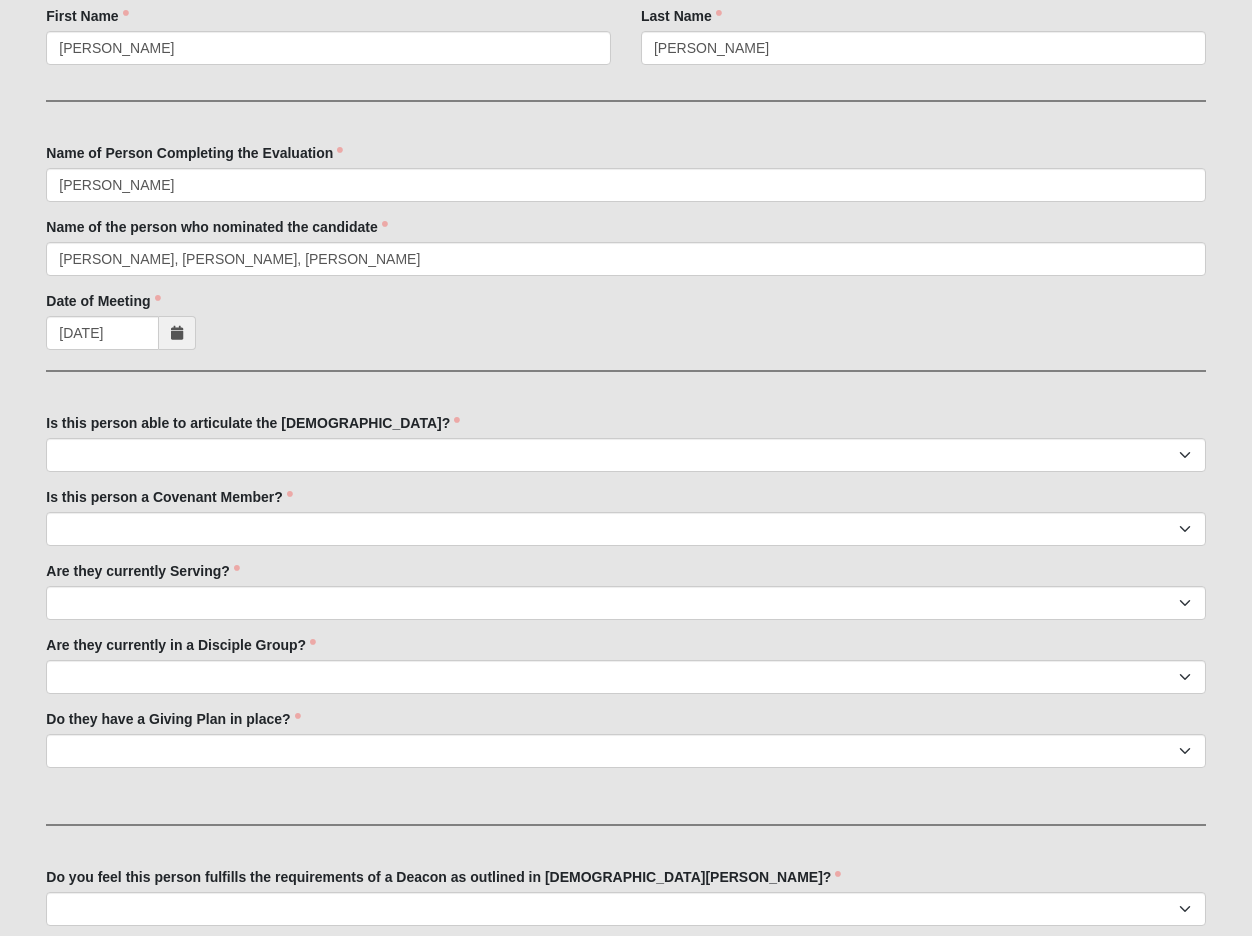 scroll, scrollTop: 583, scrollLeft: 0, axis: vertical 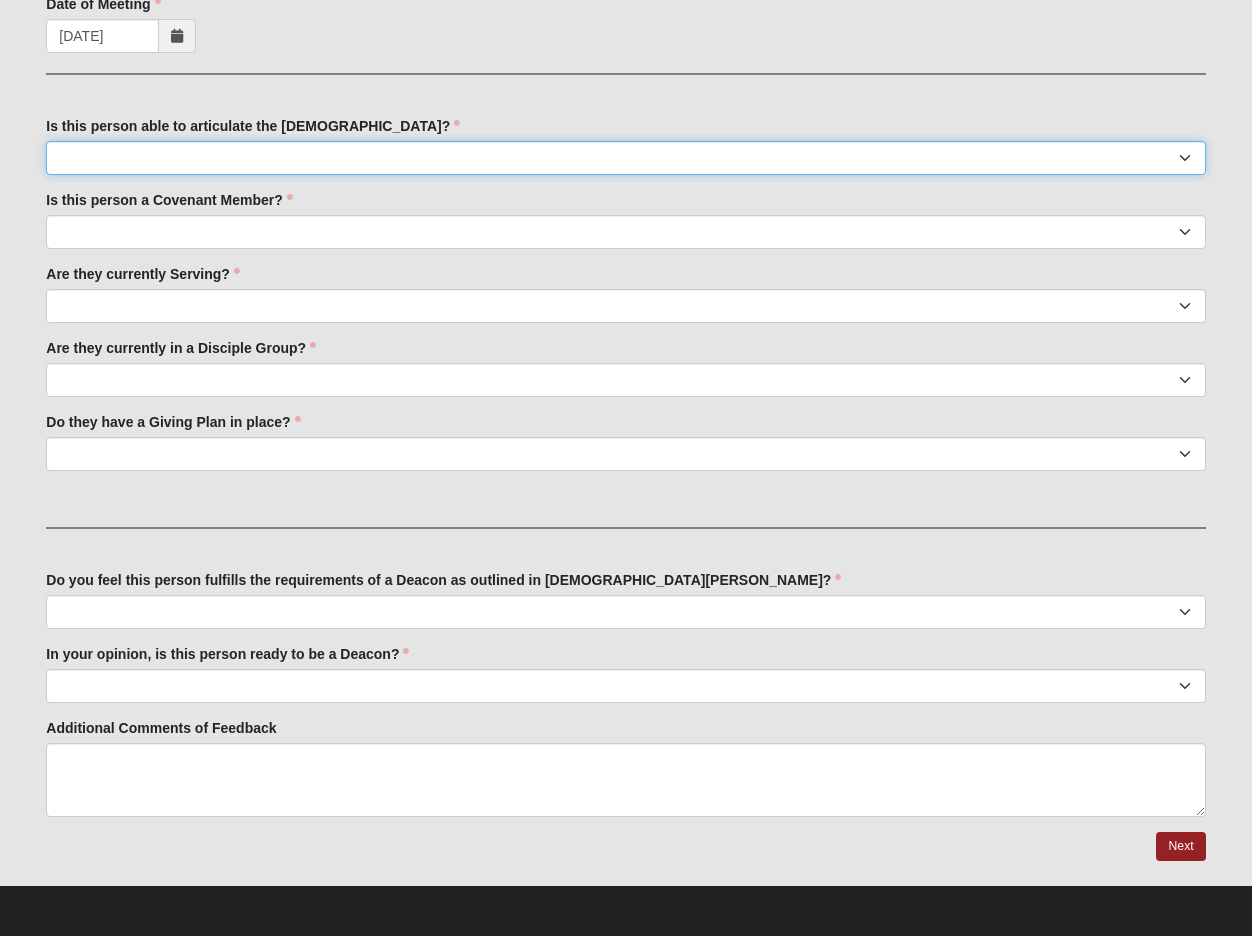 select on "True" 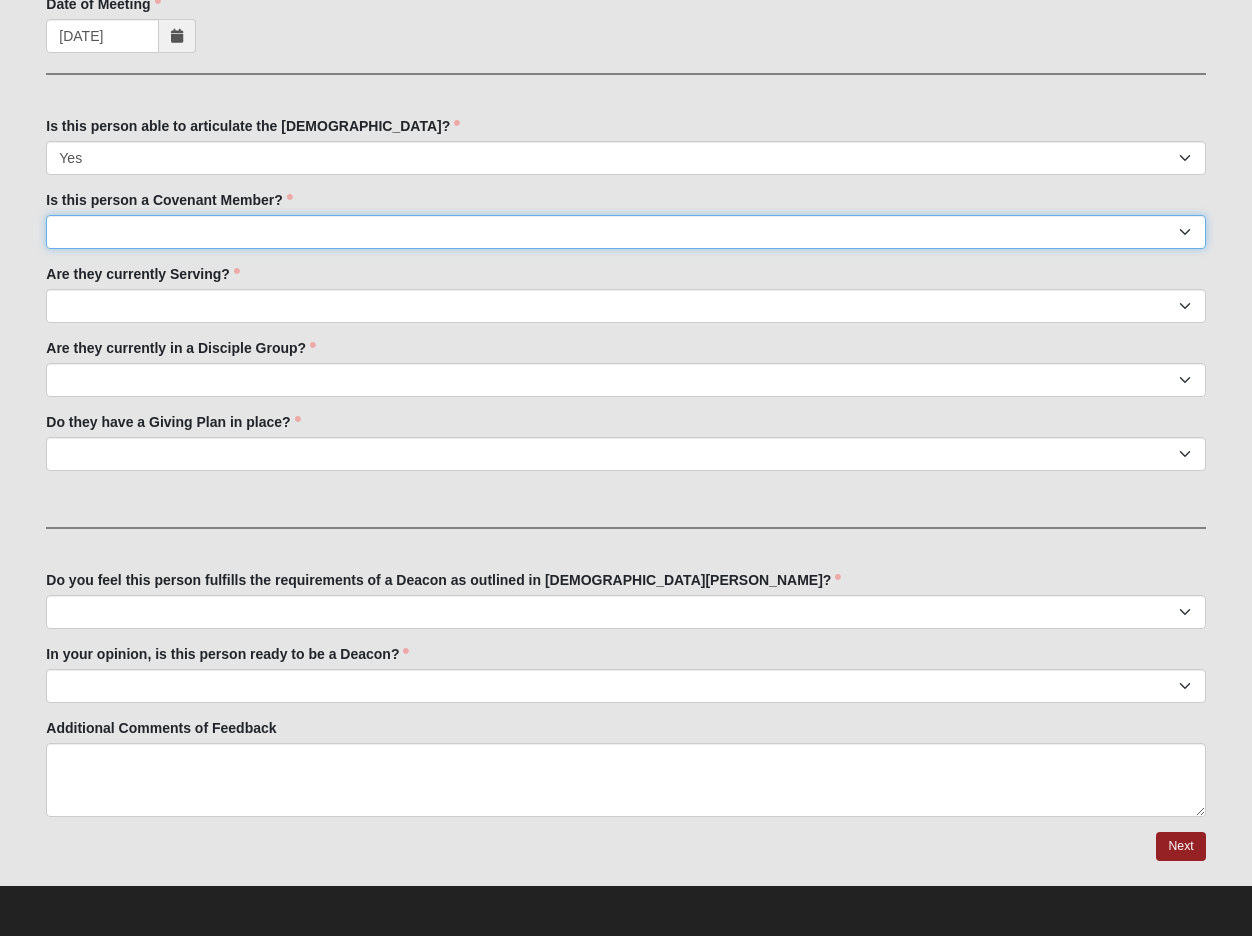 select on "True" 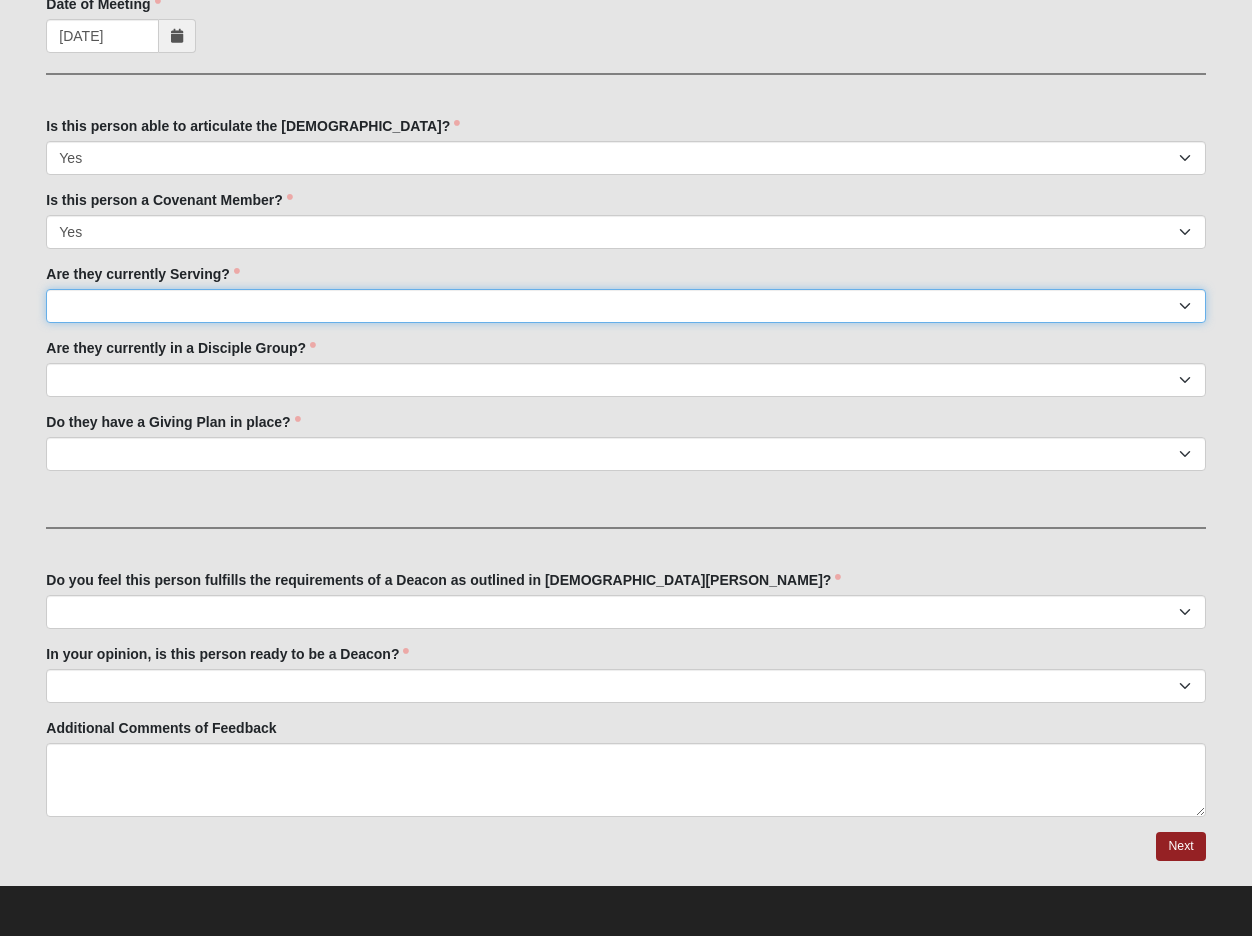 select on "True" 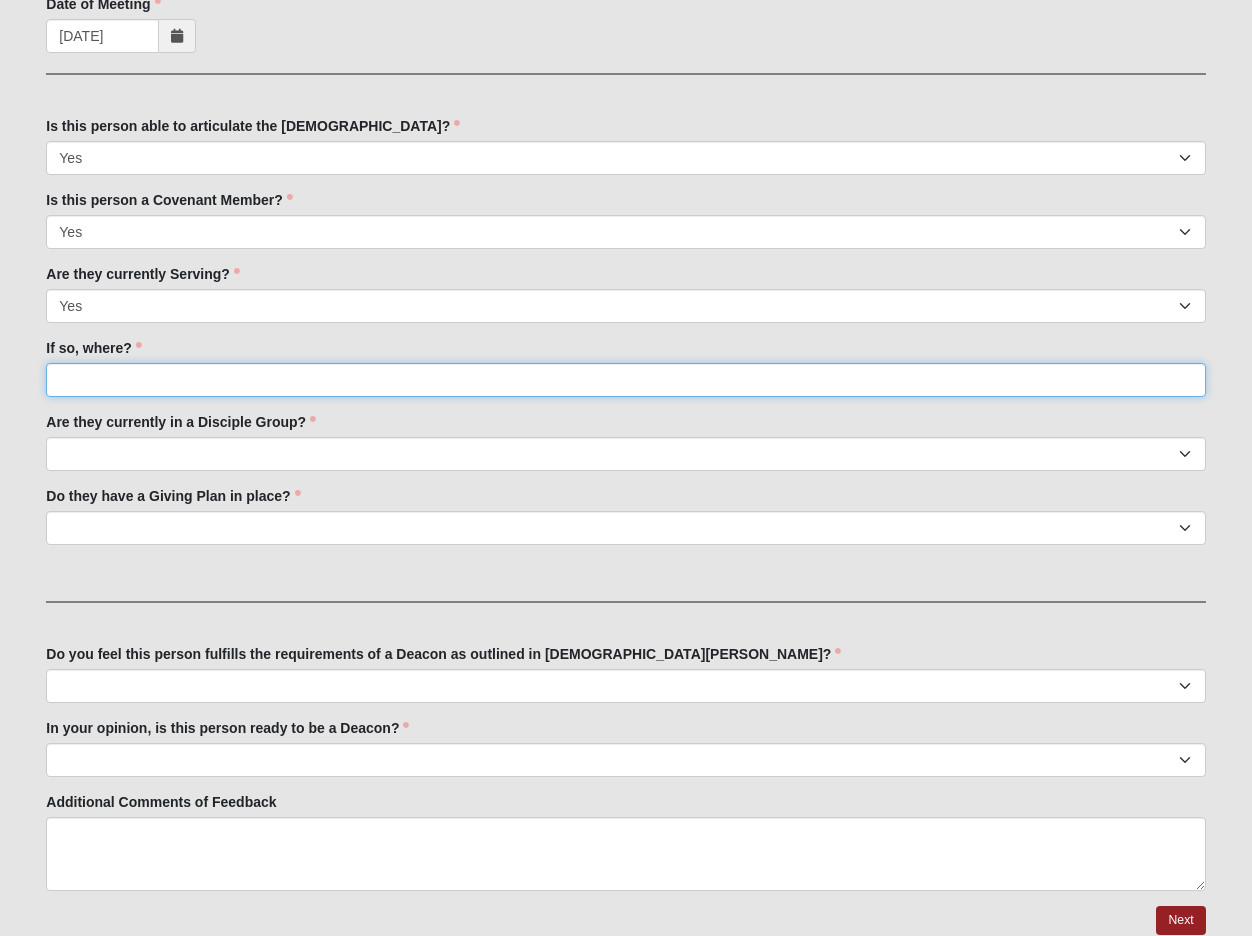click on "If so, where?" at bounding box center [625, 380] 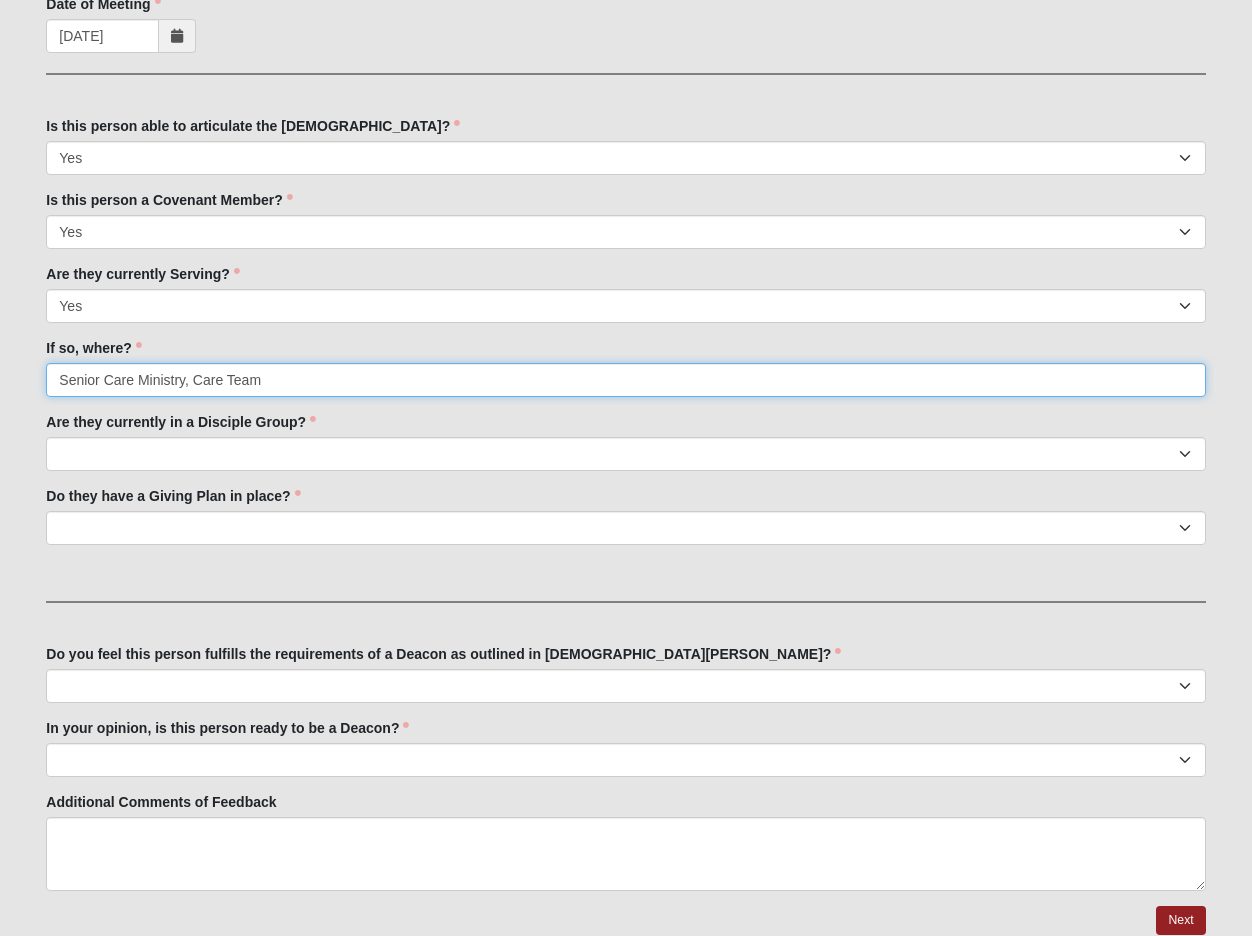 type on "Senior Care Ministry, Care Team" 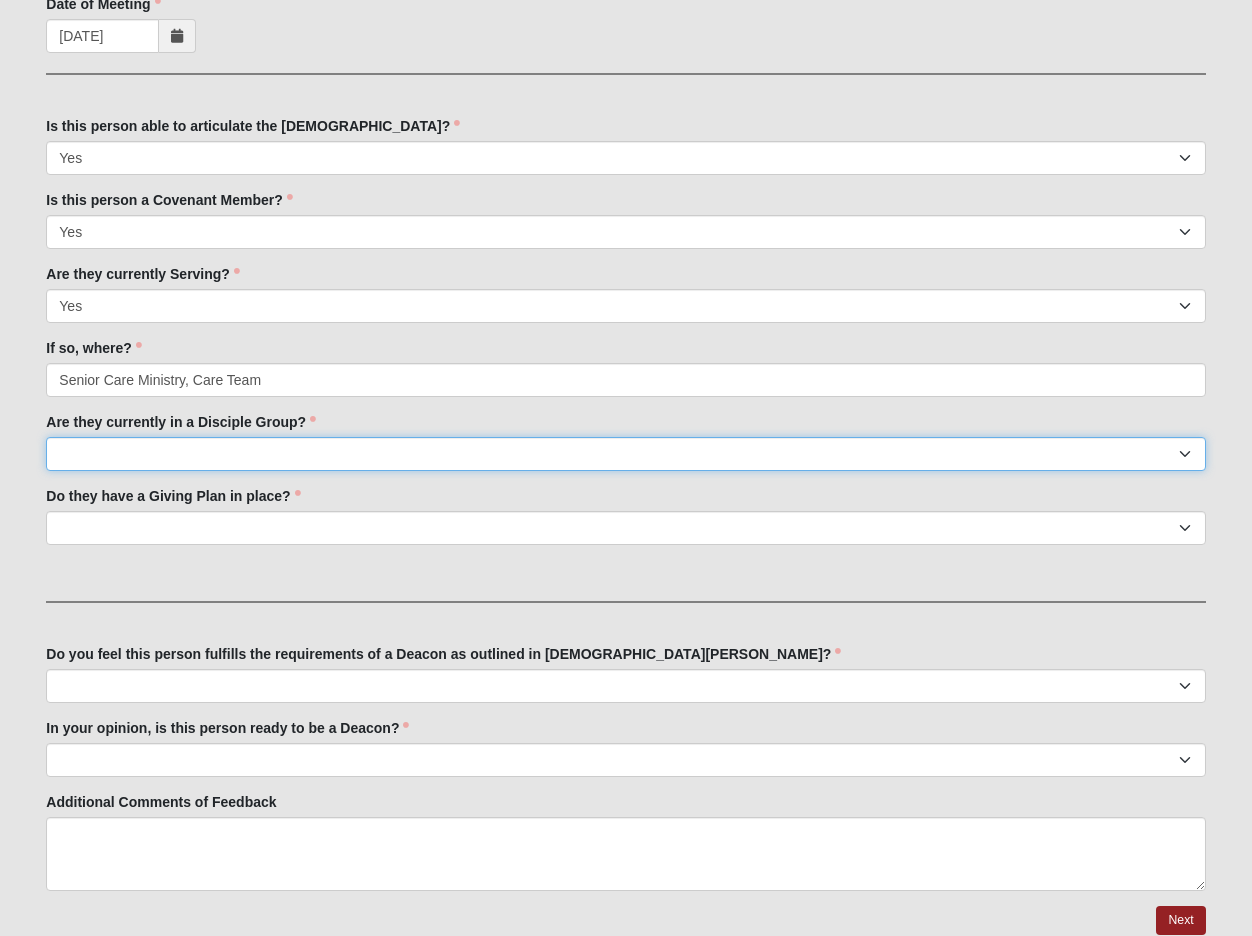 select on "True" 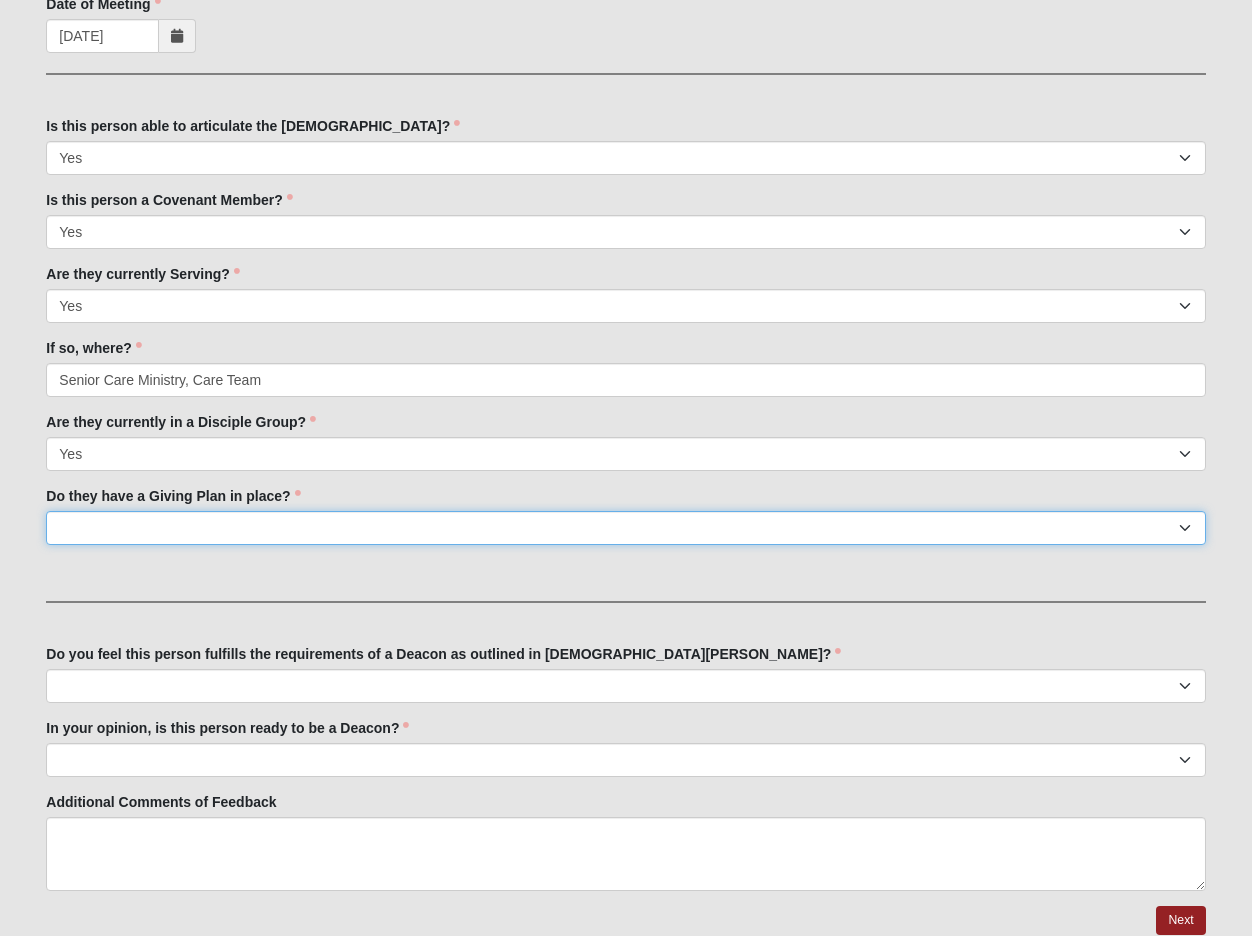 select on "True" 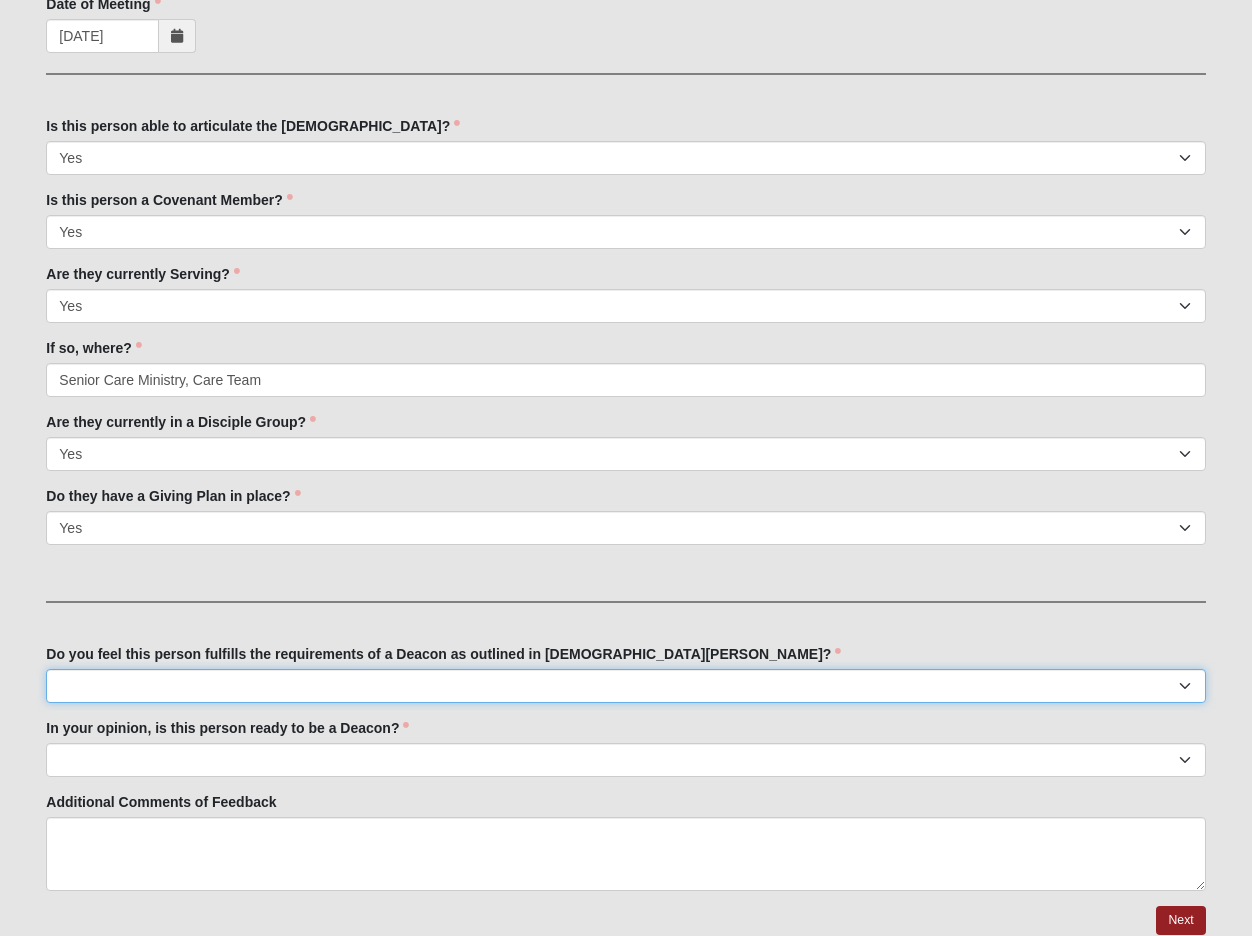 select on "True" 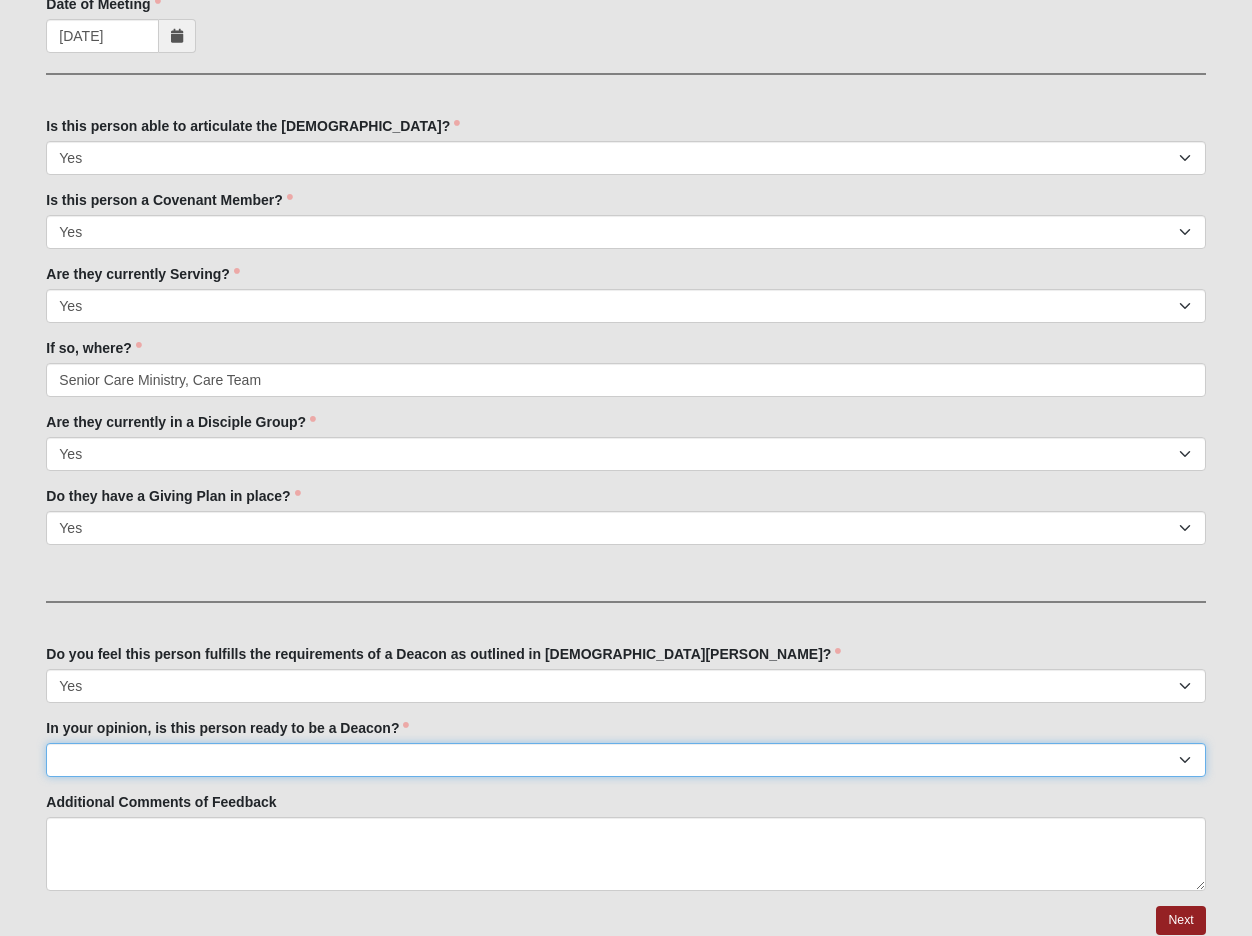 select on "Yes" 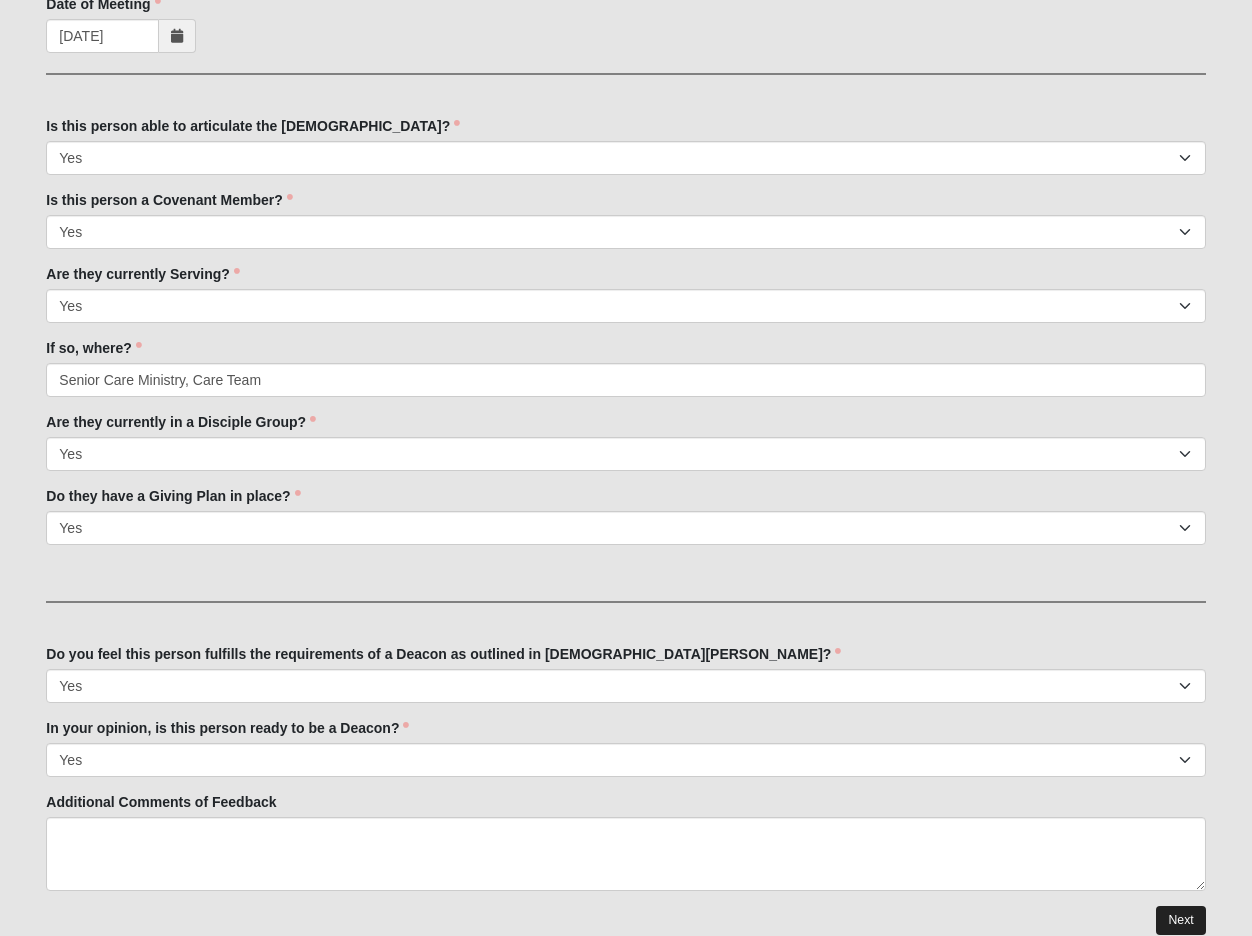 click on "Next" at bounding box center (1180, 920) 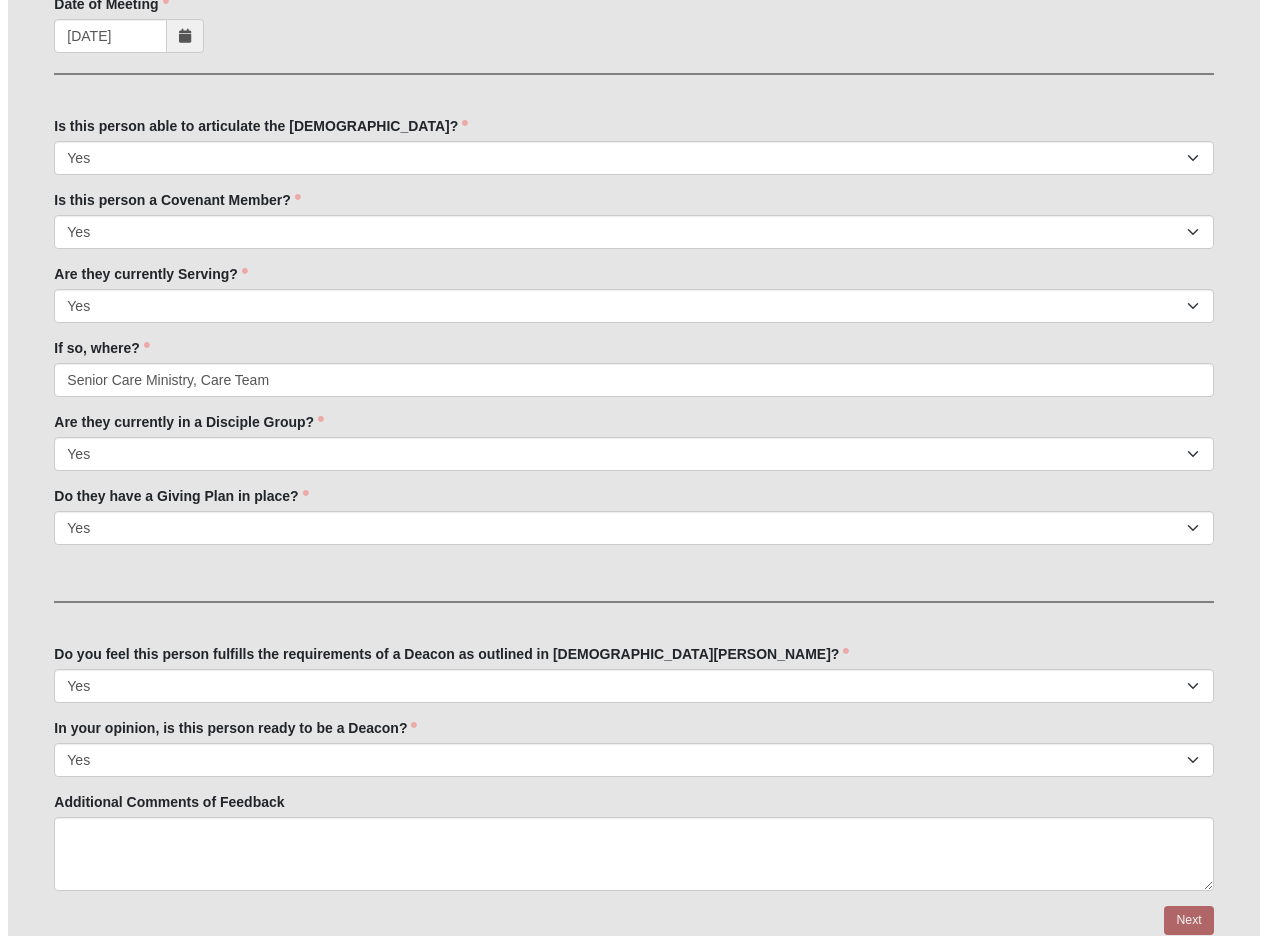scroll, scrollTop: 0, scrollLeft: 0, axis: both 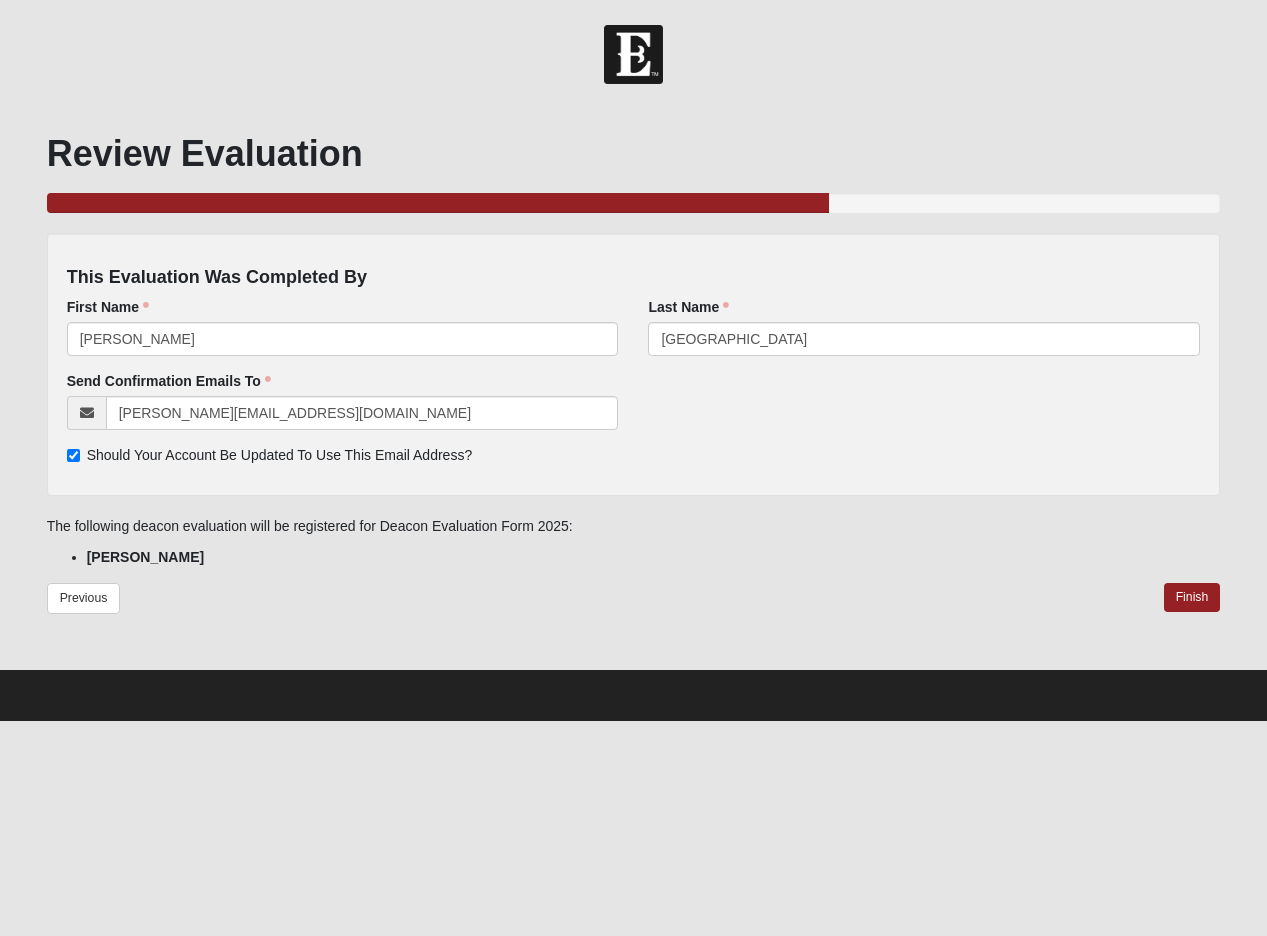 click on "Should Your Account Be Updated To Use This Email Address?" at bounding box center (280, 455) 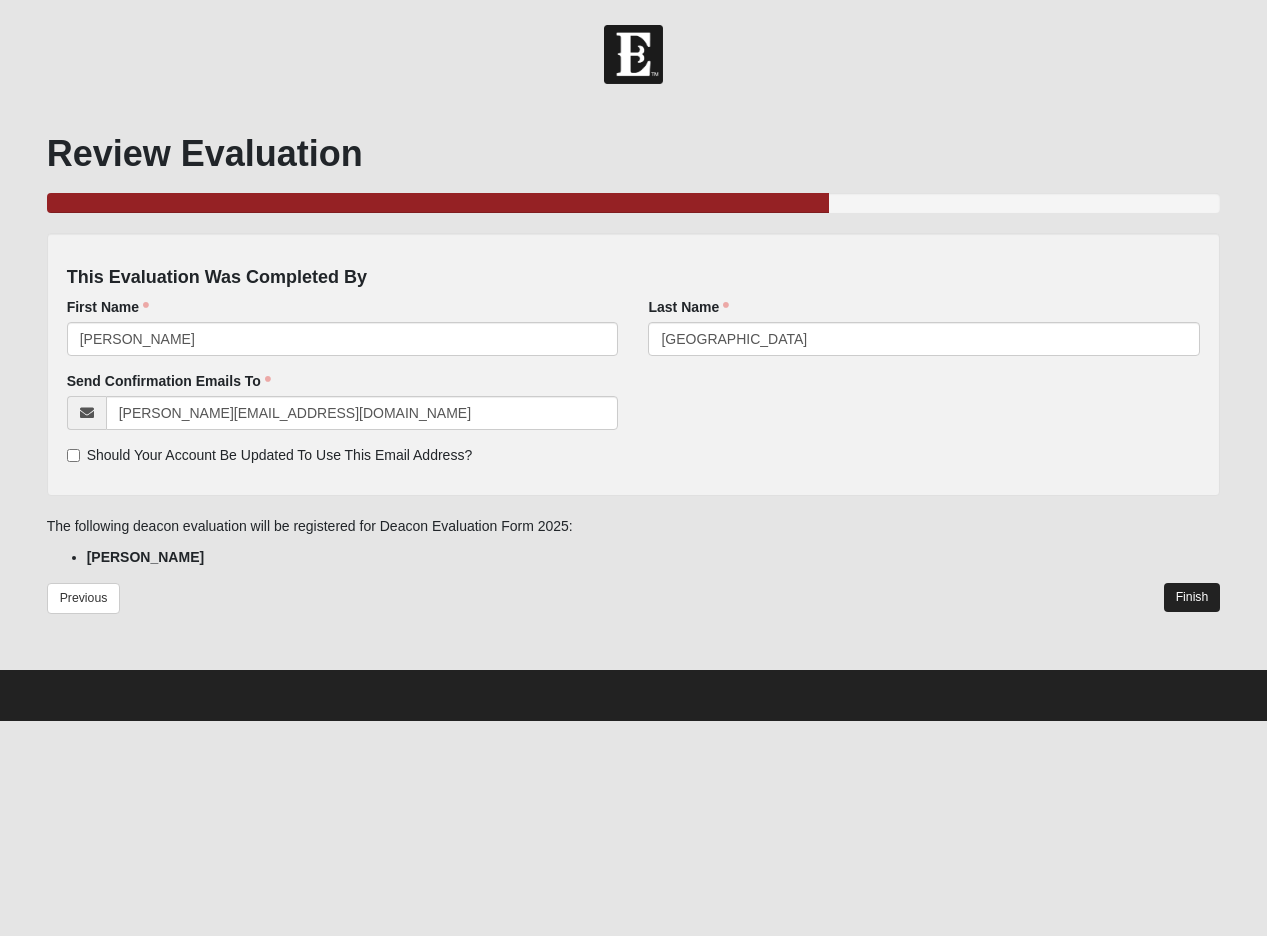 click on "Finish" at bounding box center [1192, 597] 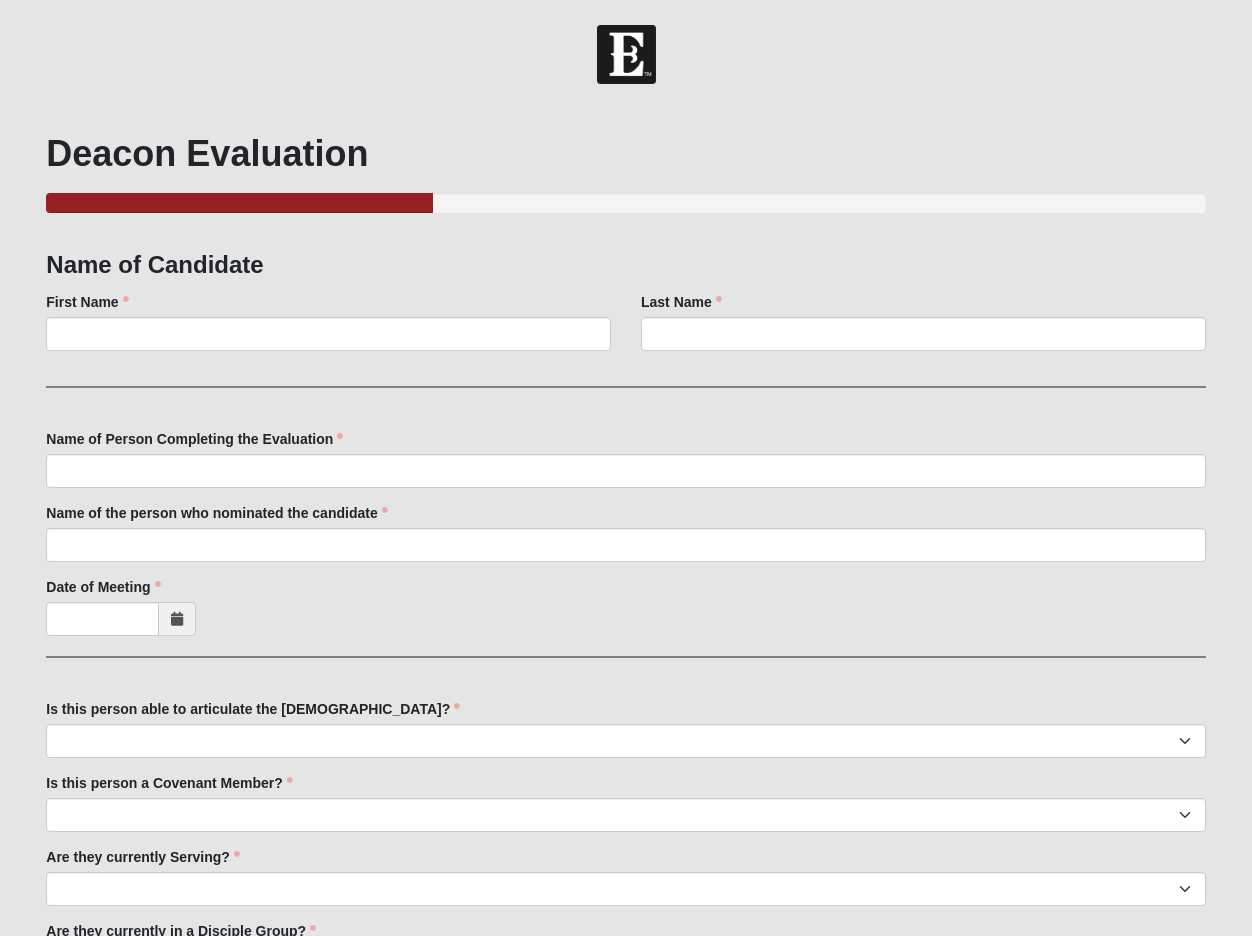 scroll, scrollTop: 0, scrollLeft: 0, axis: both 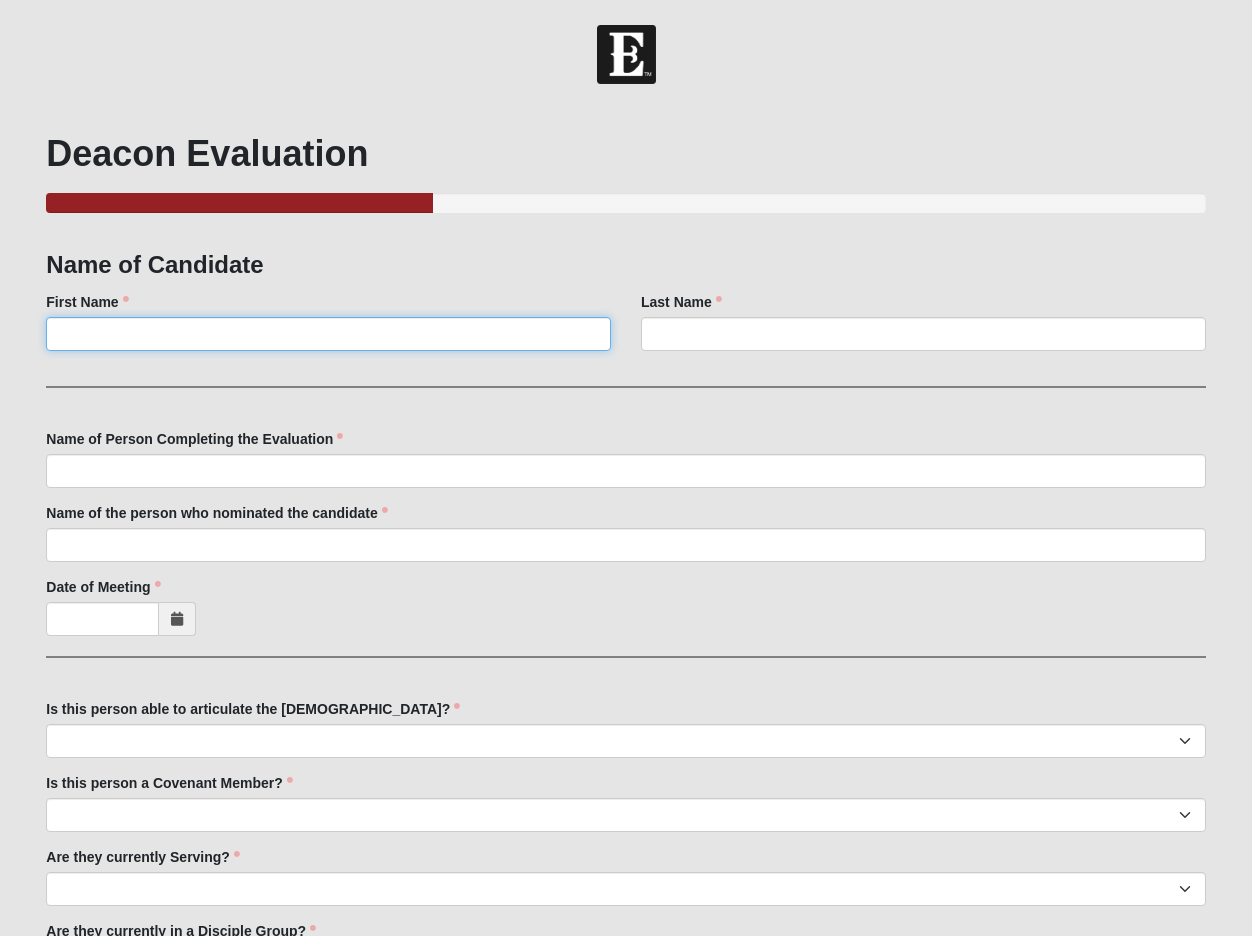 click on "First Name" at bounding box center (328, 334) 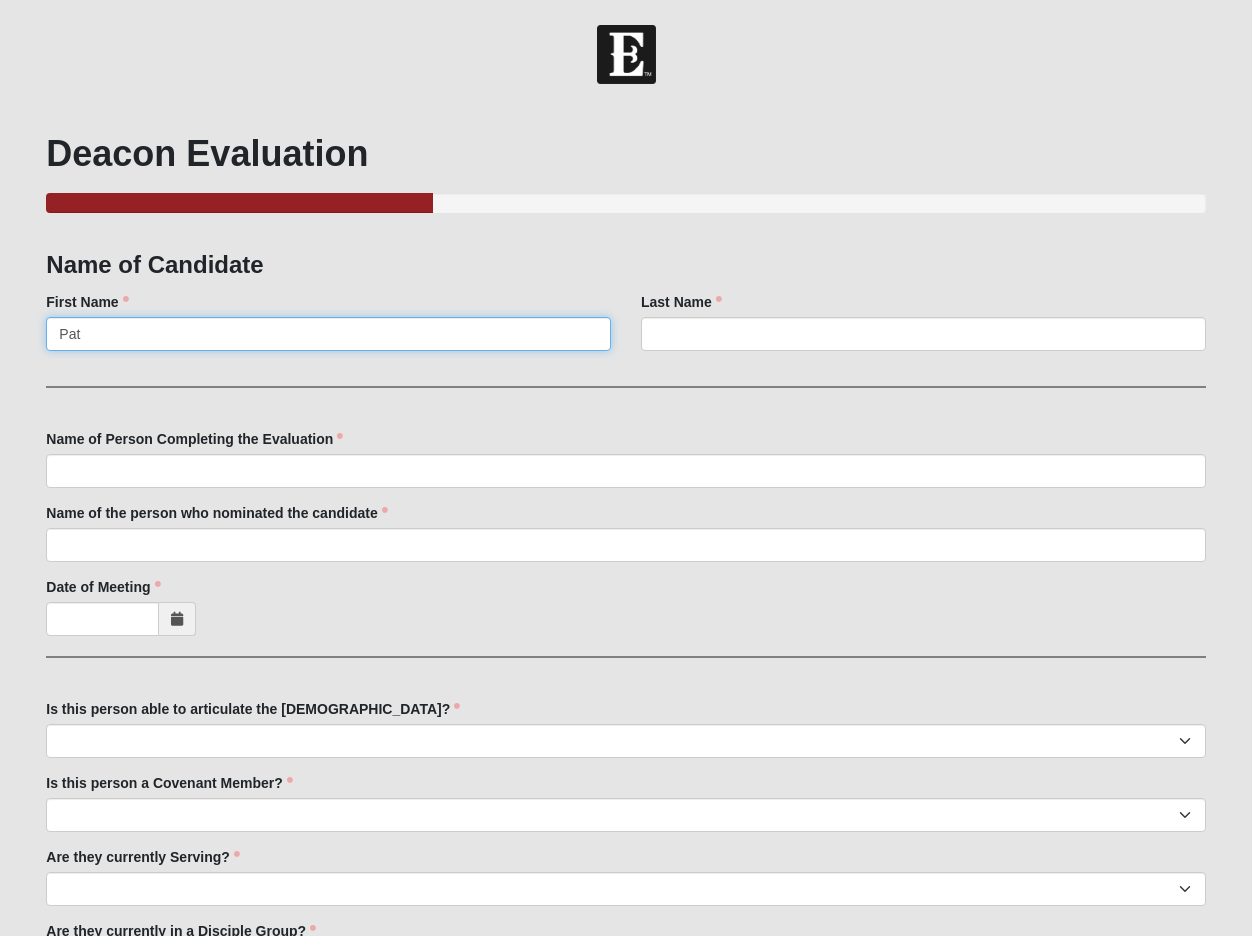 type on "Pat" 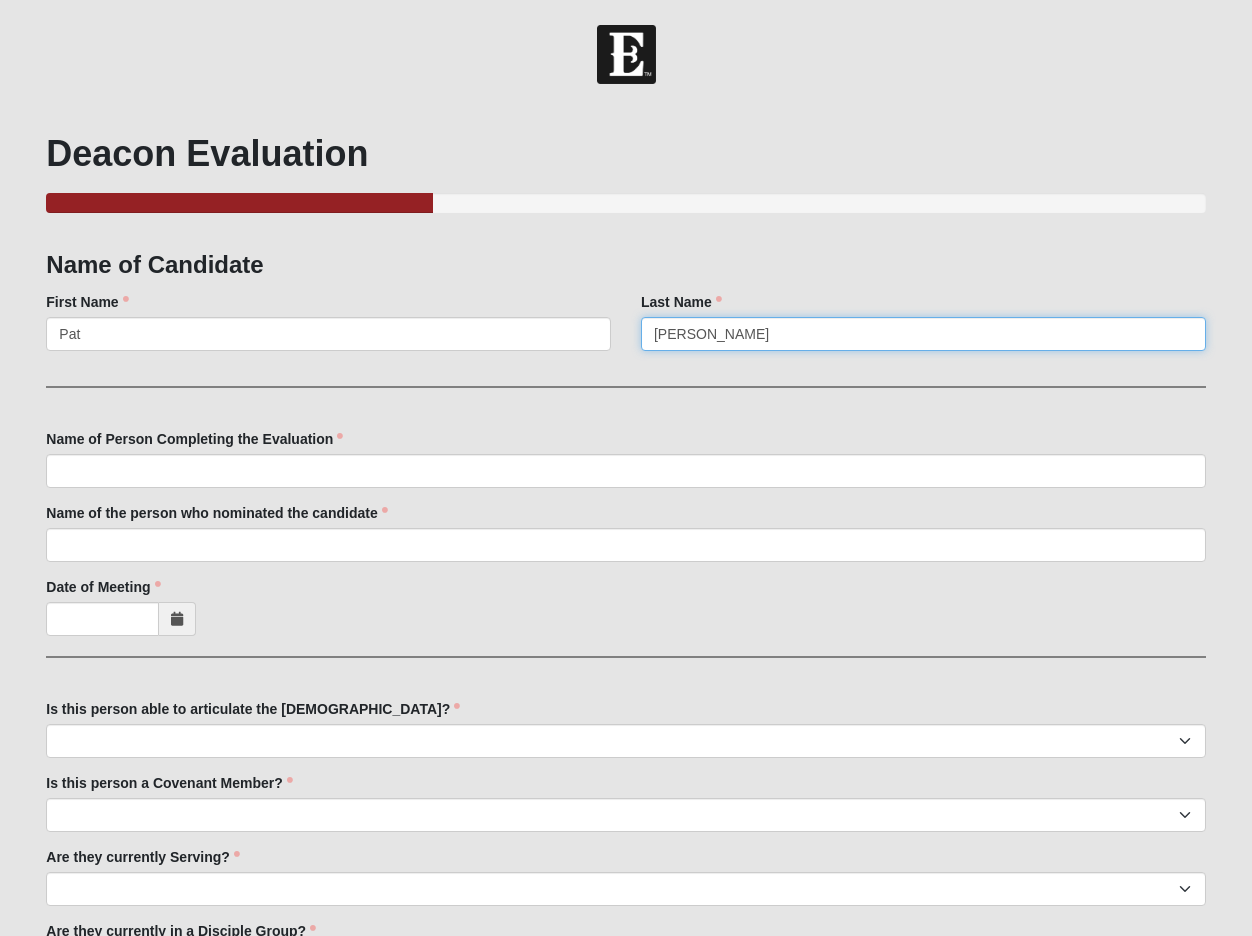 type on "Pline" 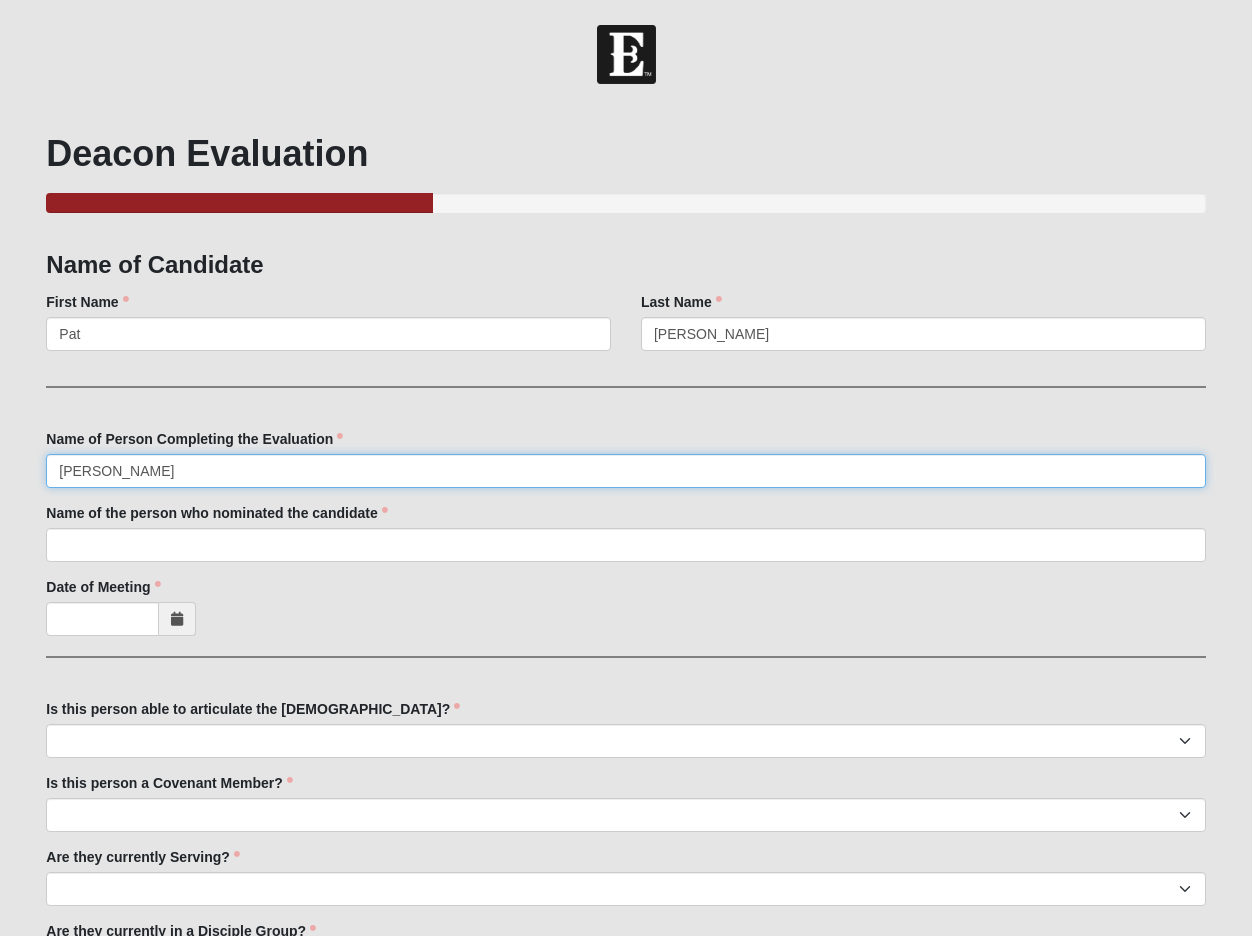 type on "Justin Ireland" 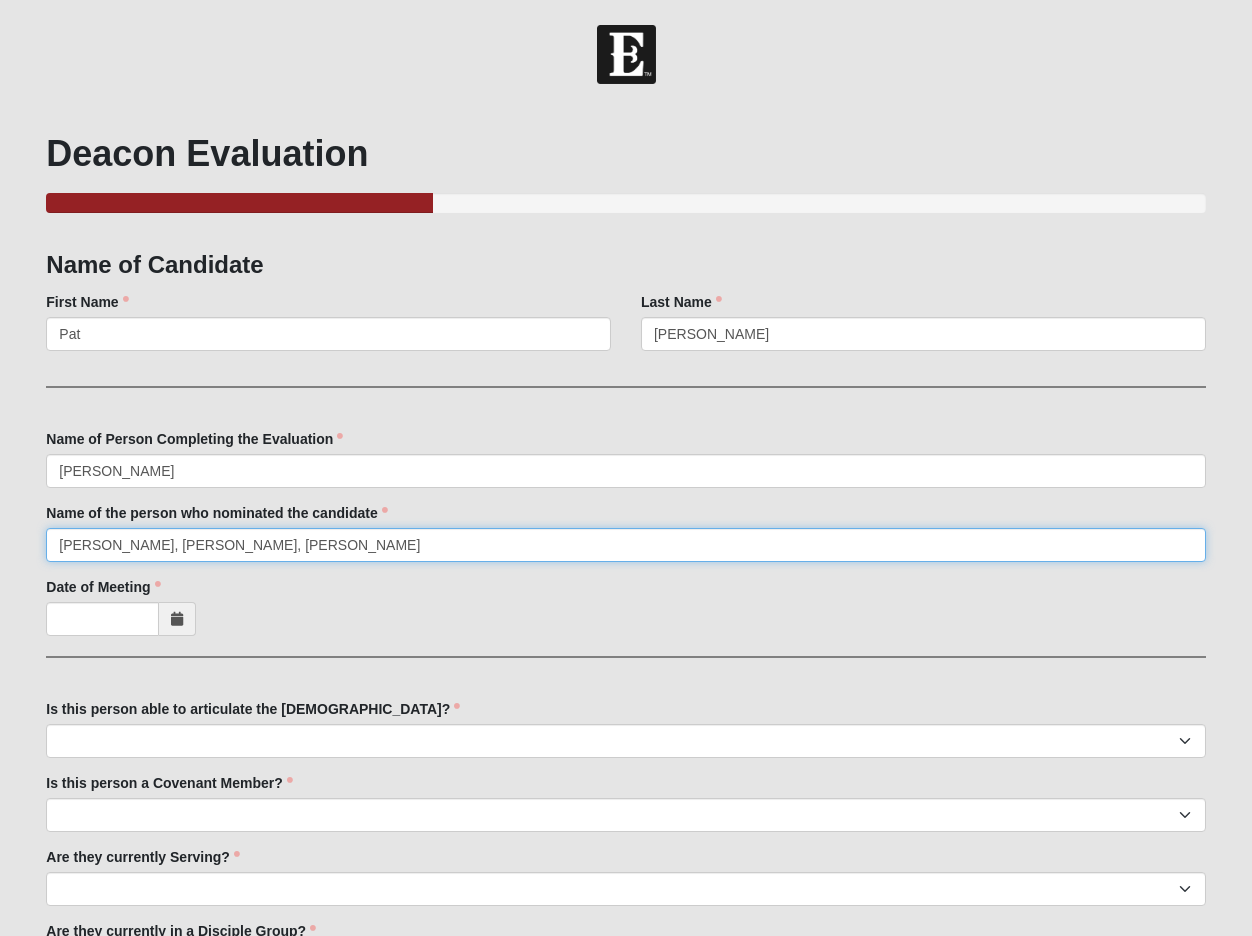 type on "Kellie Hayes, Justin Ireland, Rick Shreve" 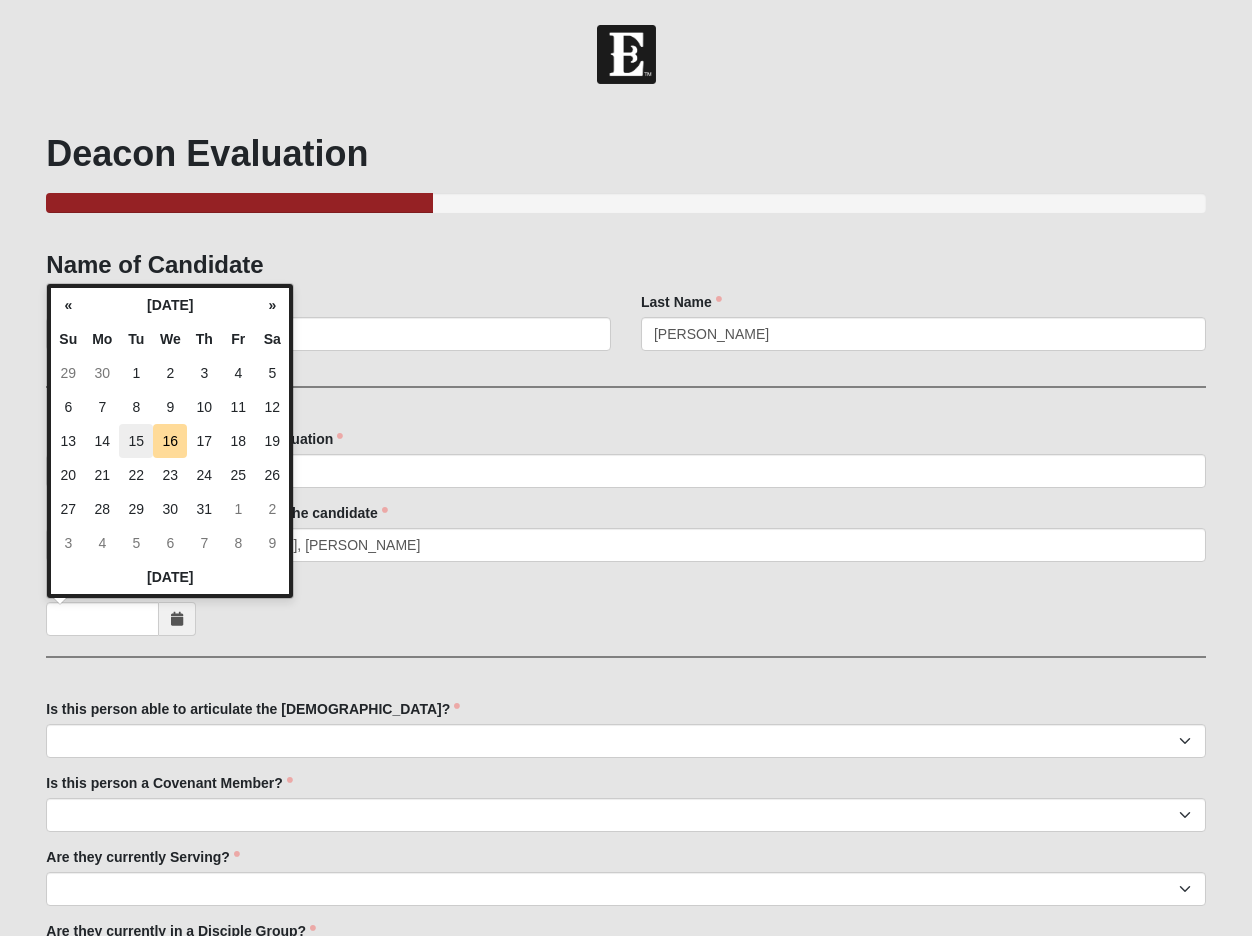 click on "15" at bounding box center [136, 441] 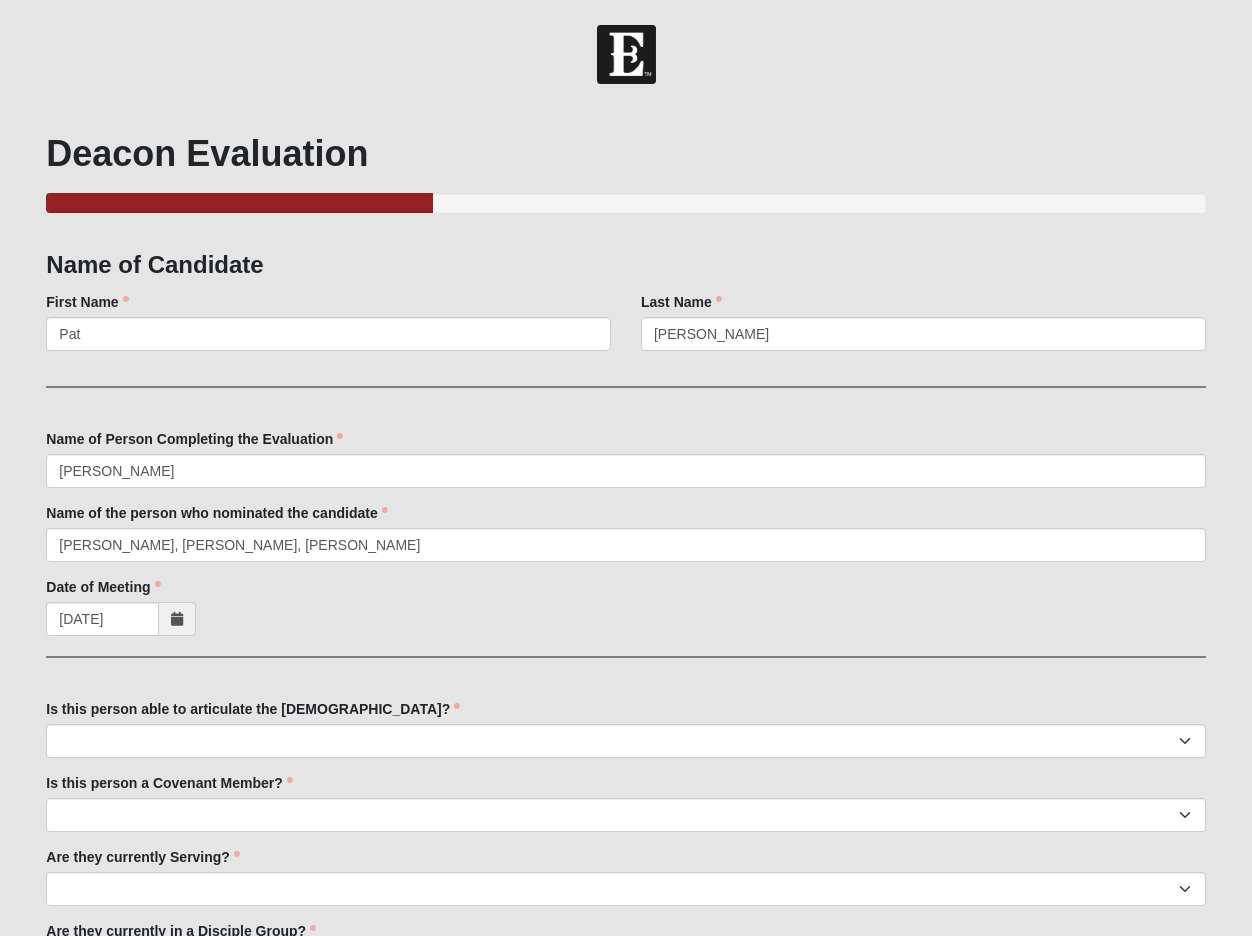scroll, scrollTop: 583, scrollLeft: 0, axis: vertical 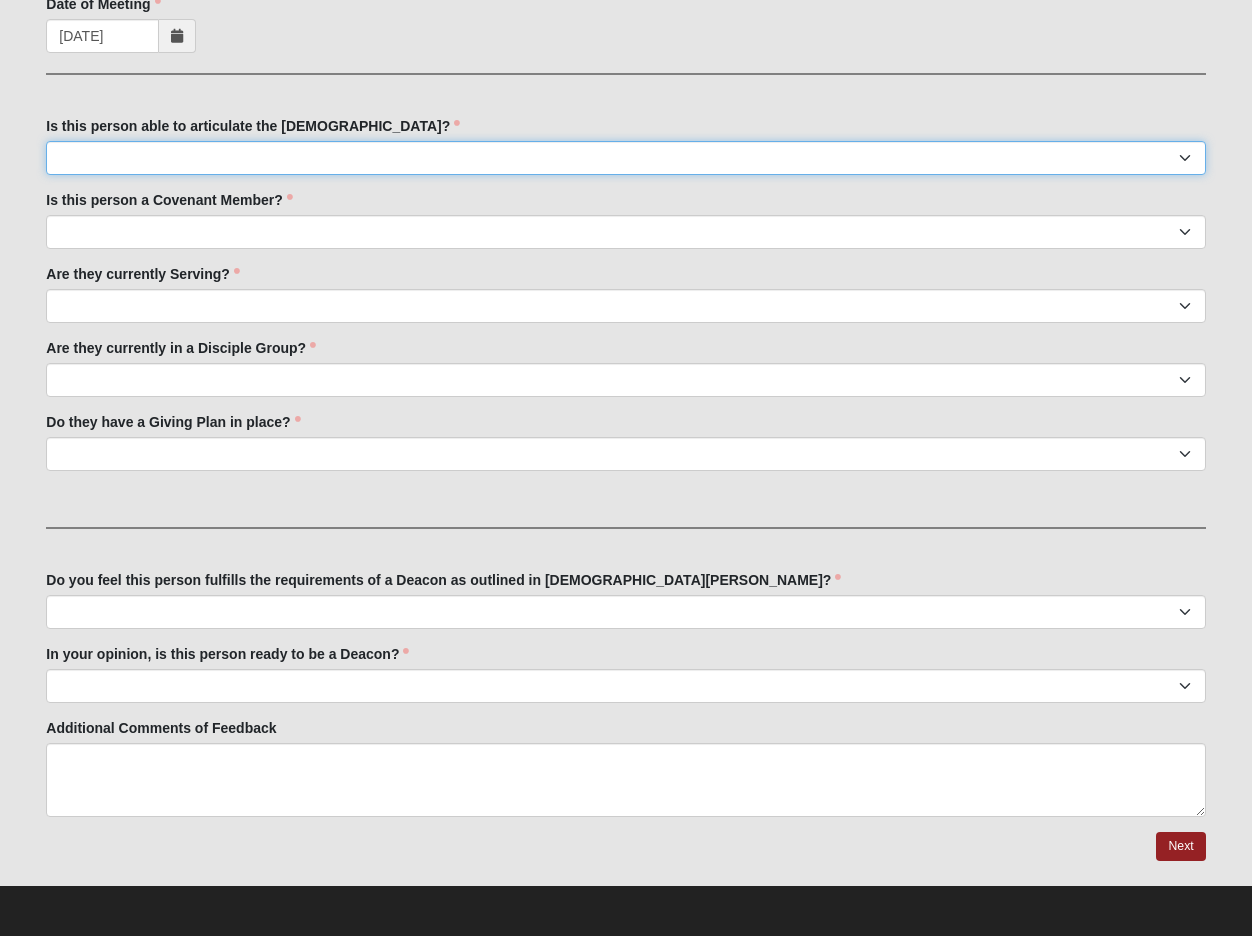 select on "True" 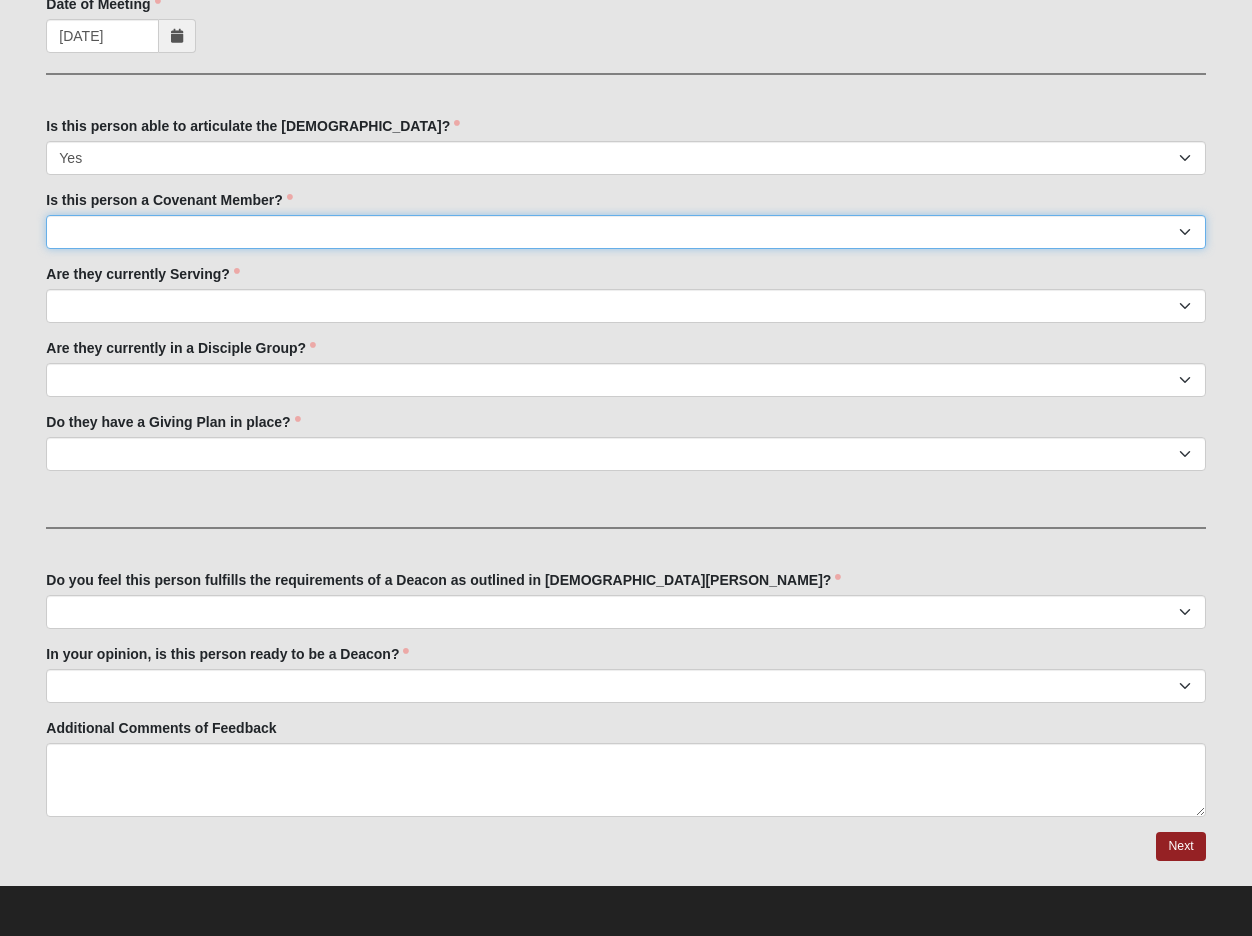 select on "True" 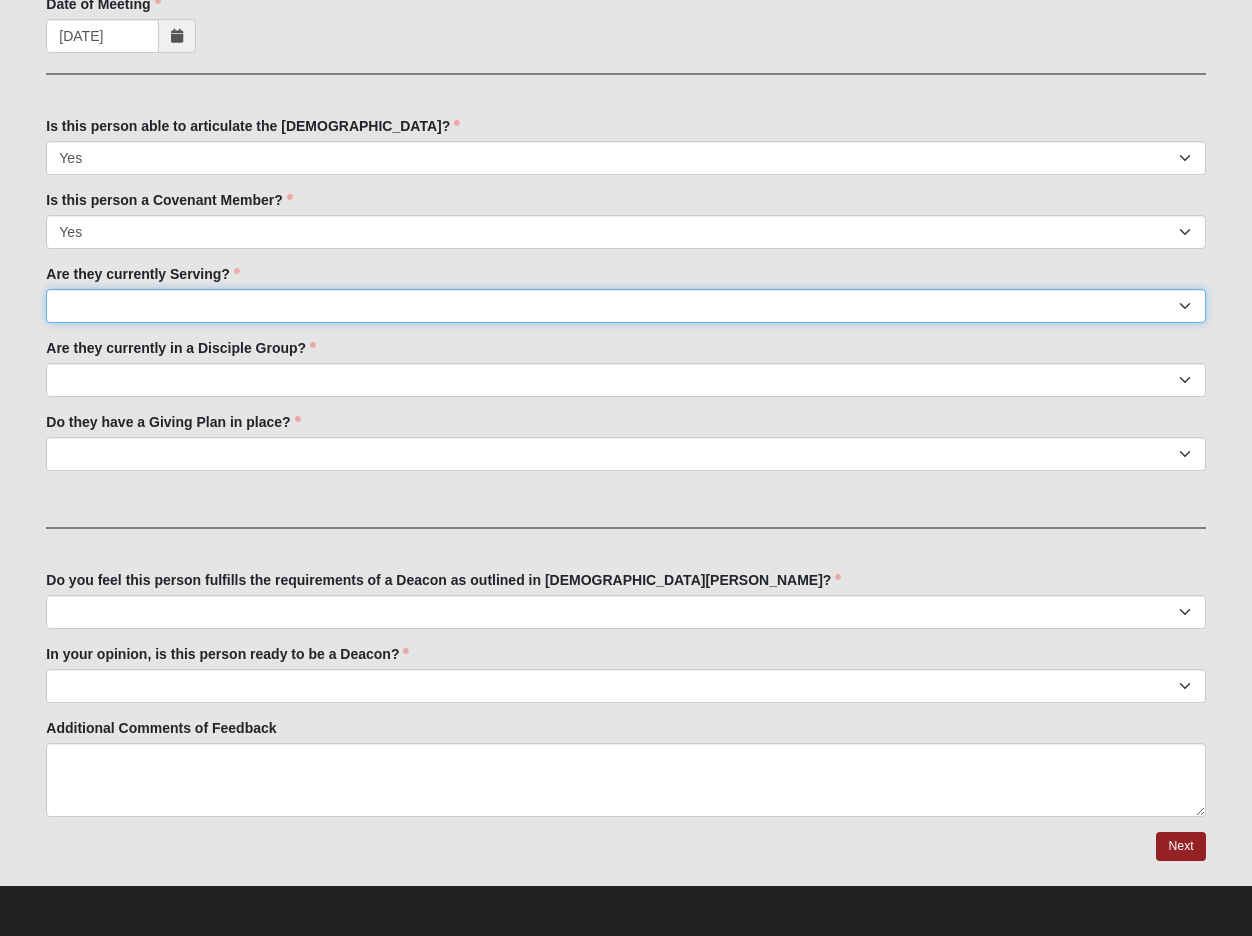 select on "True" 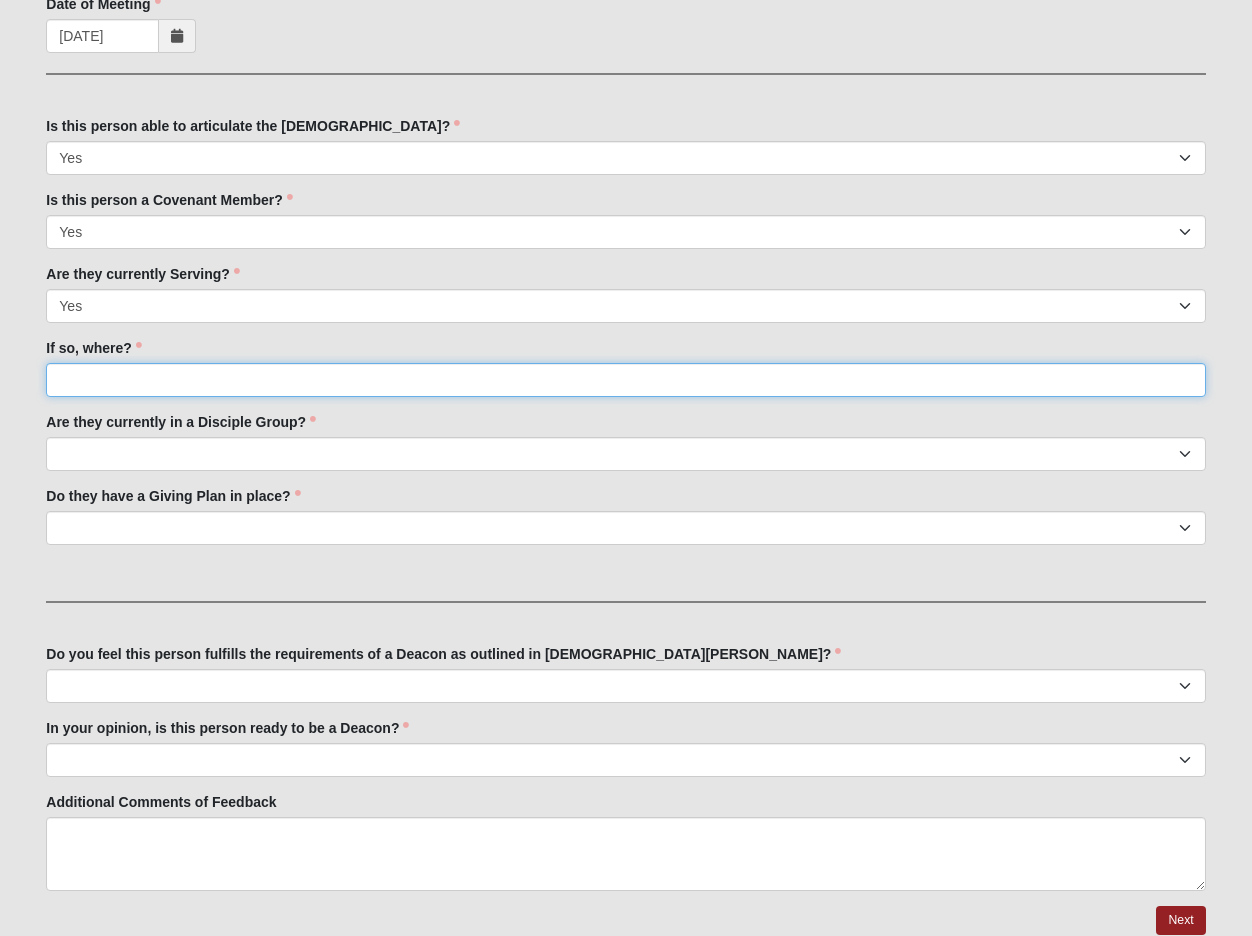 click on "If so, where?" at bounding box center (625, 380) 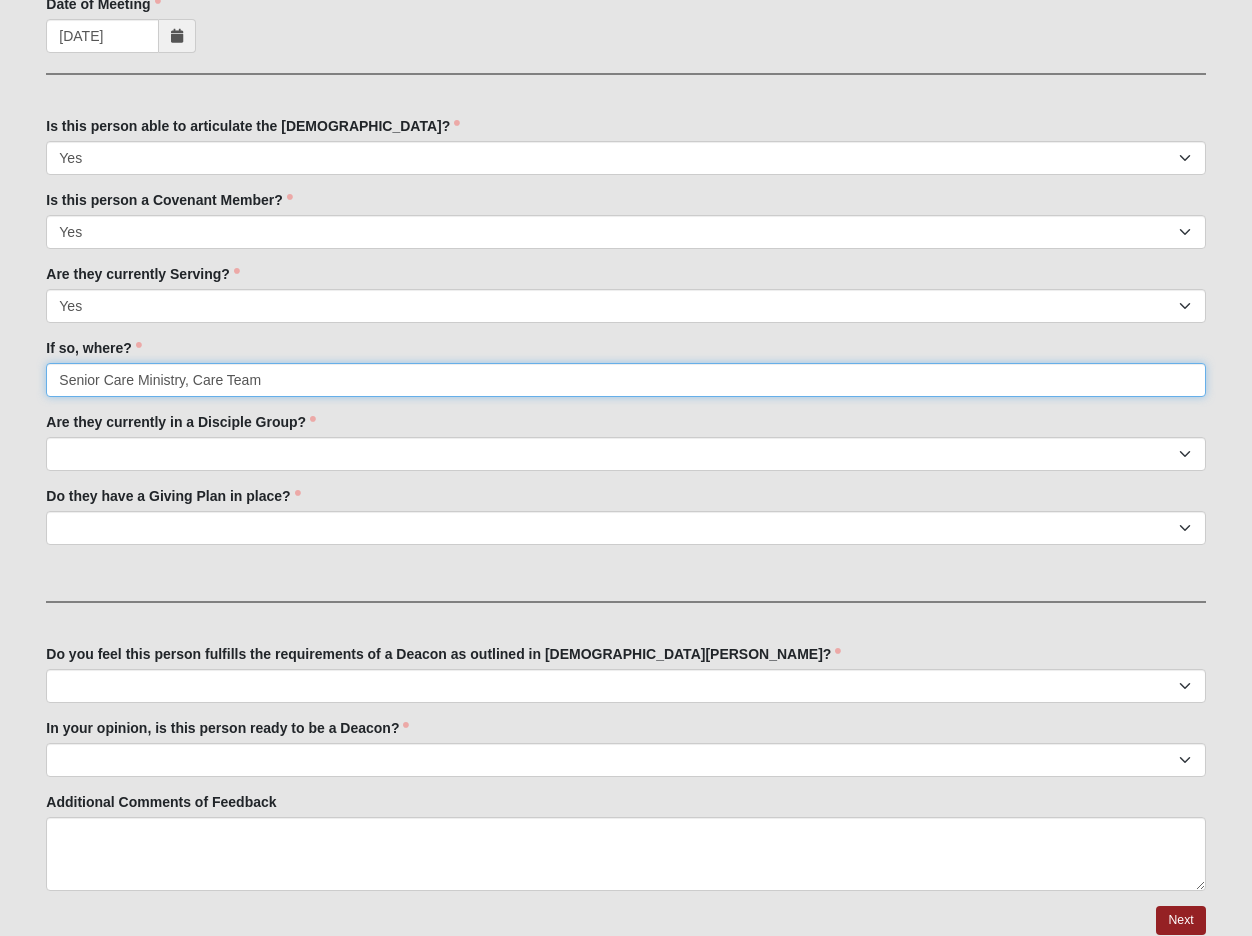 type on "Senior Care Ministry, Care Team" 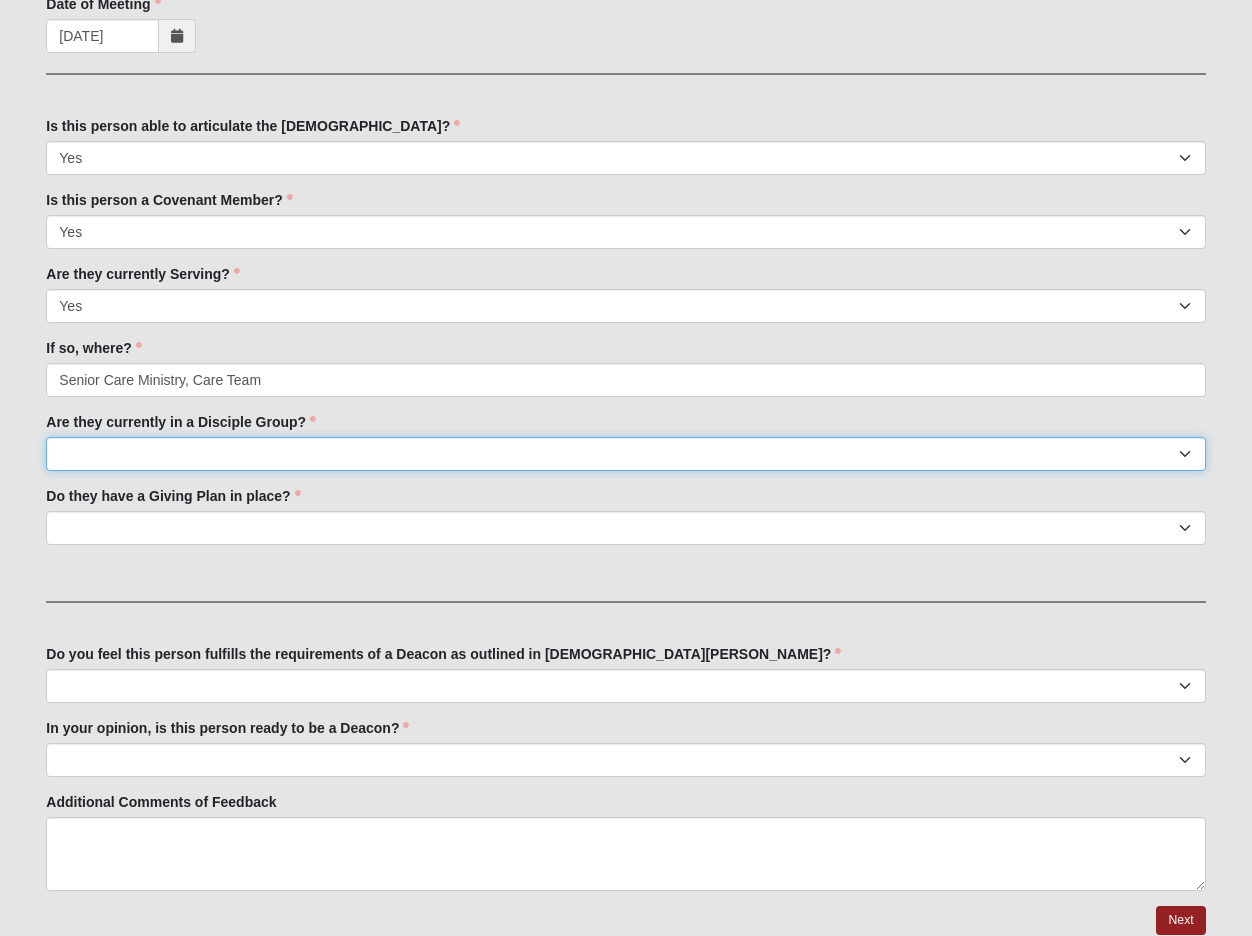 select on "True" 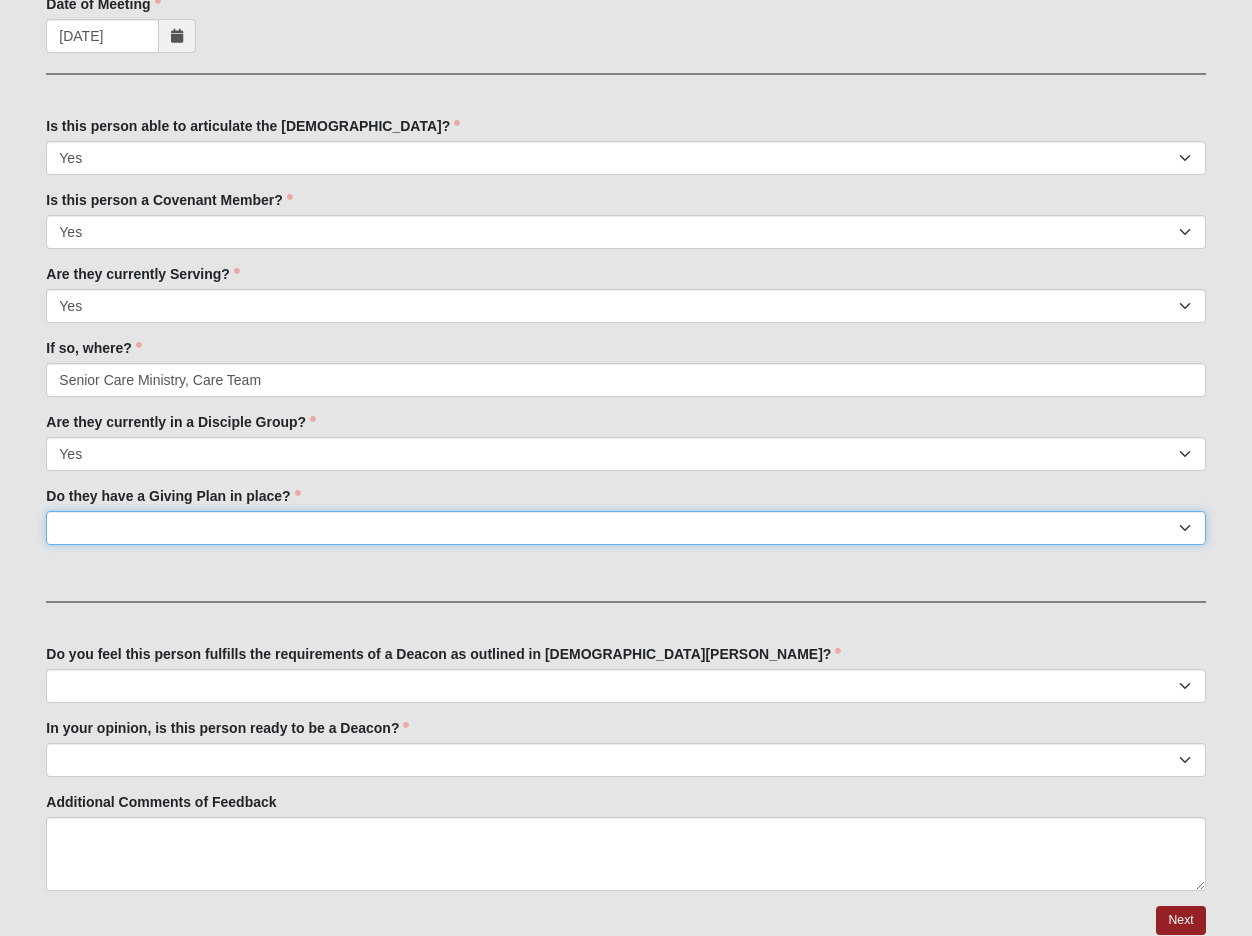 select on "True" 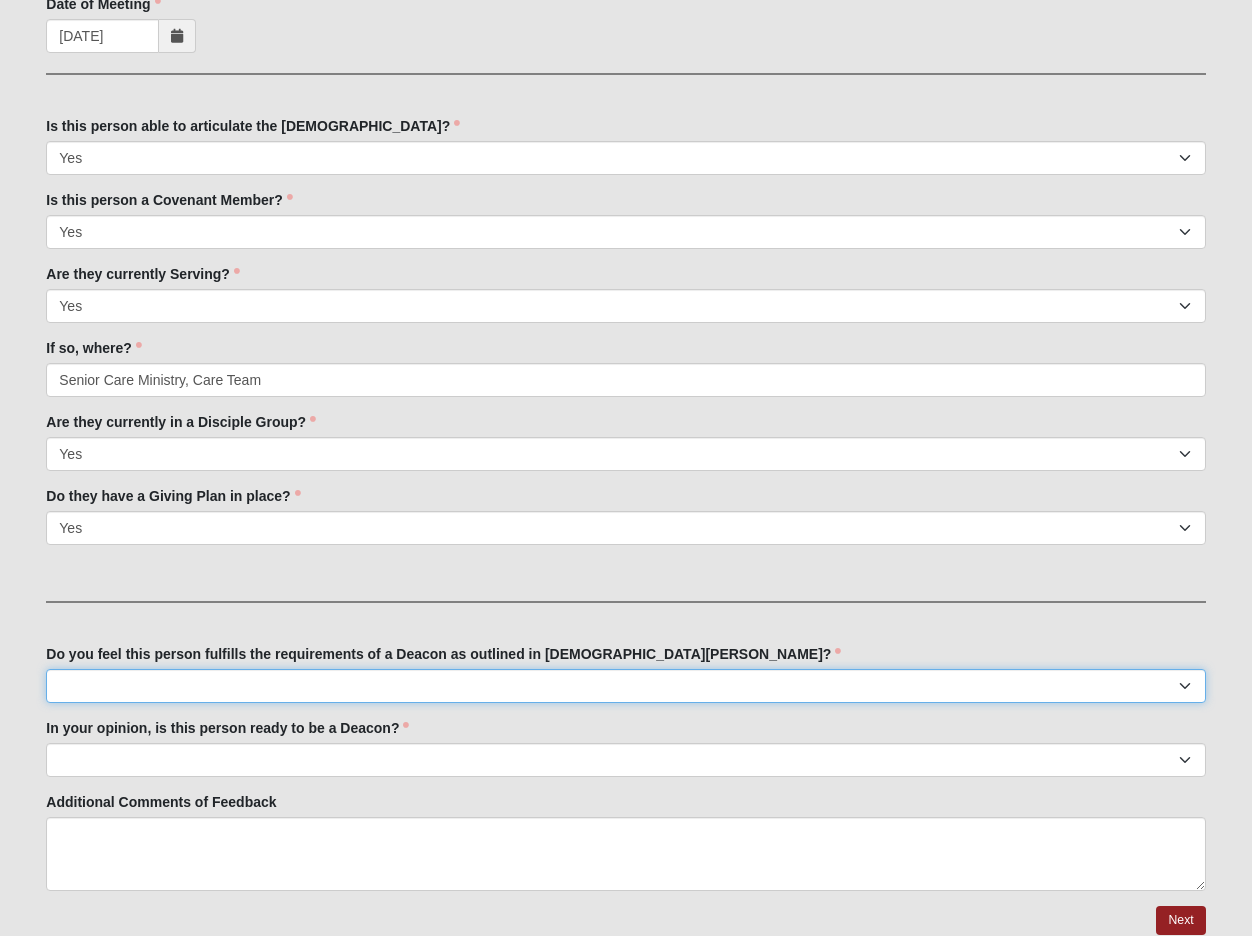 select on "True" 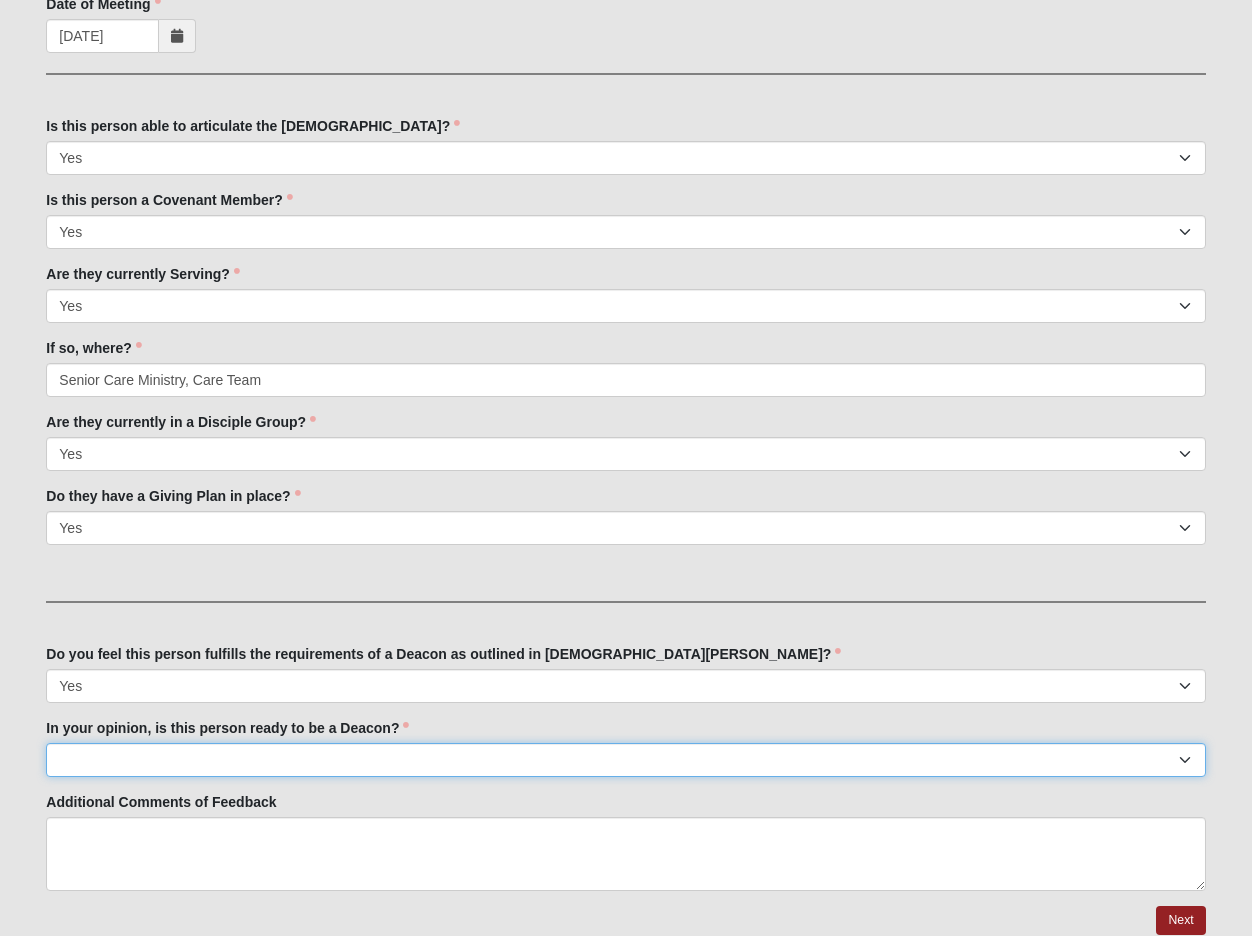 select on "Yes" 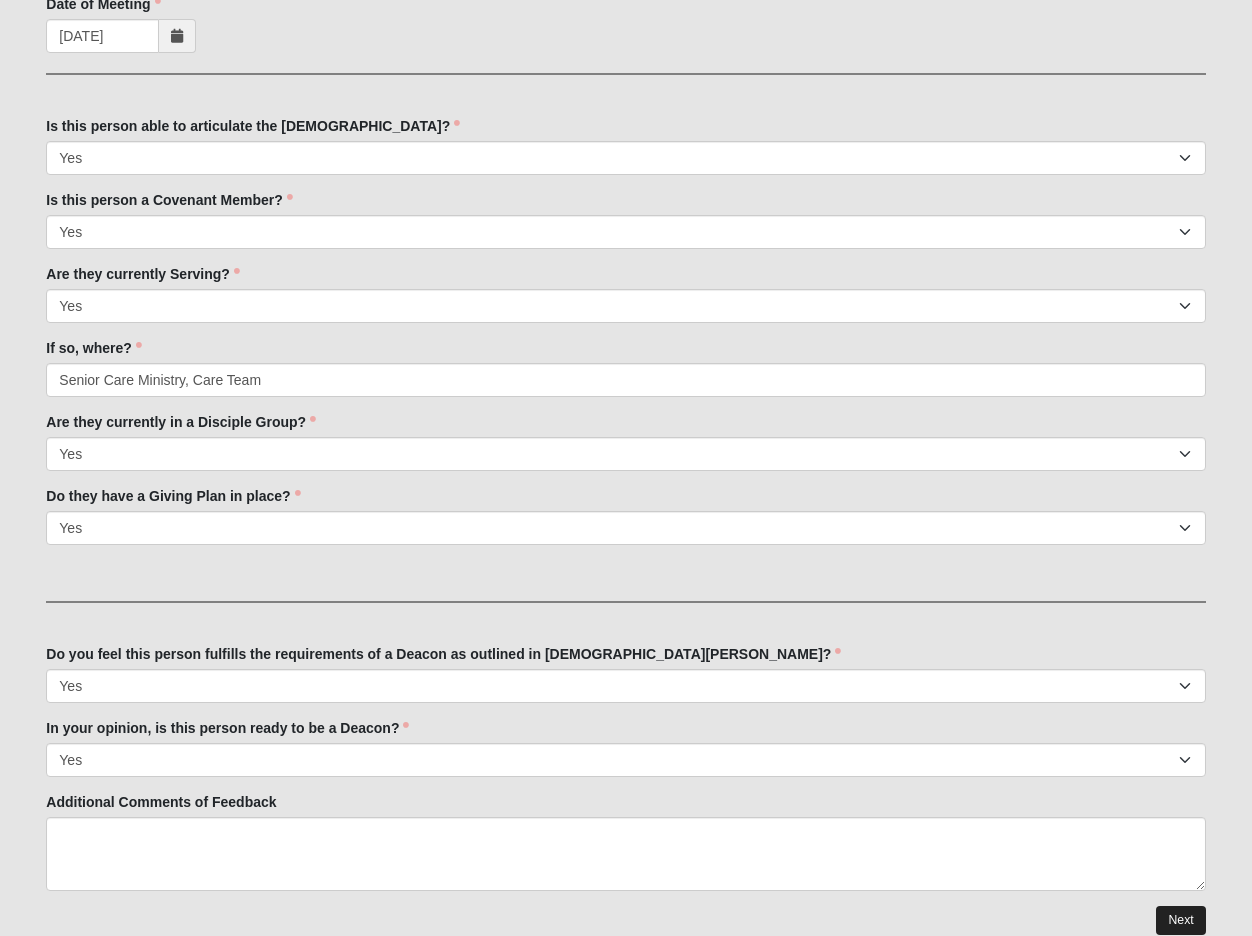click on "Next" at bounding box center (1180, 920) 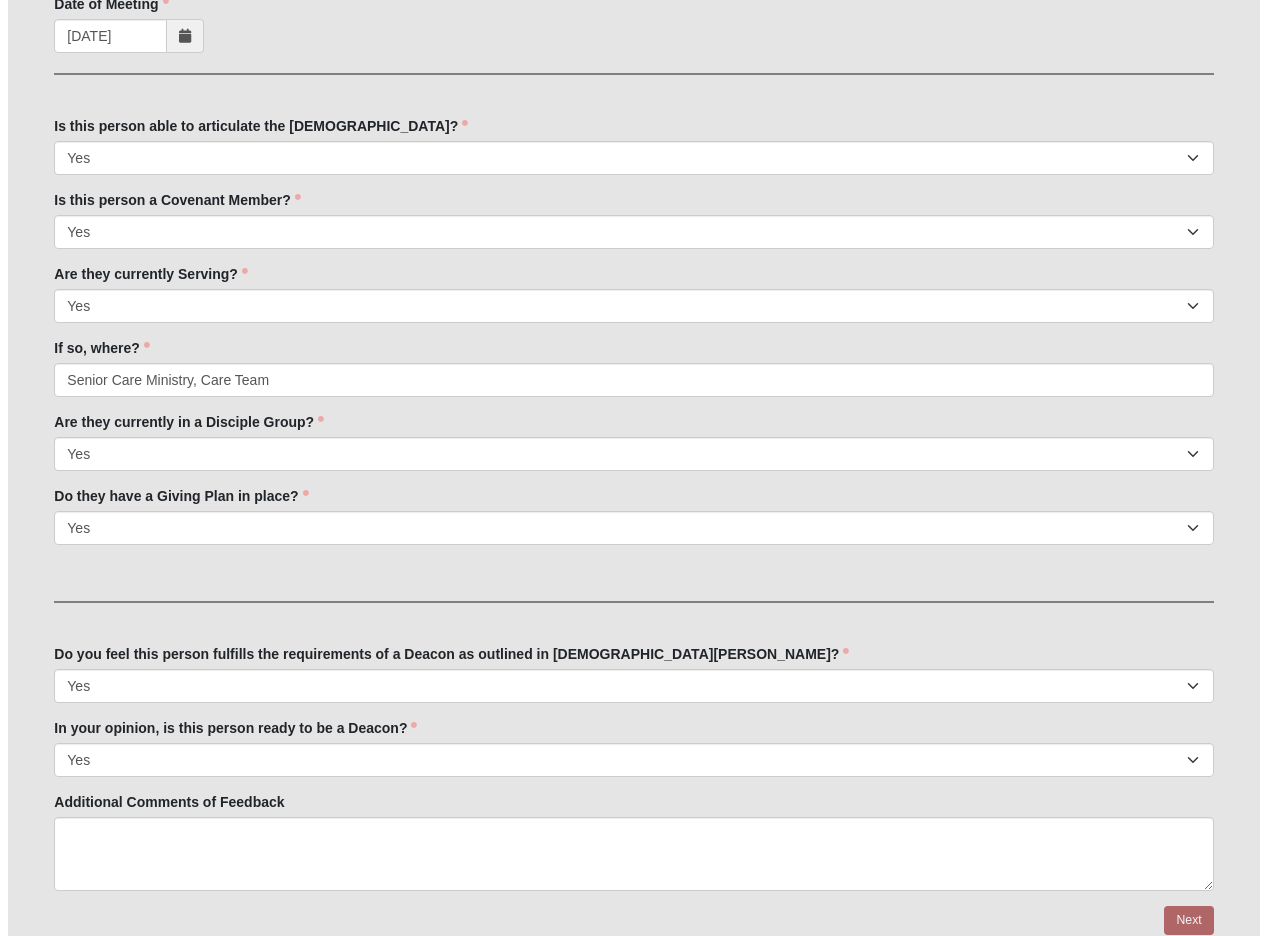 scroll, scrollTop: 0, scrollLeft: 0, axis: both 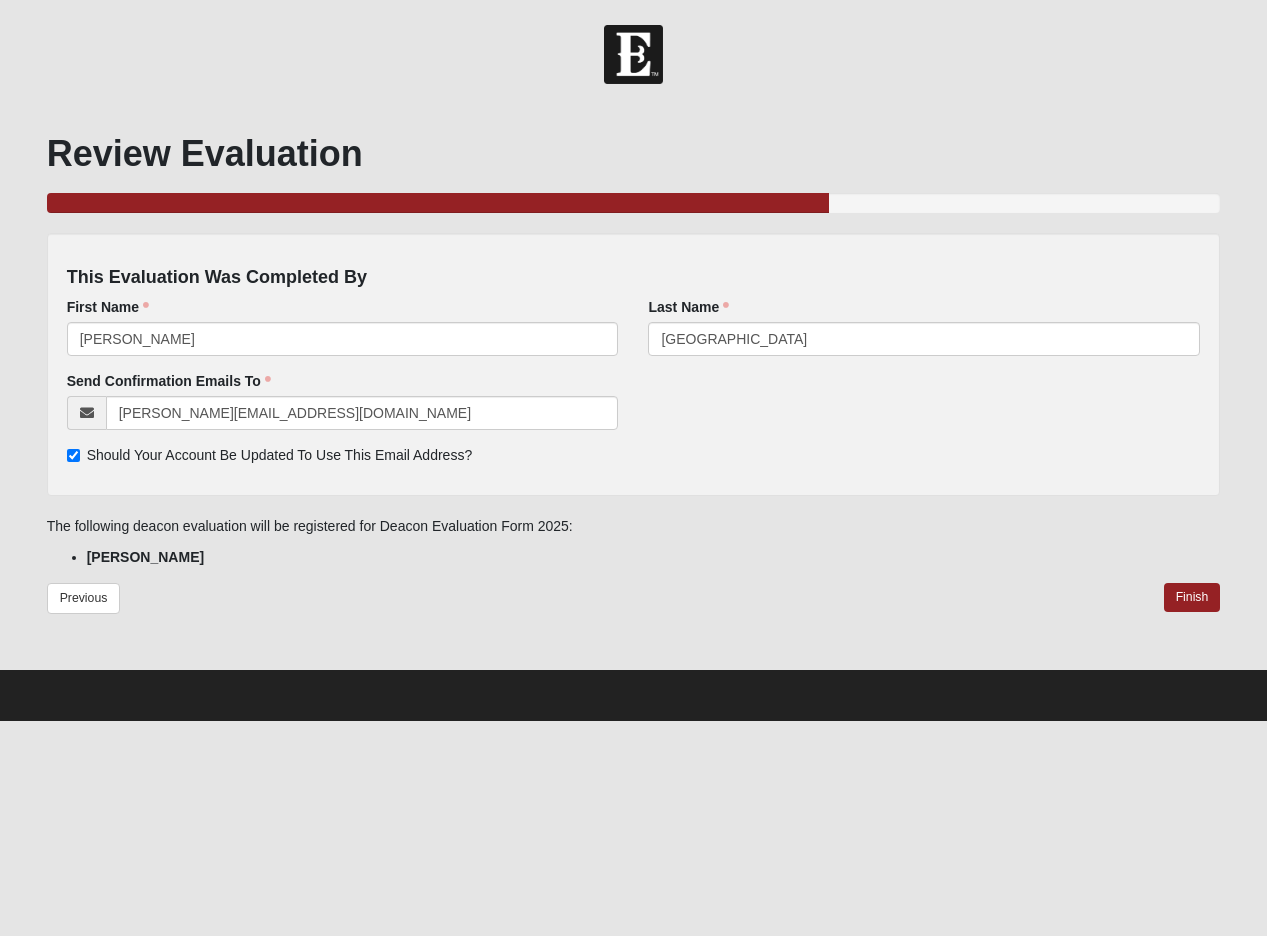 click on "Should Your Account Be Updated To Use This Email Address?" at bounding box center (280, 455) 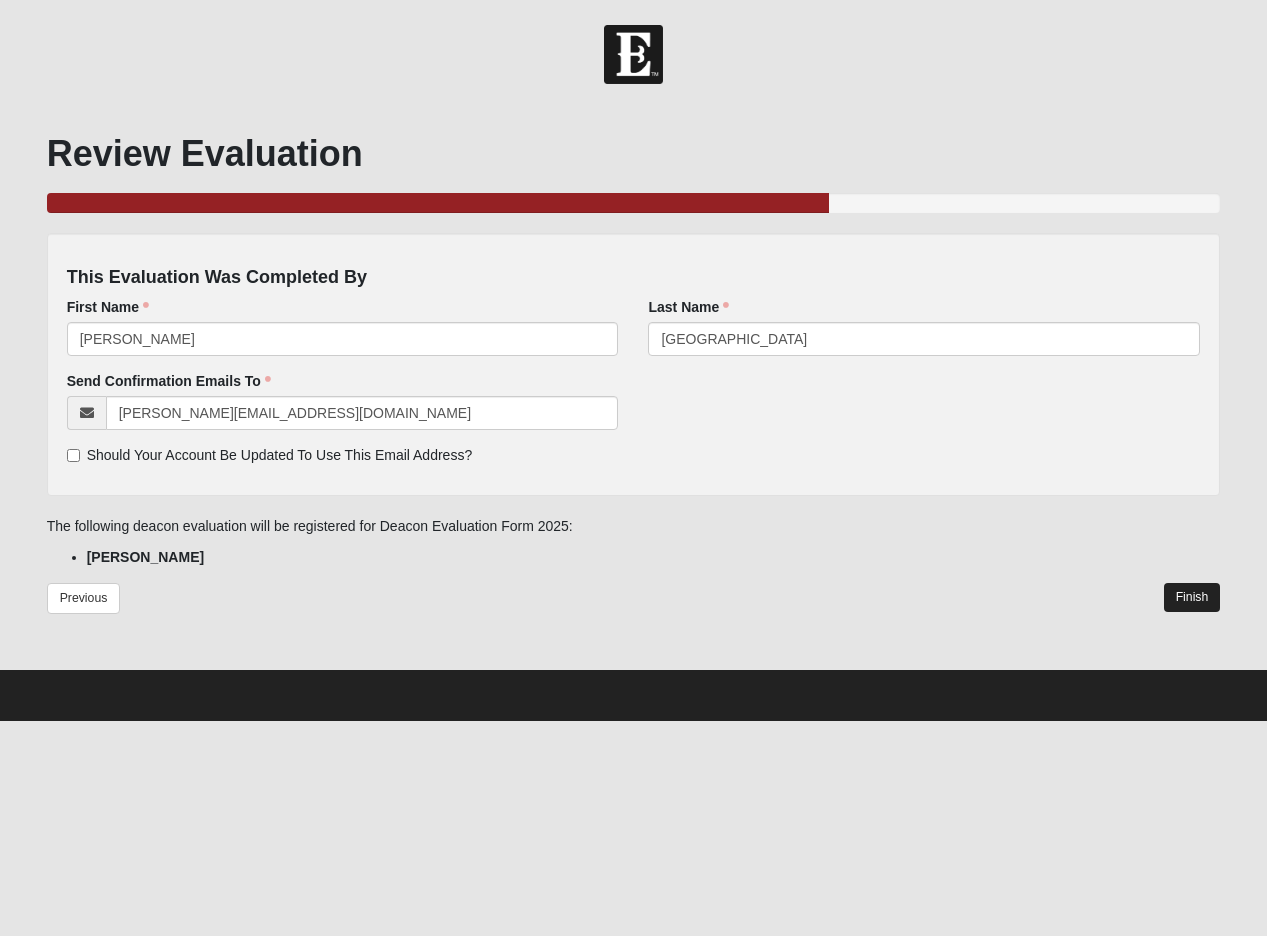 click on "Finish" at bounding box center (1192, 597) 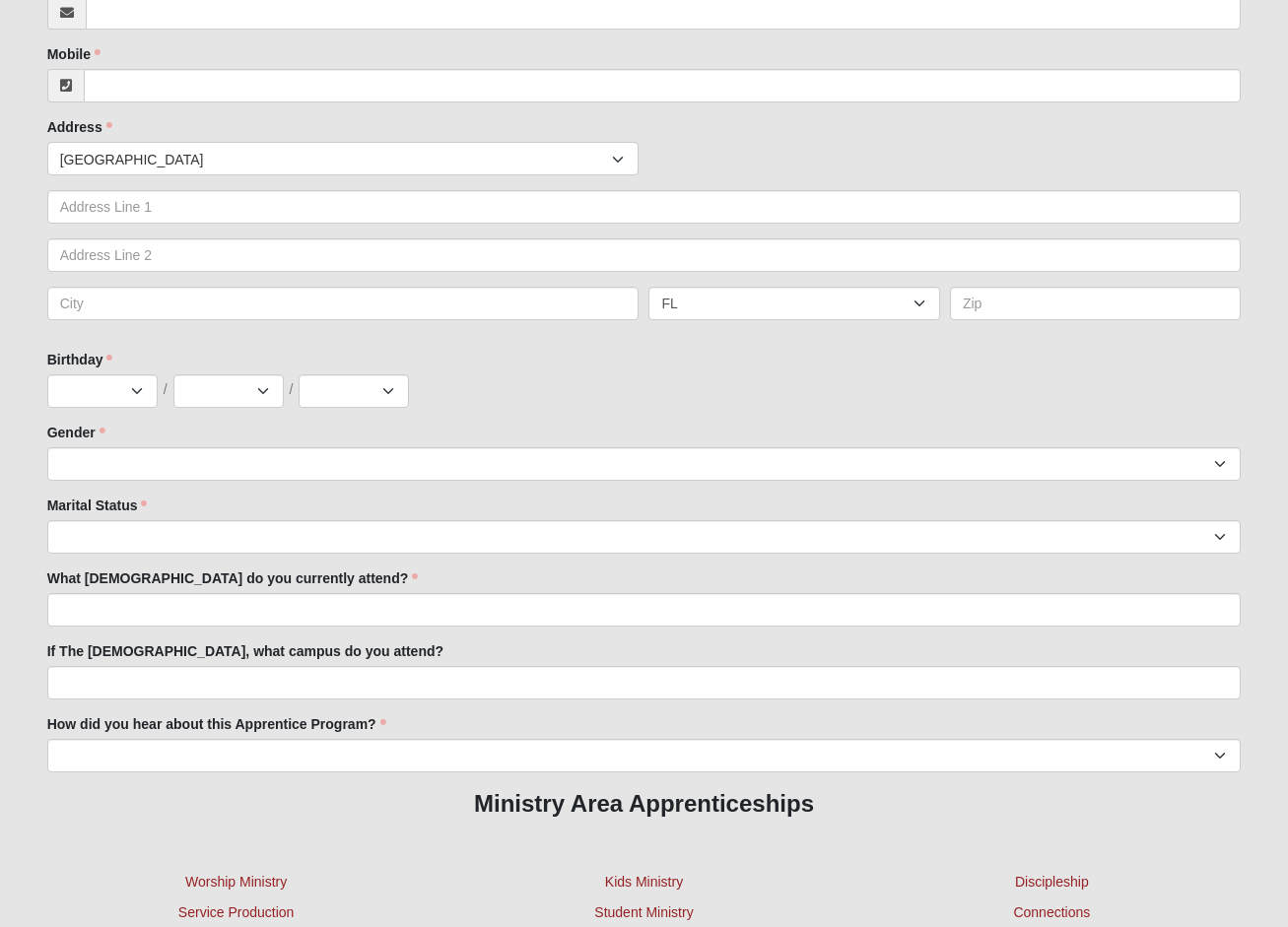 scroll, scrollTop: 0, scrollLeft: 0, axis: both 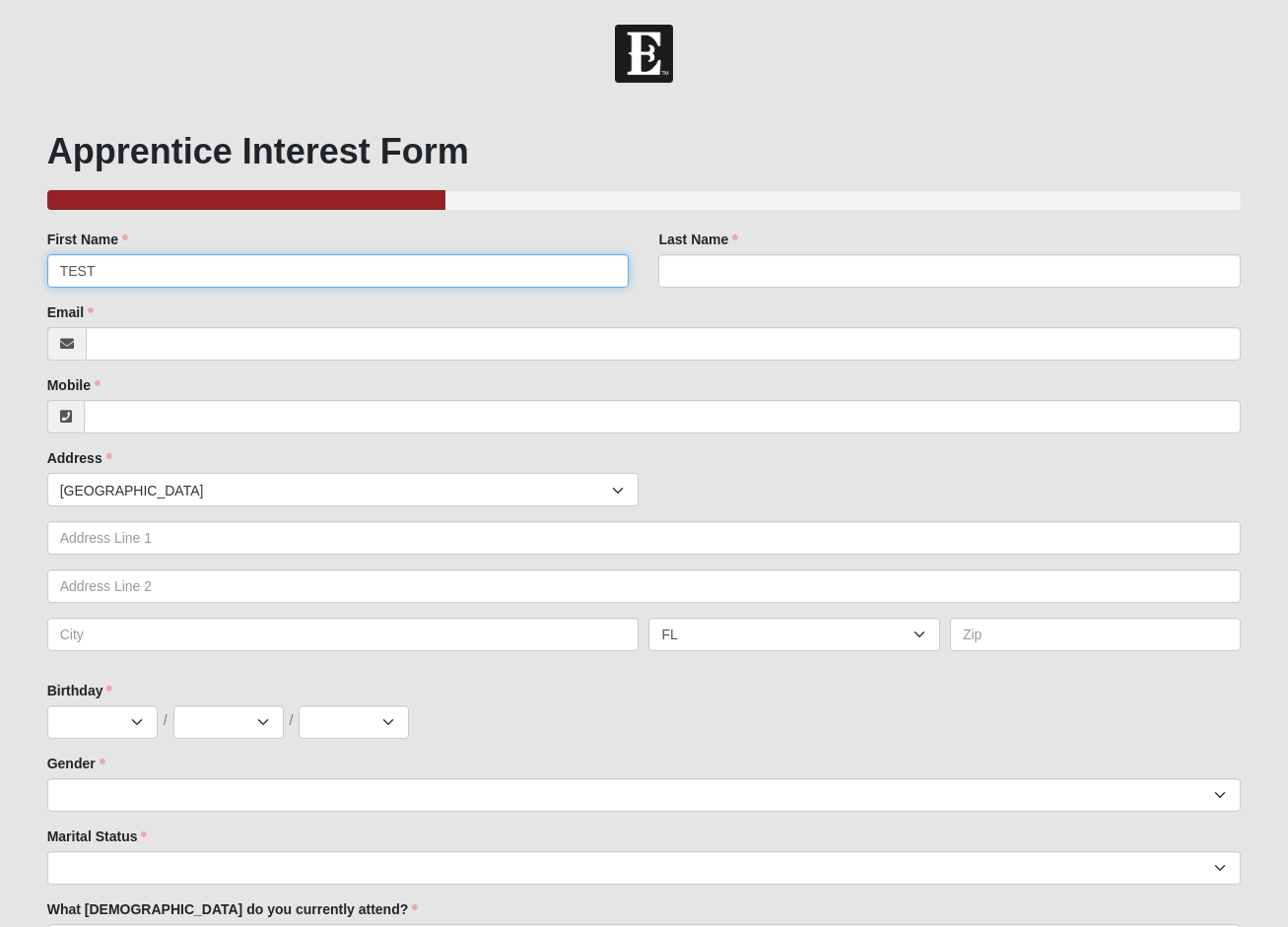 type on "TEST" 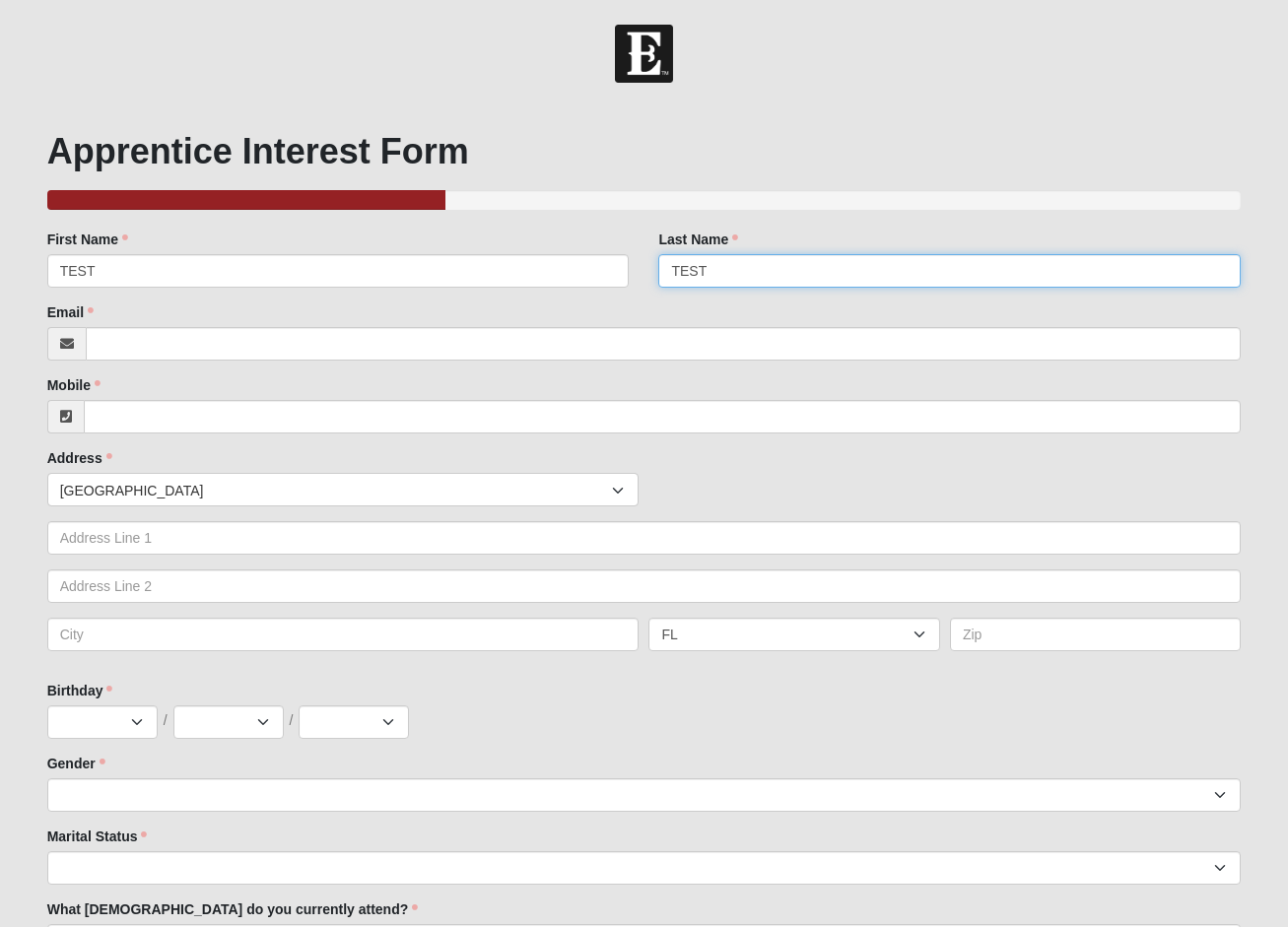 type on "TEST" 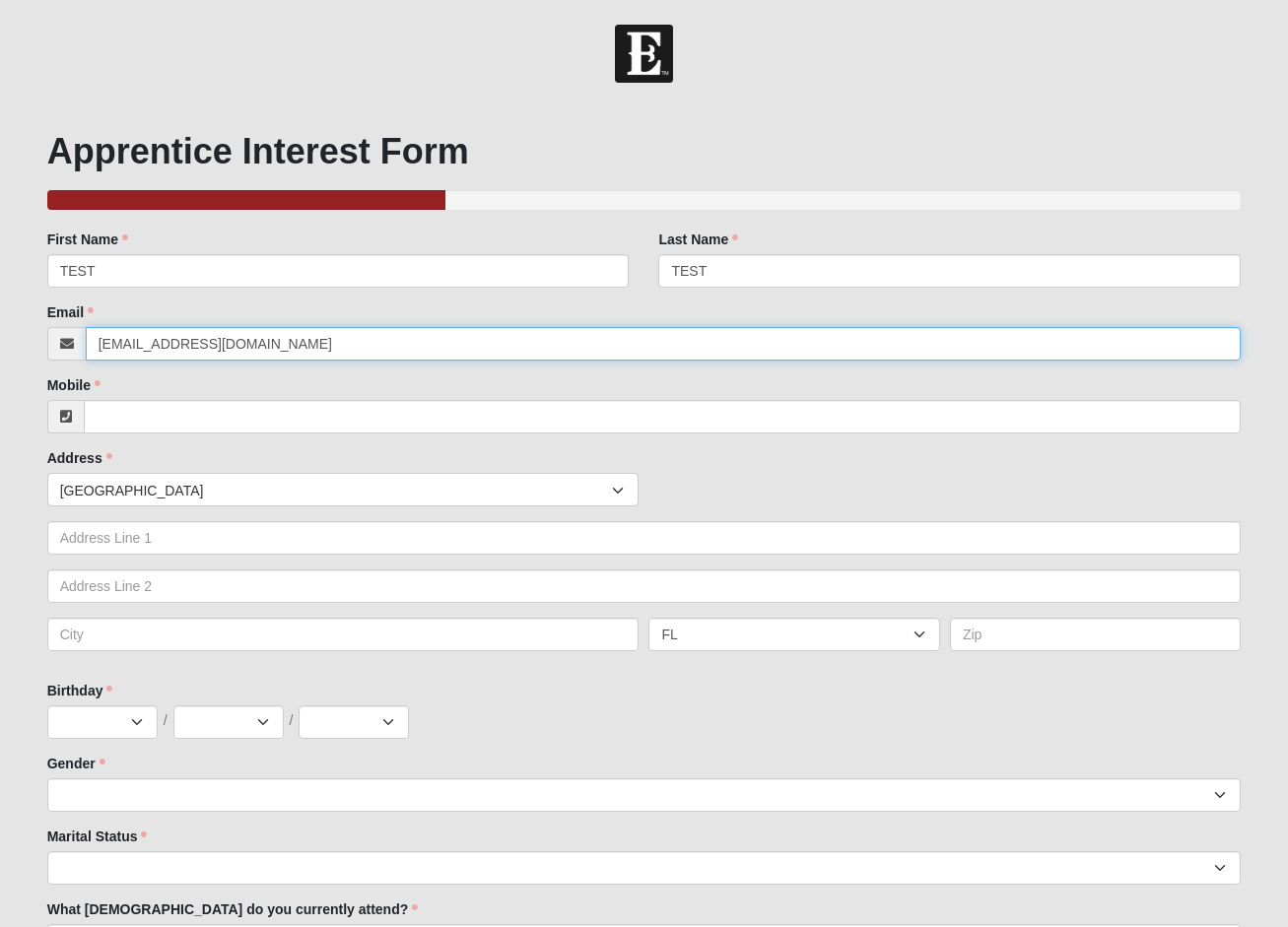 type on "[EMAIL_ADDRESS][DOMAIN_NAME]" 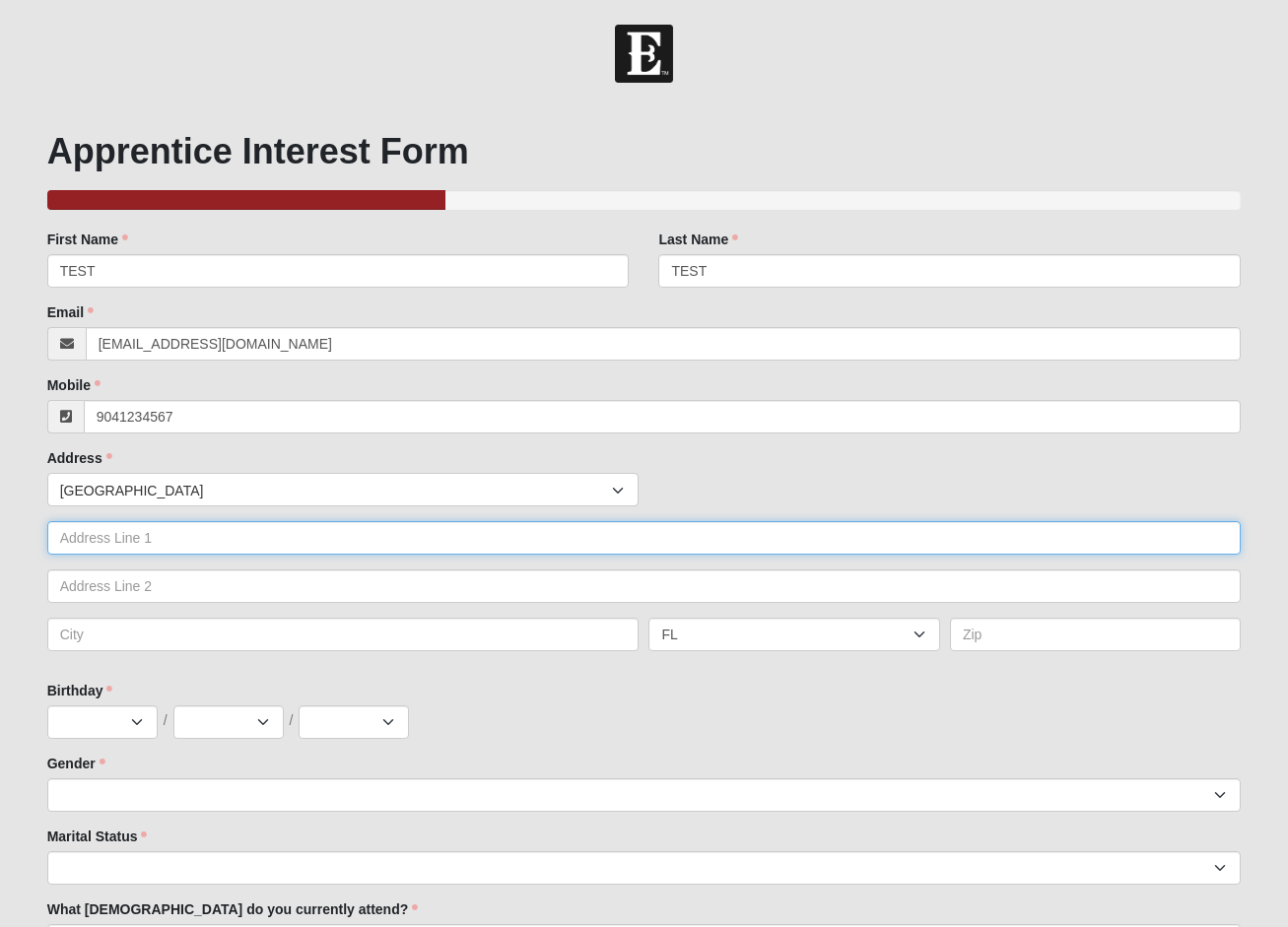 type on "(904) 123-4567" 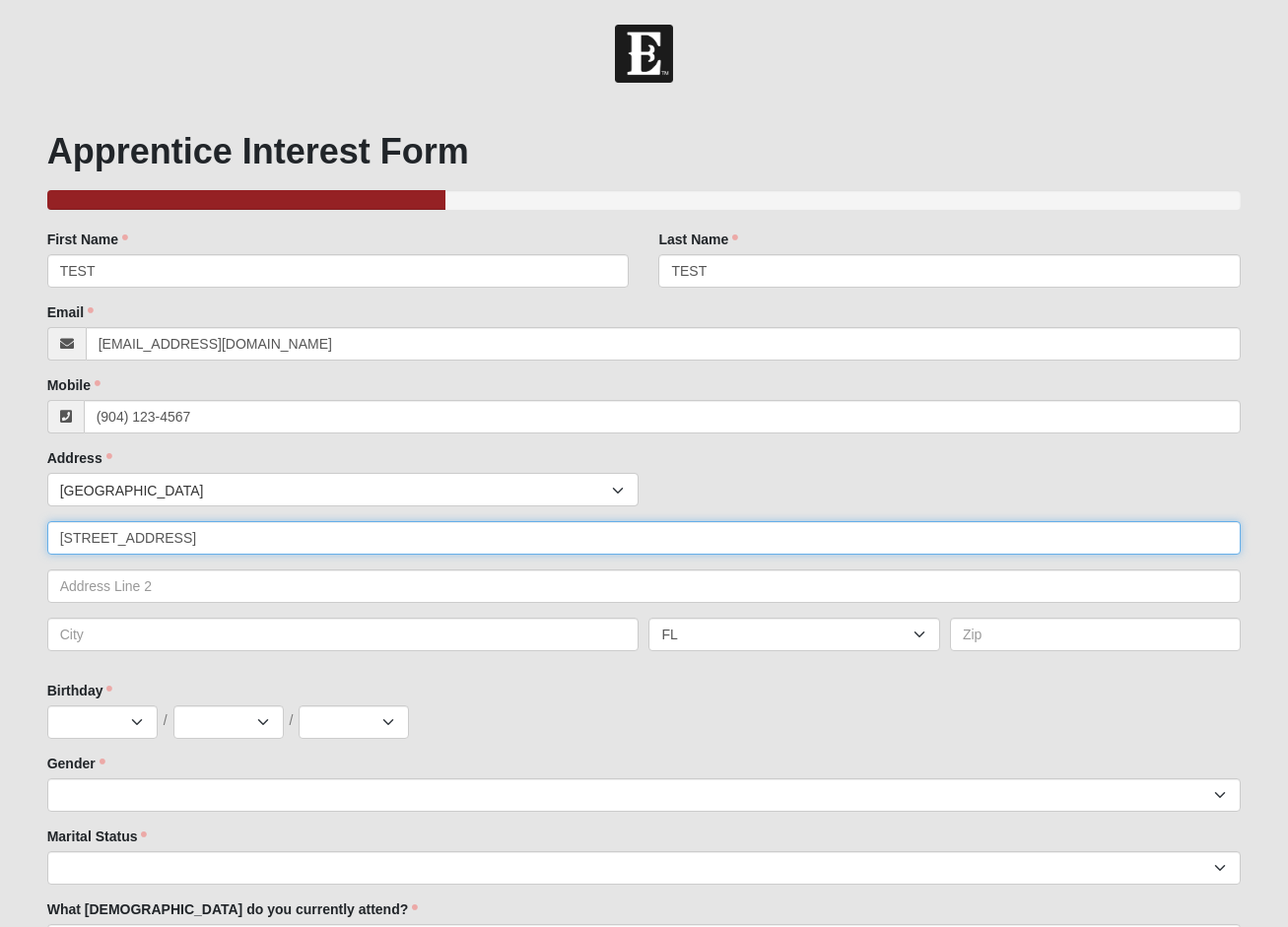 type on "[STREET_ADDRESS]" 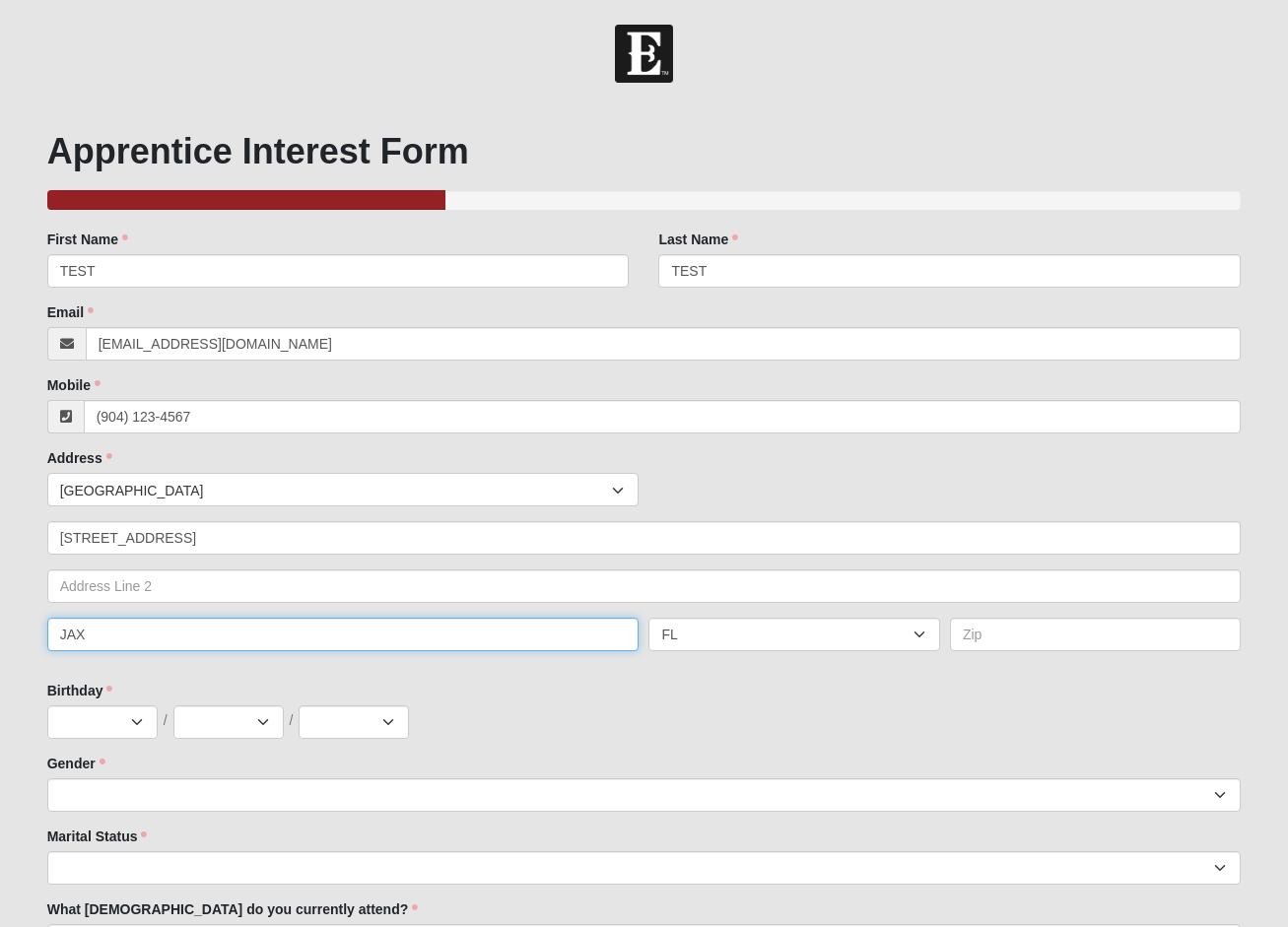 type on "JAX" 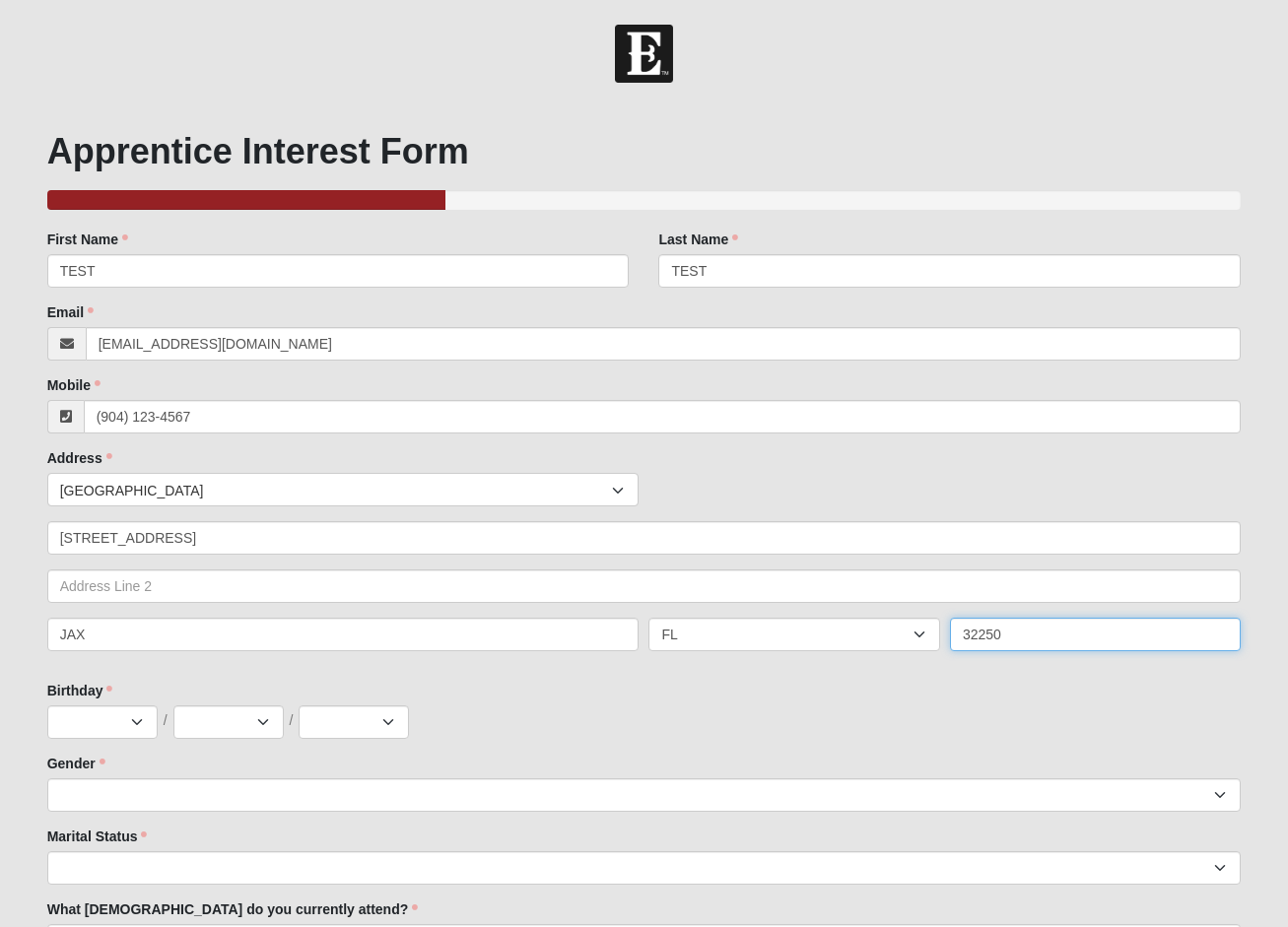 type on "32250" 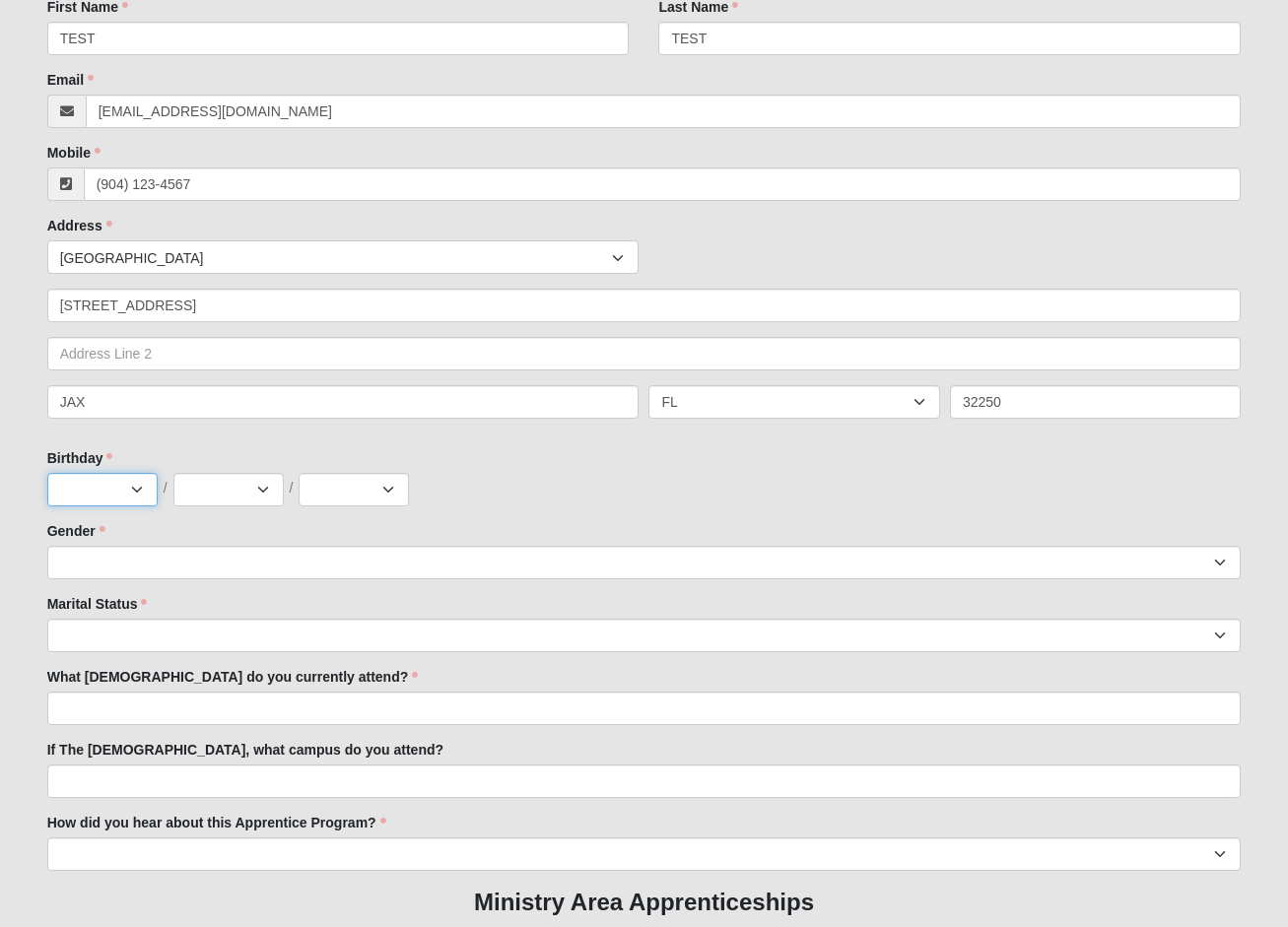 scroll, scrollTop: 381, scrollLeft: 0, axis: vertical 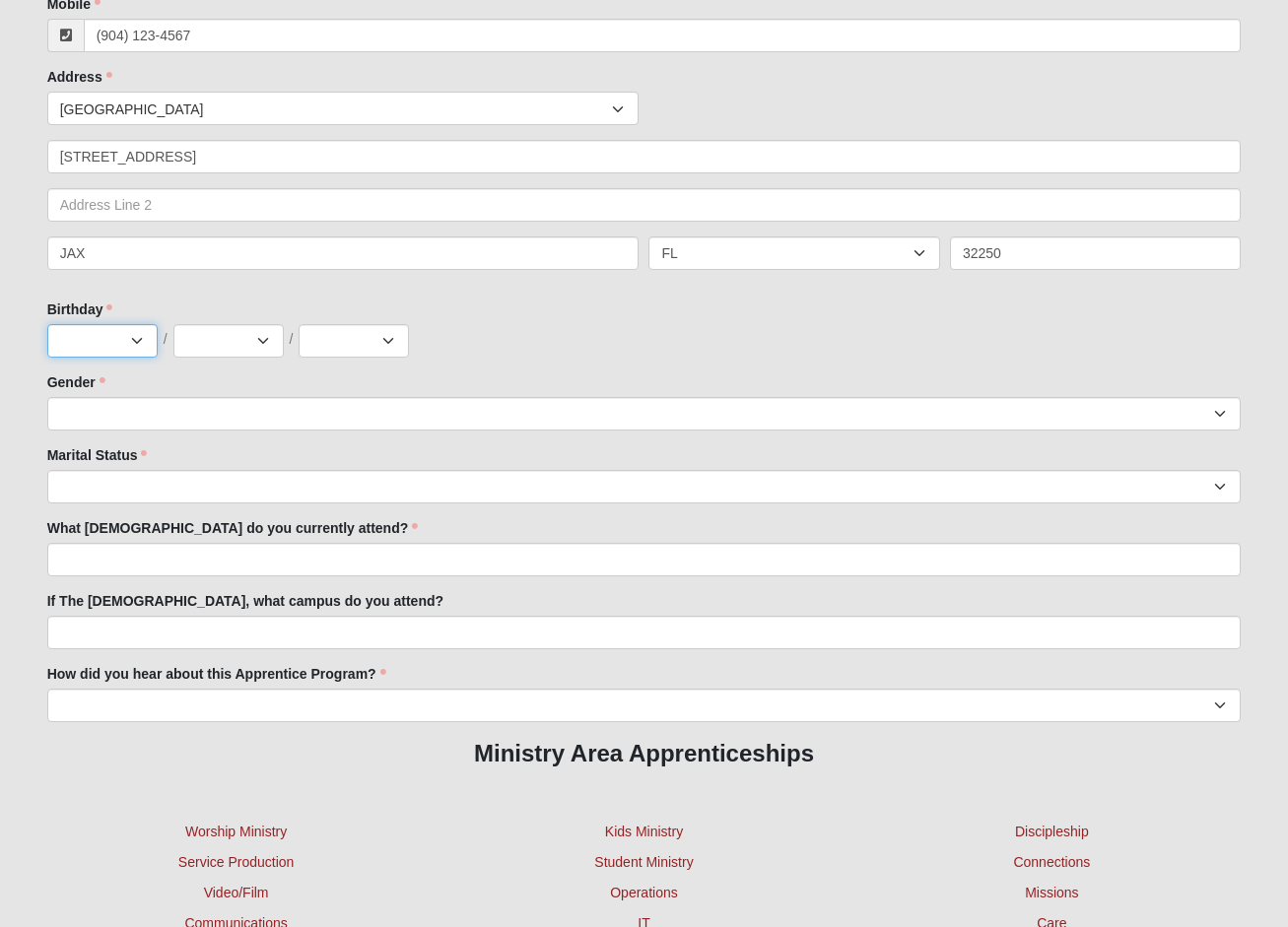 select on "1" 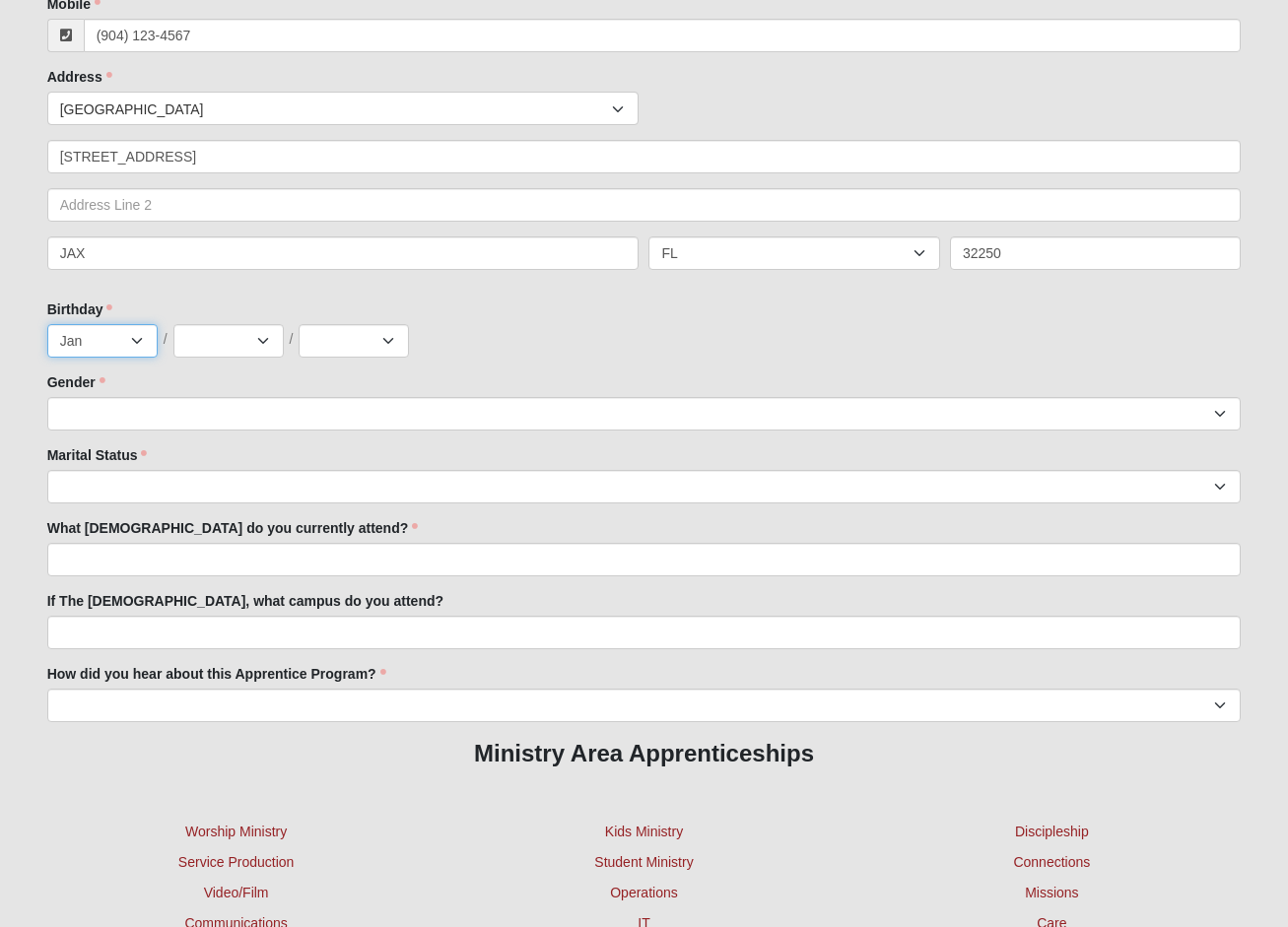 drag, startPoint x: 105, startPoint y: 331, endPoint x: 193, endPoint y: 350, distance: 90.02777 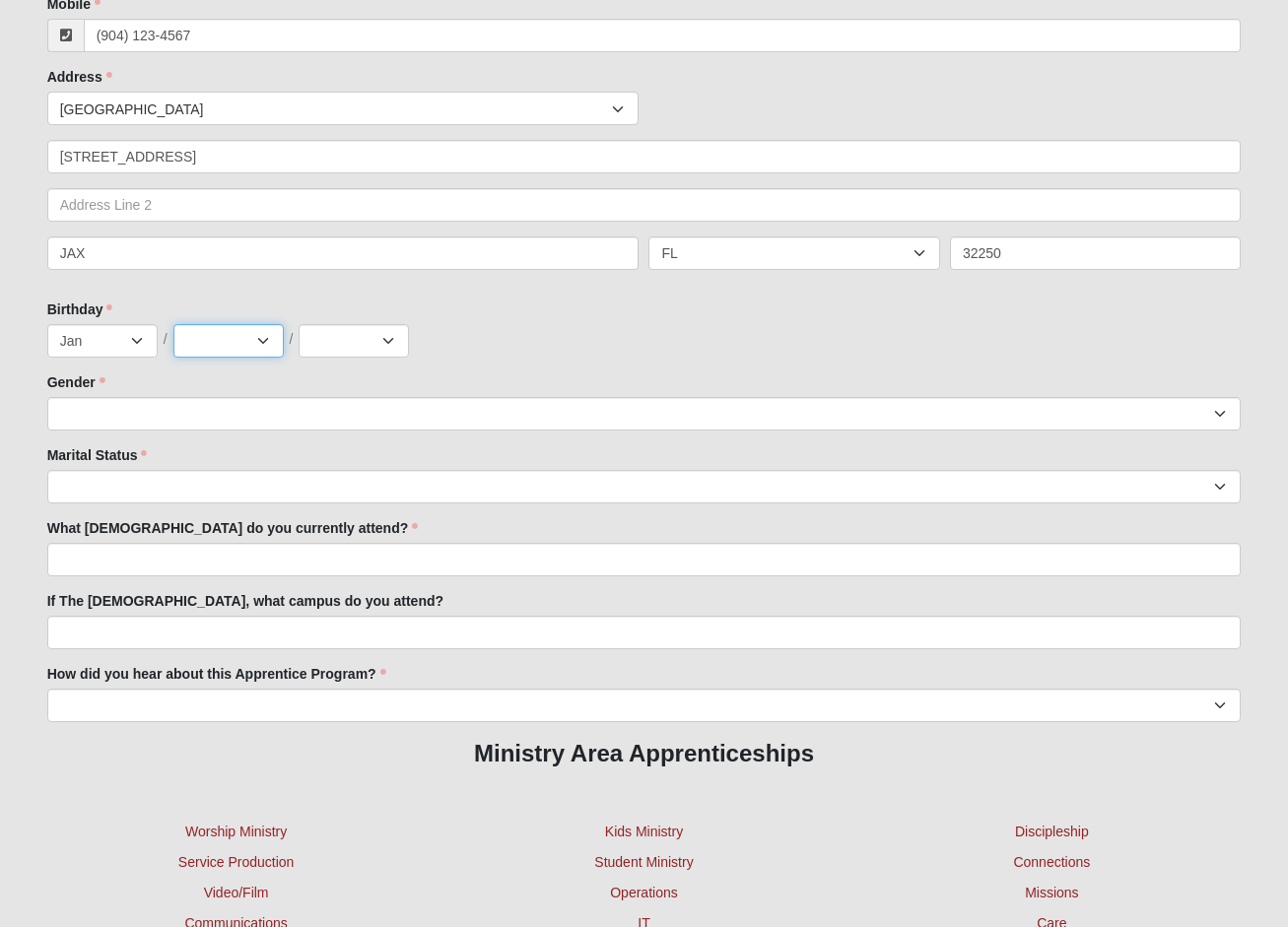 select on "1" 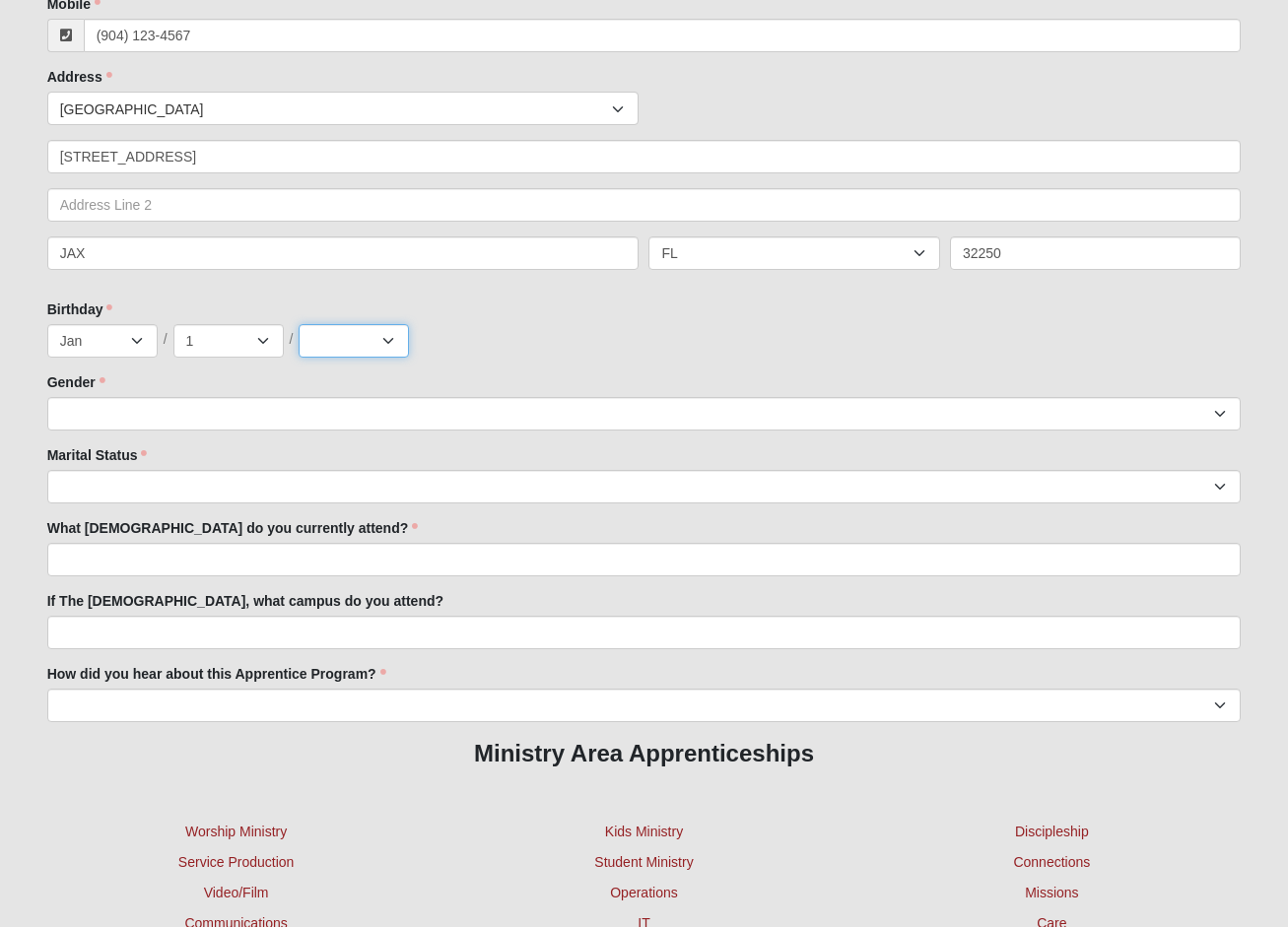 select on "1981" 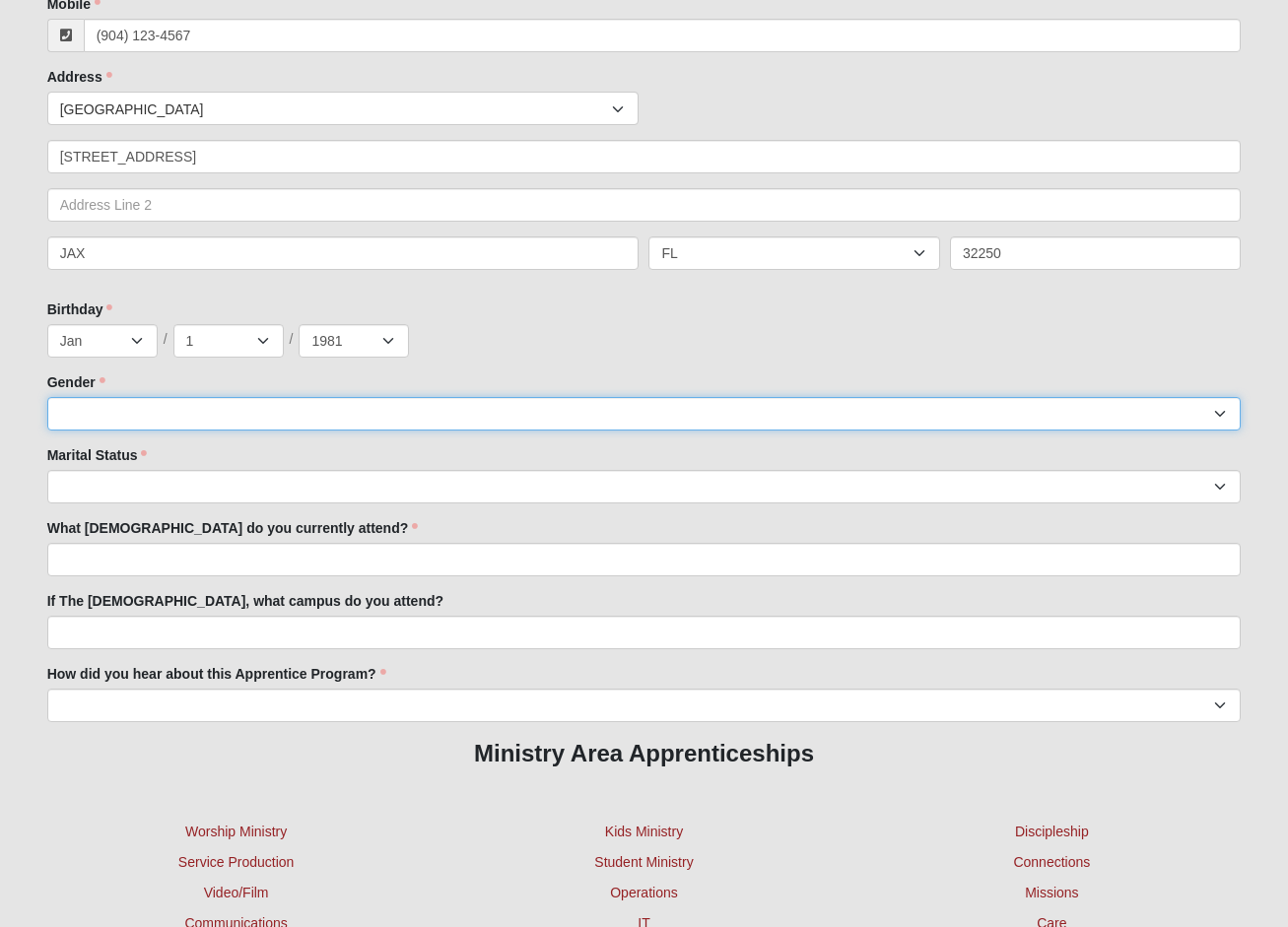 select on "1" 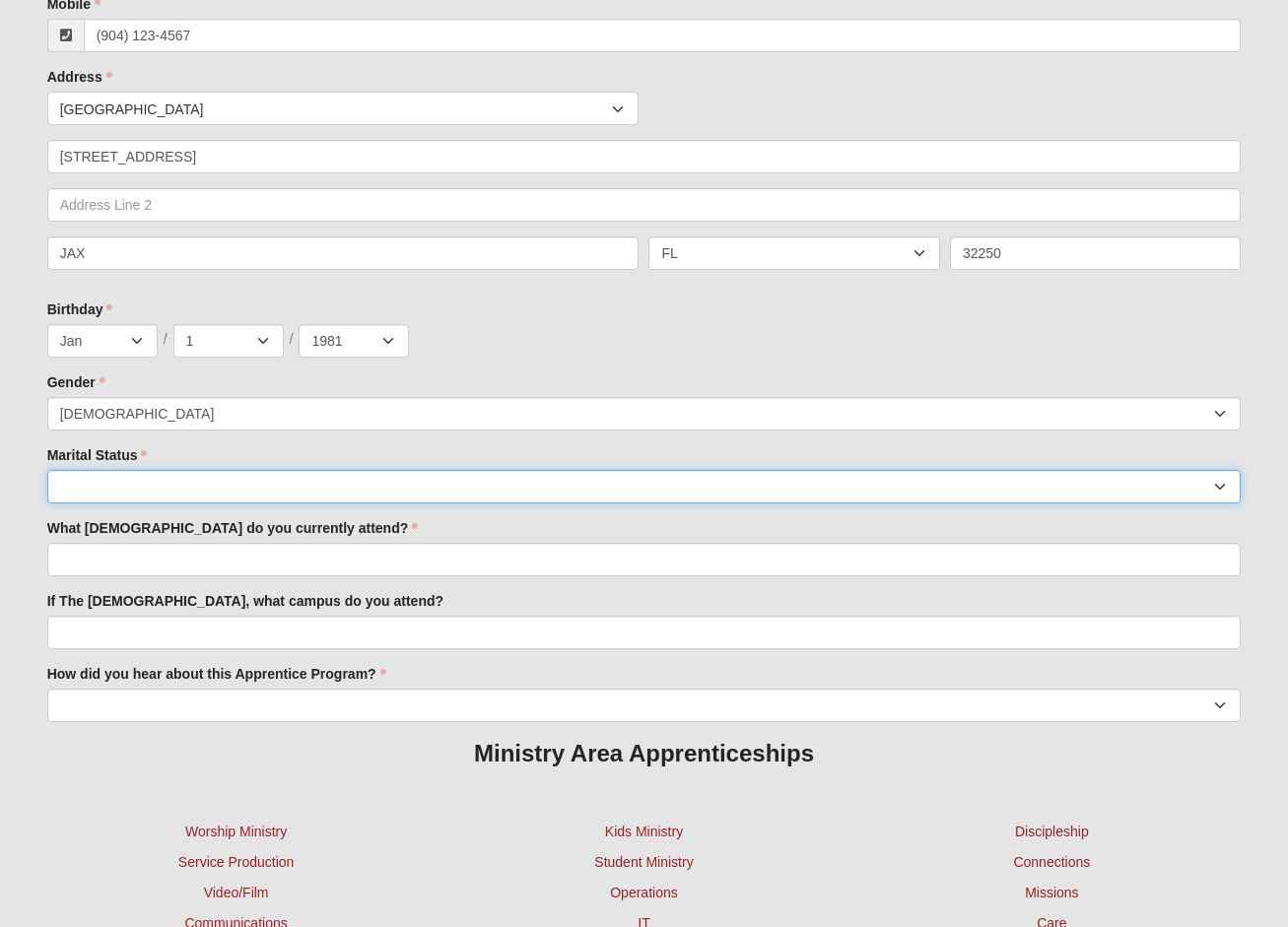 select on "828" 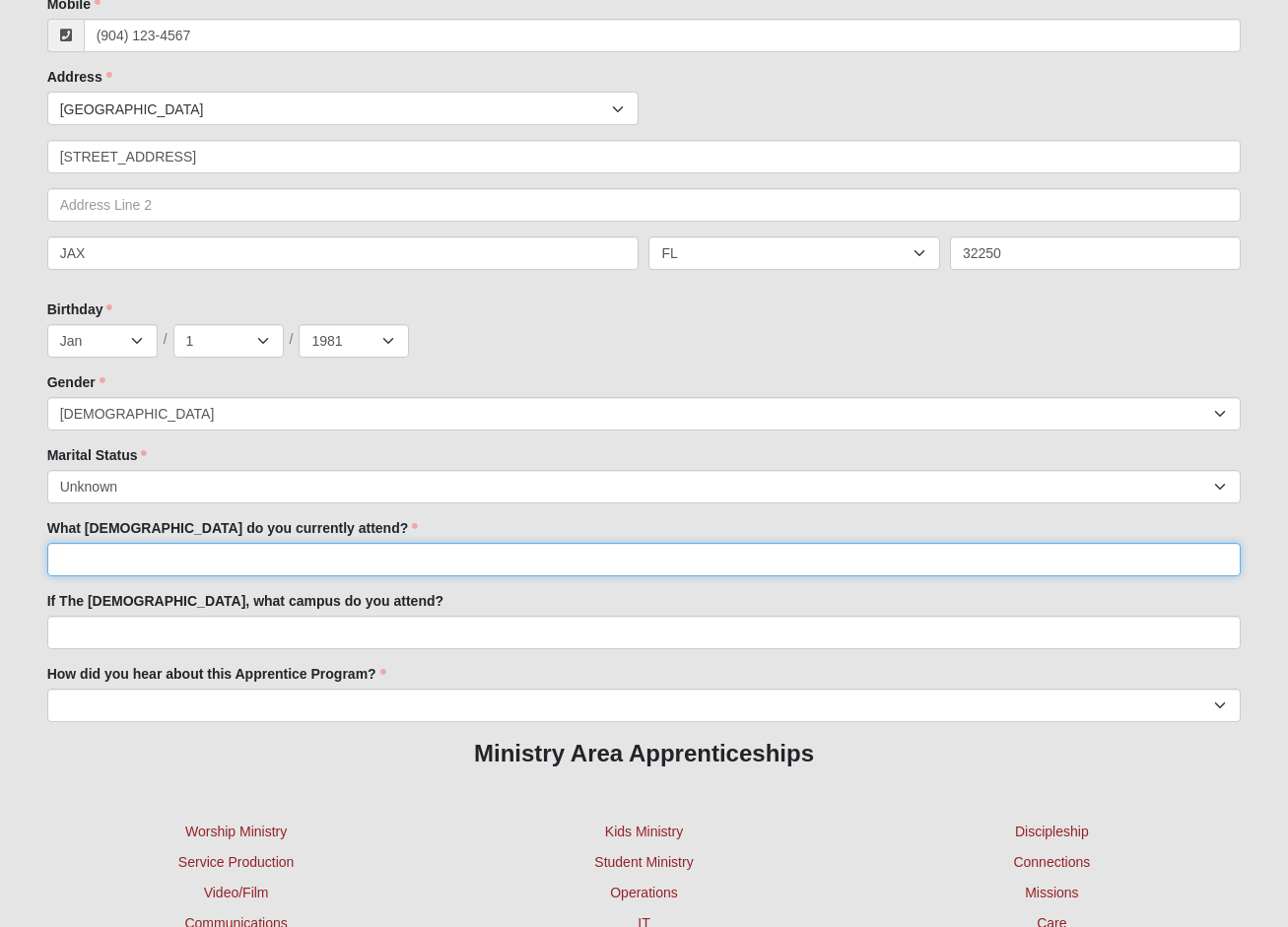 click on "What [DEMOGRAPHIC_DATA] do you currently attend?" at bounding box center (644, 560) 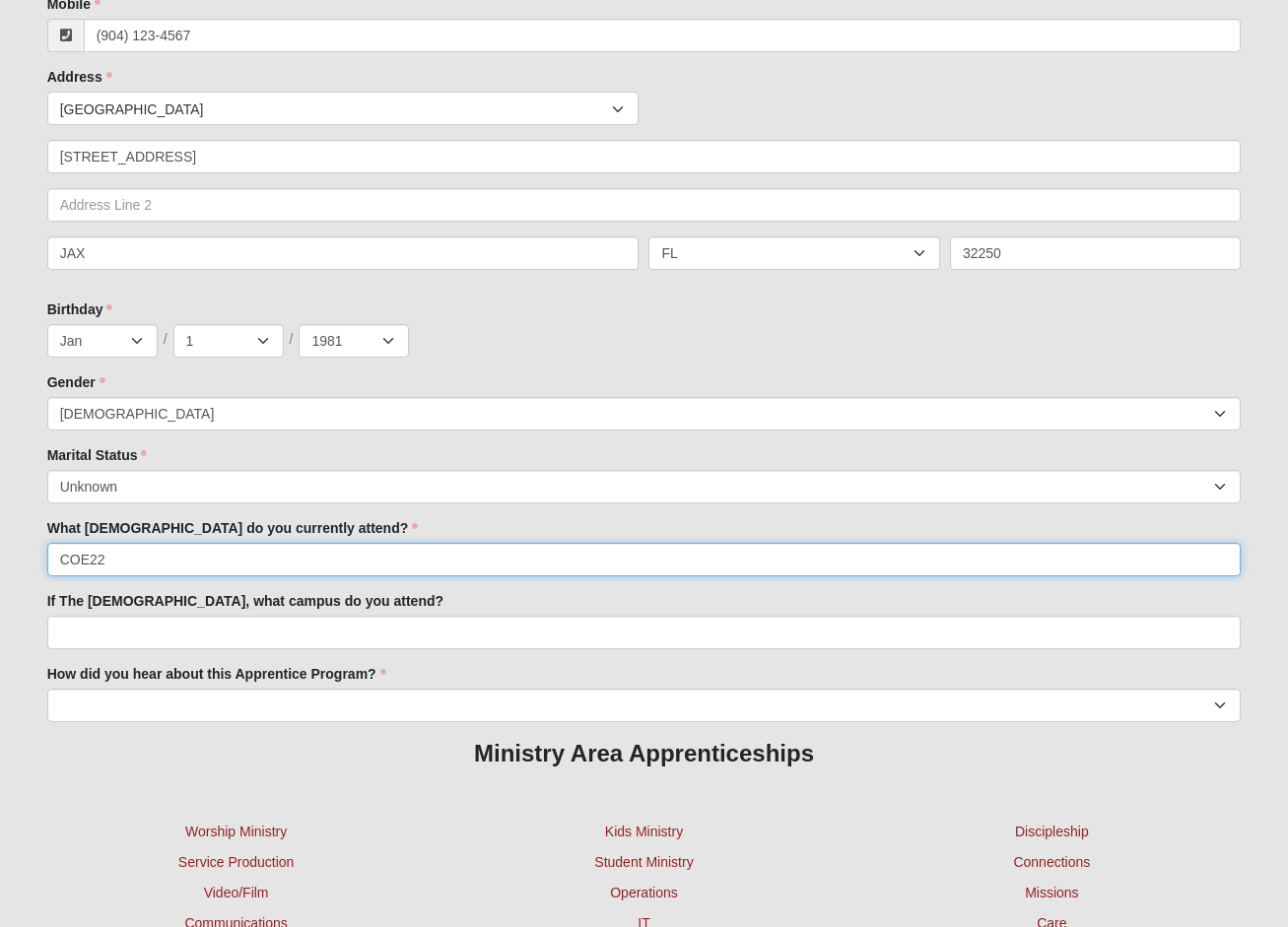 type on "COE22" 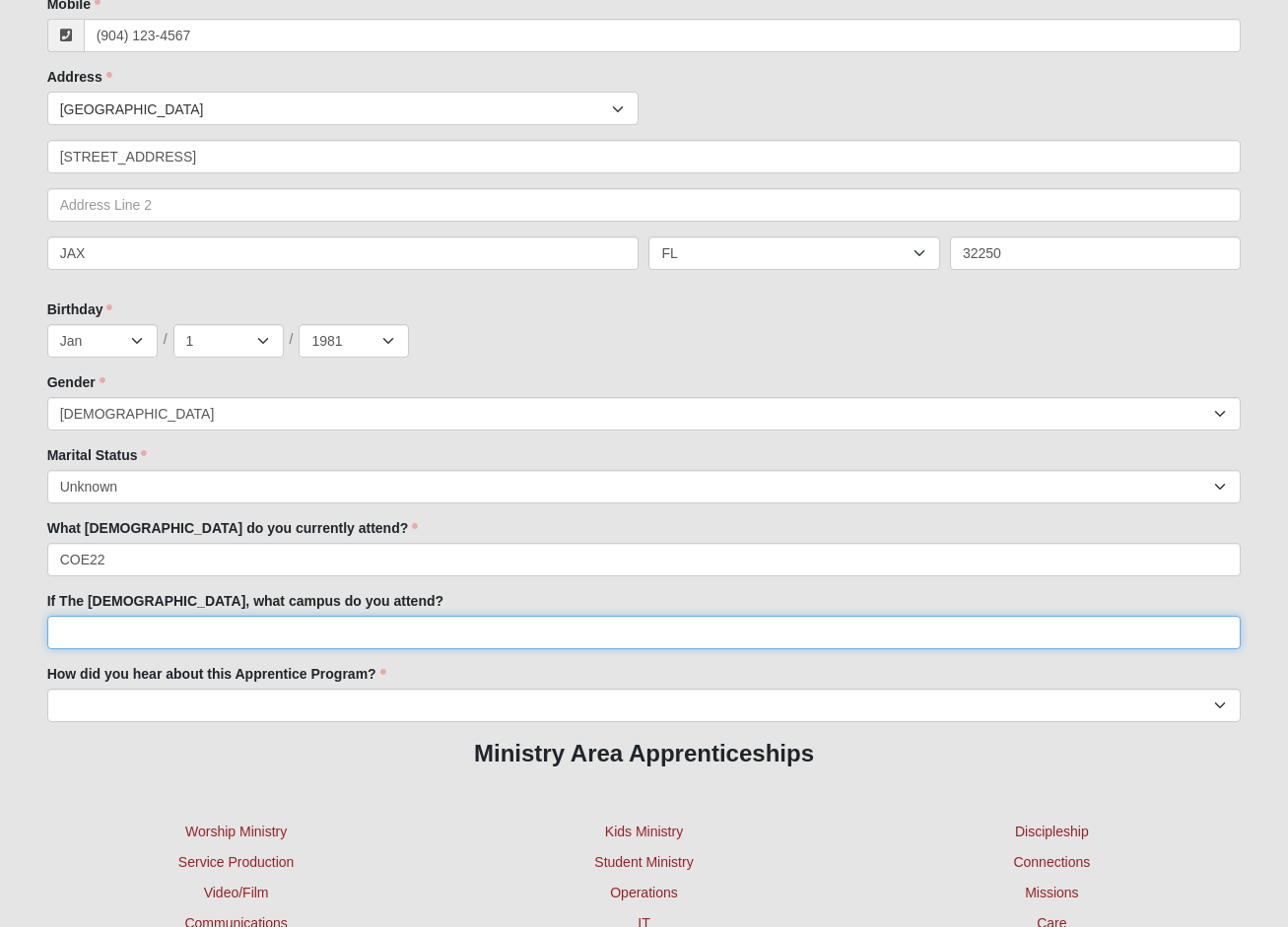 click on "If The [DEMOGRAPHIC_DATA], what campus do you attend?" at bounding box center [644, 632] 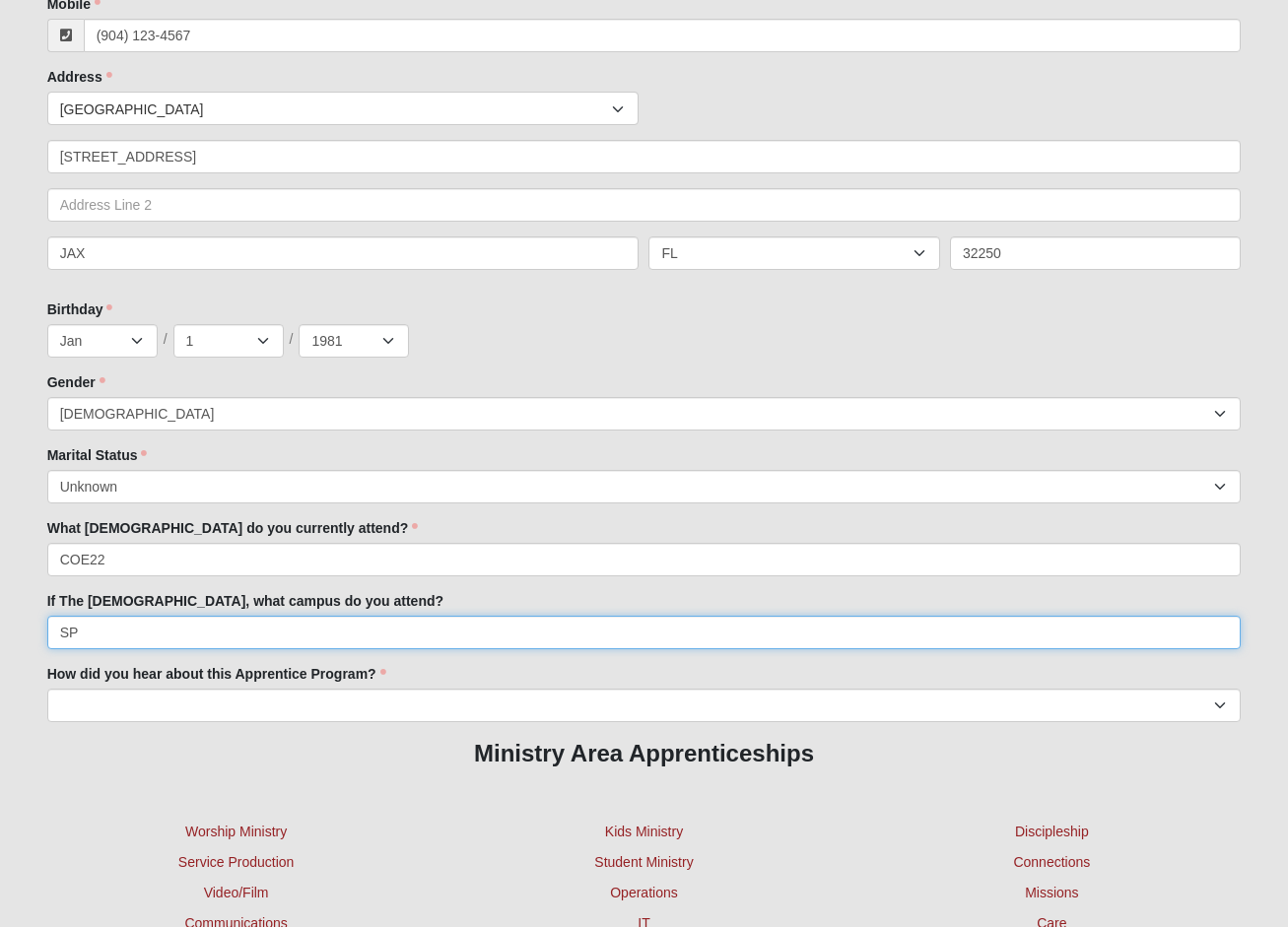type on "SP" 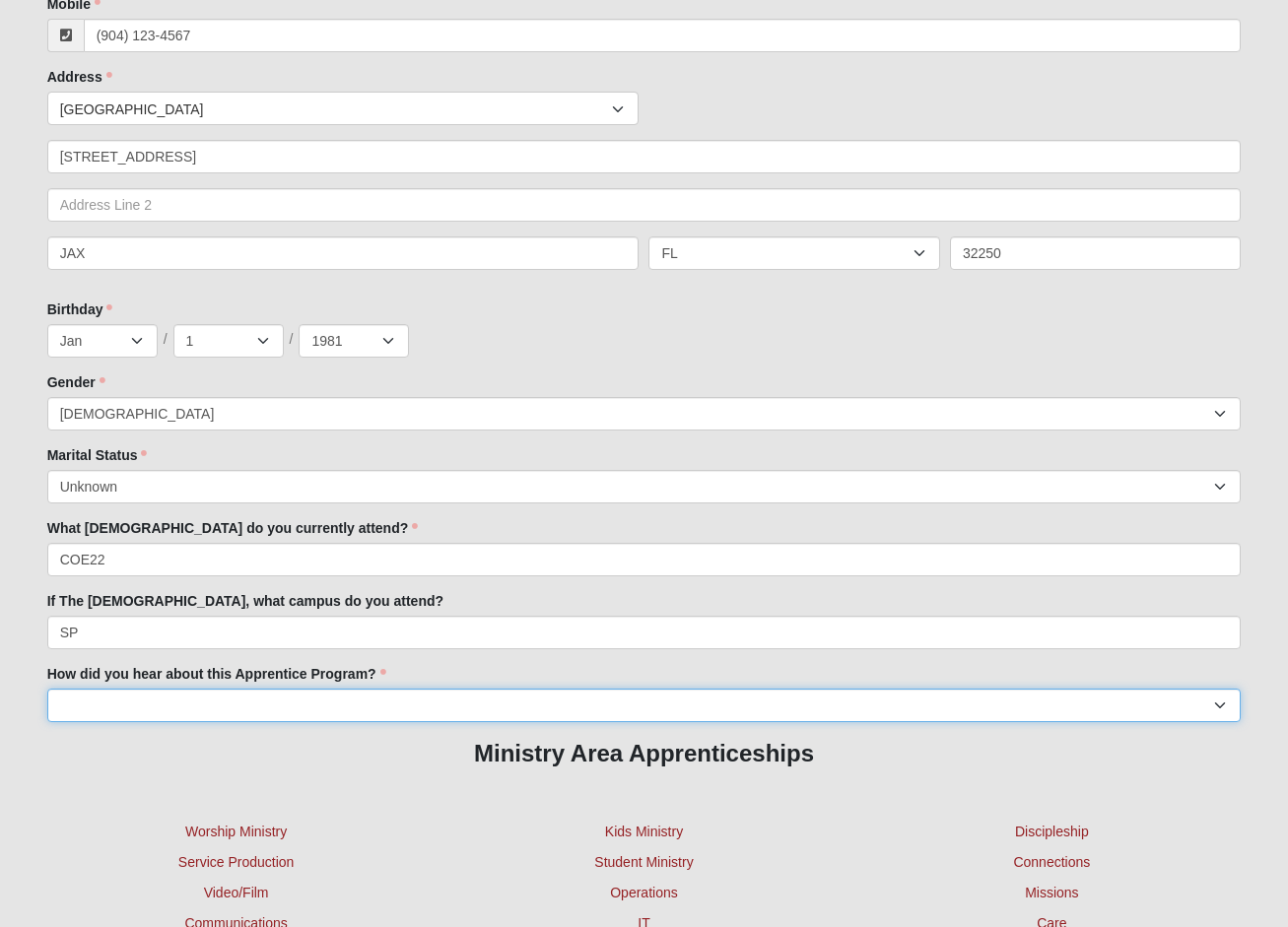select on "Friend" 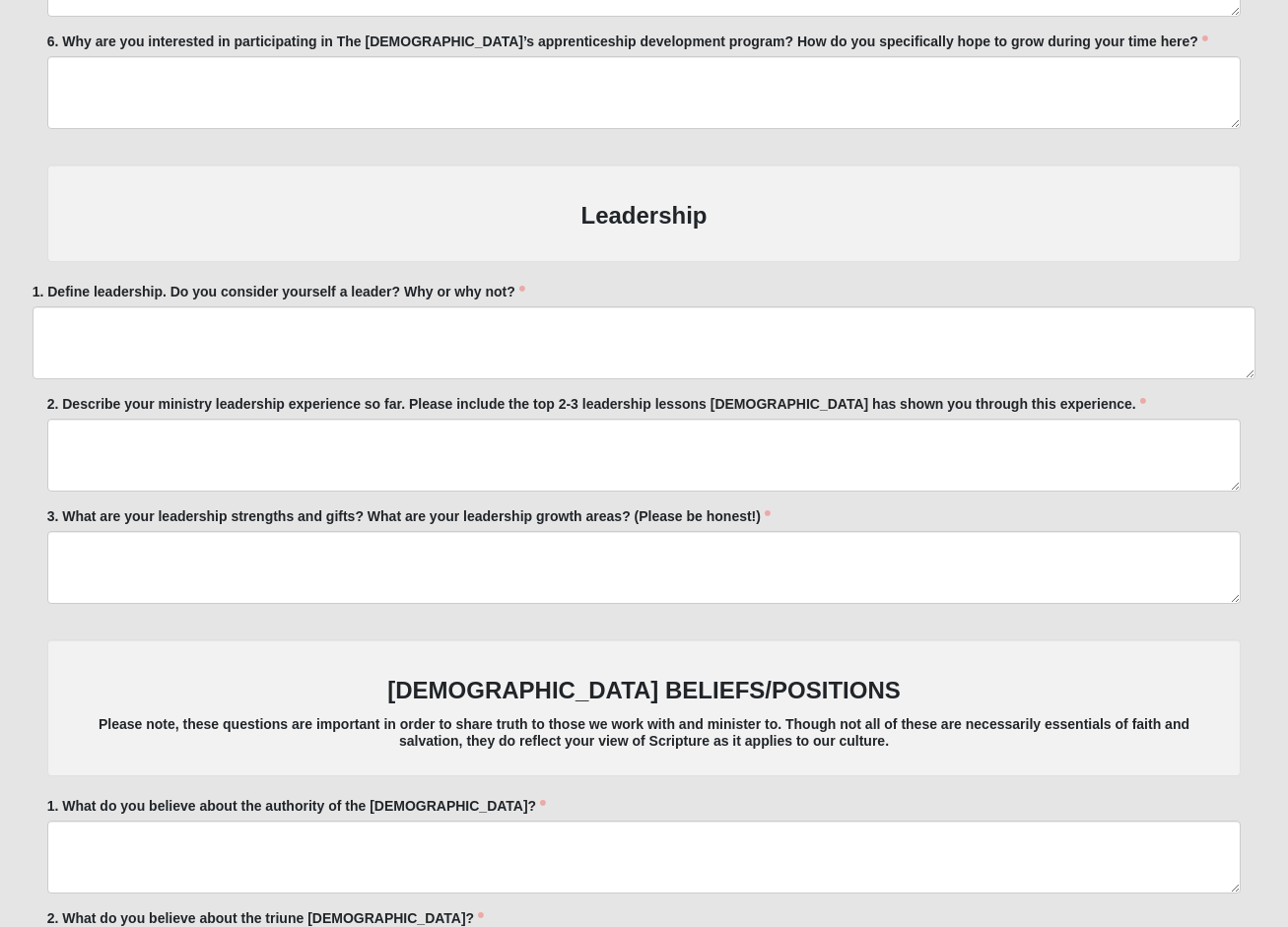 scroll, scrollTop: 0, scrollLeft: 0, axis: both 